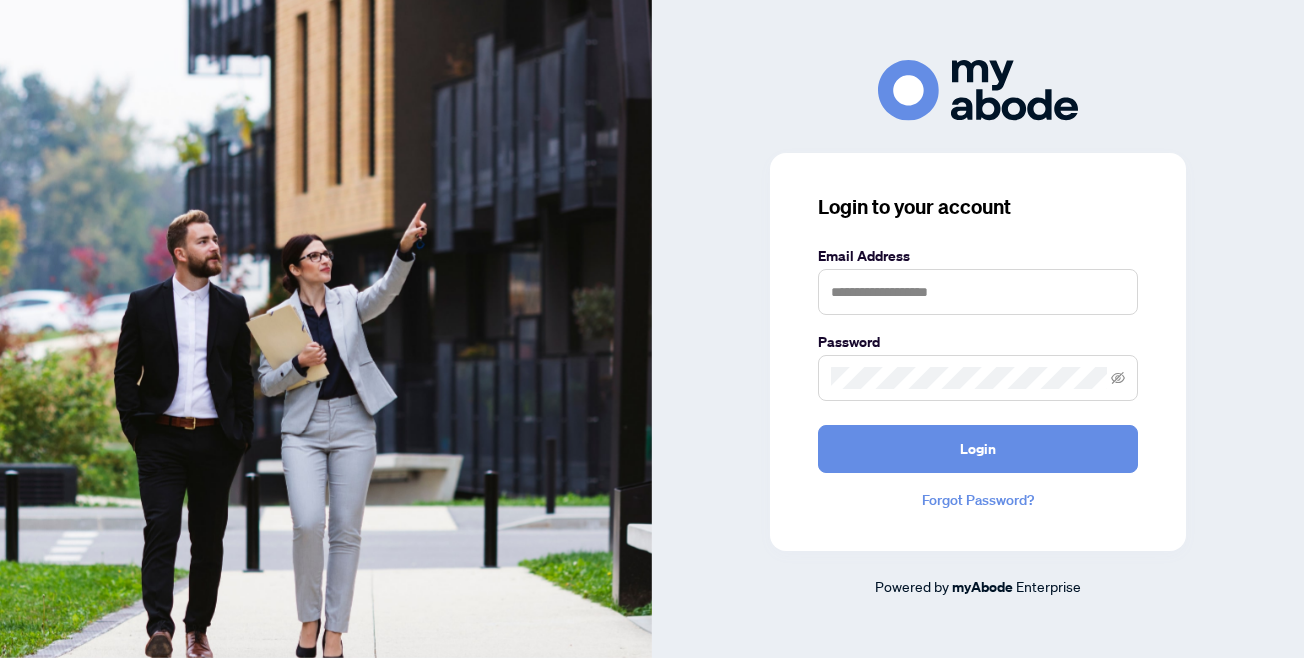 scroll, scrollTop: 0, scrollLeft: 0, axis: both 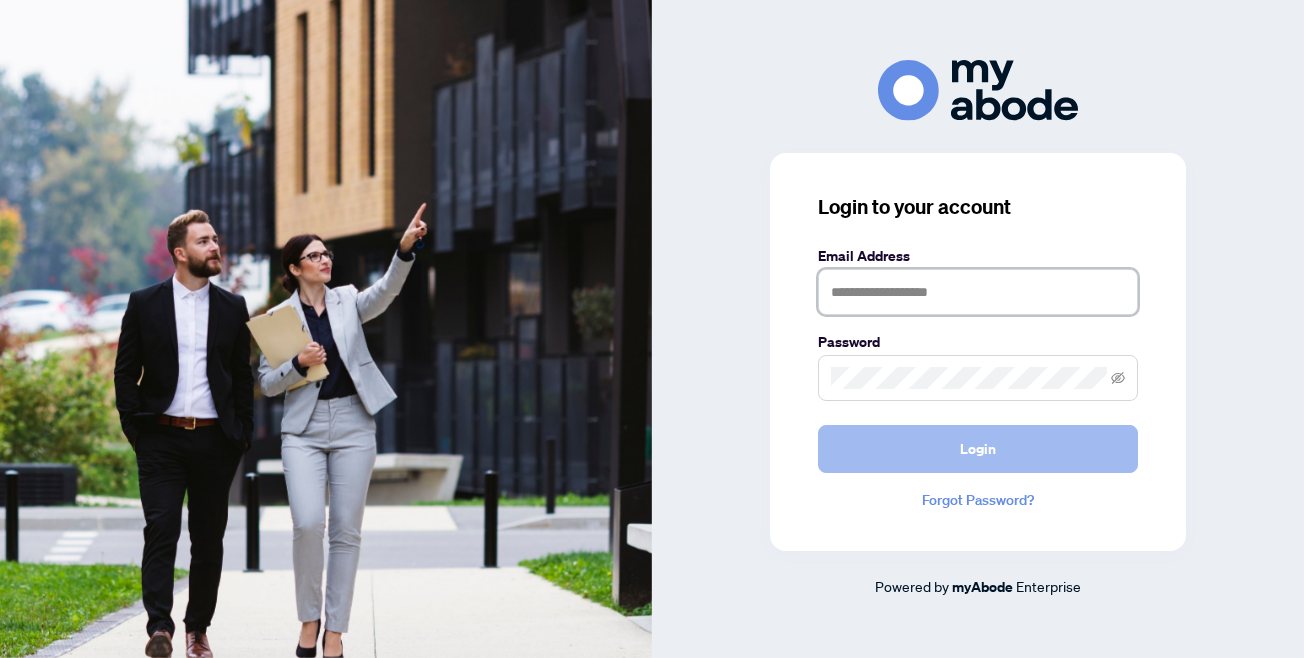type on "**********" 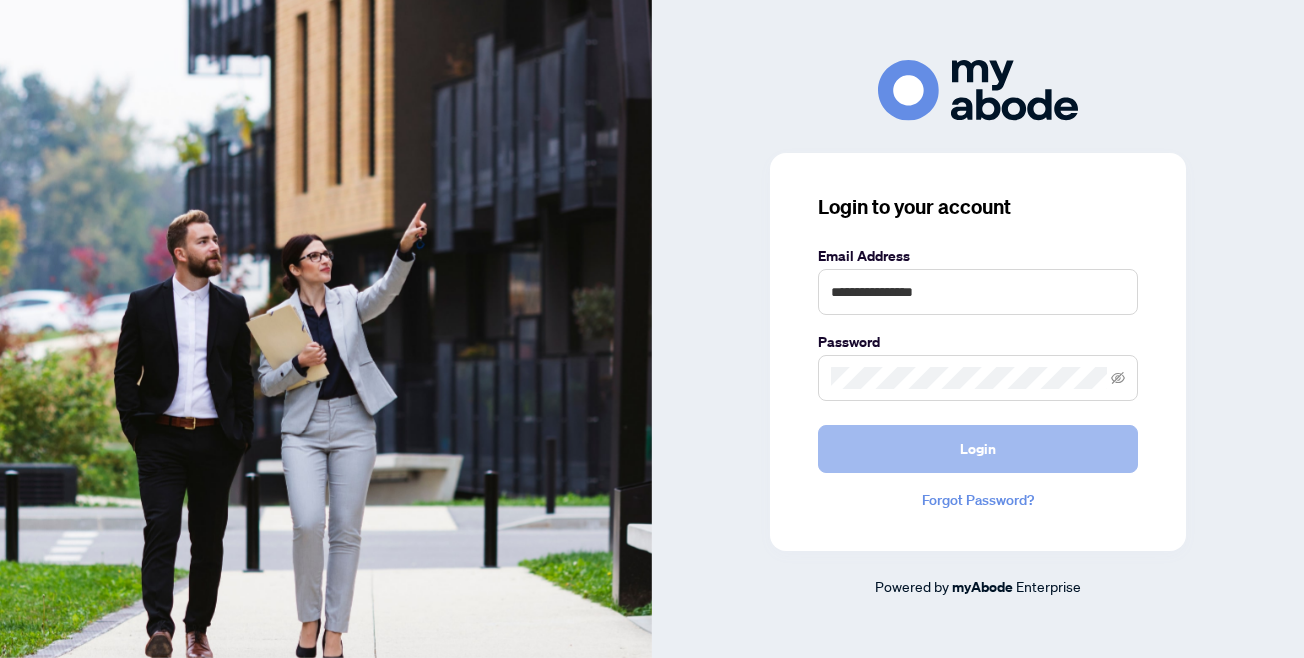 click on "Login" at bounding box center [978, 449] 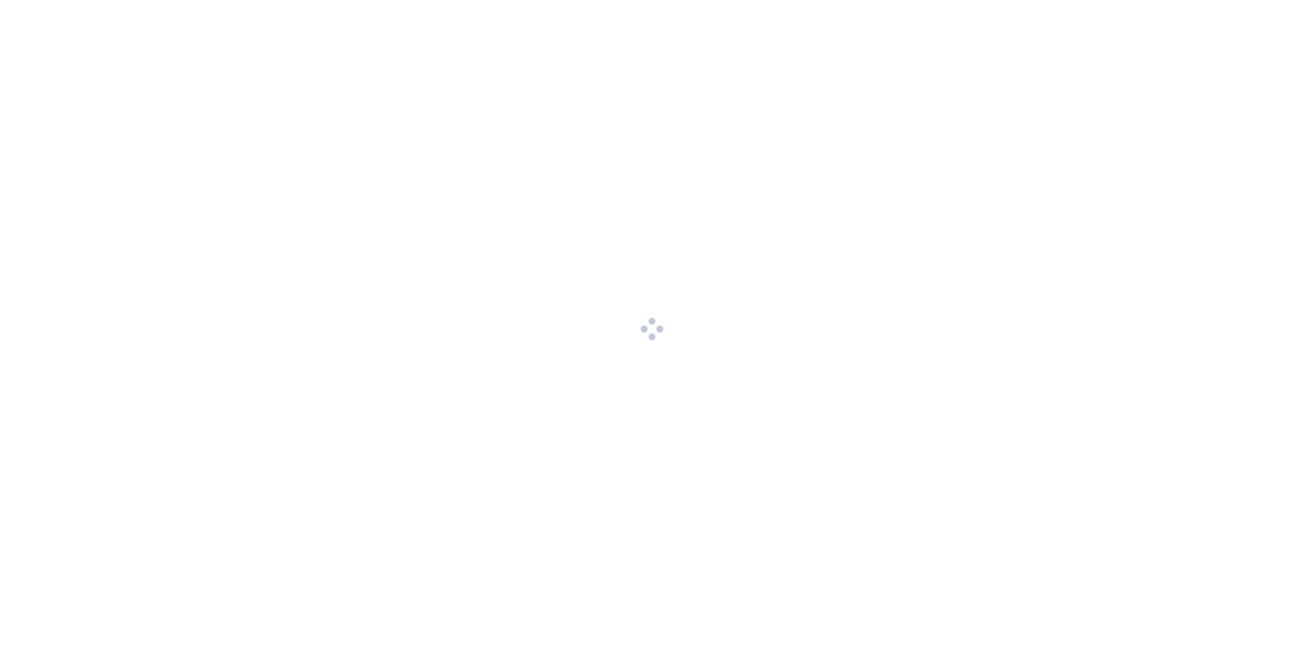 scroll, scrollTop: 0, scrollLeft: 0, axis: both 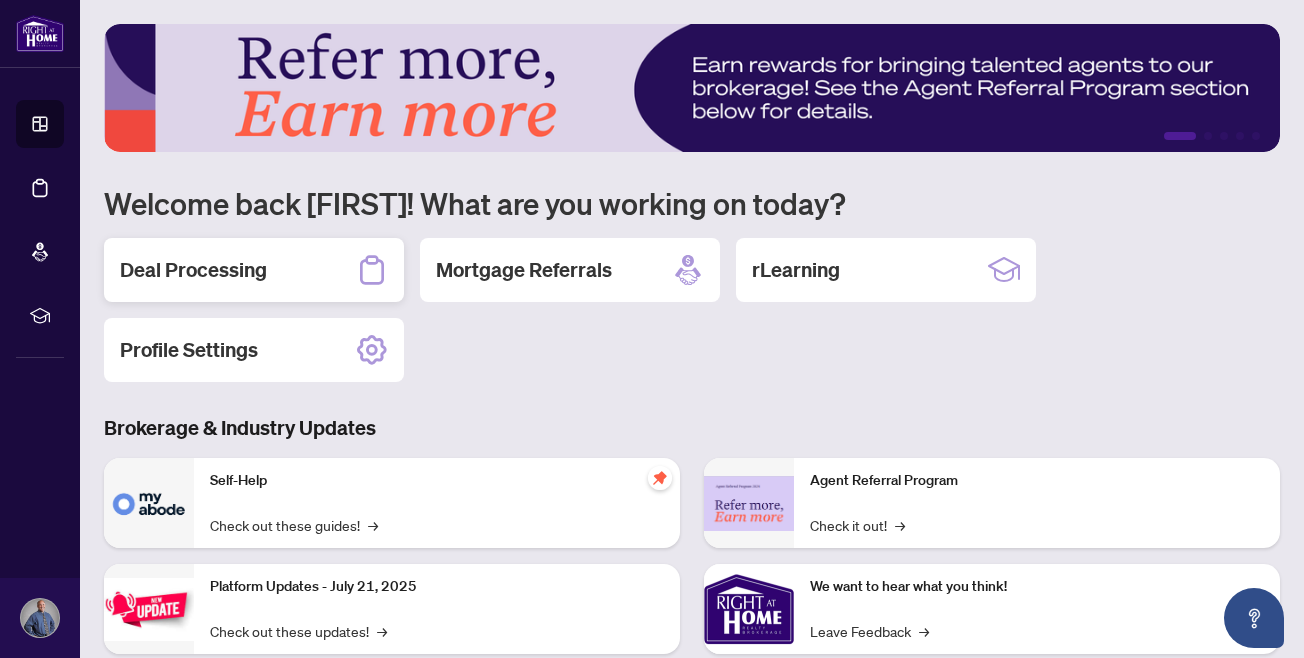 click on "Deal Processing" at bounding box center [193, 270] 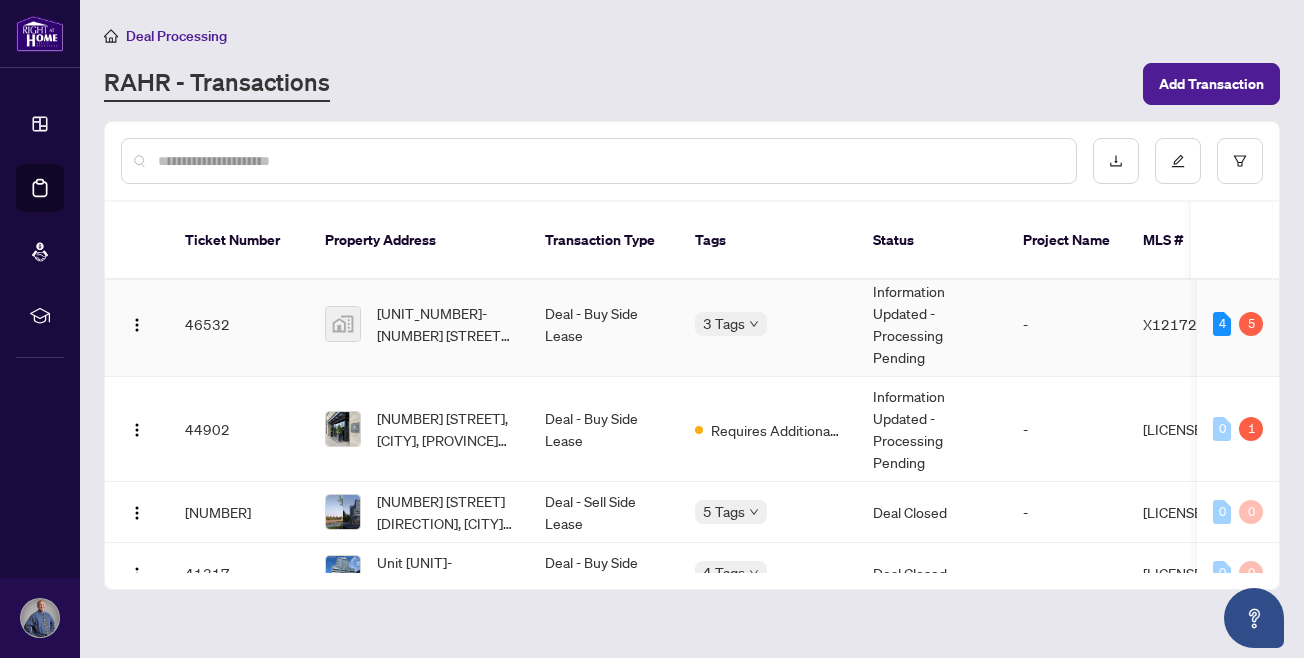 scroll, scrollTop: 0, scrollLeft: 0, axis: both 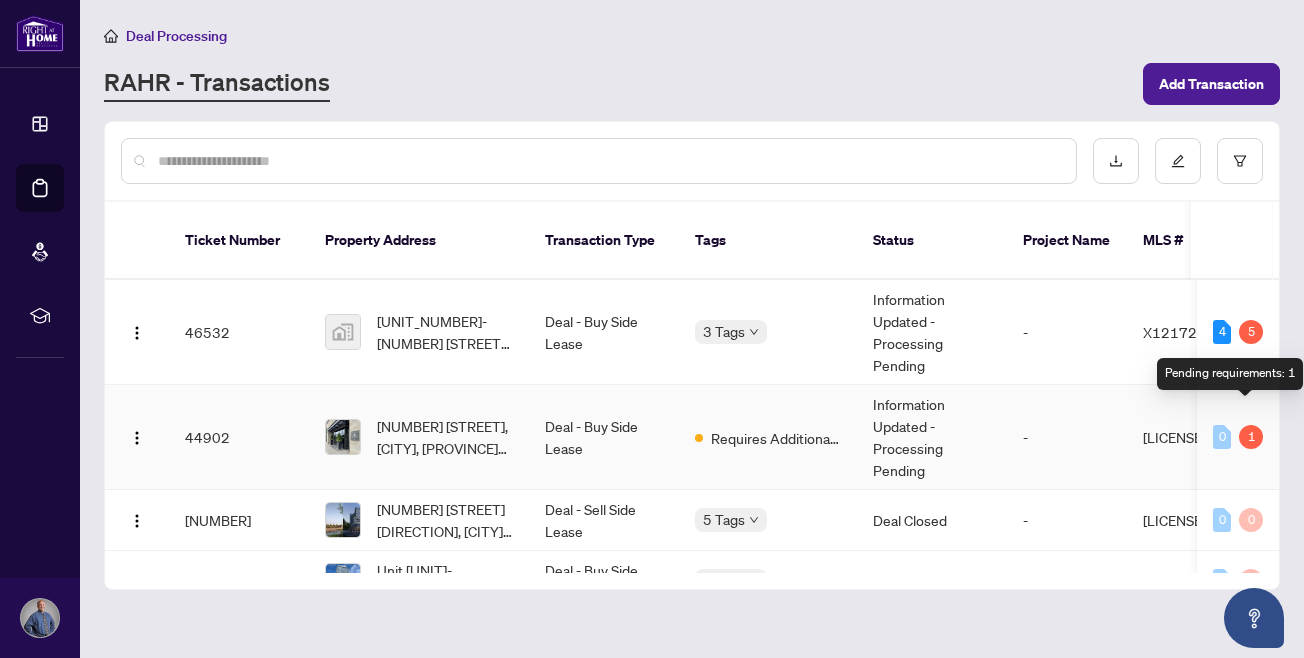 click on "1" at bounding box center (1251, 437) 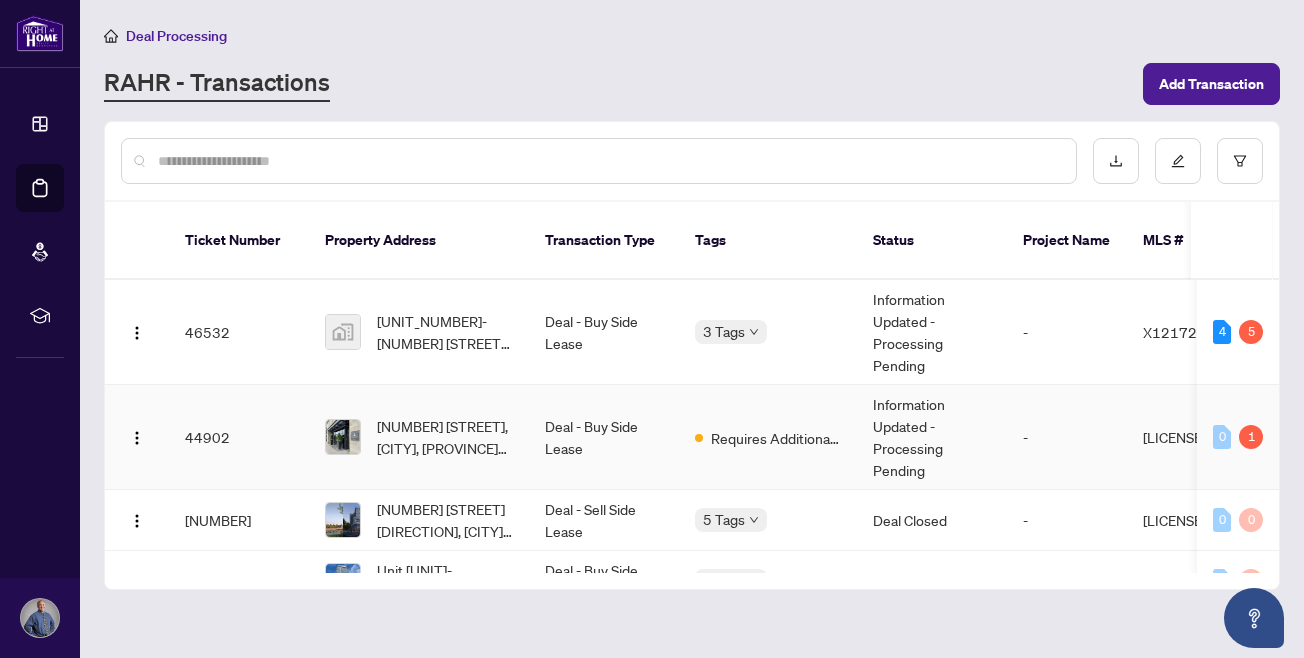 click on "Requires Additional Docs" at bounding box center [776, 438] 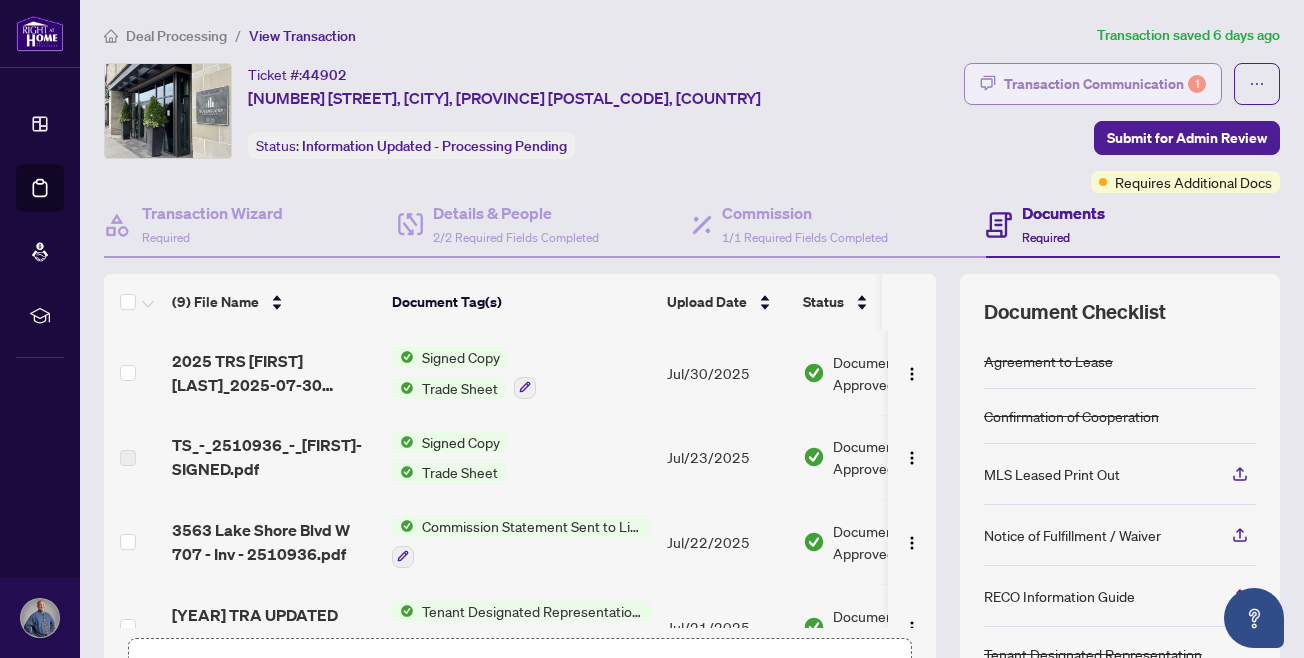 click on "Transaction Communication 1" at bounding box center (1105, 84) 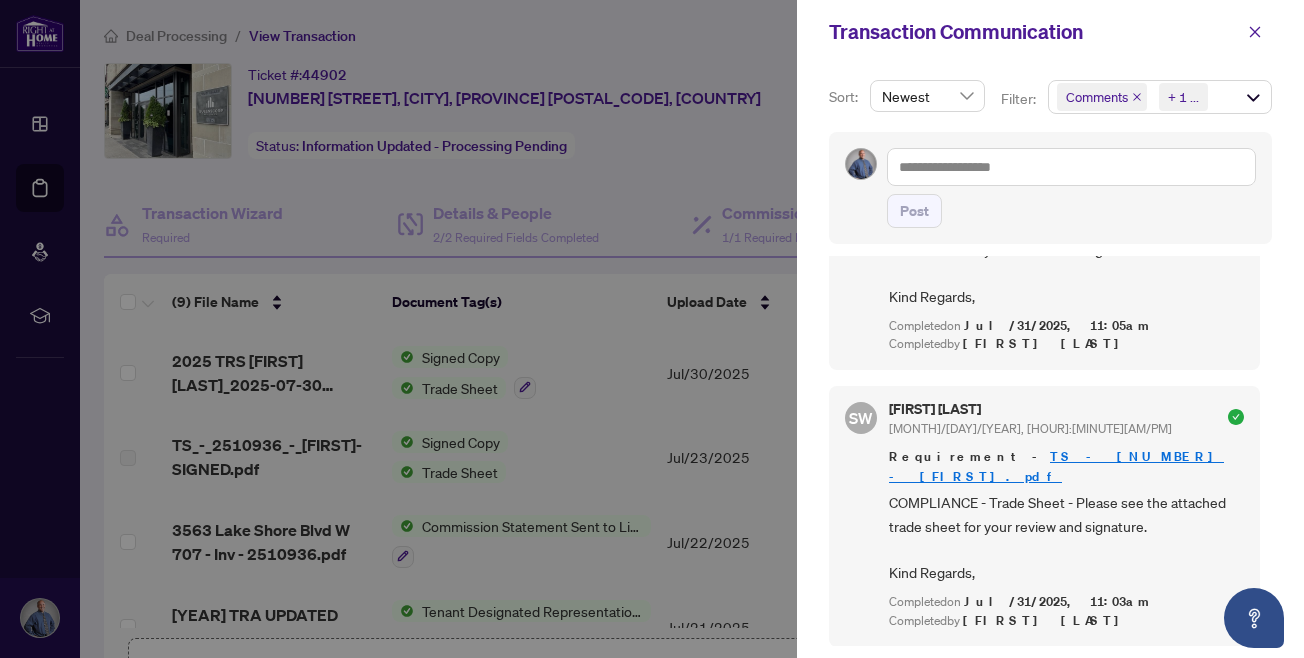 scroll, scrollTop: 0, scrollLeft: 0, axis: both 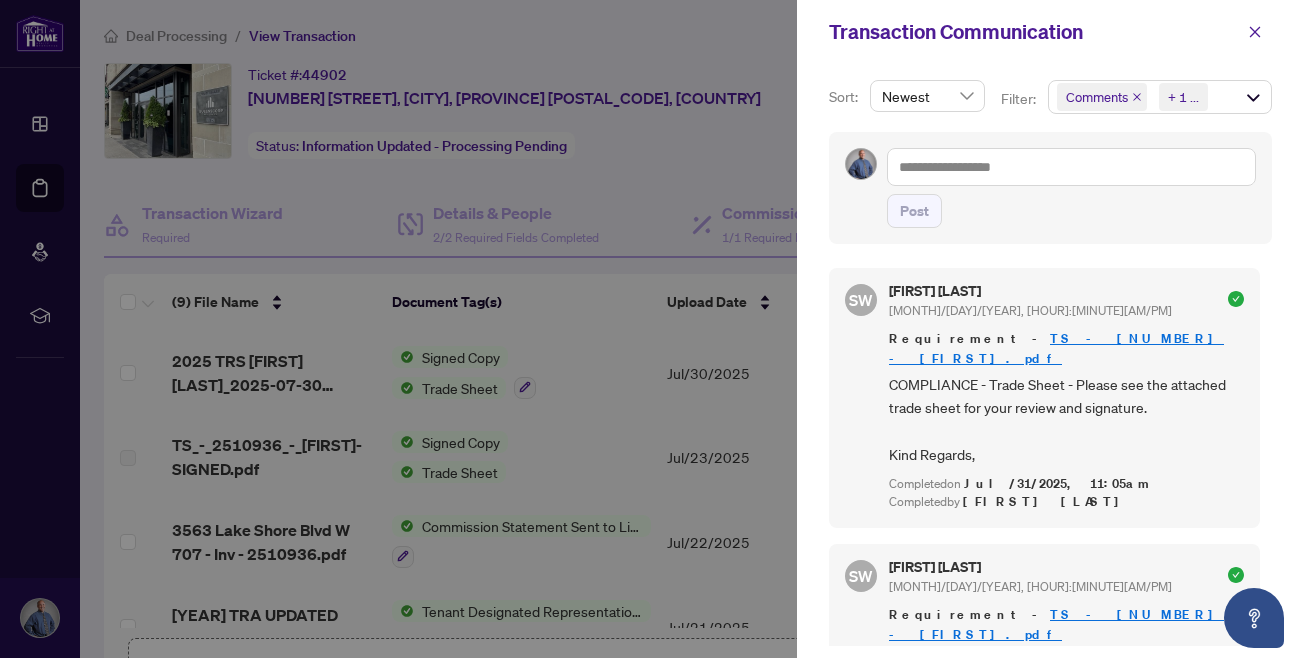 click at bounding box center (652, 329) 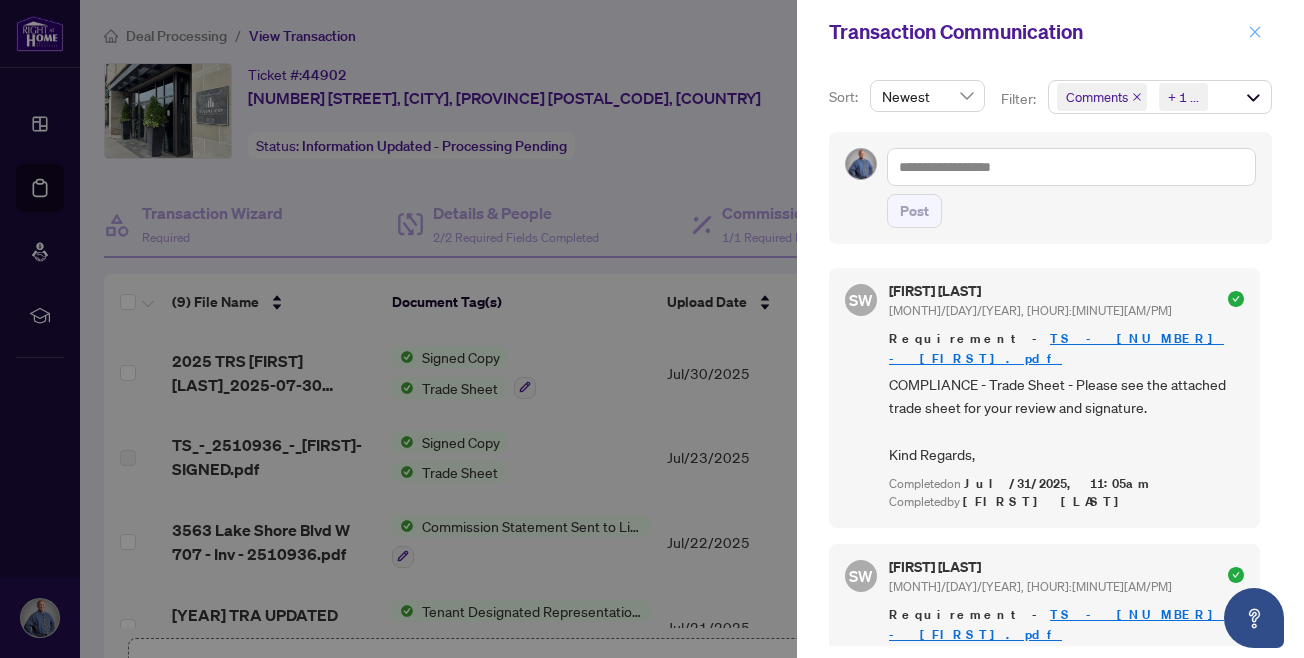 click 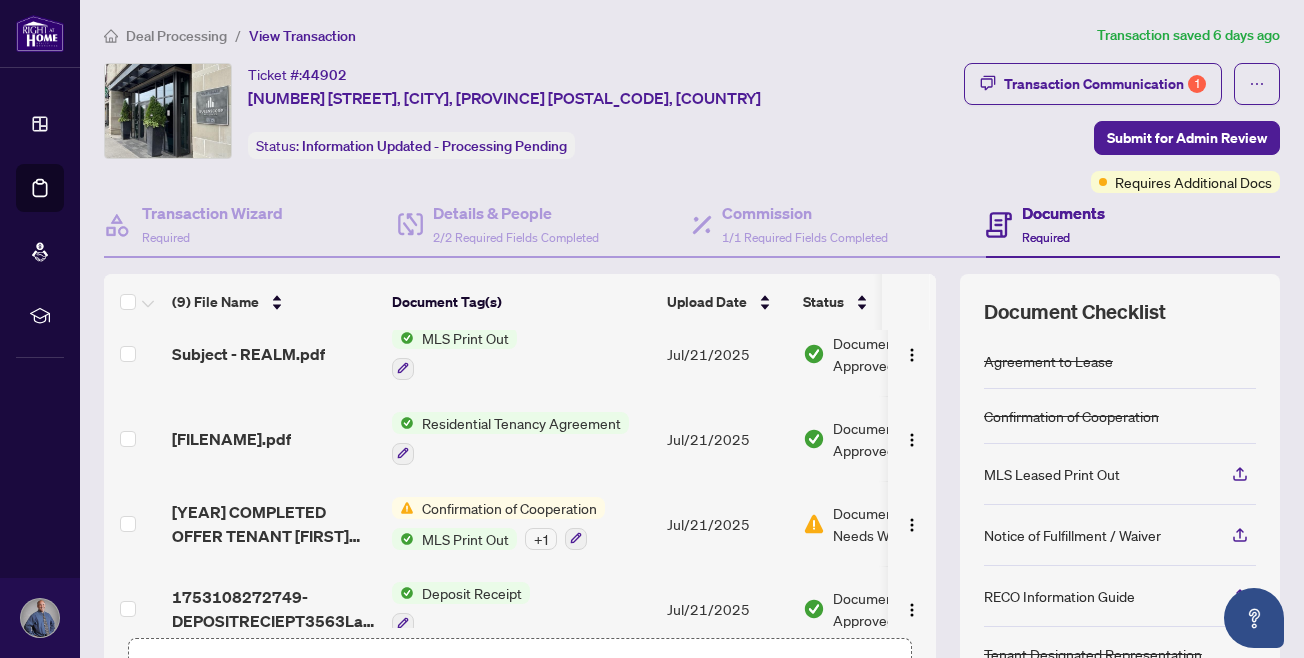 scroll, scrollTop: 447, scrollLeft: 0, axis: vertical 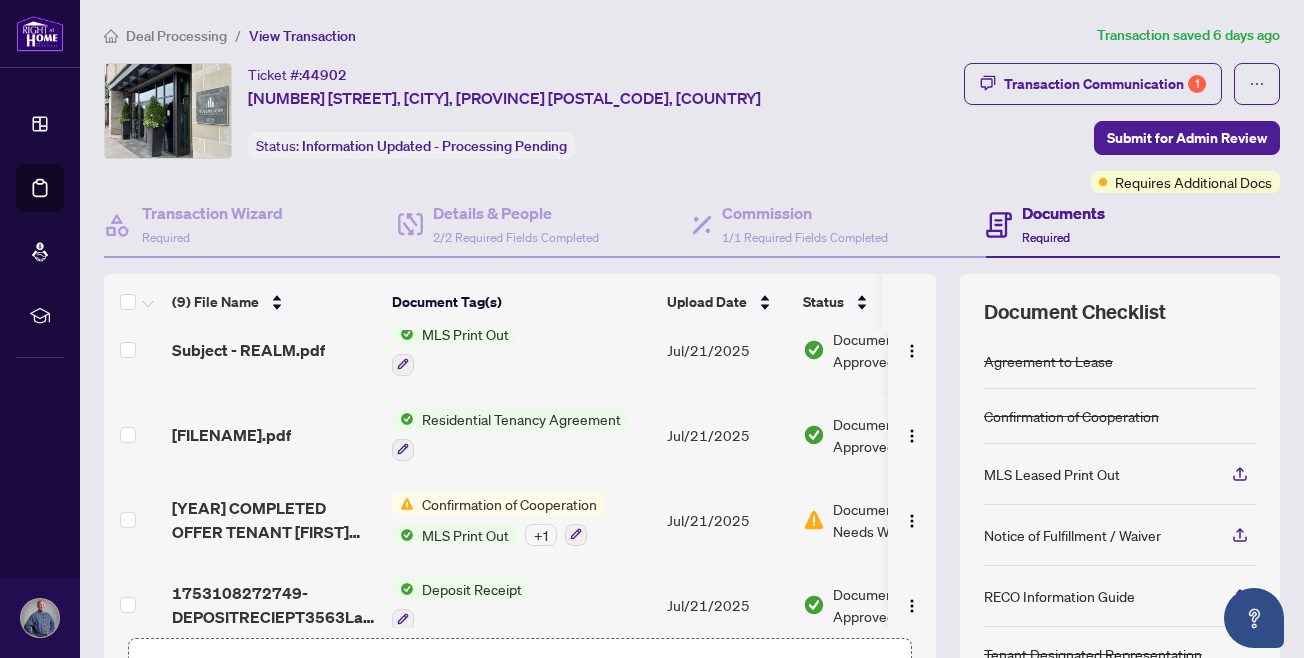 click on "Confirmation of Cooperation" at bounding box center (509, 504) 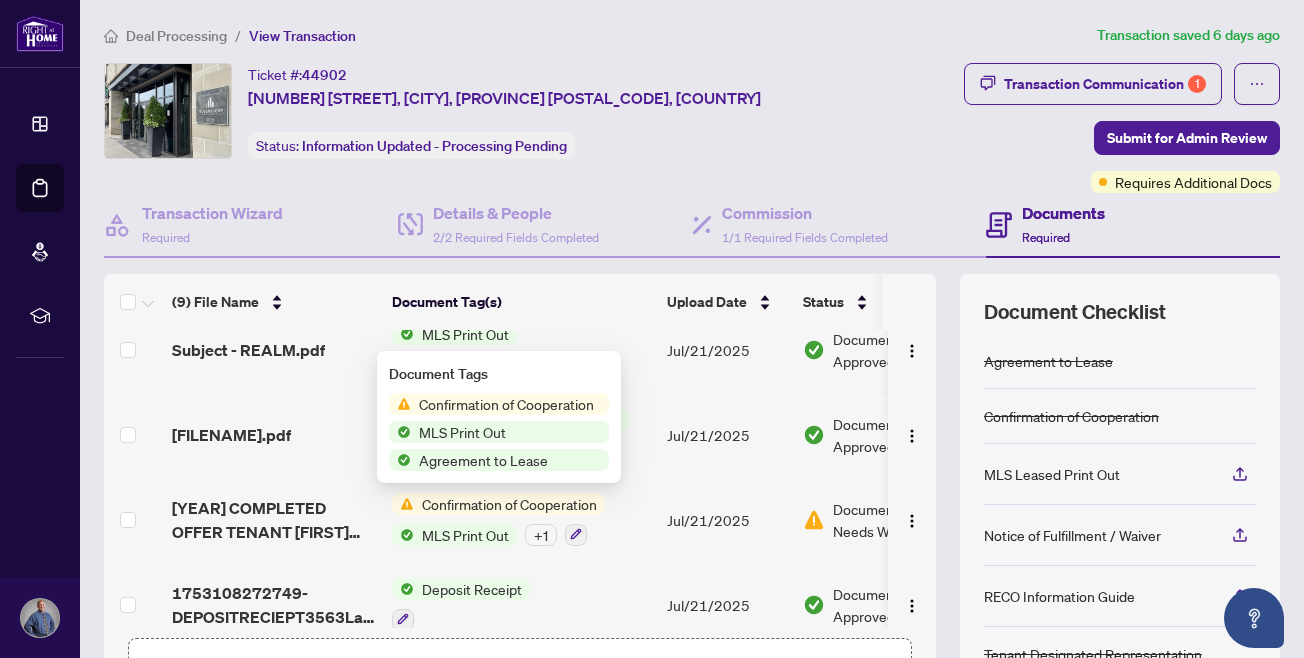 click on "Confirmation of Cooperation" at bounding box center [506, 404] 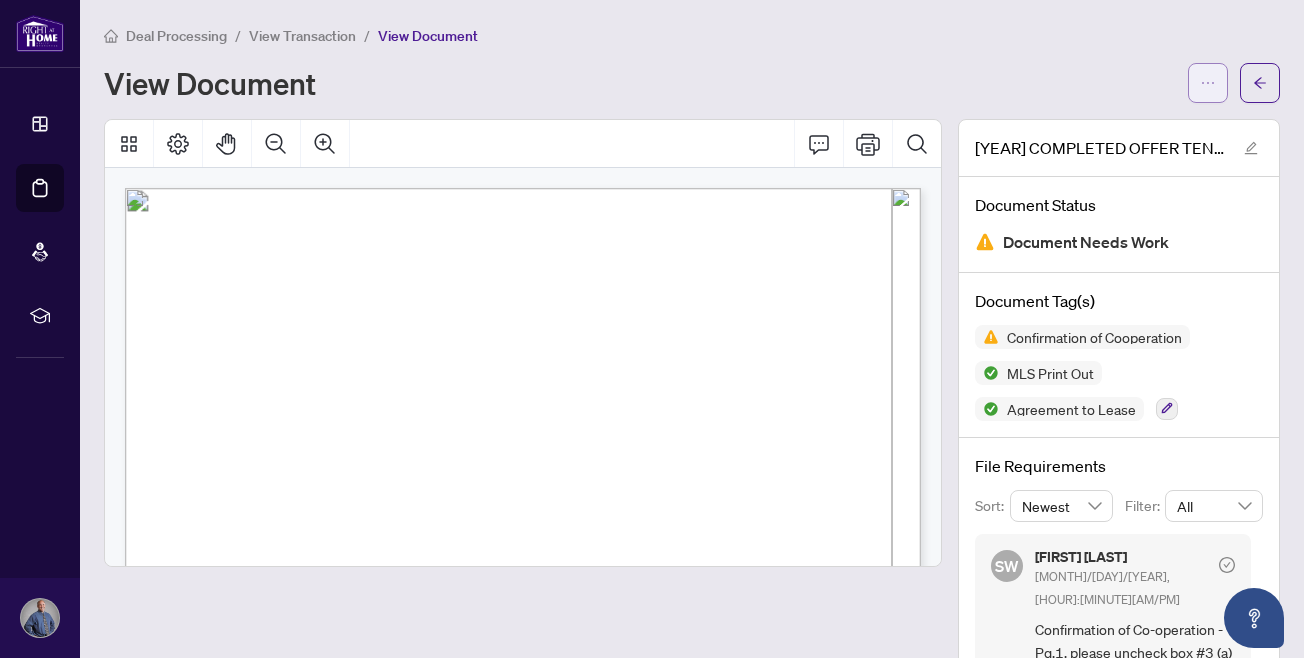 click 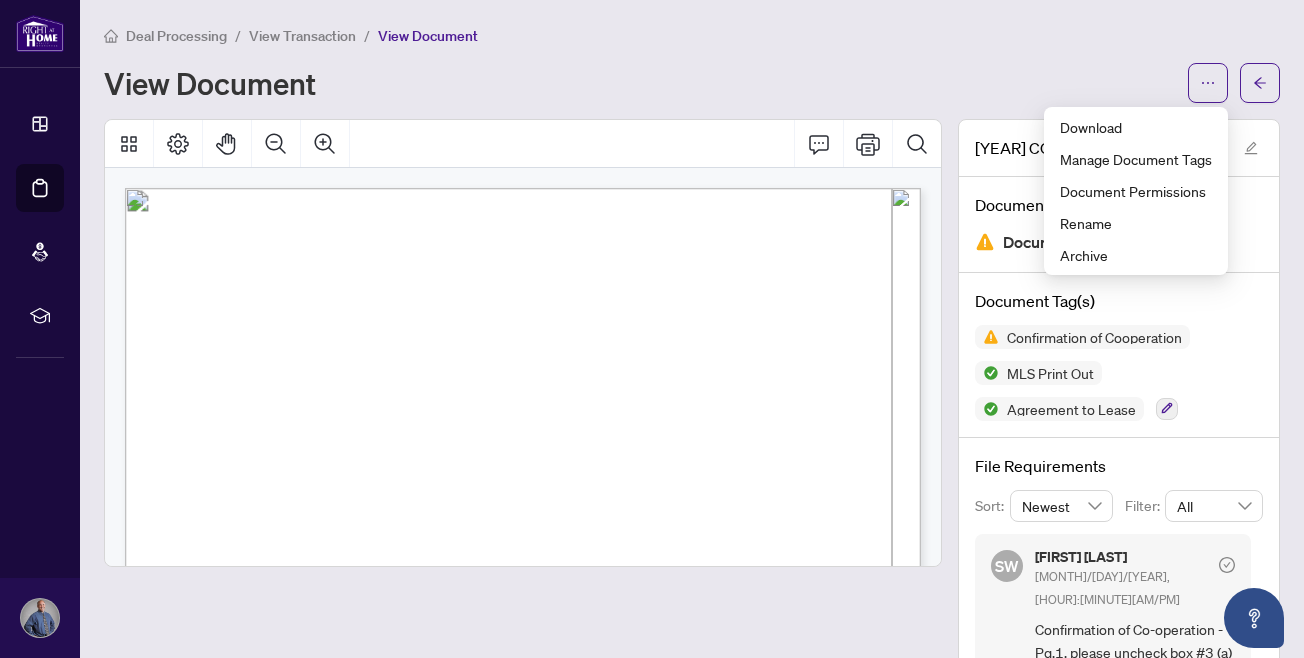 click on "View Document" at bounding box center (640, 83) 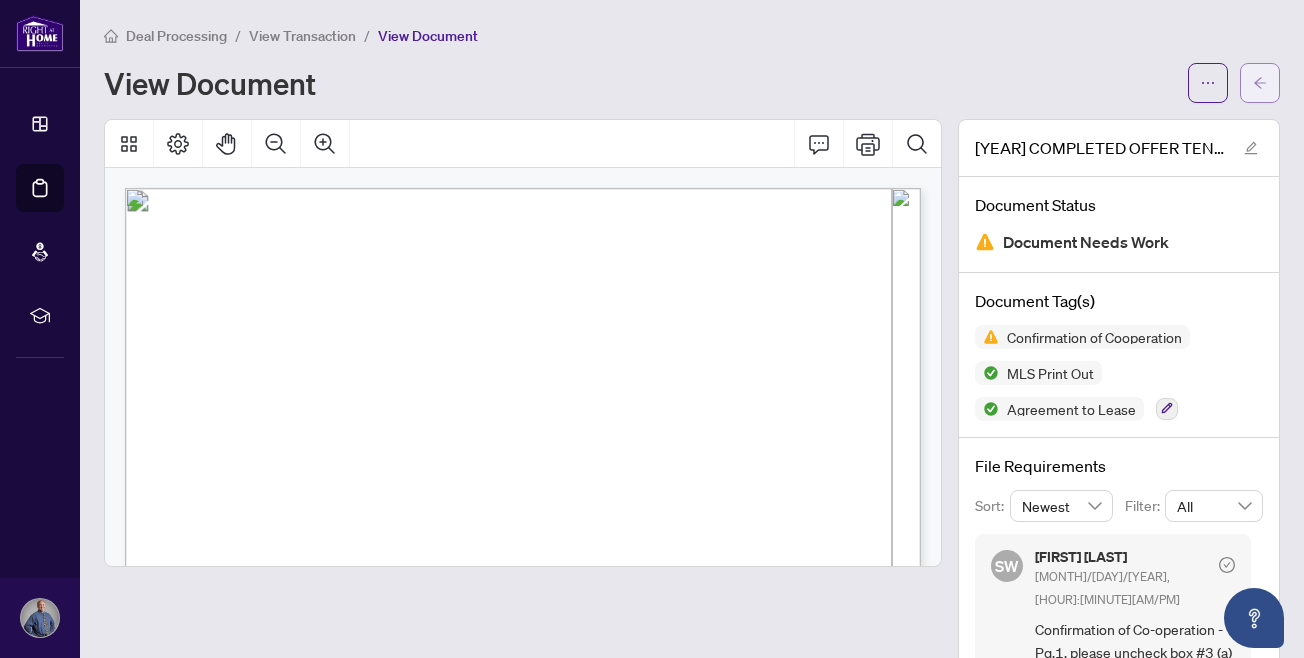 click 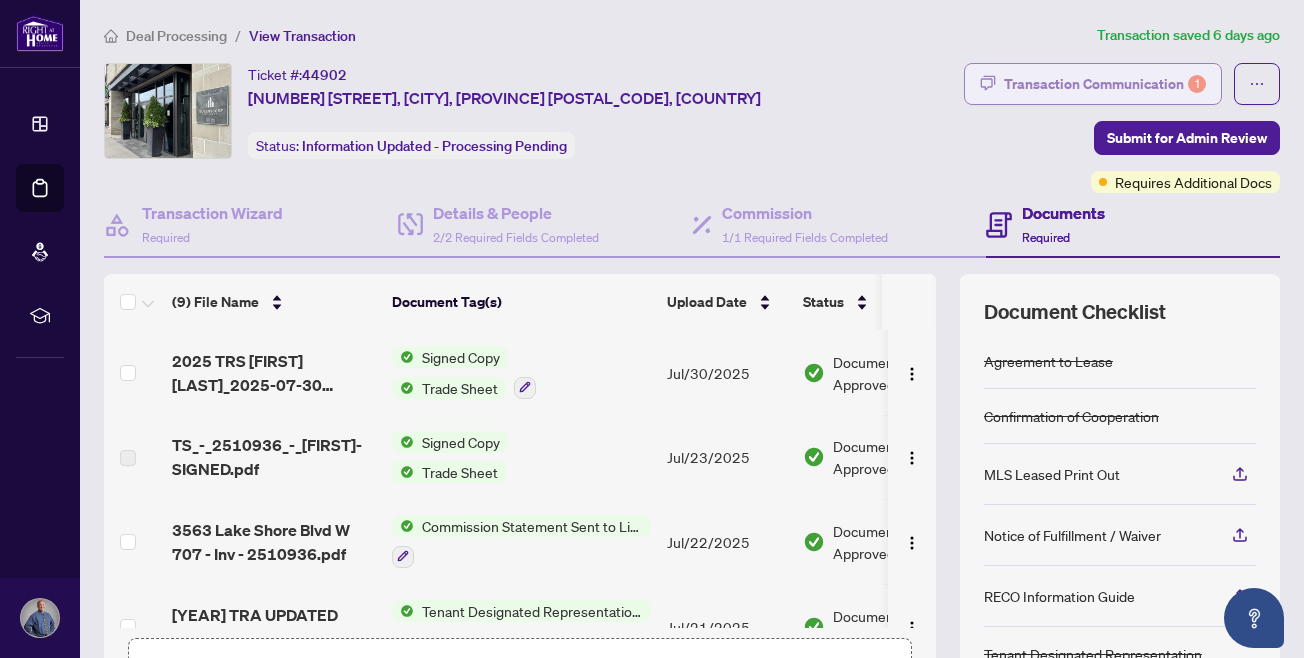 click on "Transaction Communication 1" at bounding box center [1105, 84] 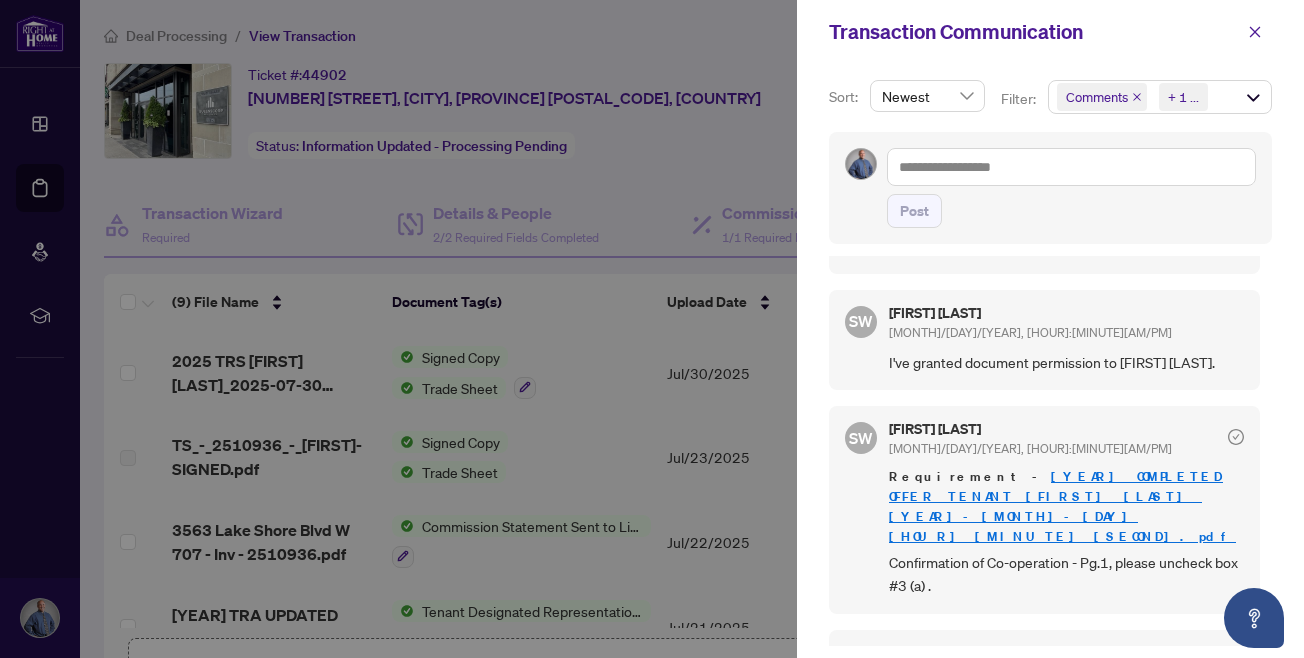 scroll, scrollTop: 647, scrollLeft: 0, axis: vertical 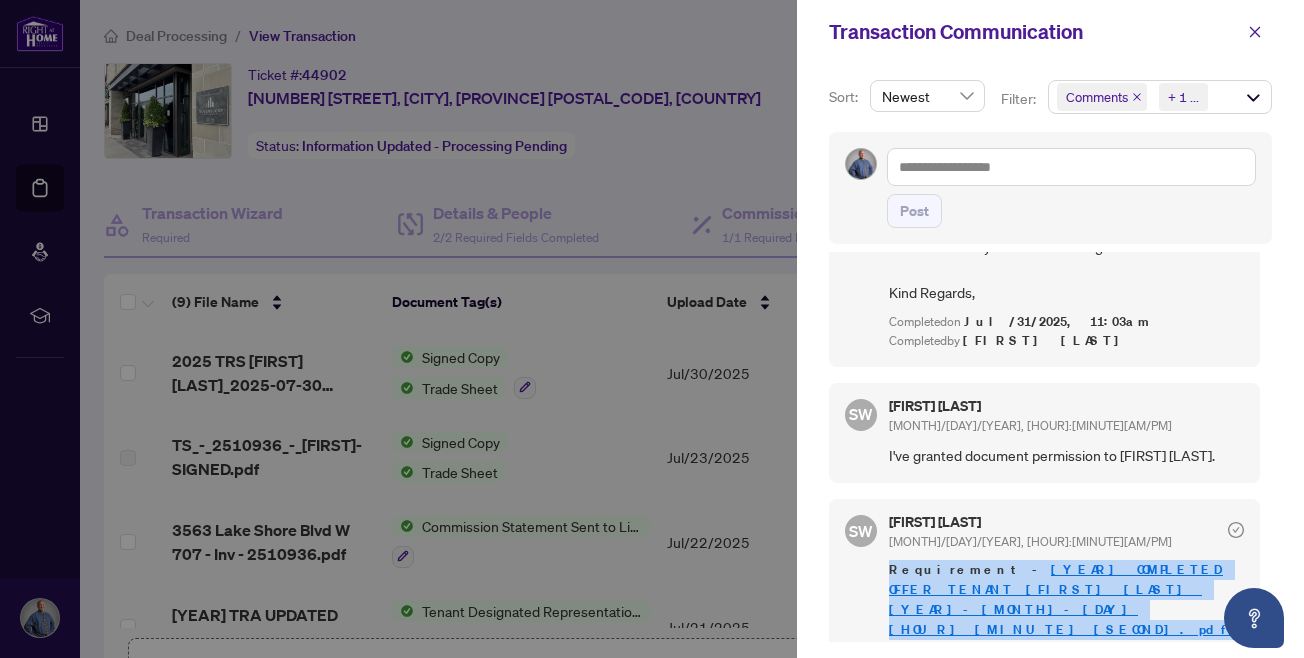 drag, startPoint x: 963, startPoint y: 596, endPoint x: 889, endPoint y: 528, distance: 100.49876 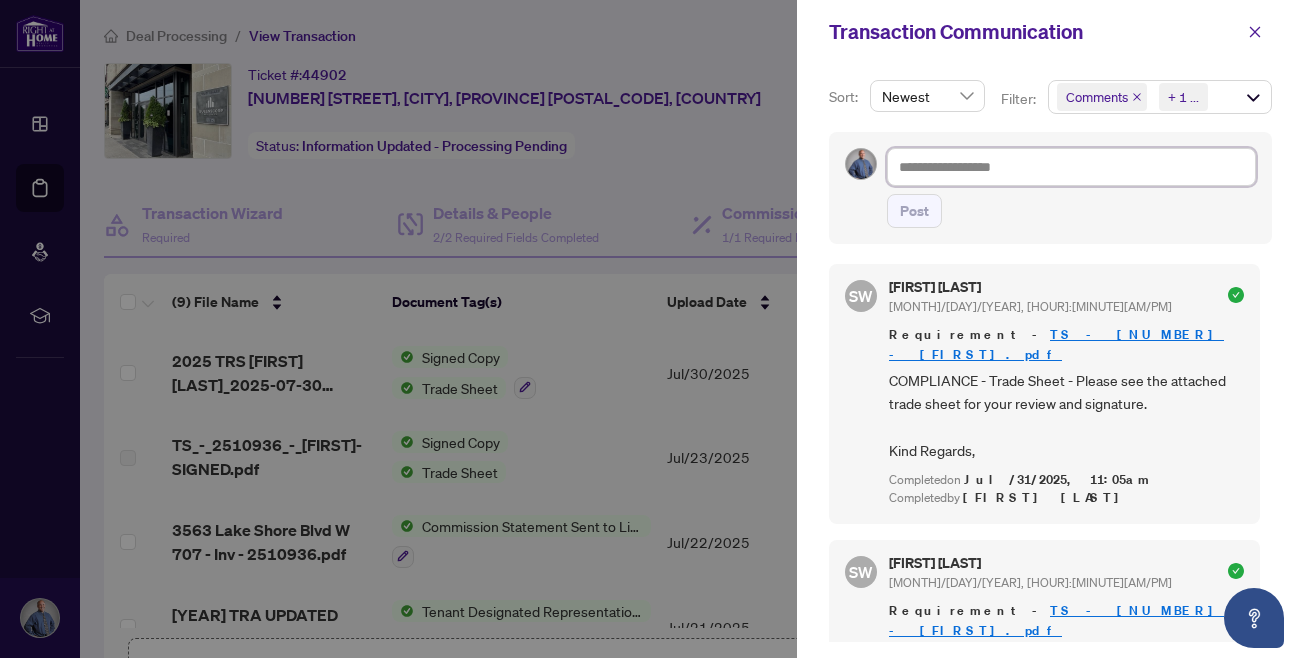 click at bounding box center (1071, 167) 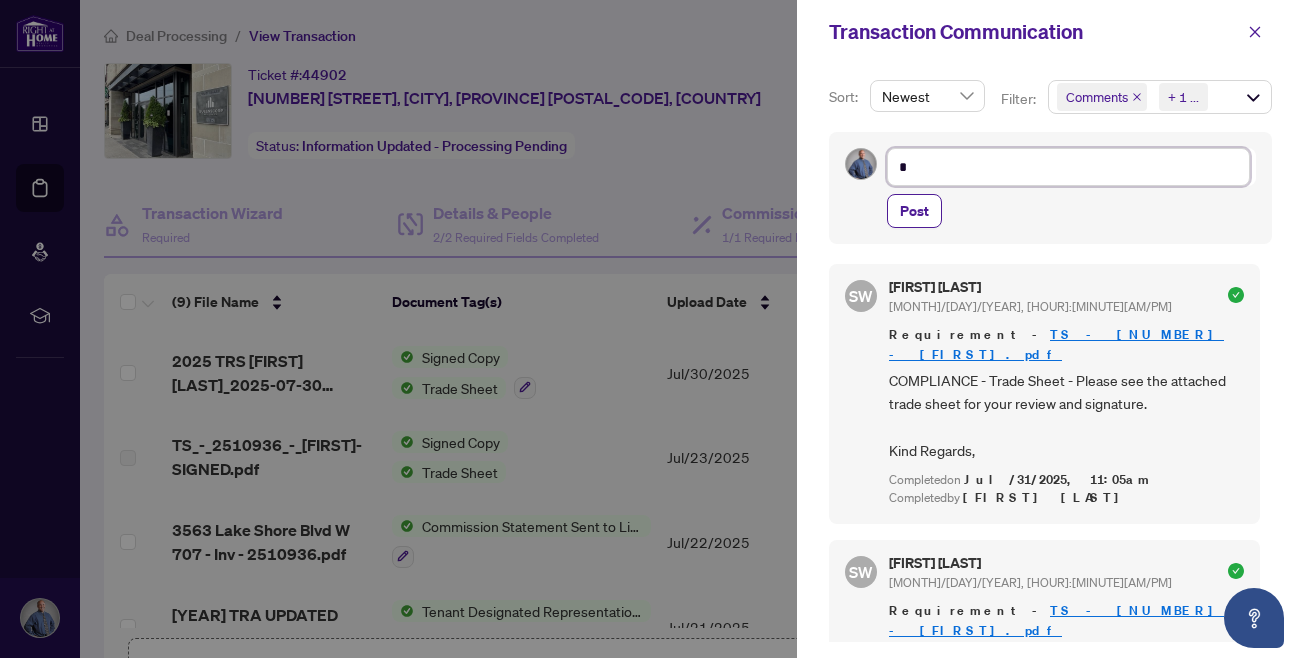 type on "**" 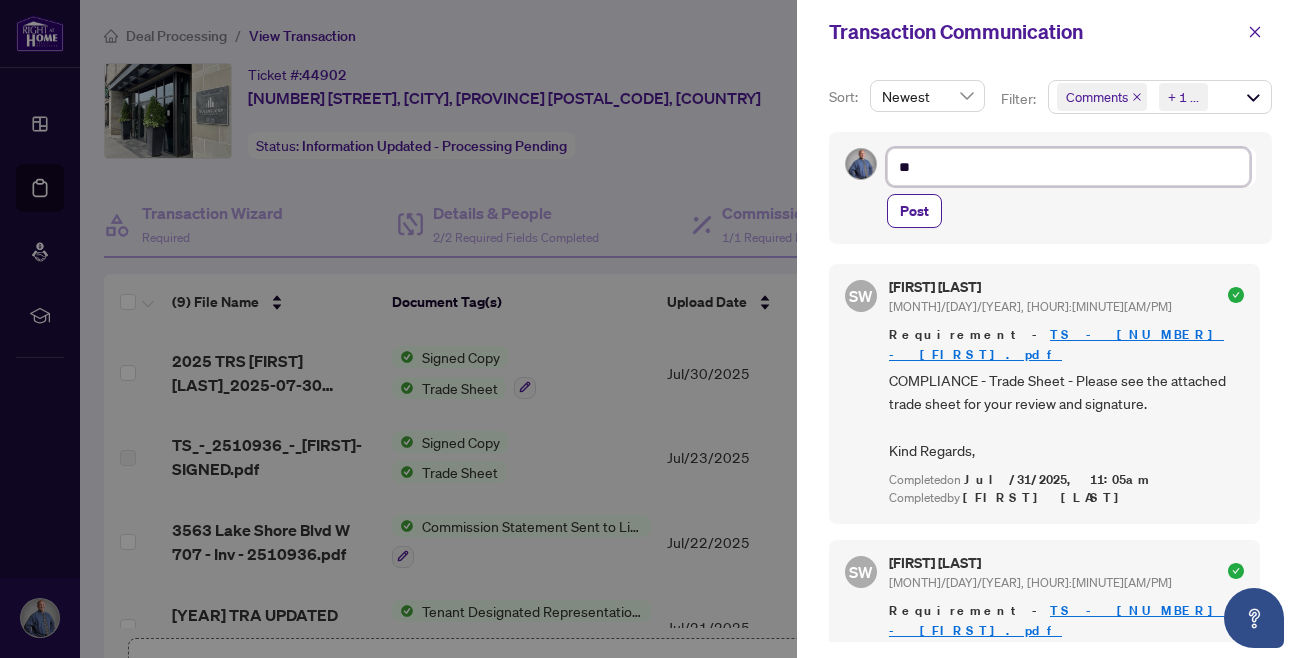type on "***" 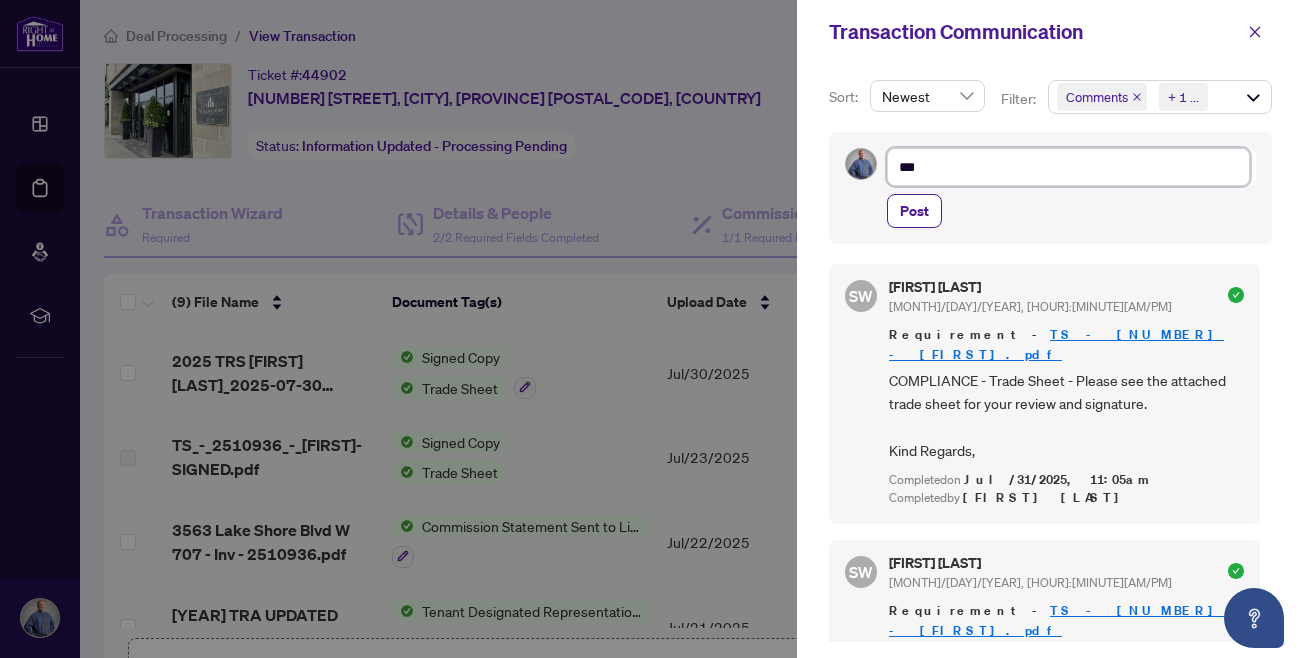 type on "****" 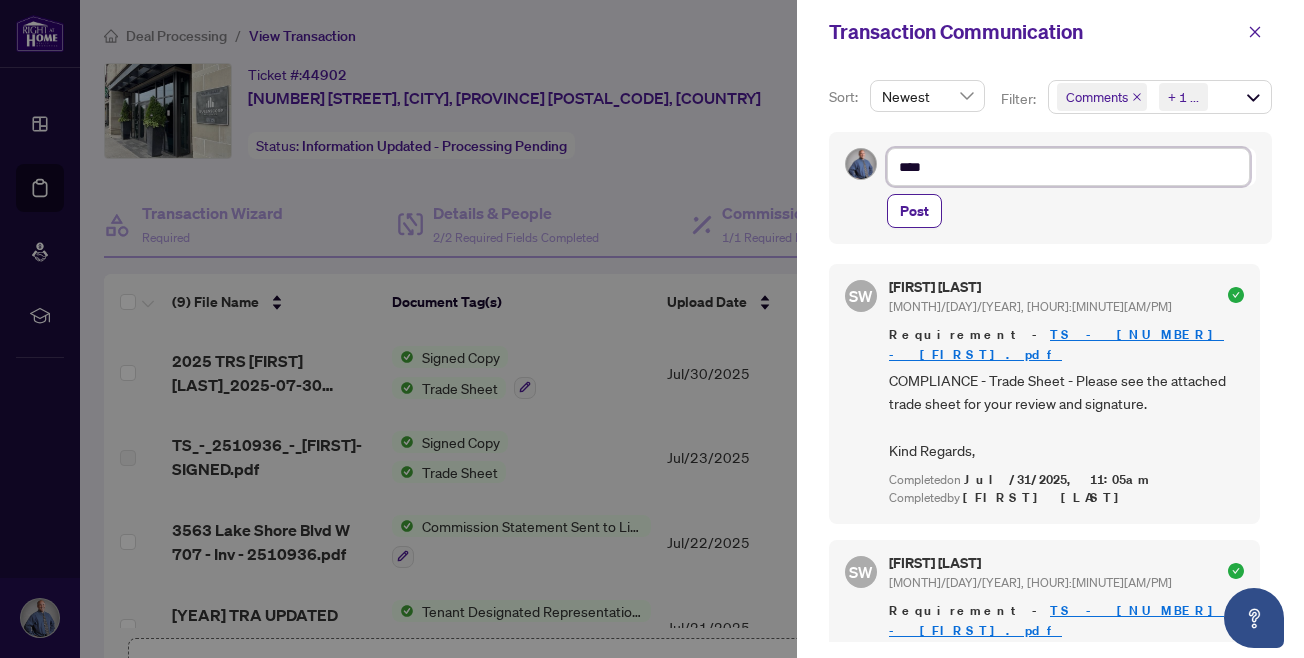 type on "*****" 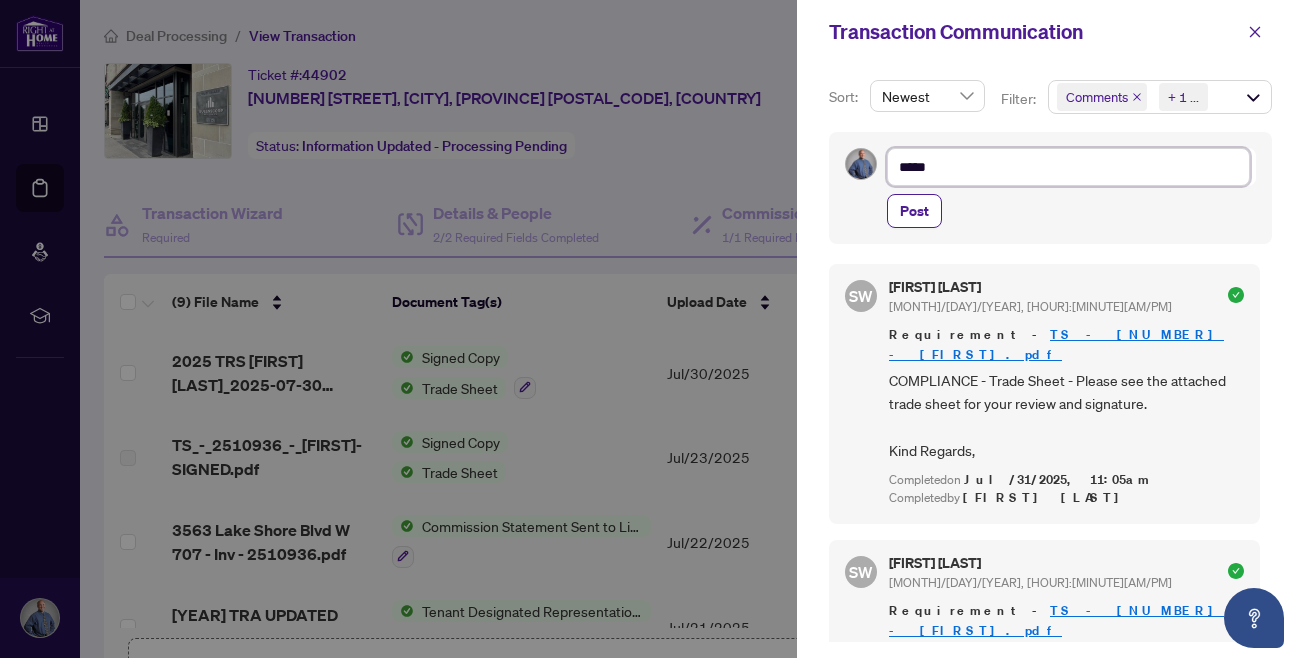 type on "******" 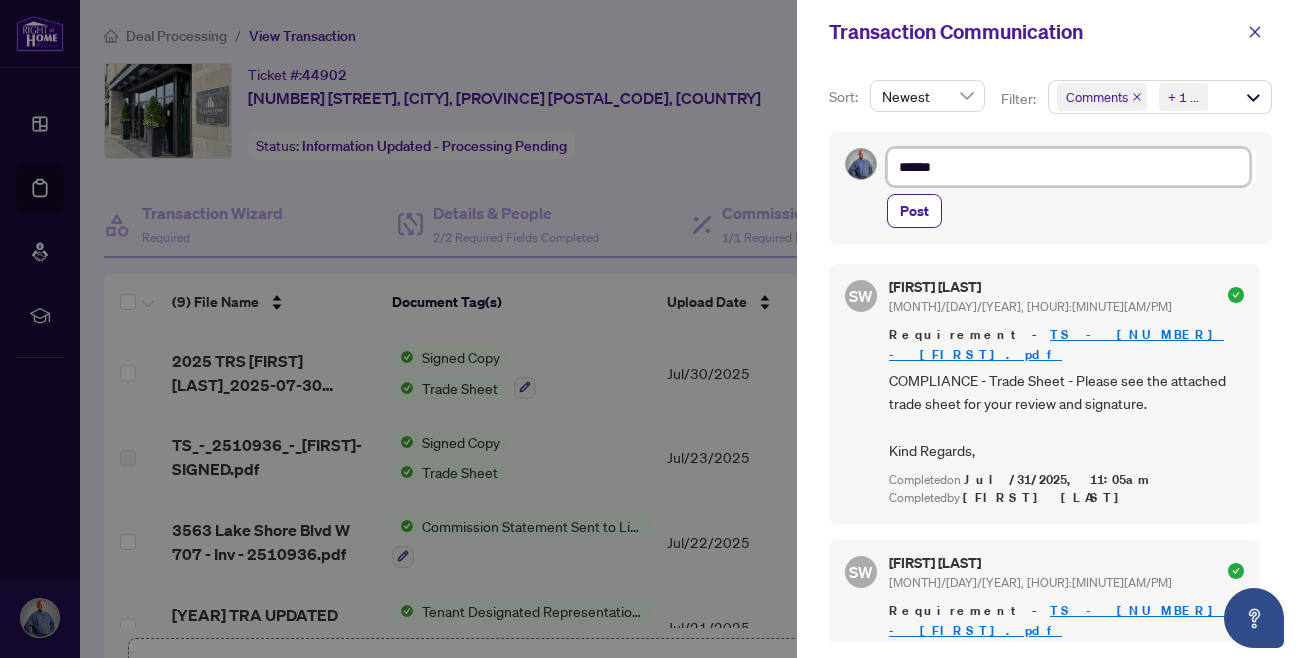 type on "*******" 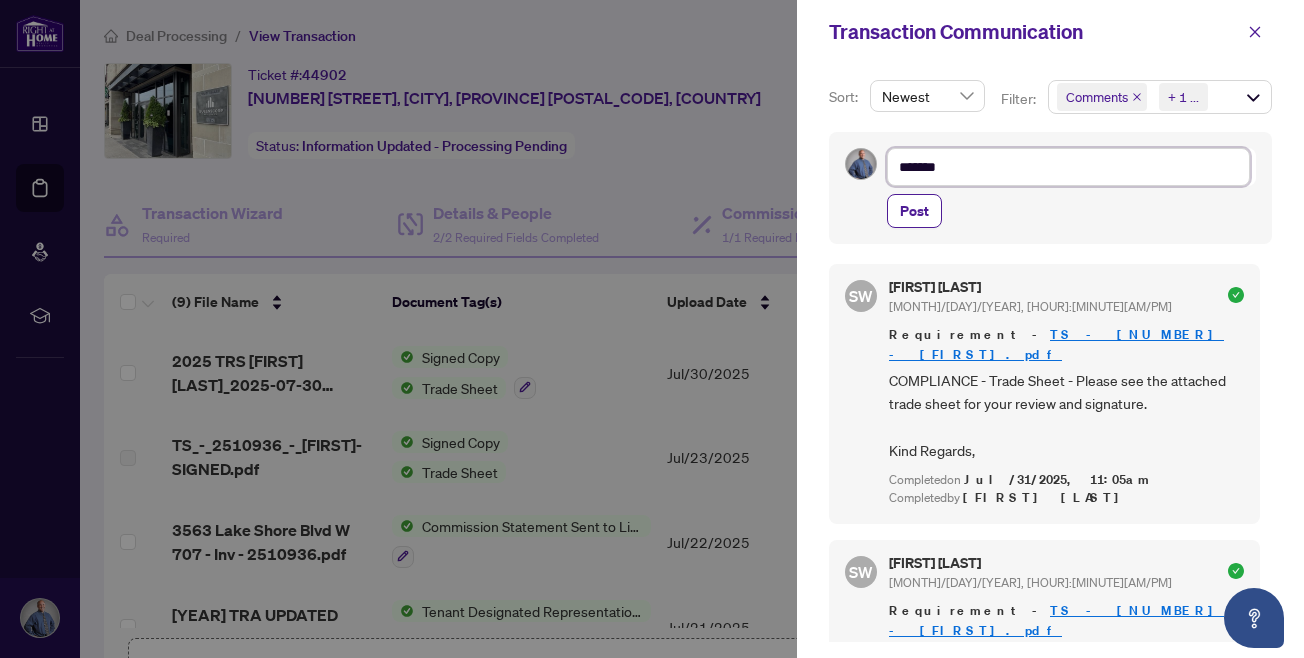 type on "********" 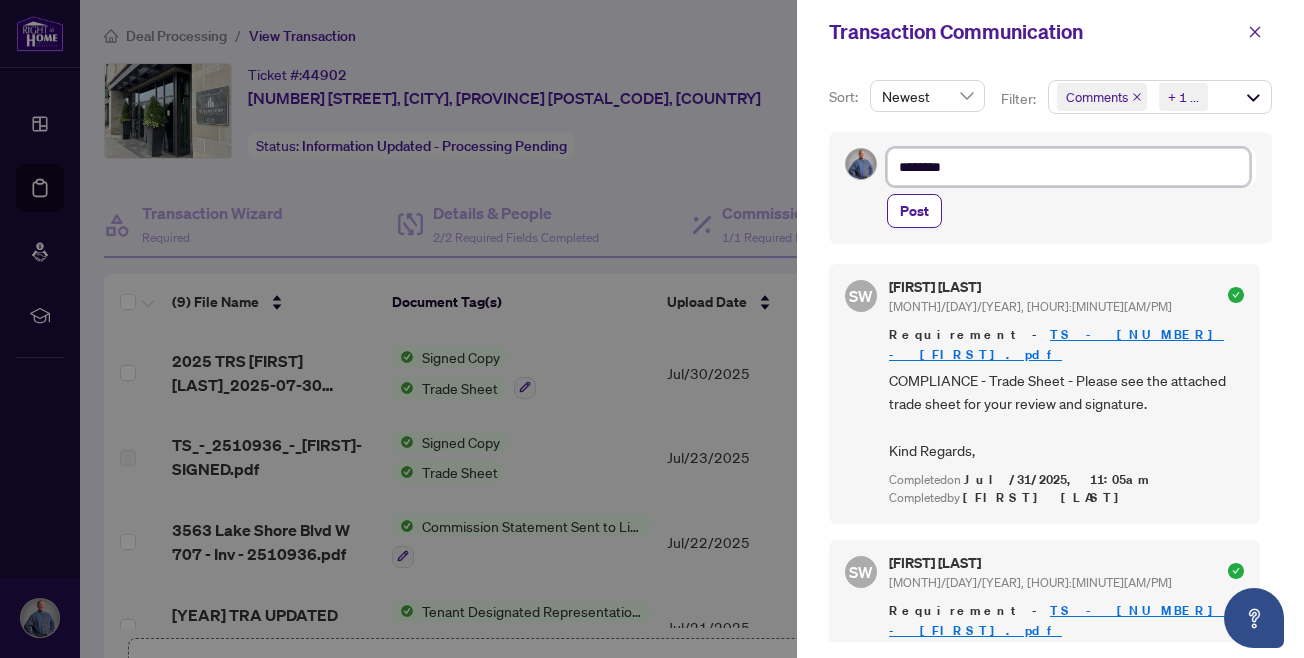 type on "********" 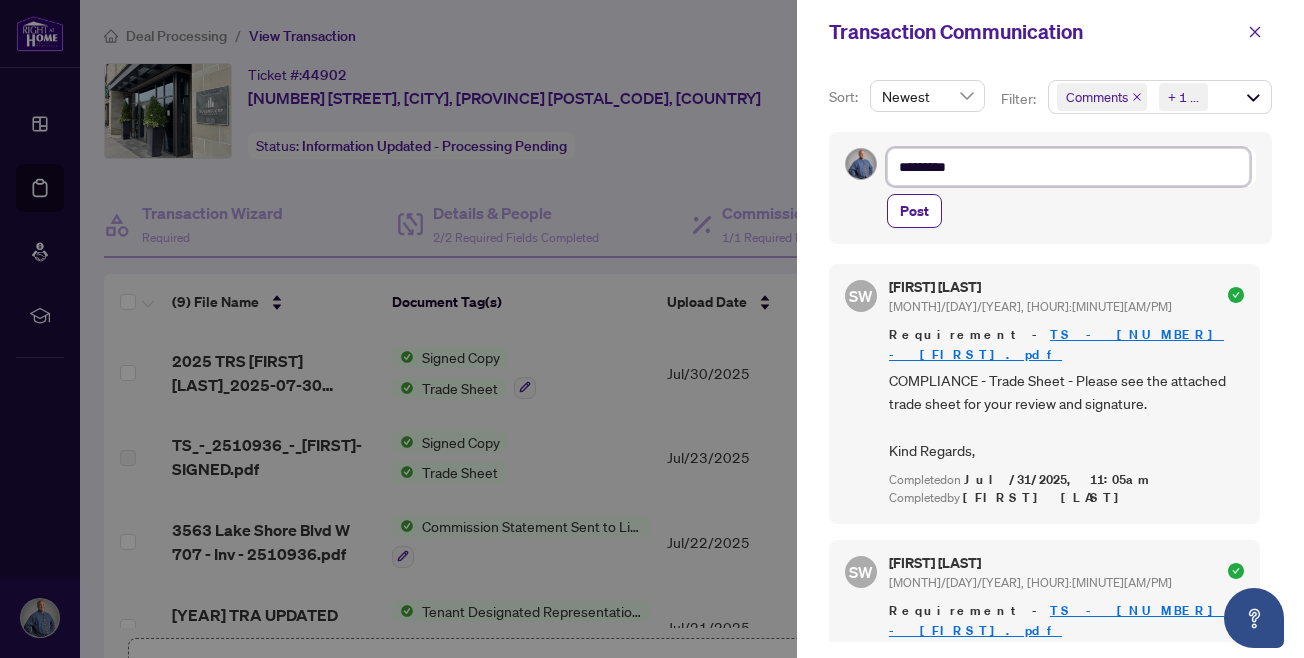 type on "**********" 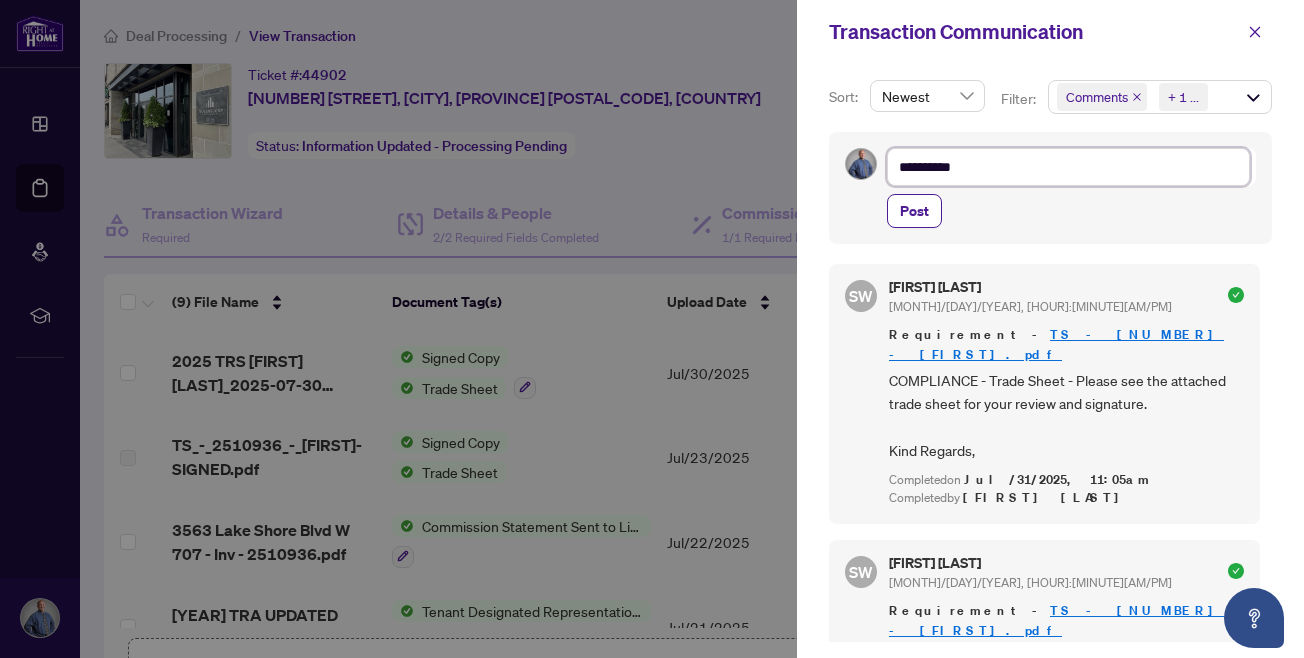 type on "**********" 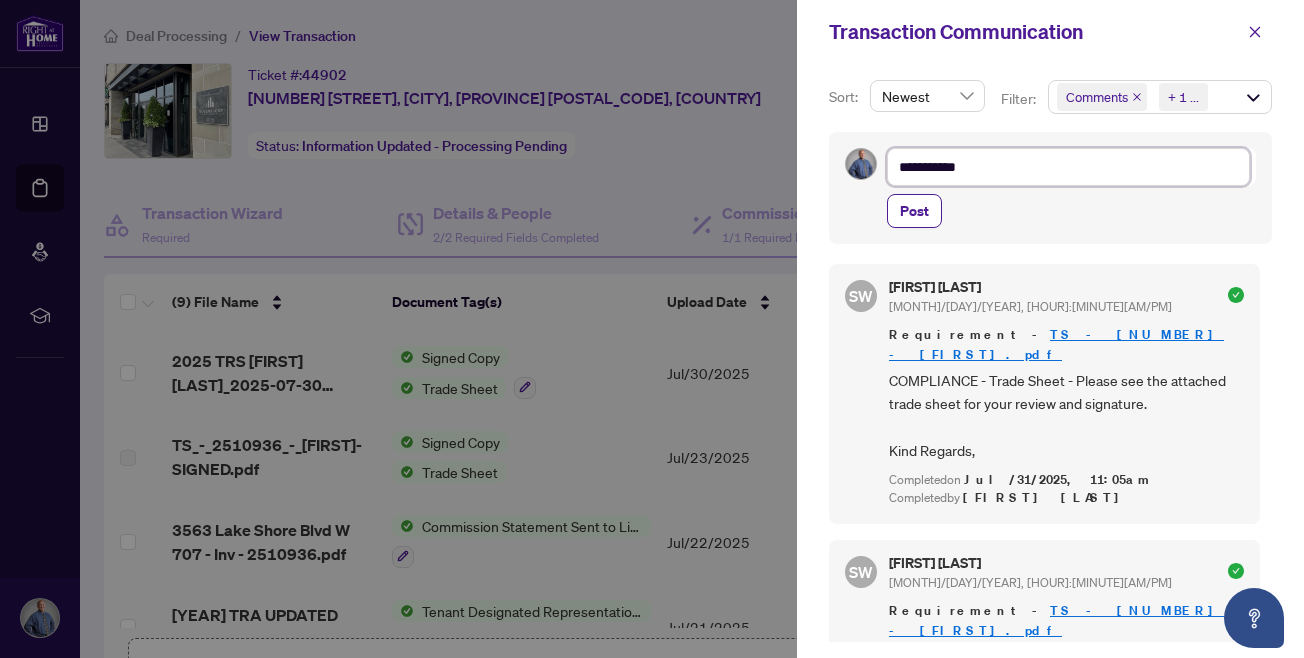 type on "**********" 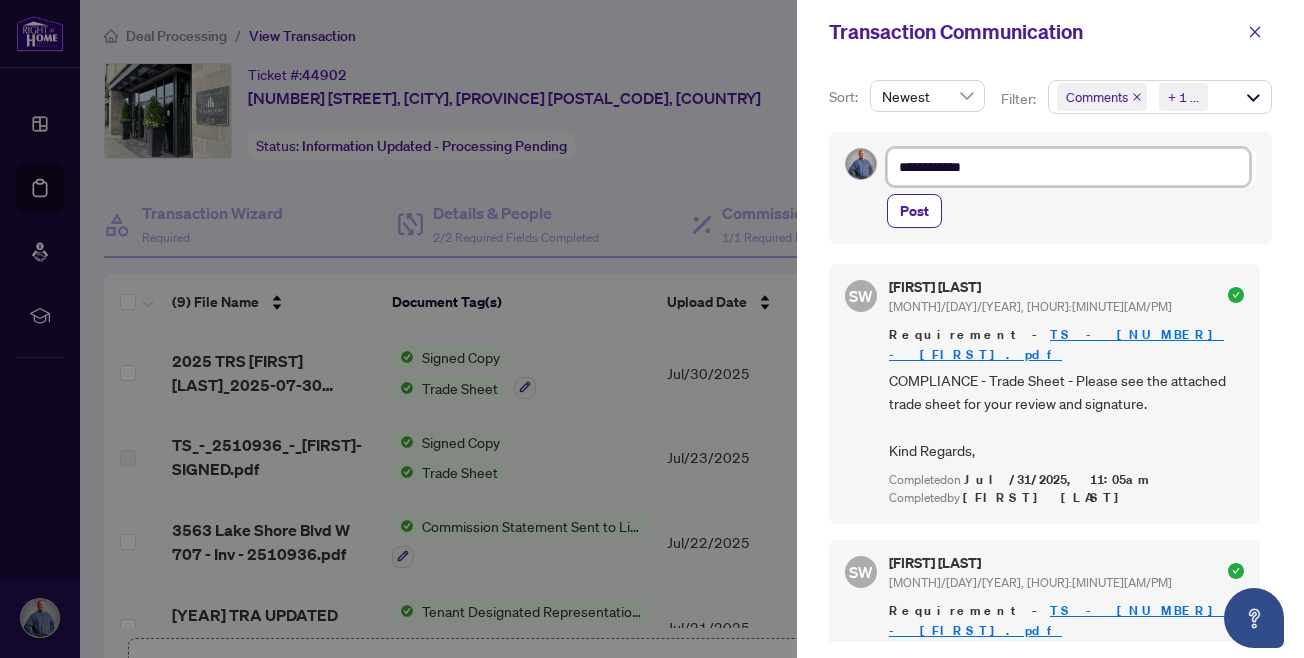 type on "**********" 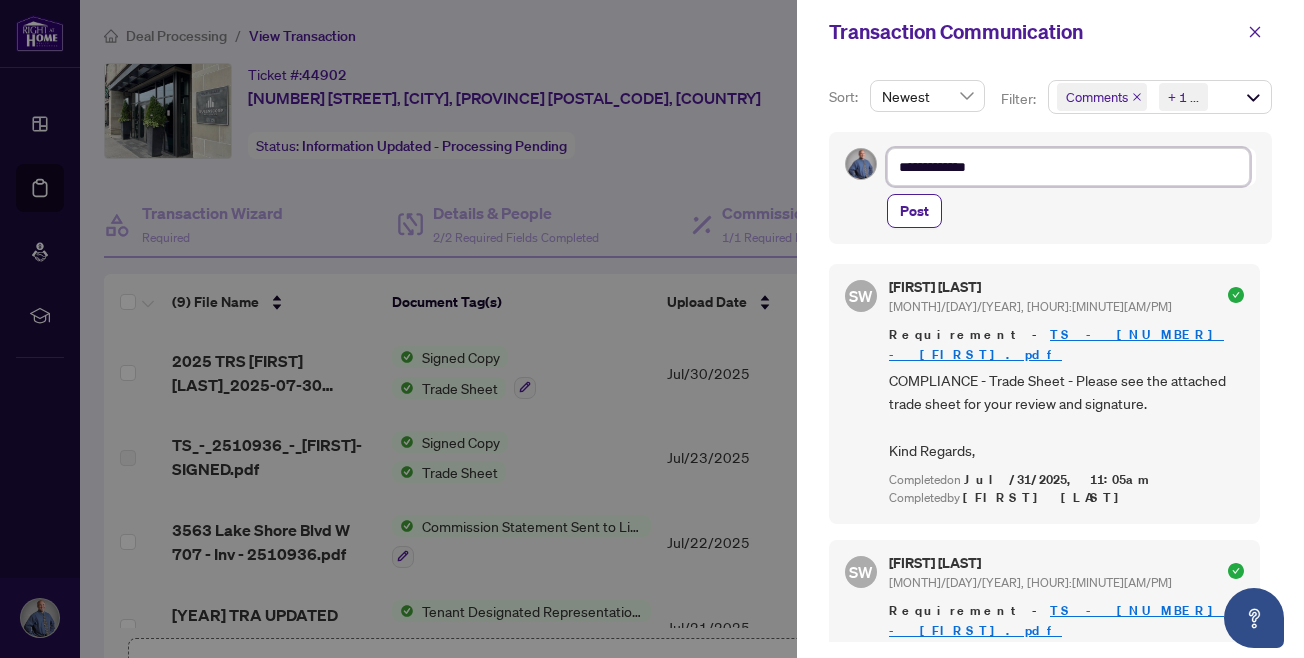 type on "**********" 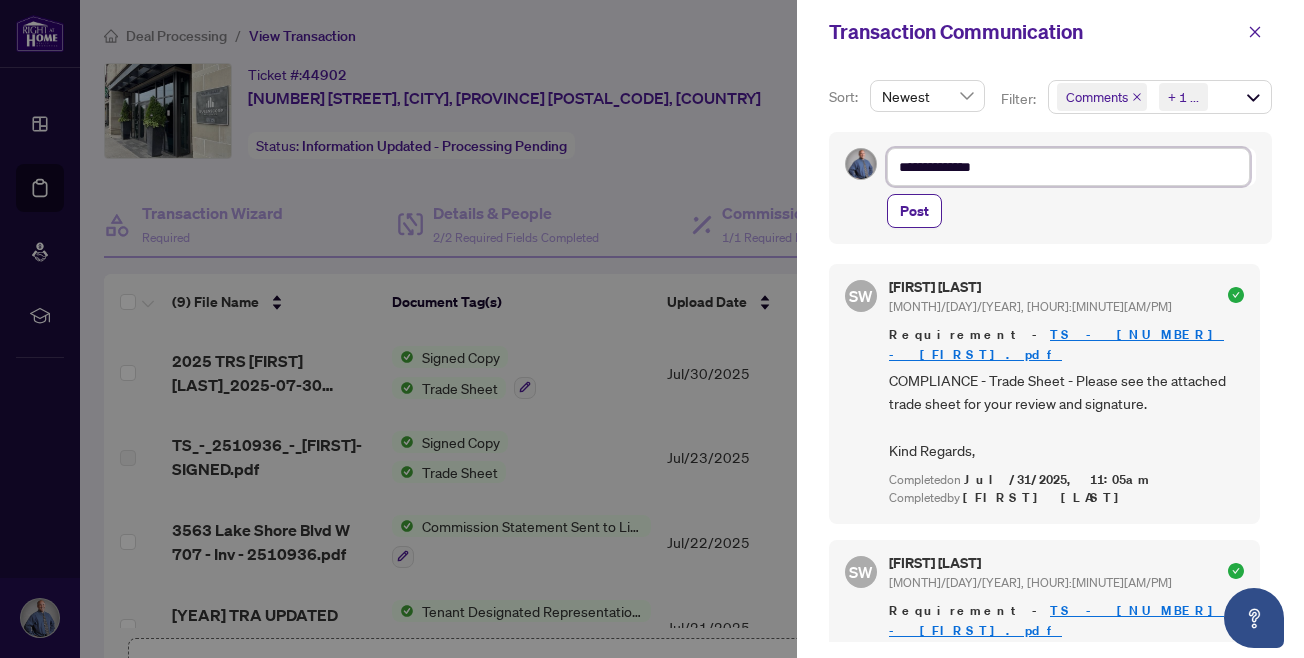 type on "**********" 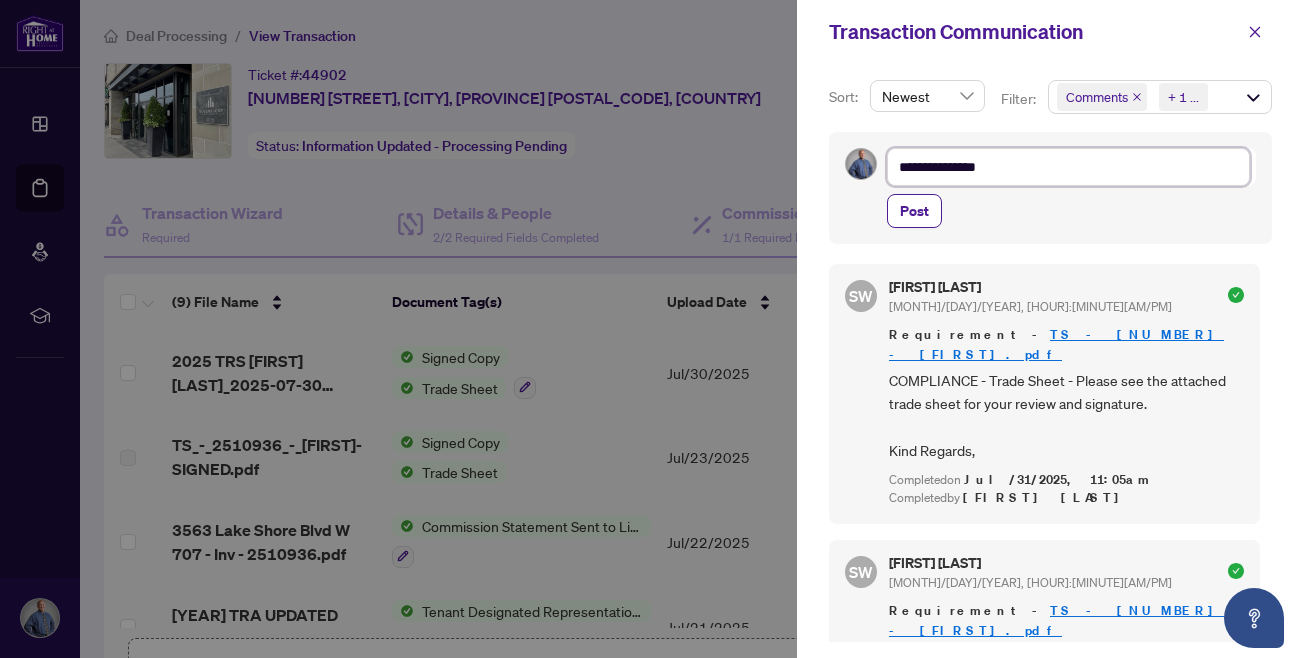 type on "**********" 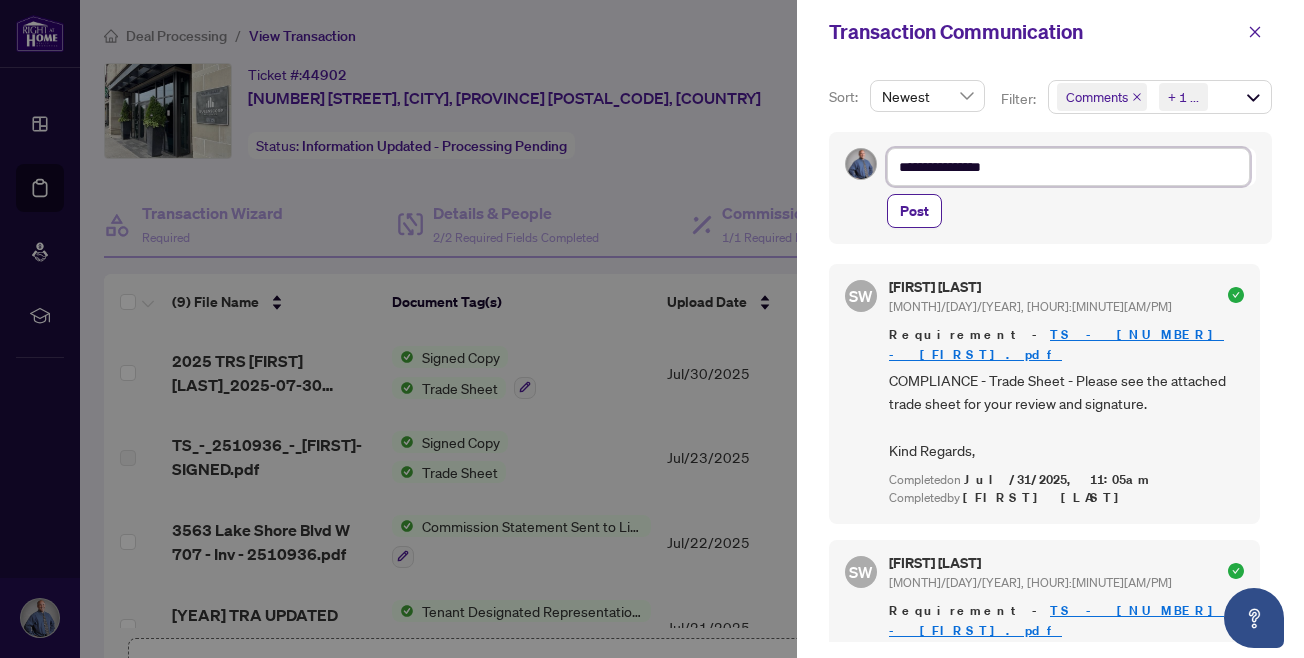 type on "**********" 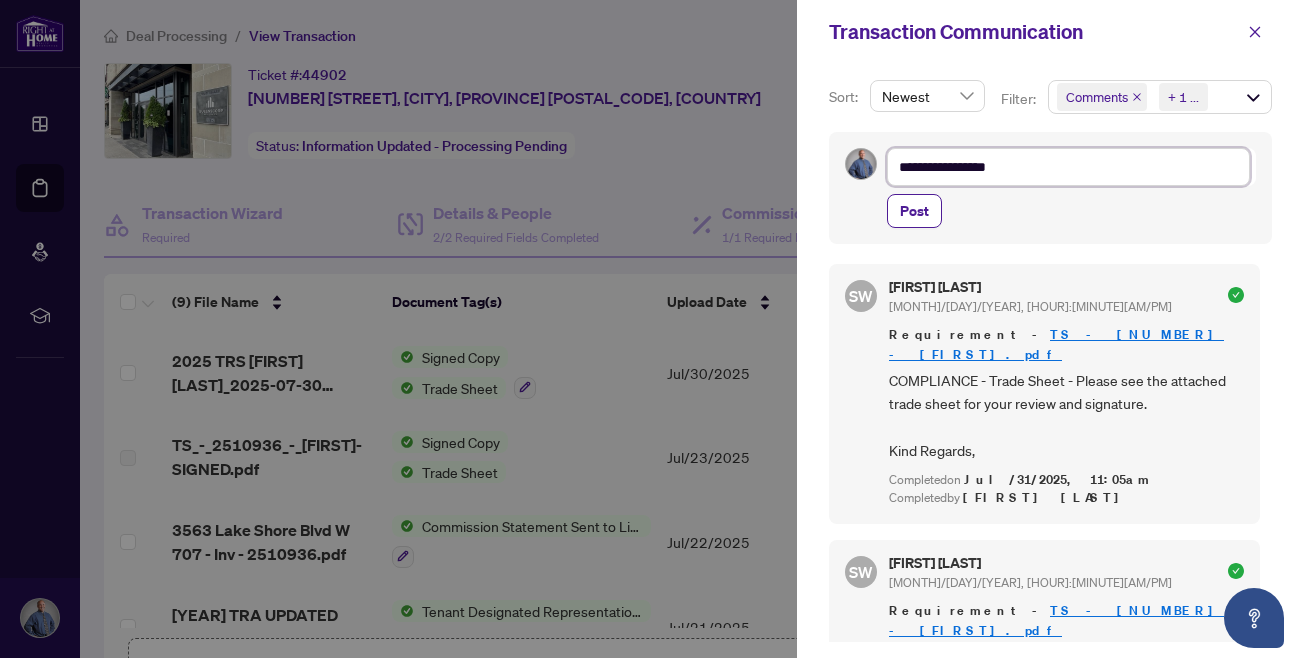 type on "**********" 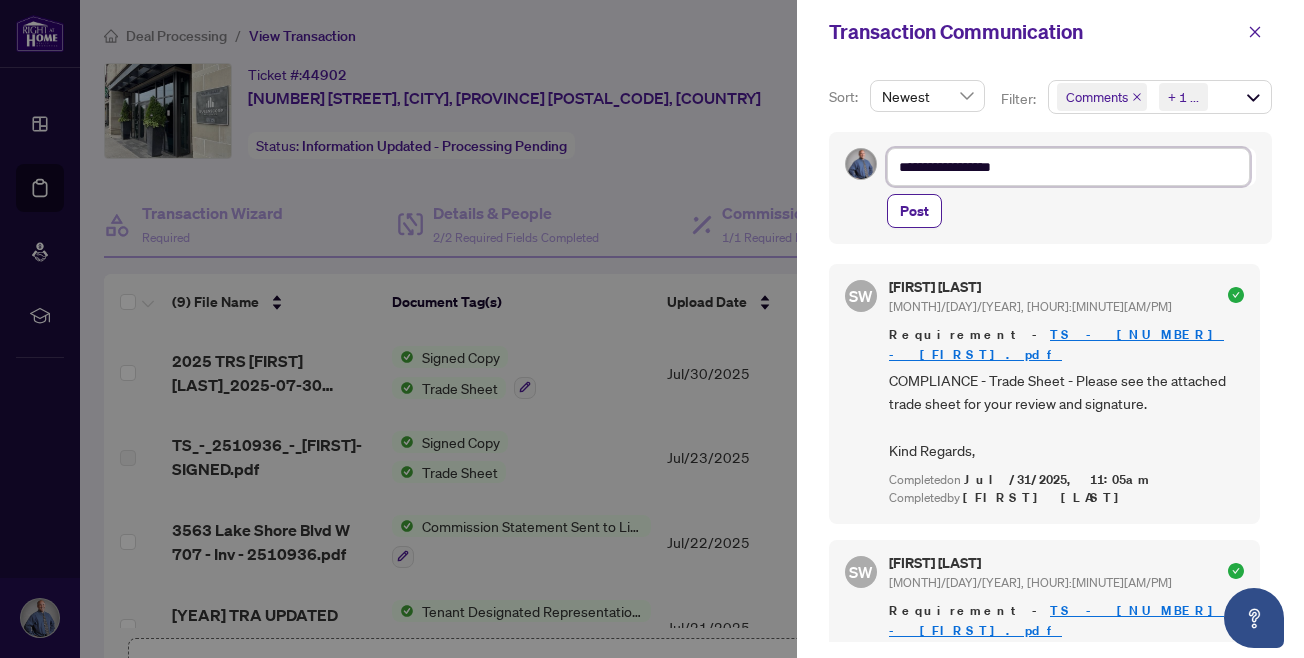 type on "**********" 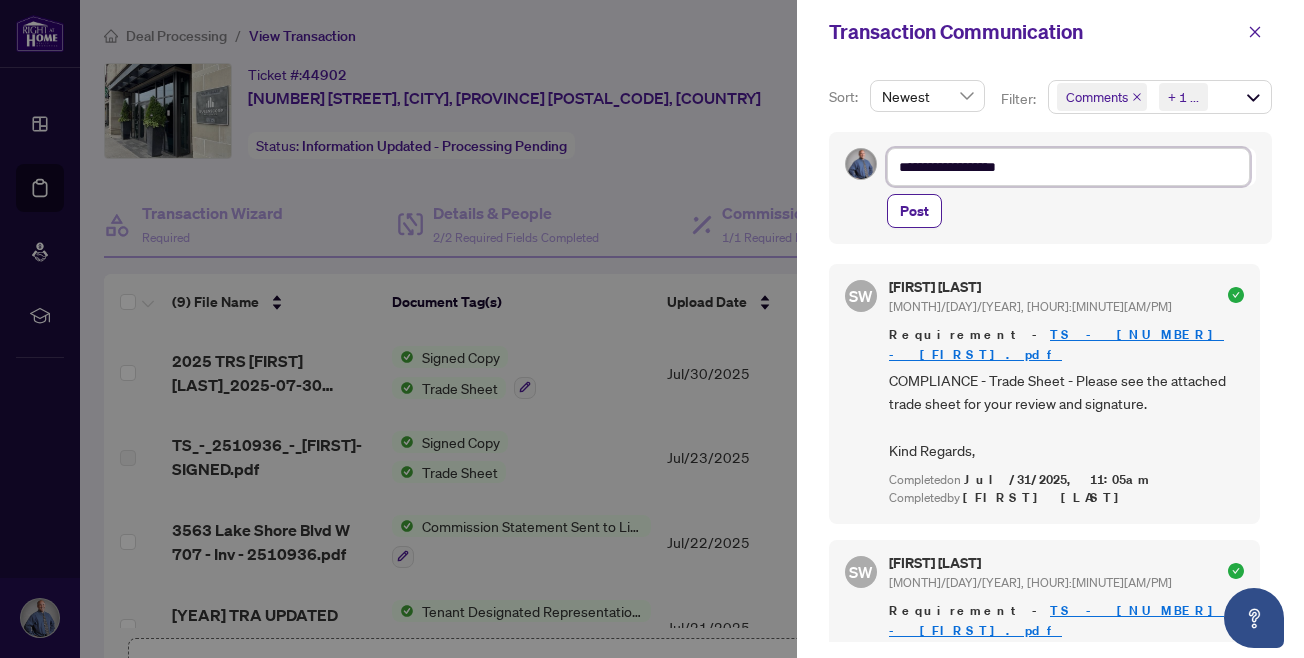 type on "**********" 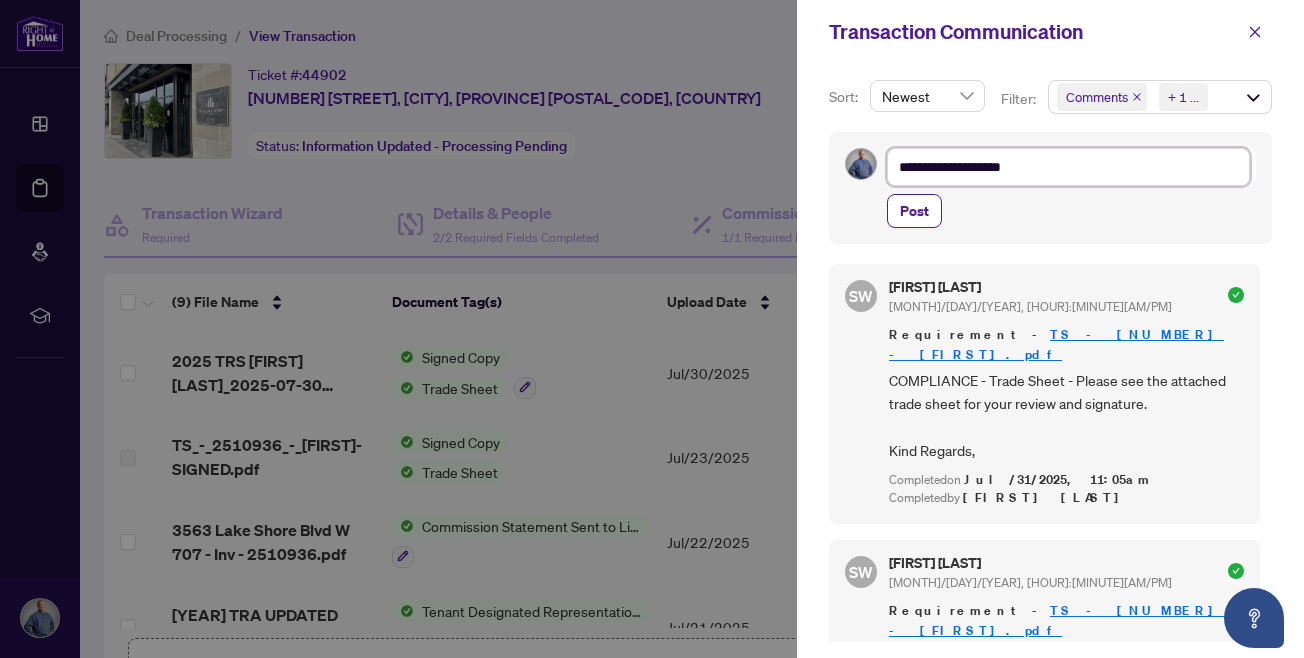 type on "**********" 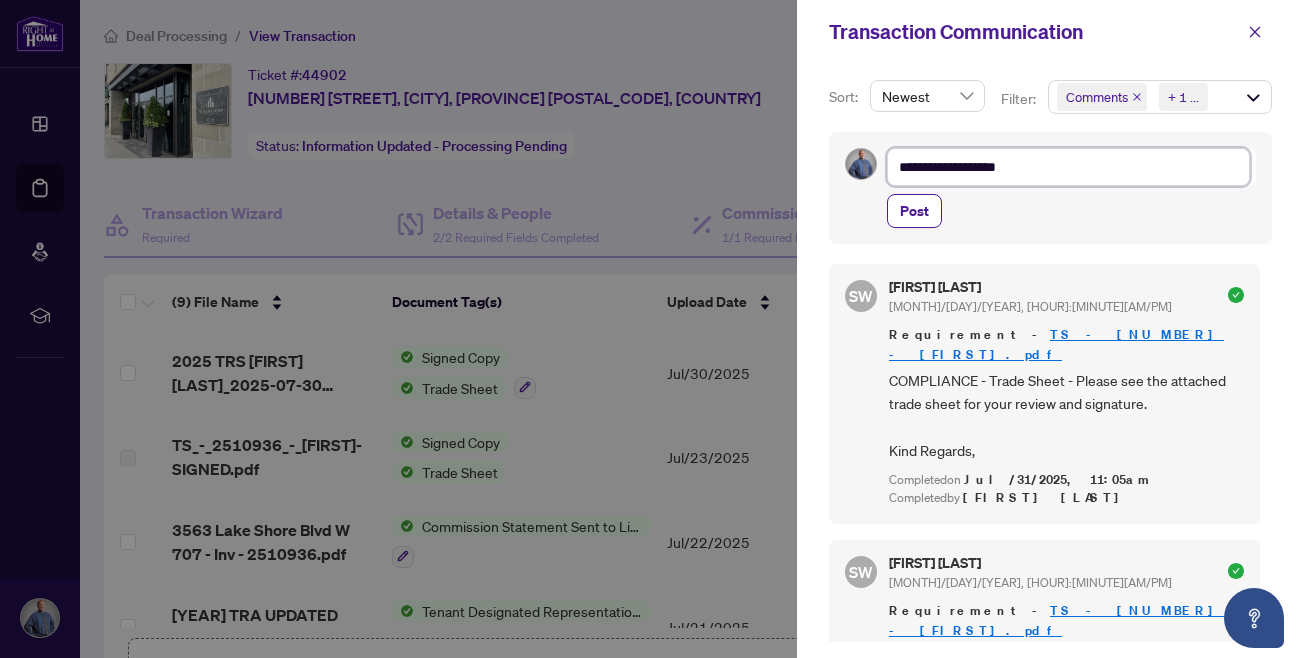 type on "**********" 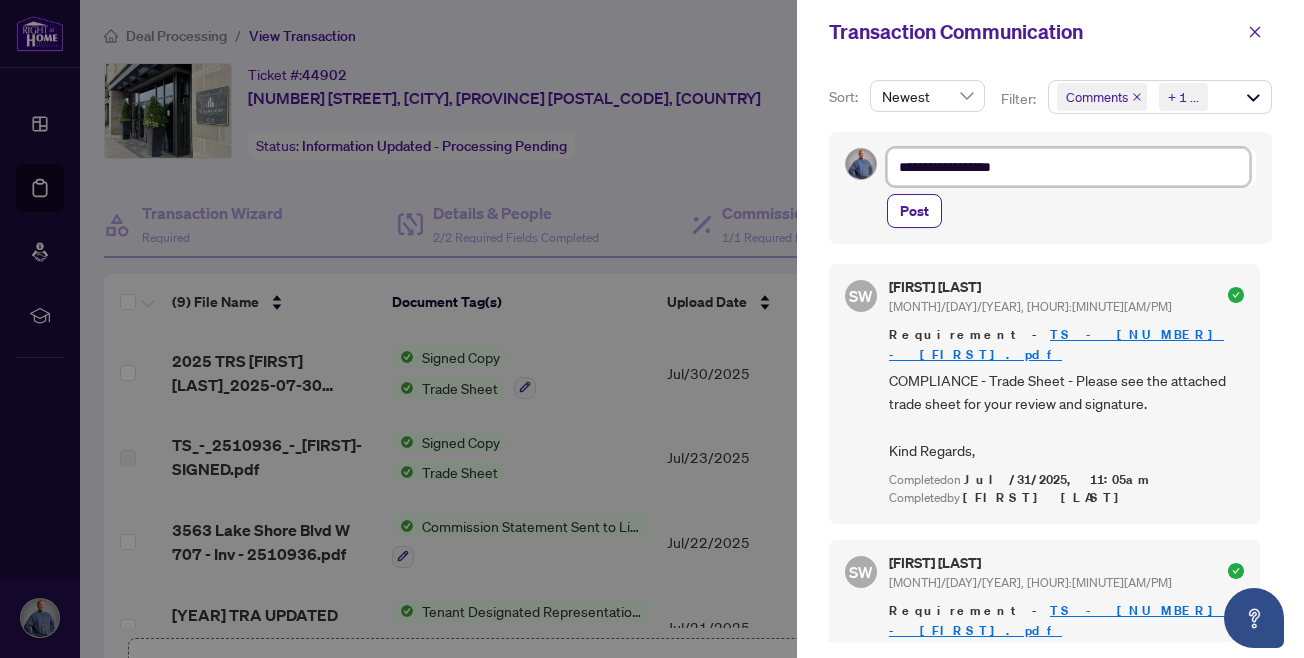 type on "**********" 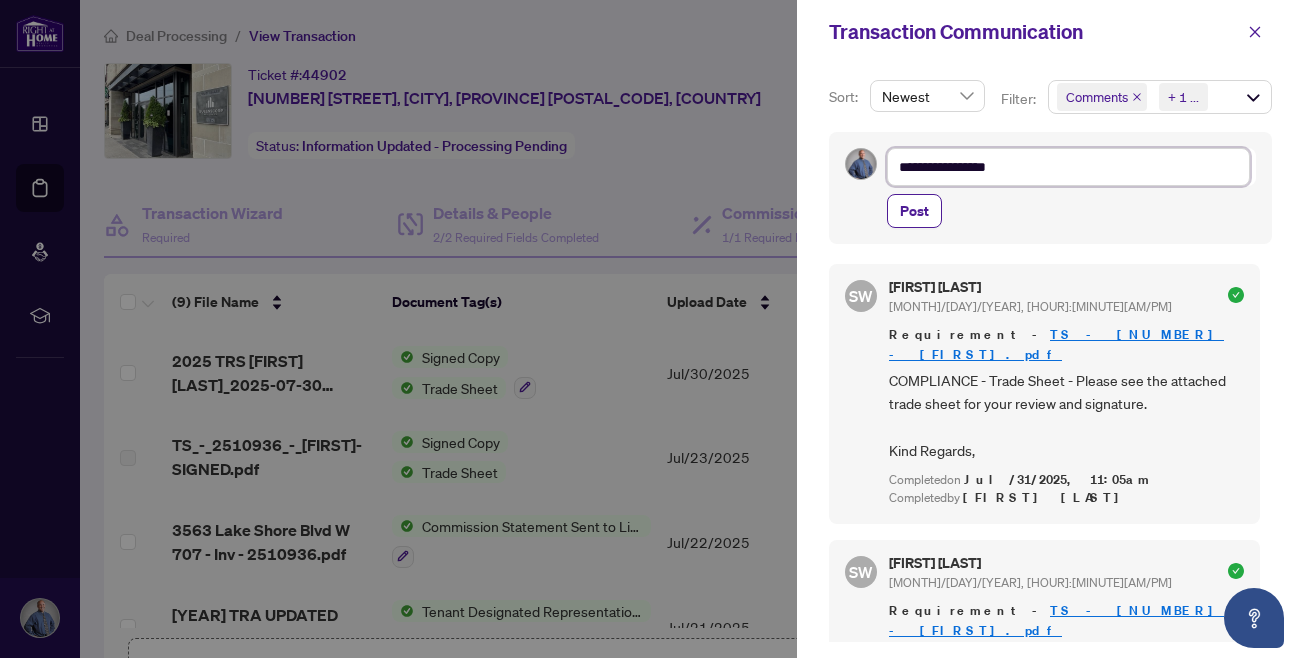 type on "**********" 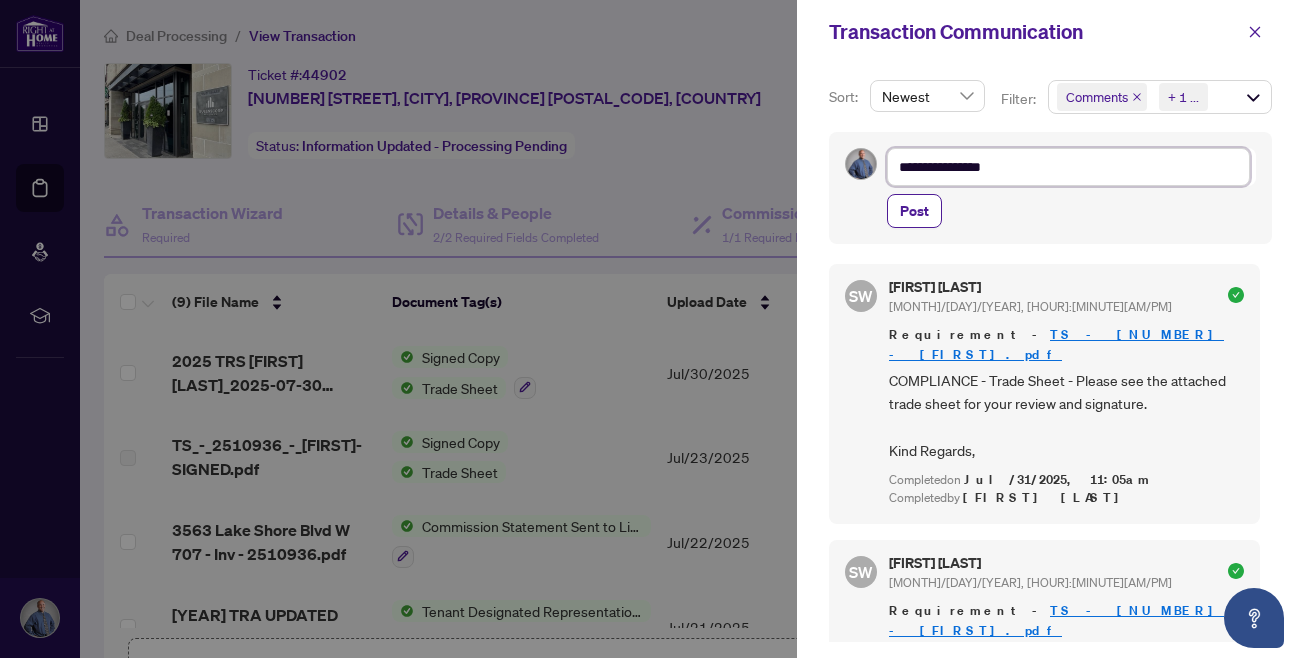 type on "**********" 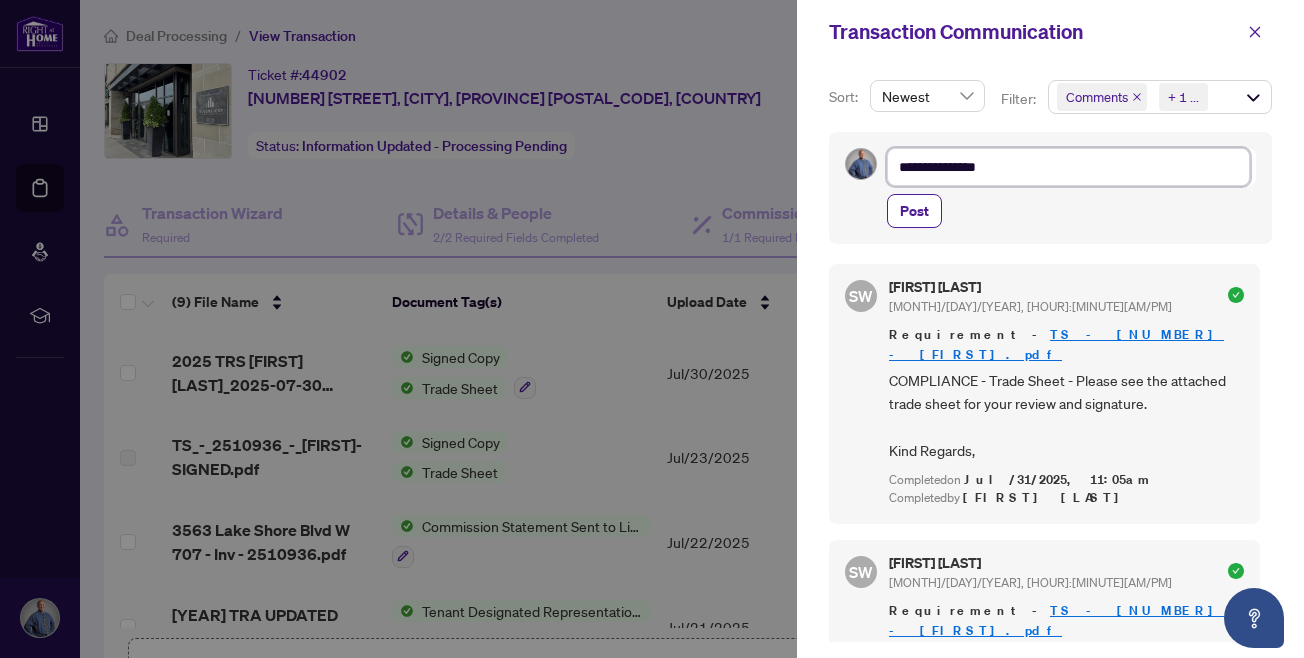type on "**********" 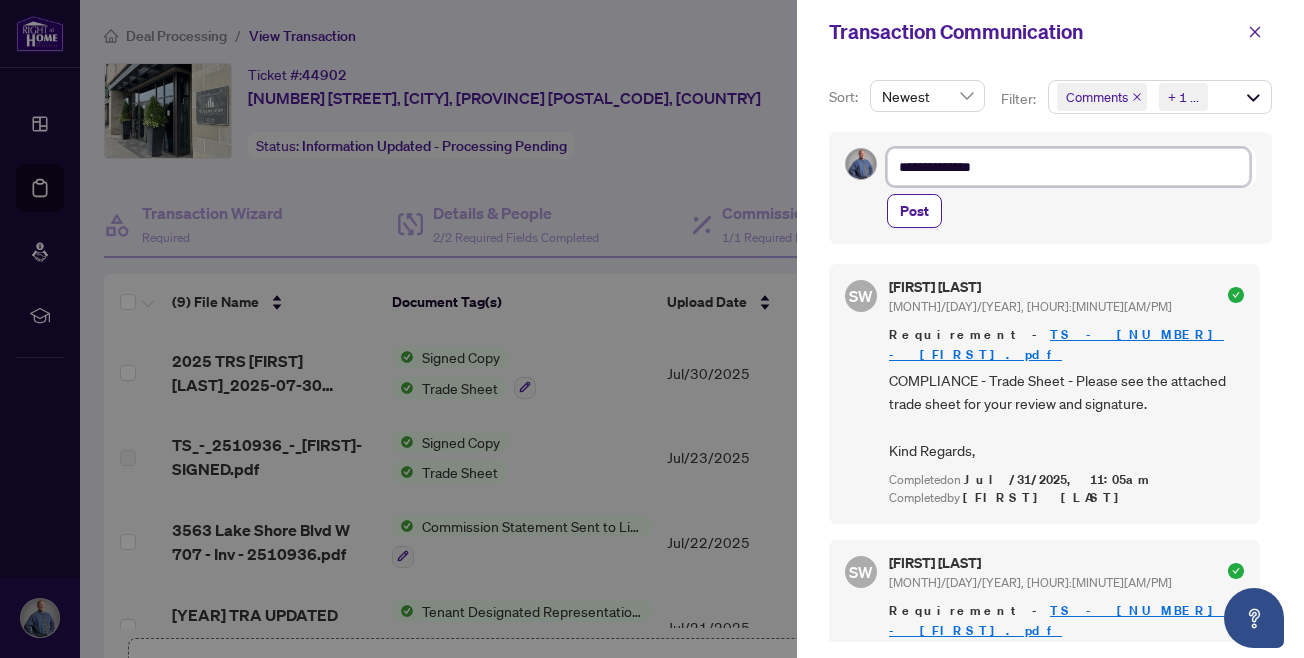 type on "**********" 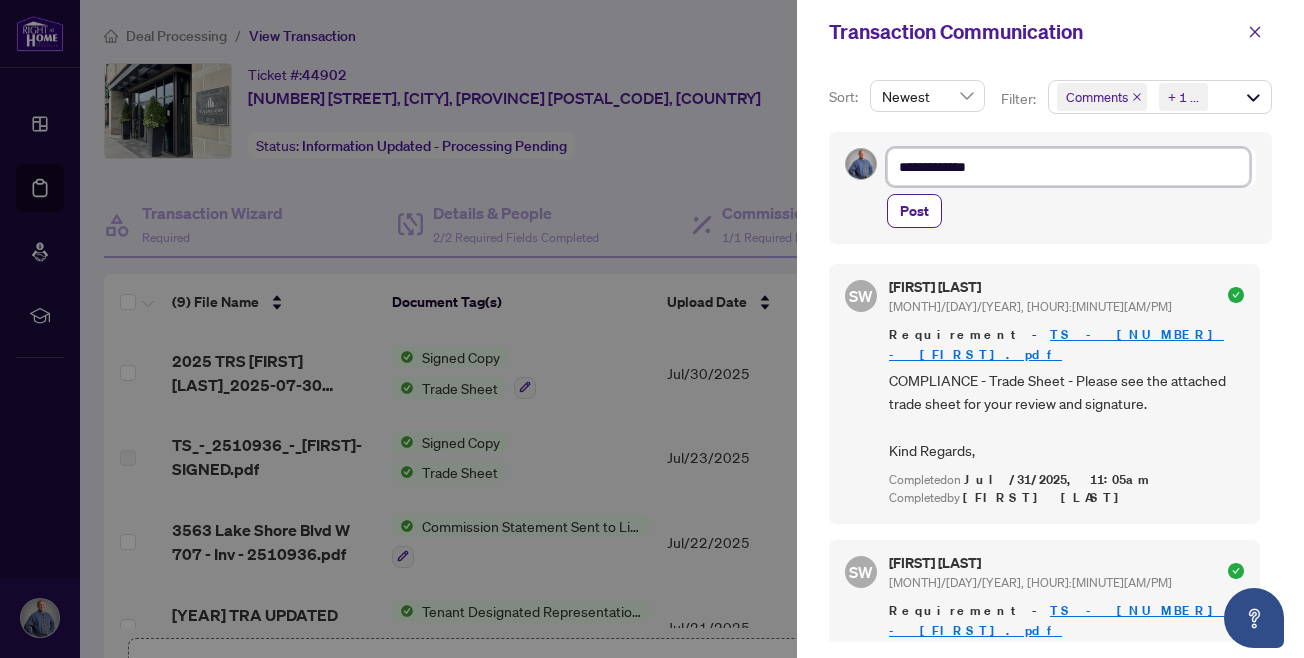 type on "**********" 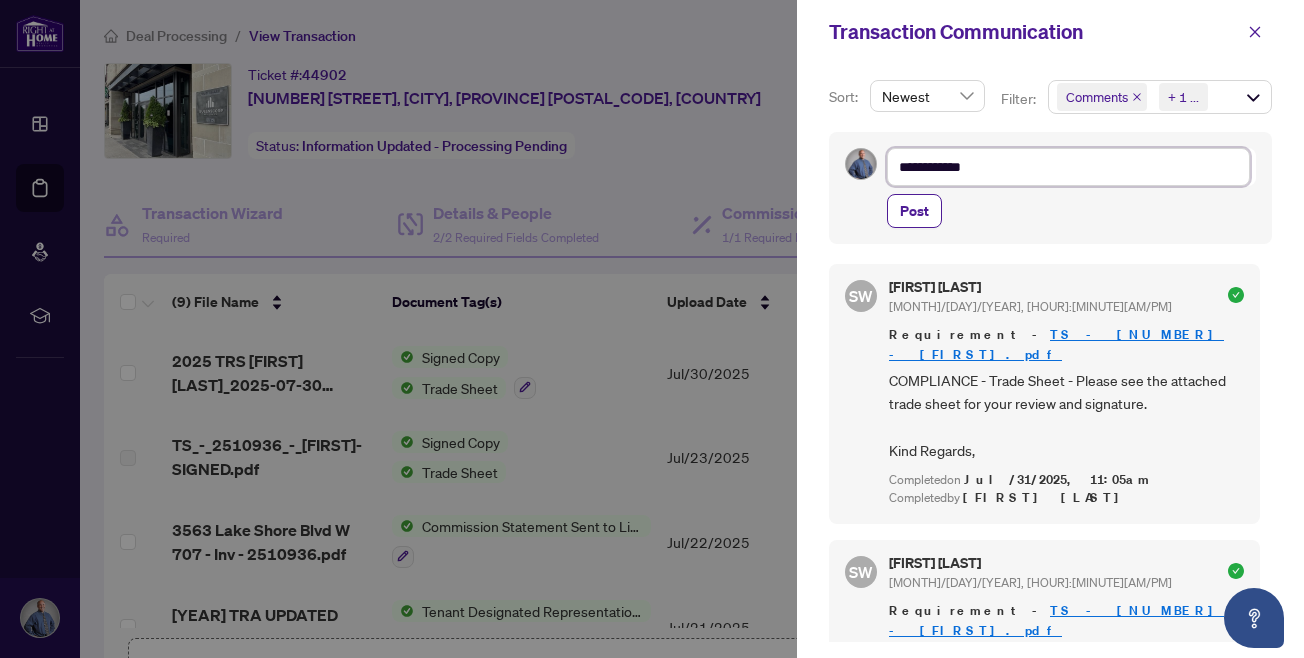 type on "**********" 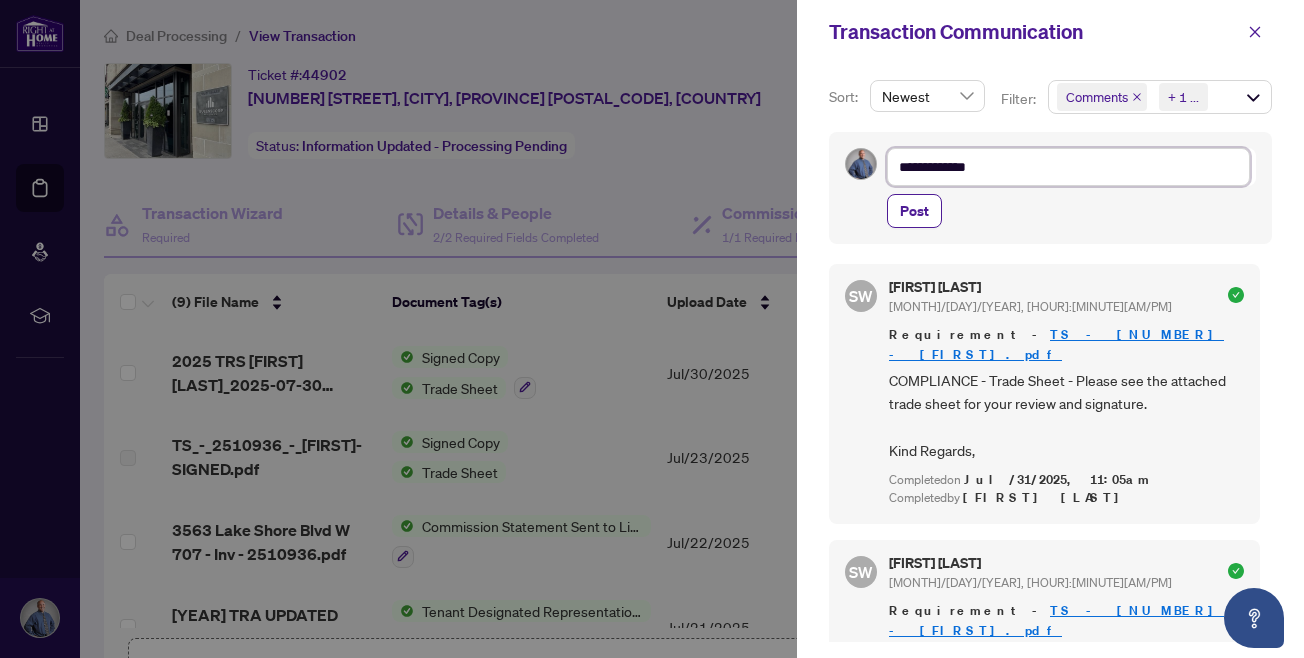 type on "**********" 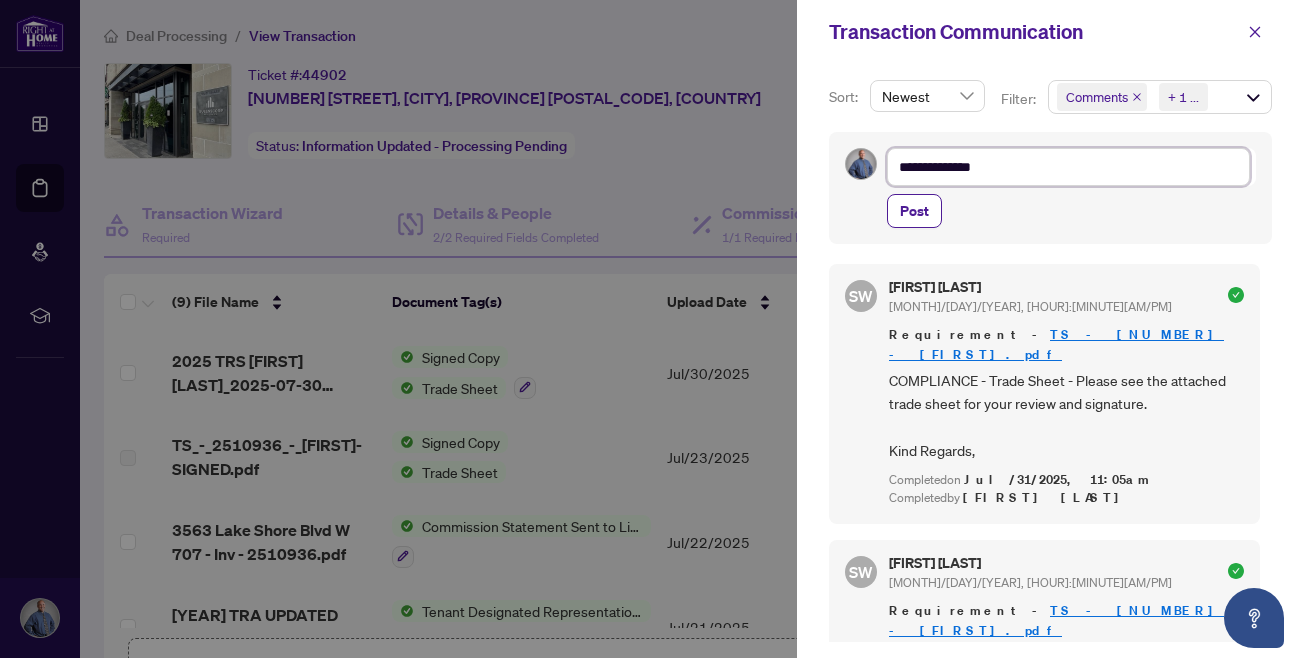 type on "**********" 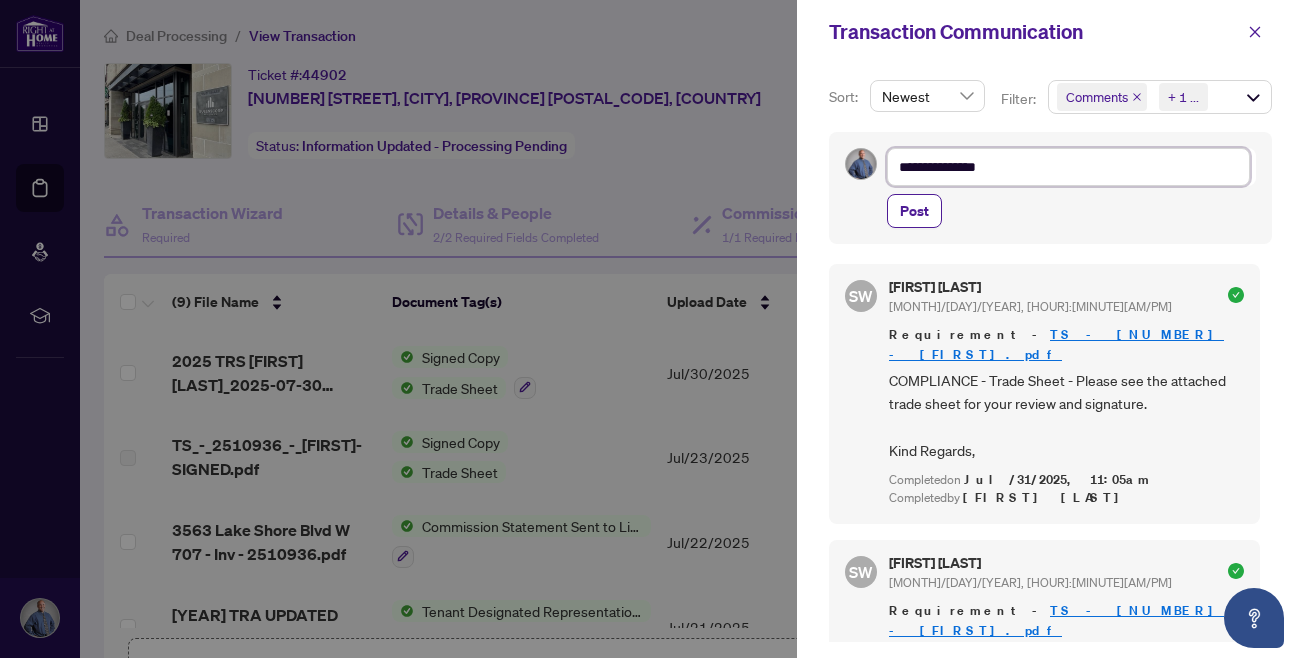 type on "**********" 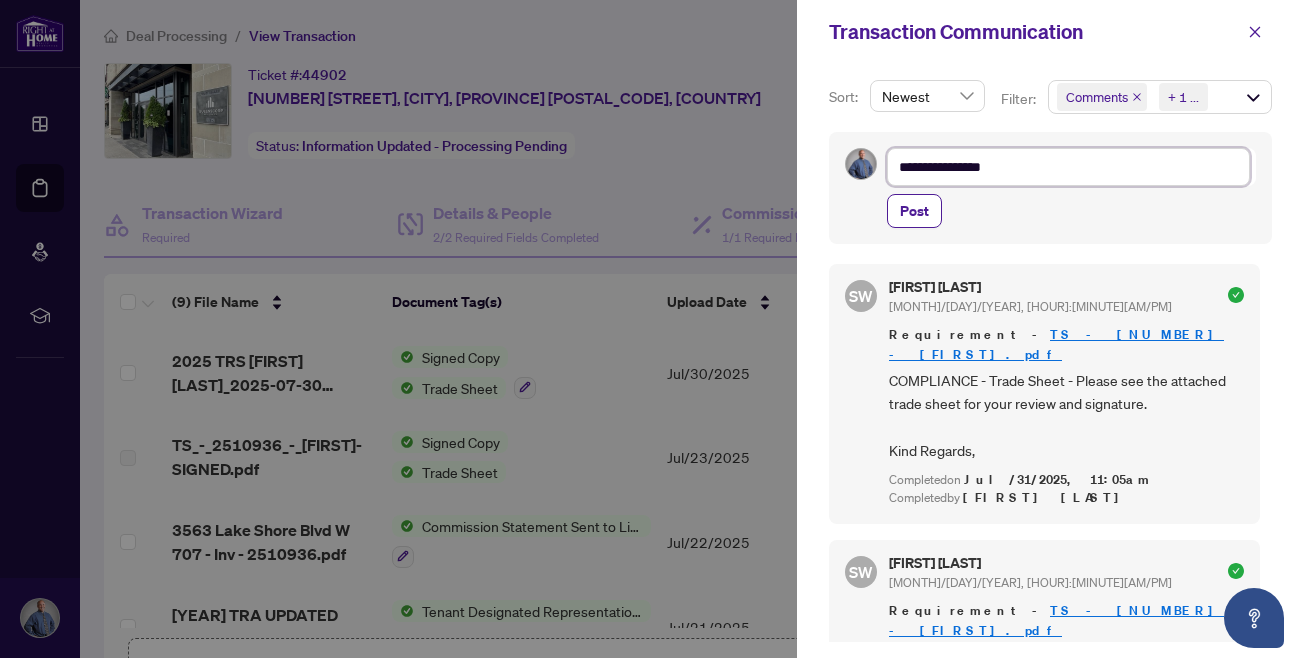 type on "**********" 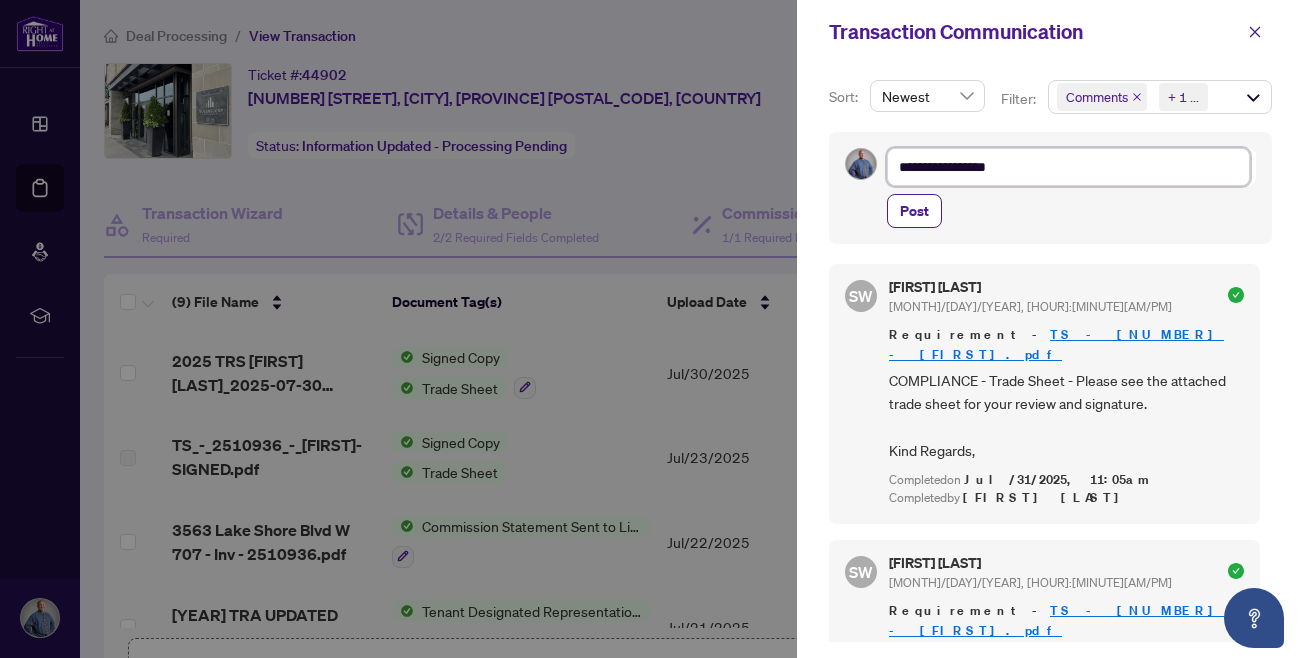 type on "**********" 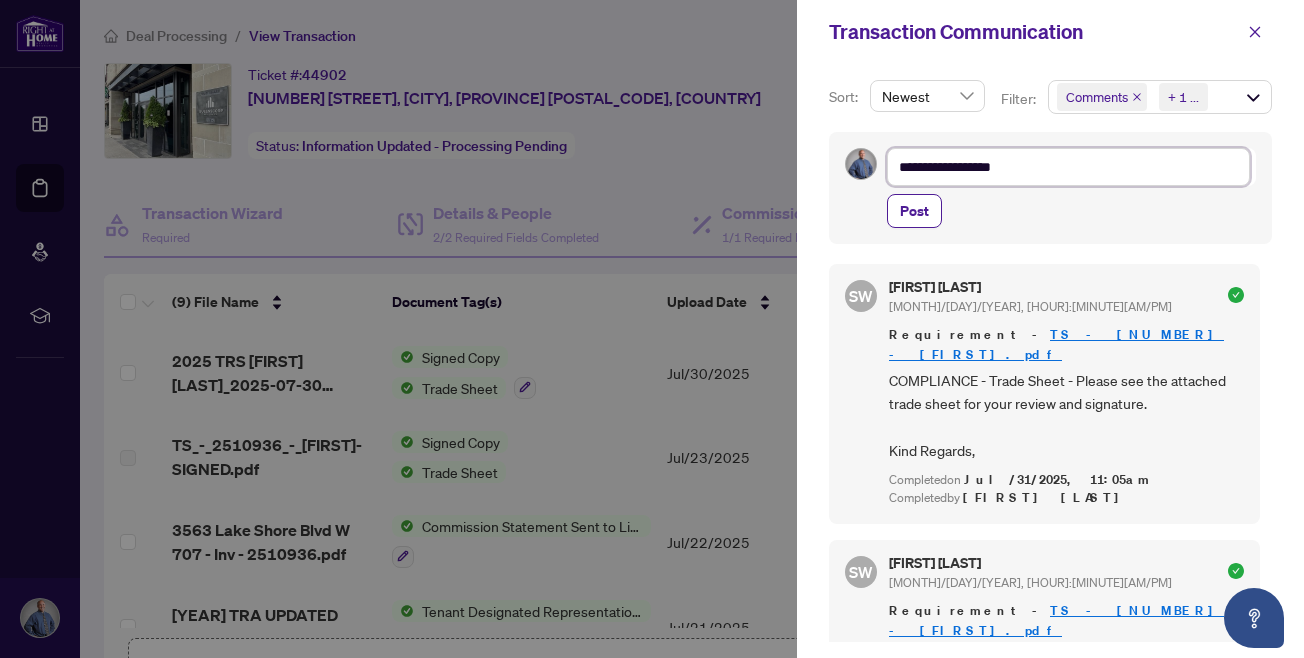 type on "**********" 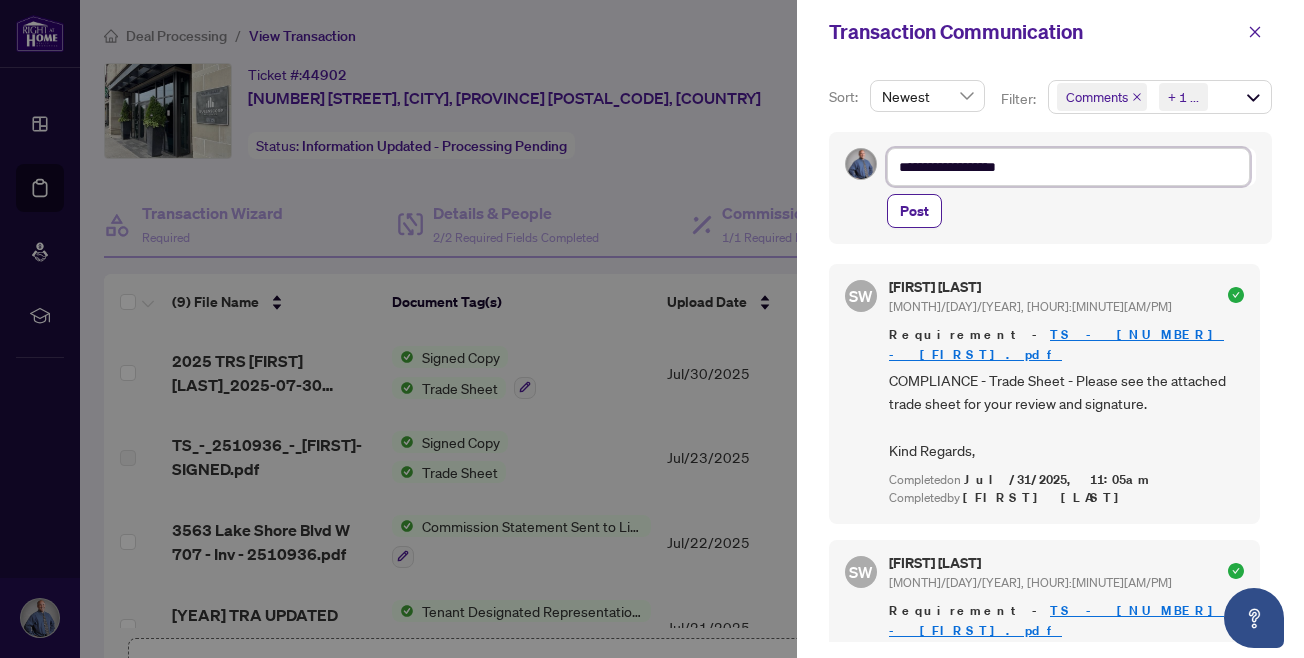 type on "**********" 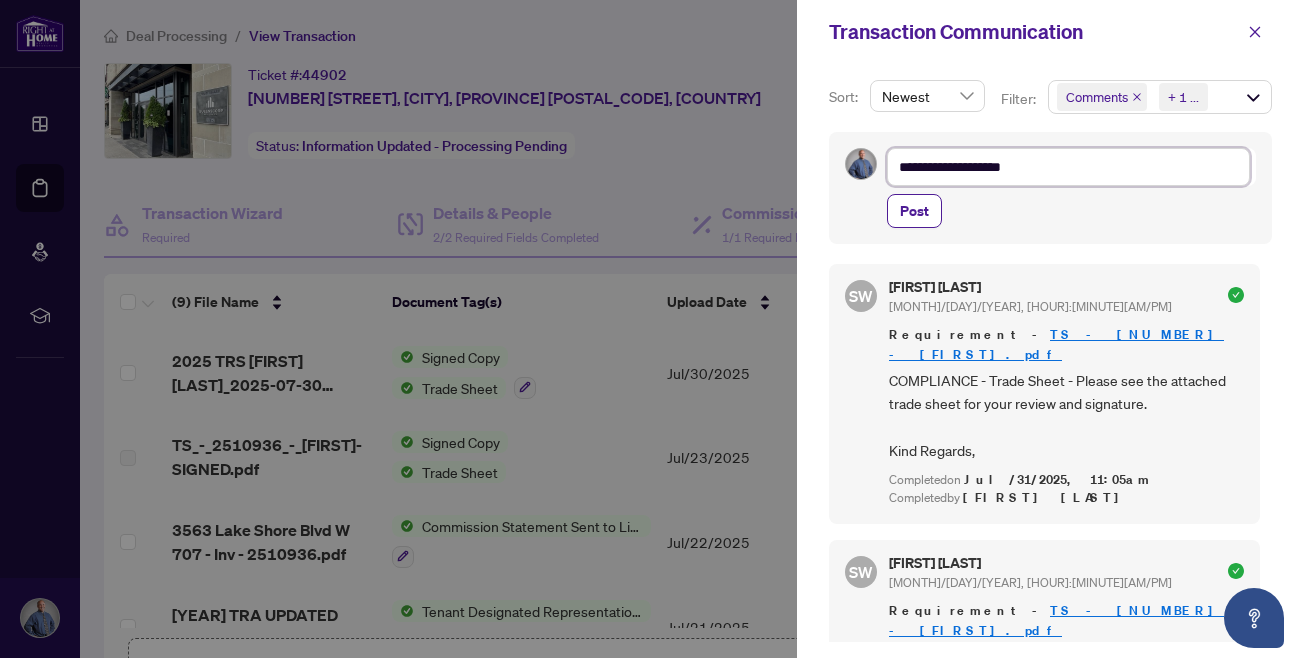 type on "**********" 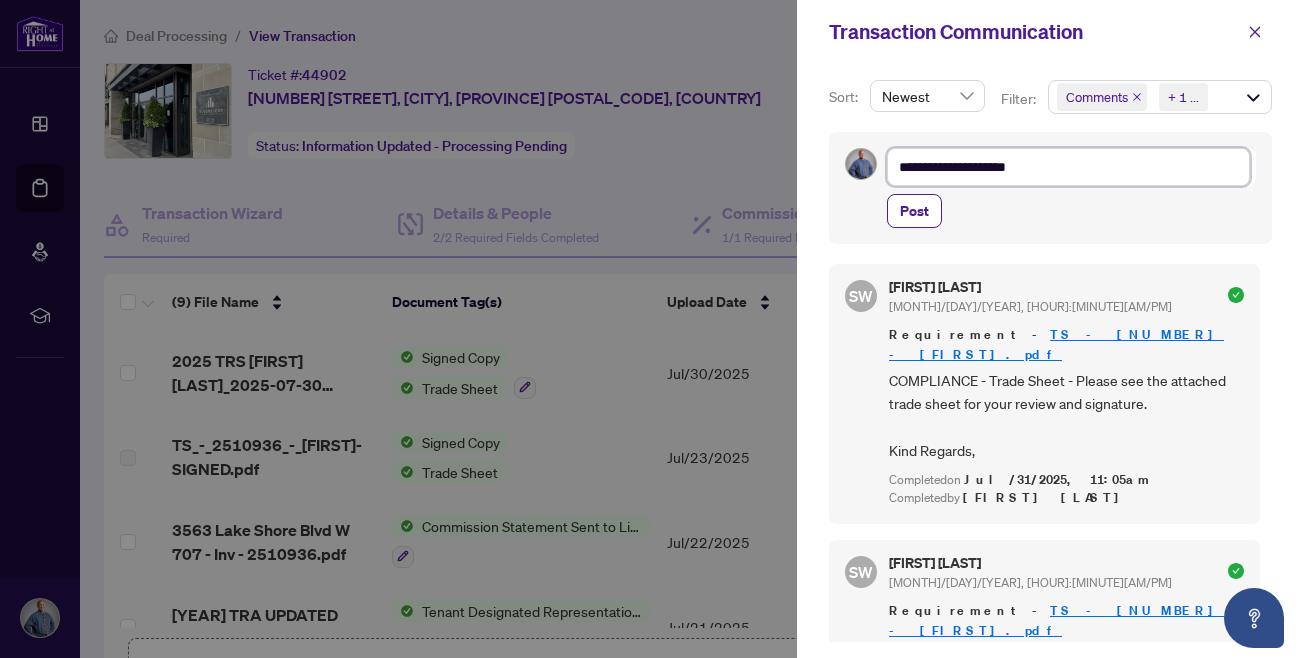 type on "**********" 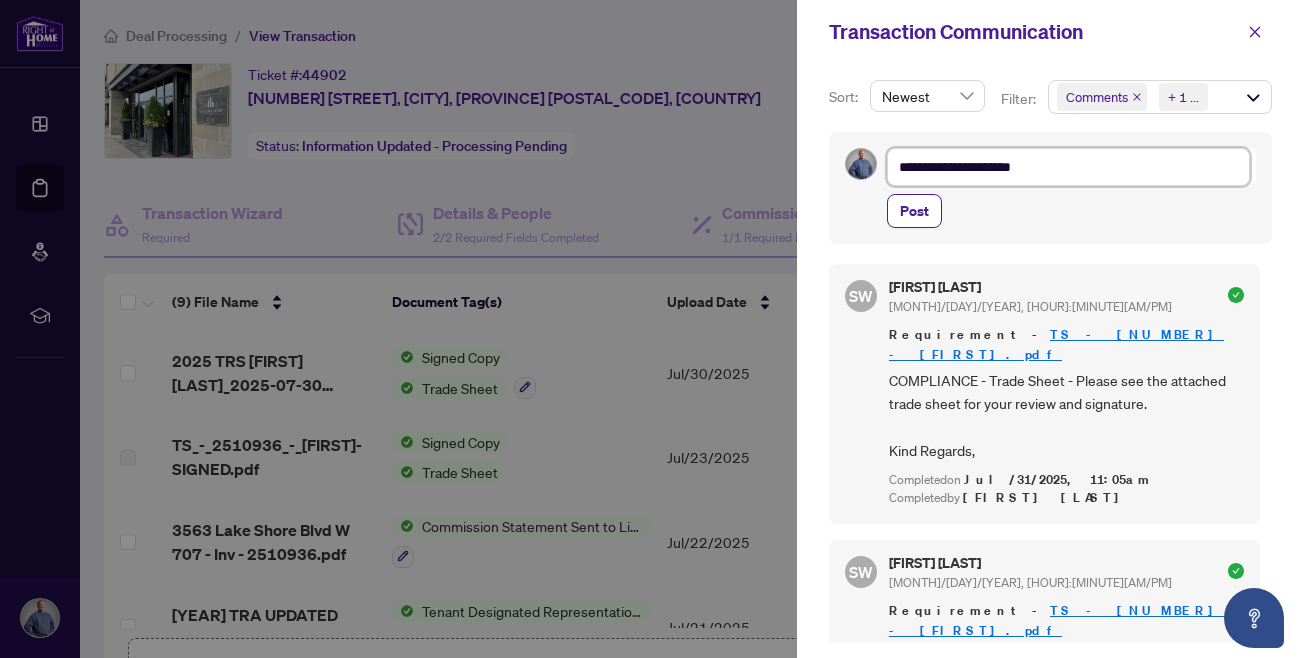 type on "**********" 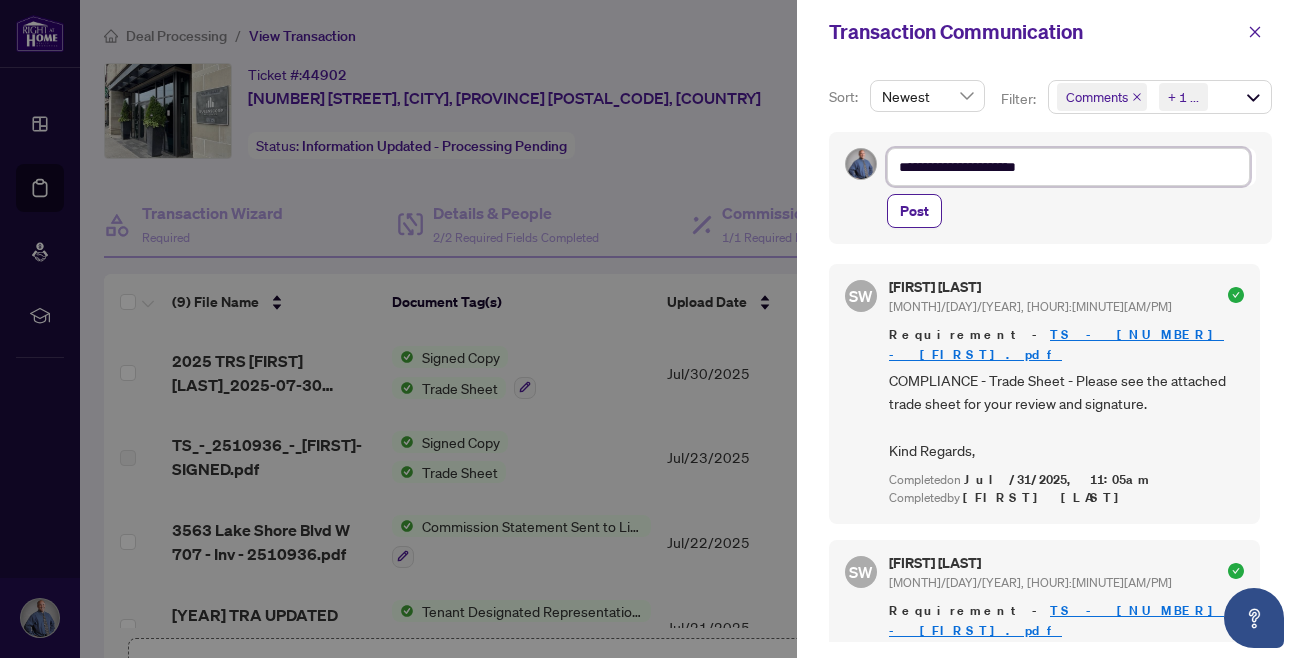 type on "**********" 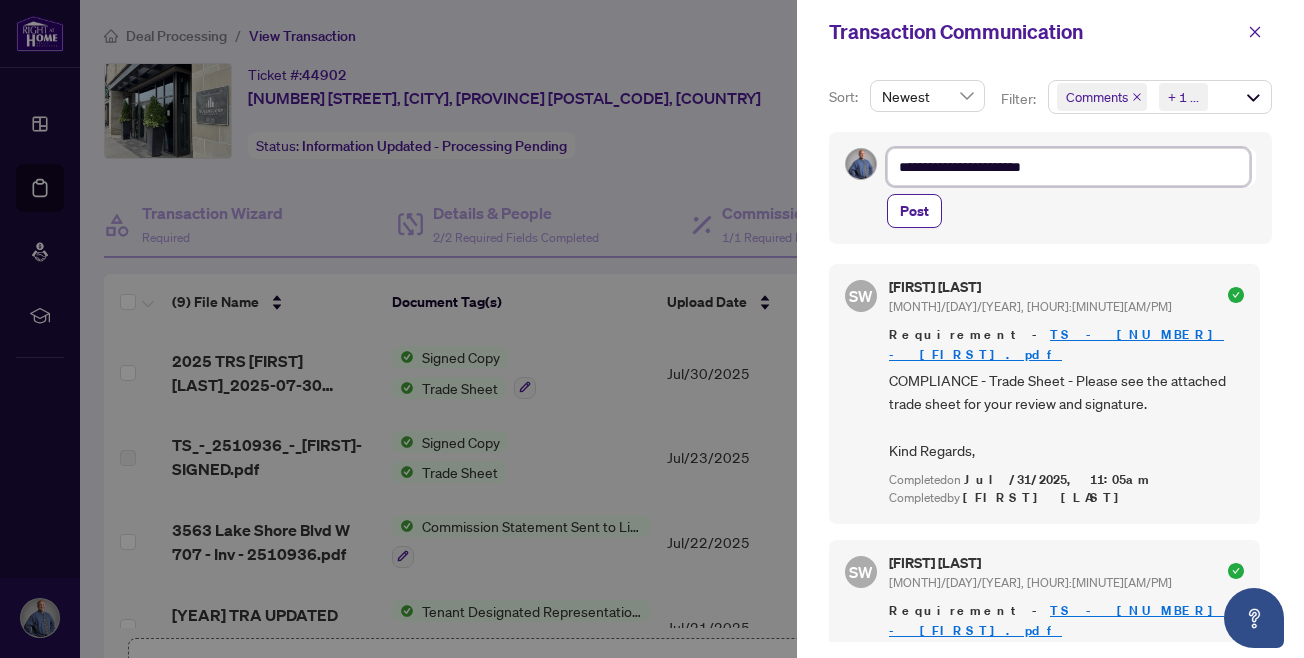 type on "**********" 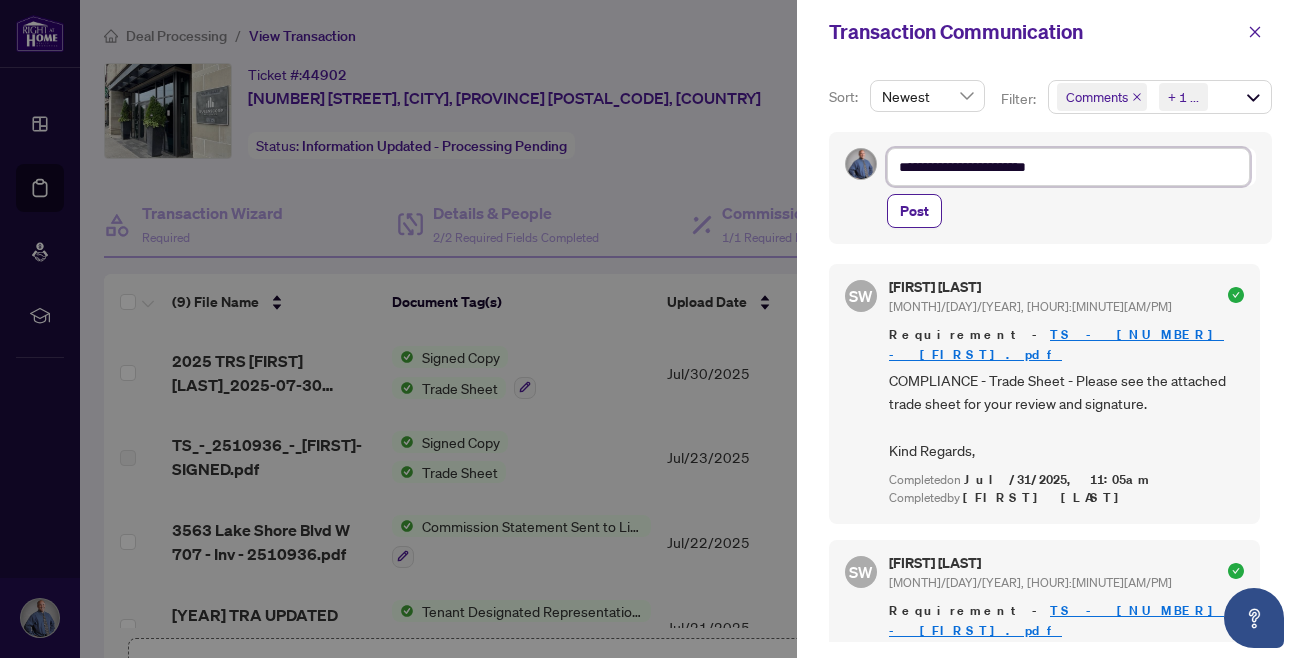 type on "**********" 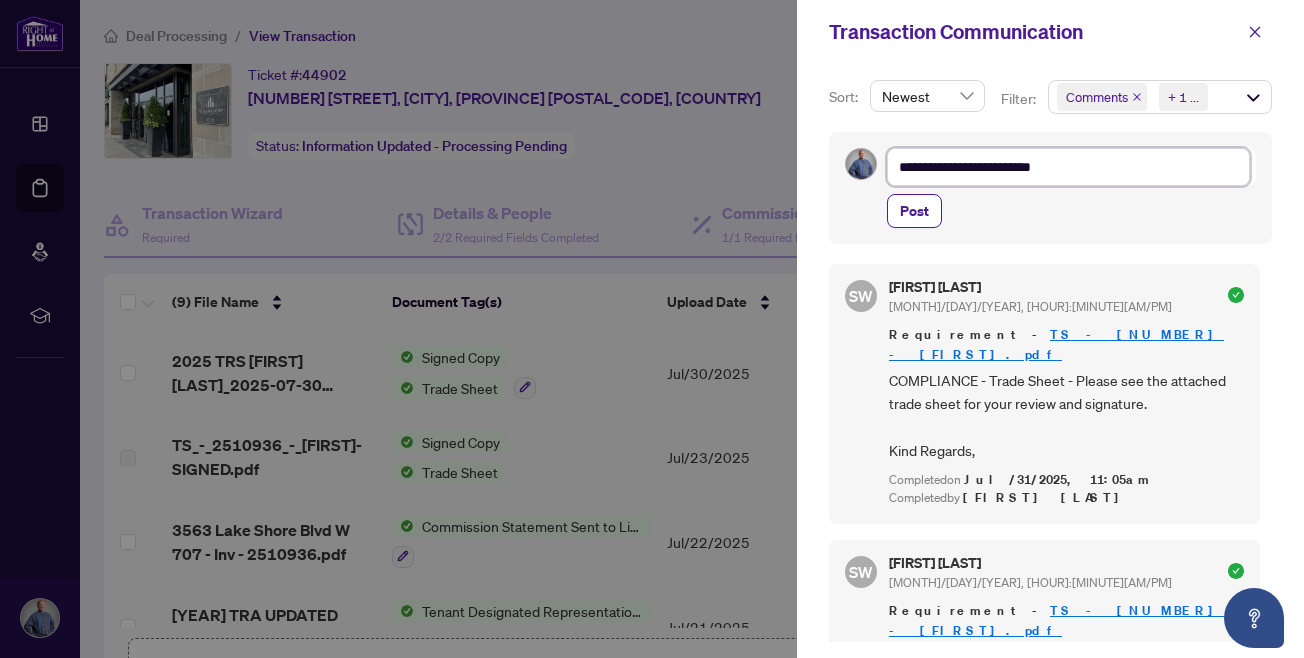 type on "**********" 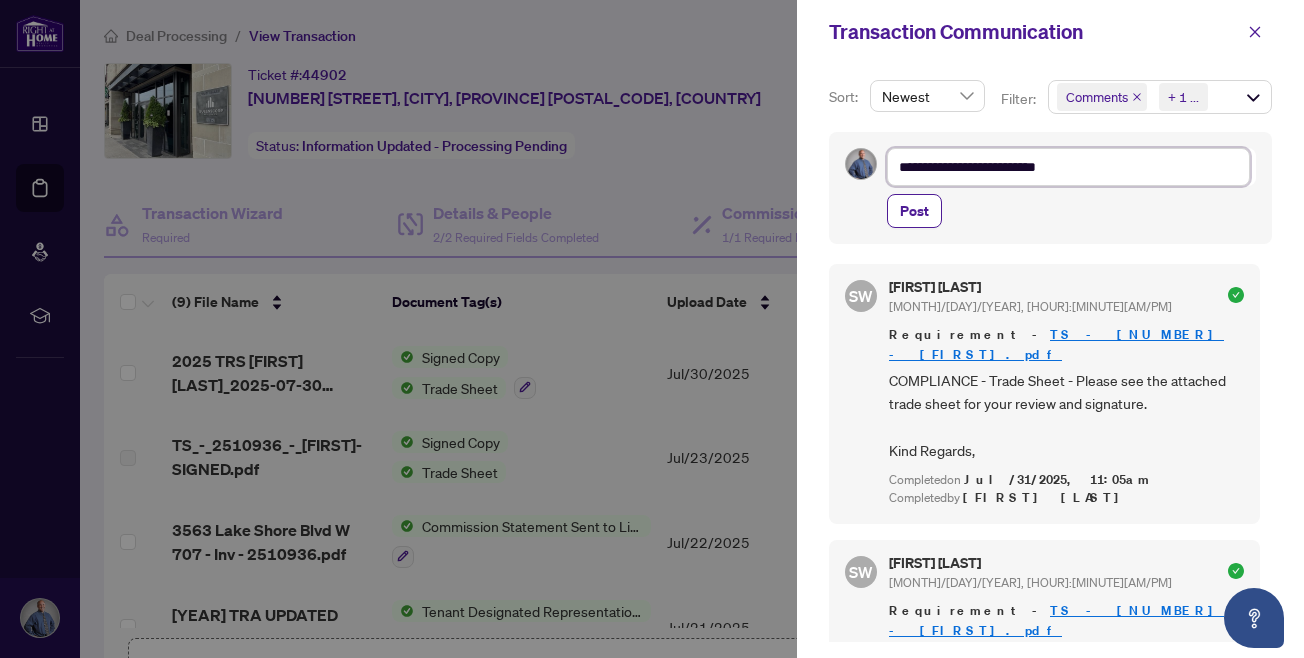 type on "**********" 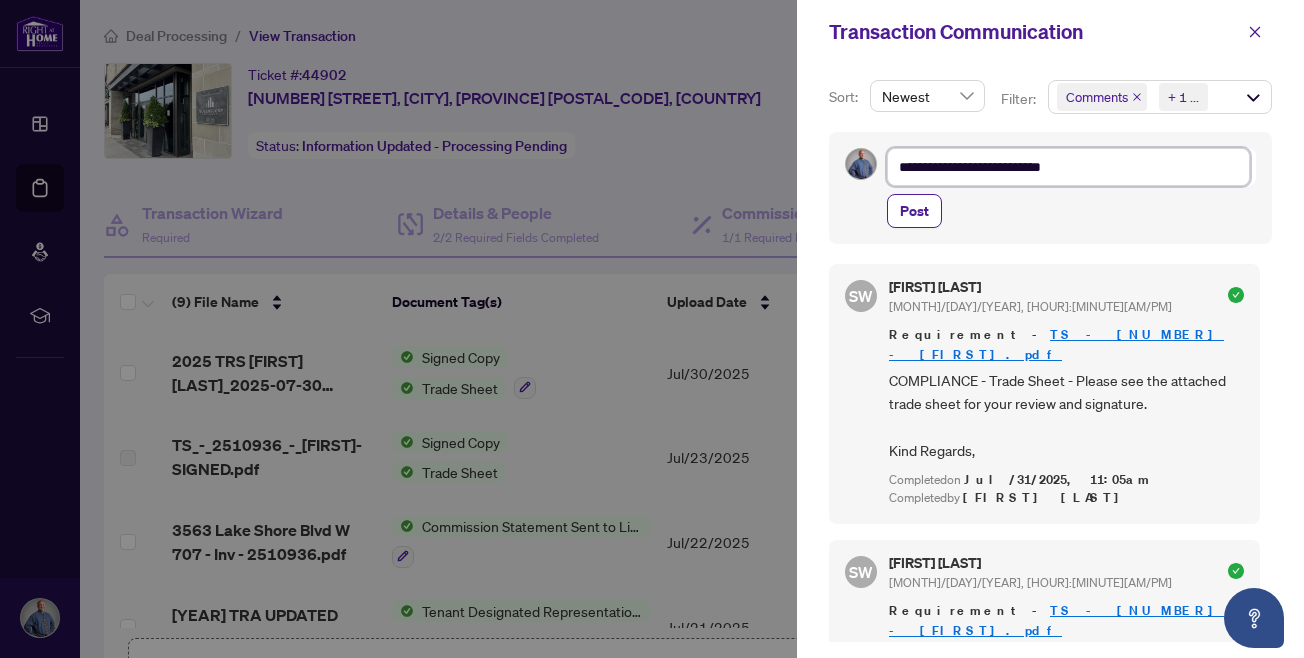 type on "**********" 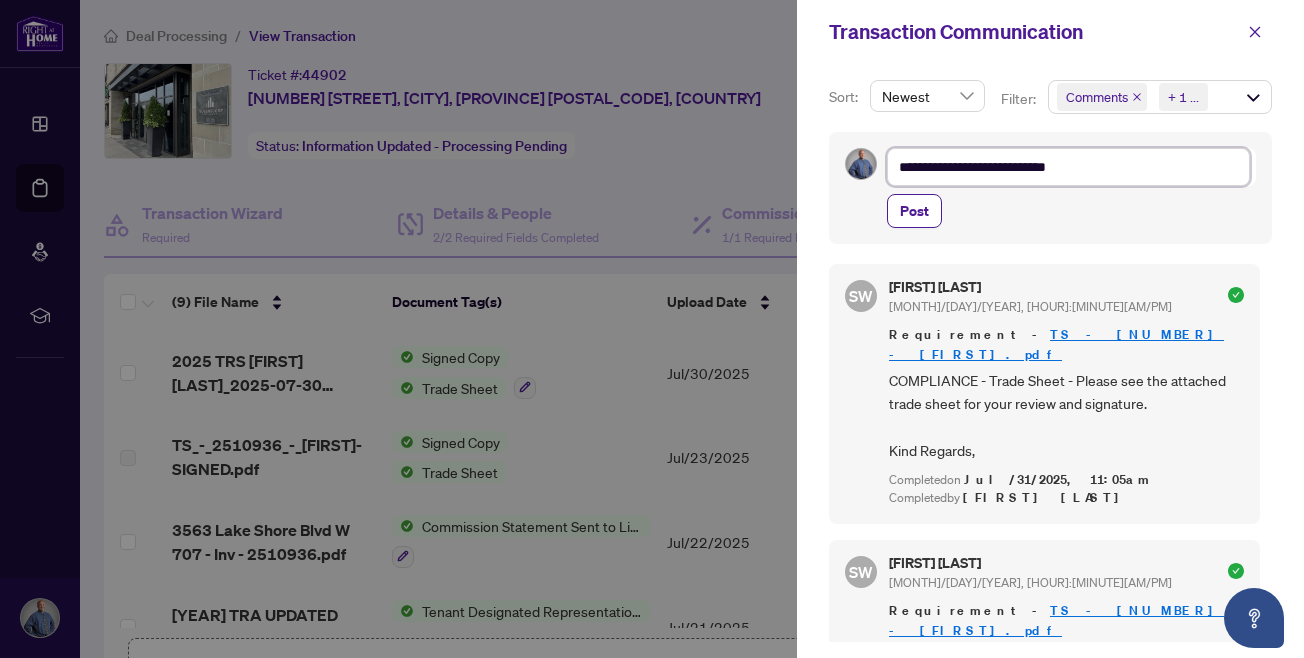 type on "**********" 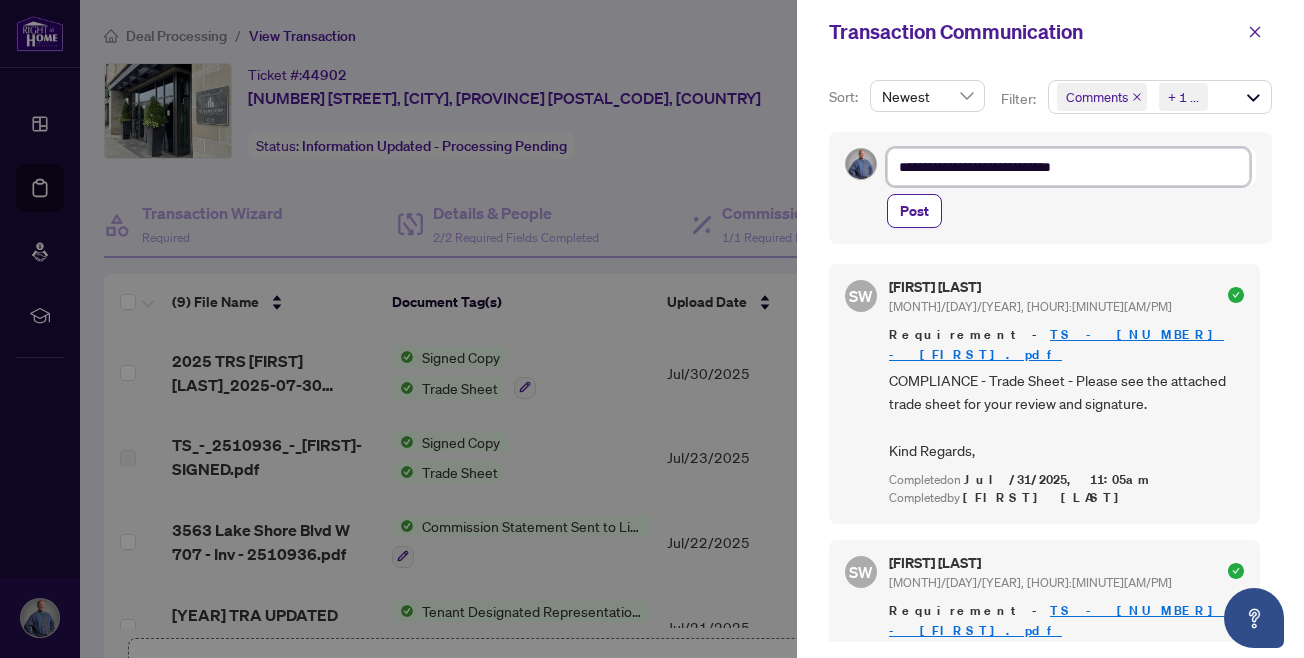 type on "**********" 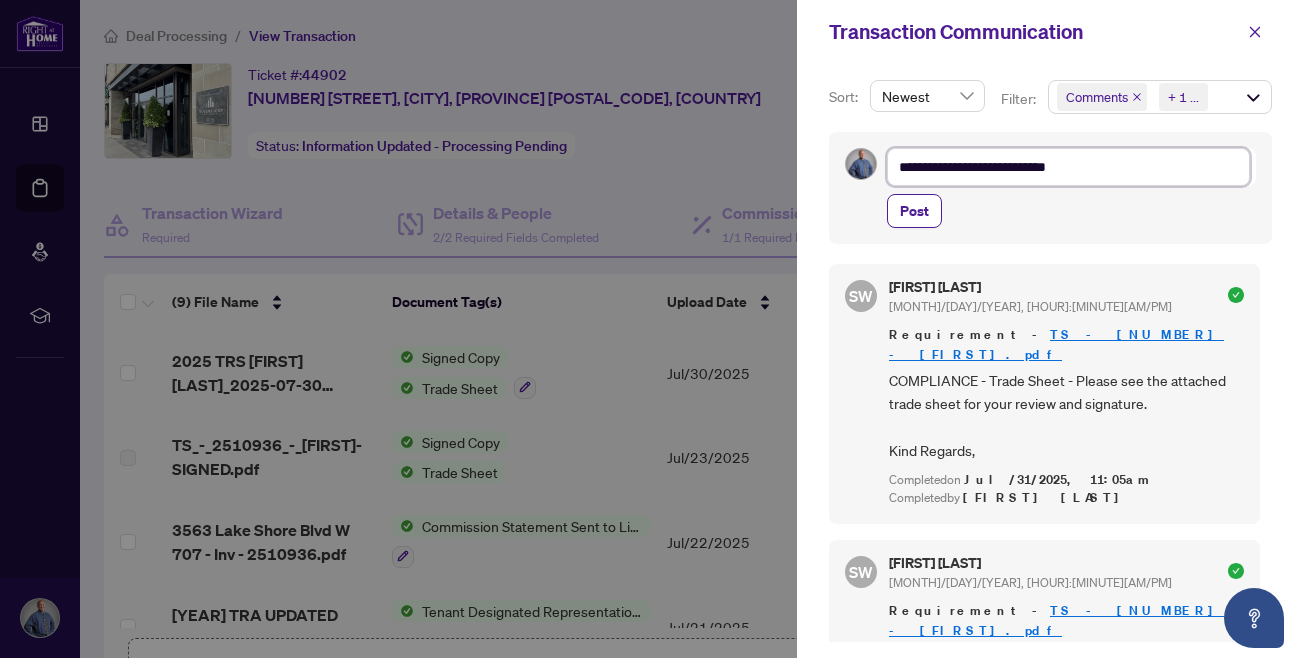 type on "**********" 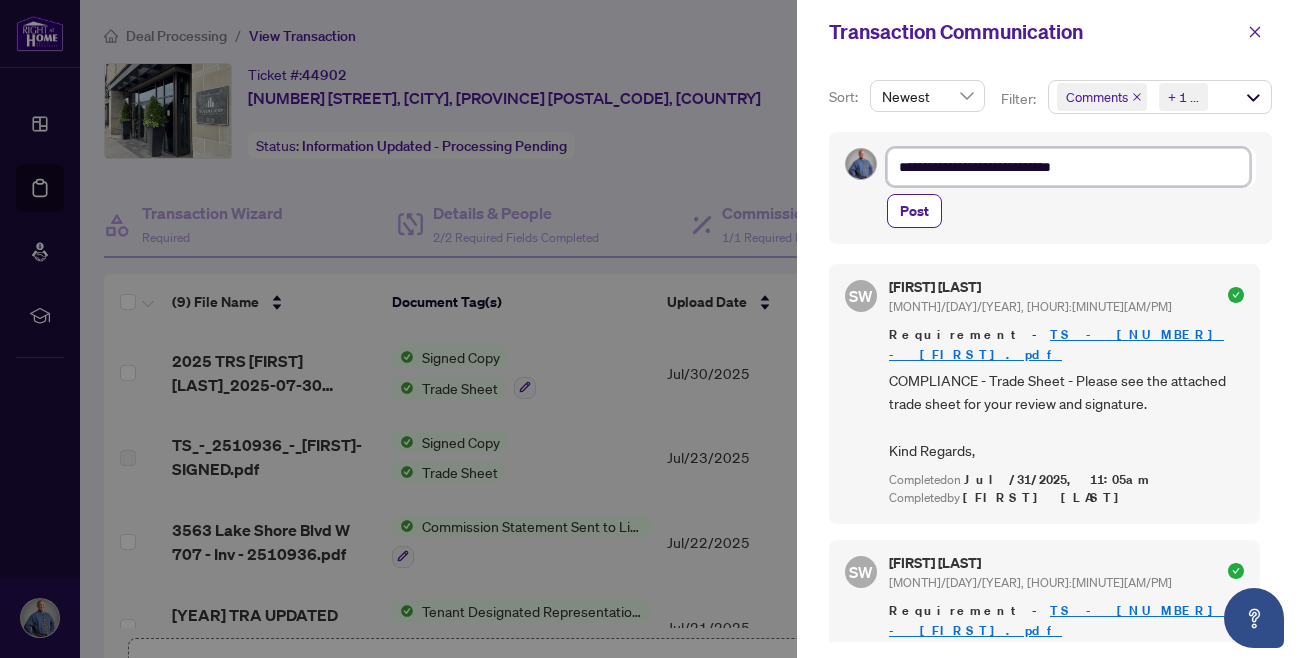 type on "**********" 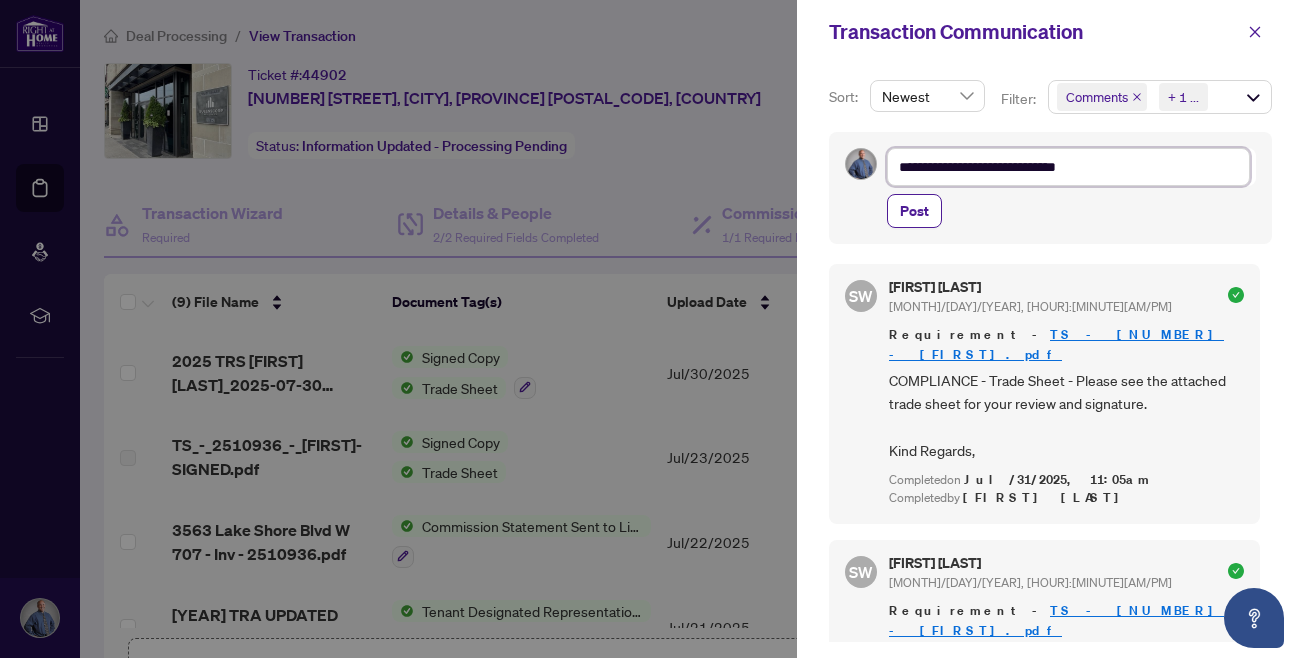 type on "**********" 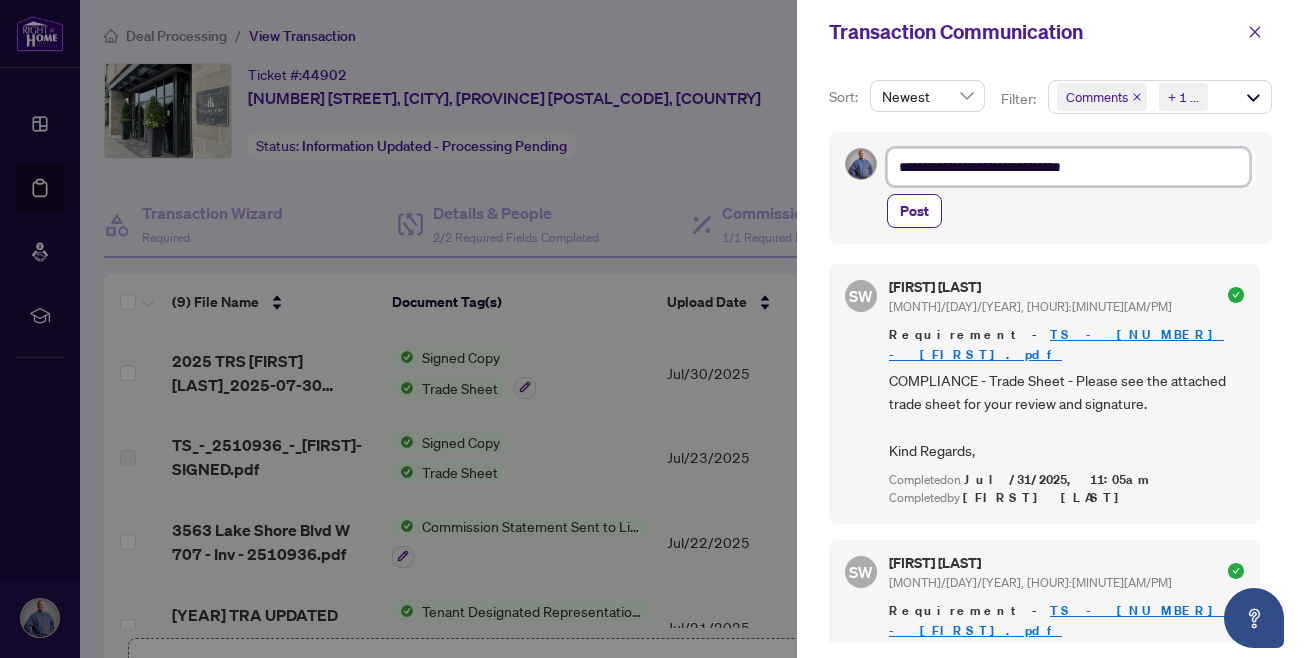 type on "**********" 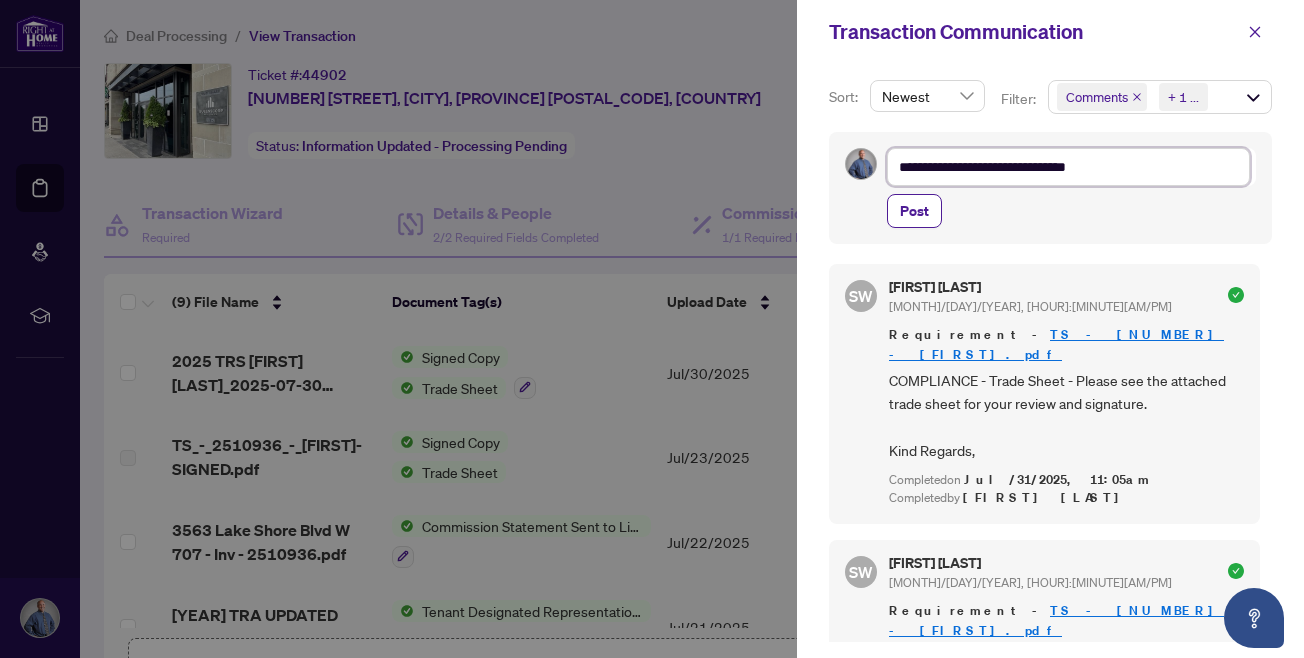 type on "**********" 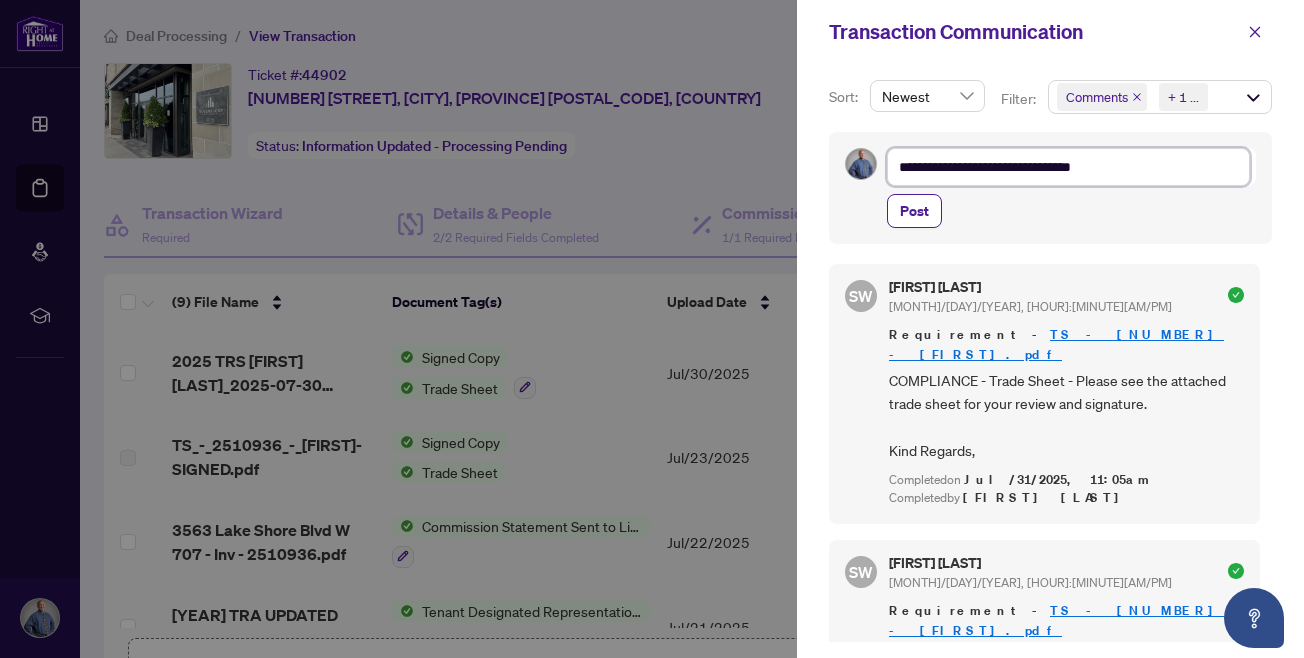 type on "**********" 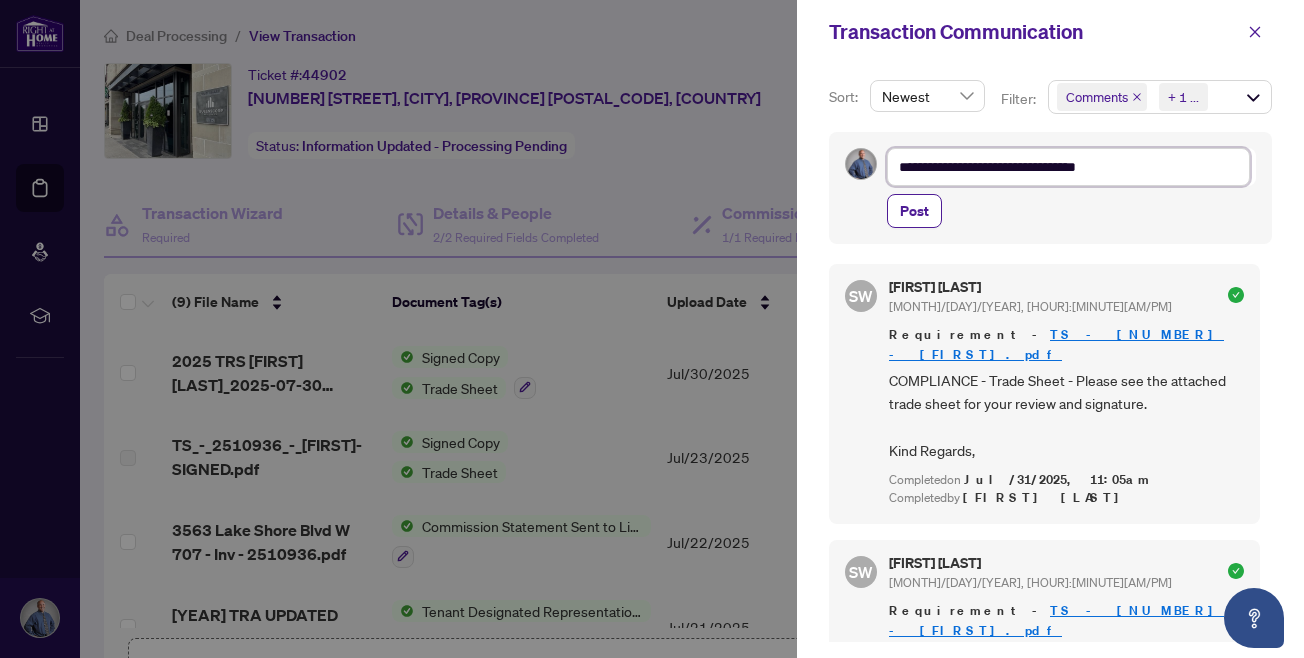 type on "**********" 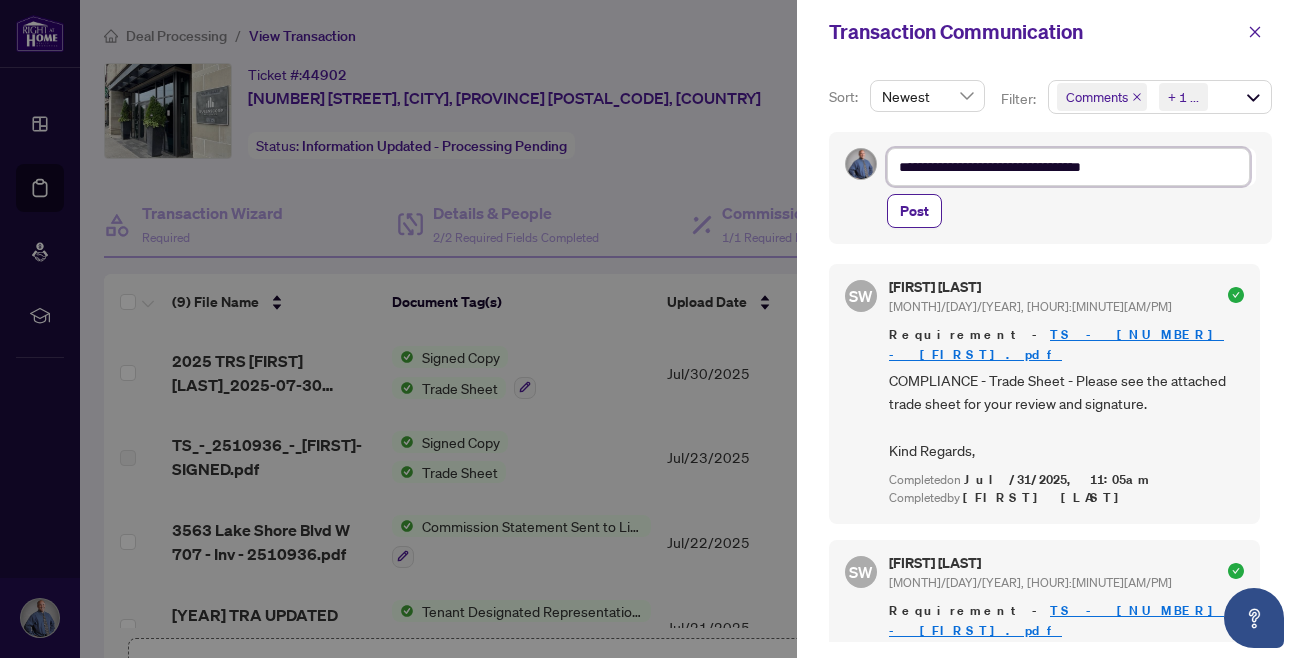 type on "**********" 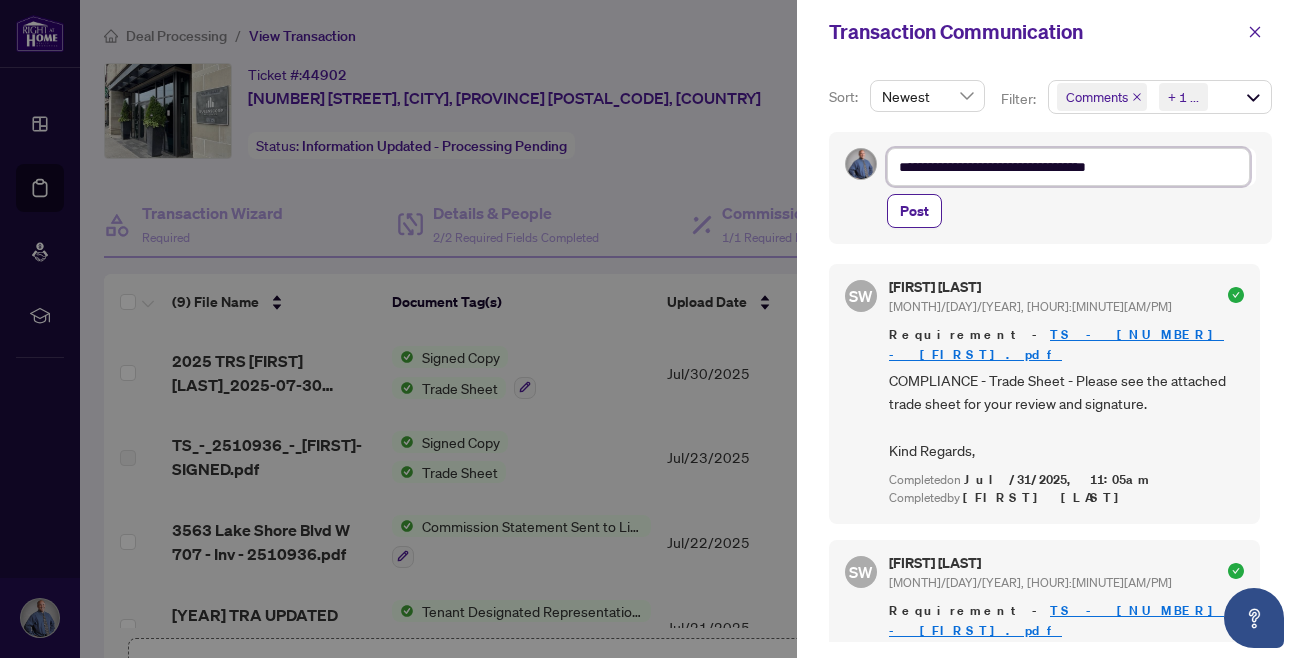 type on "**********" 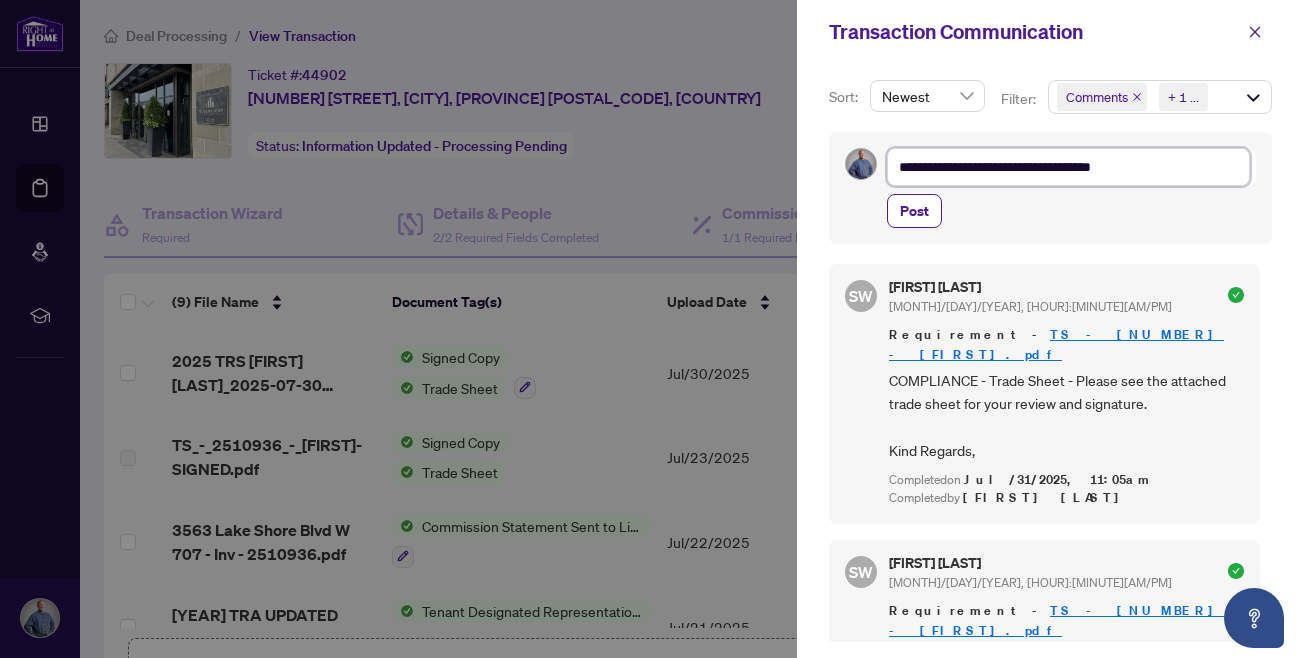 type on "**********" 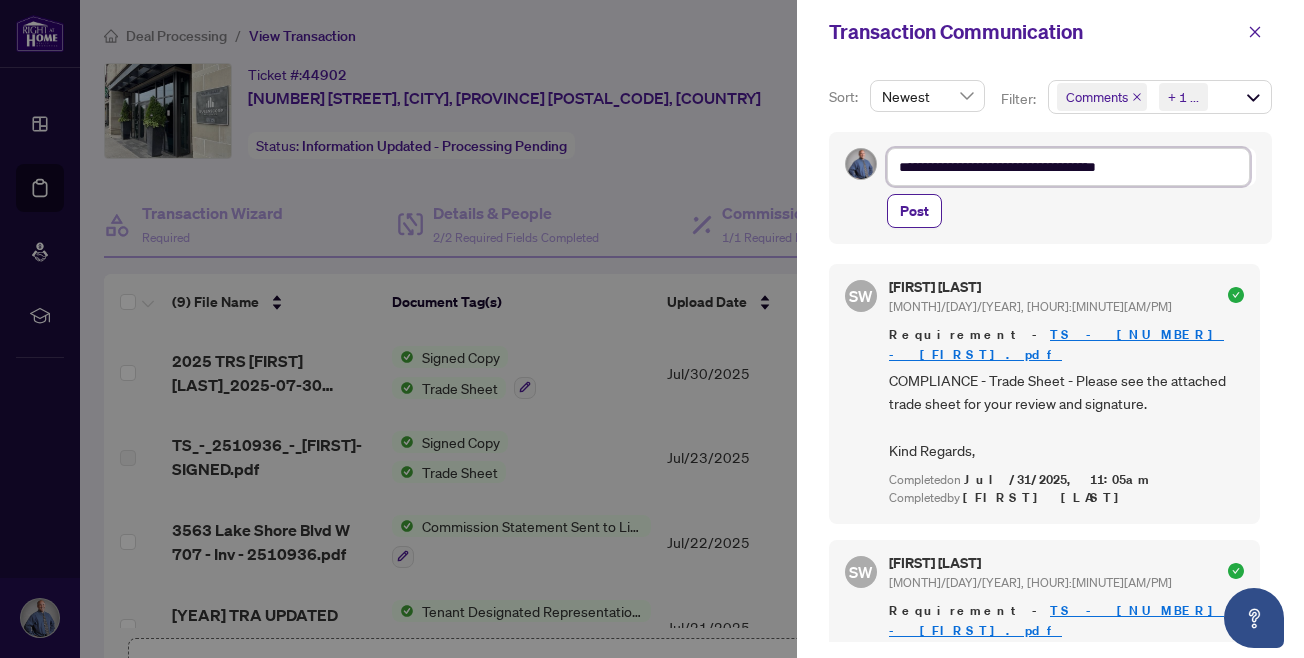 type on "**********" 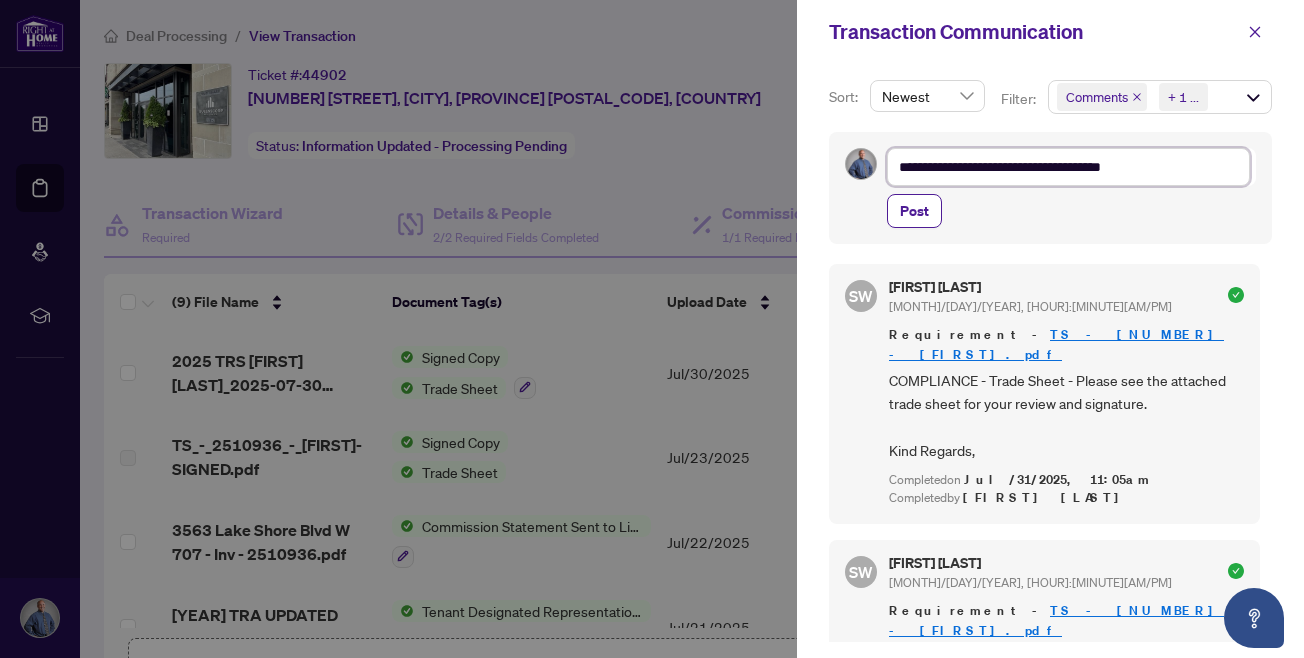 type on "**********" 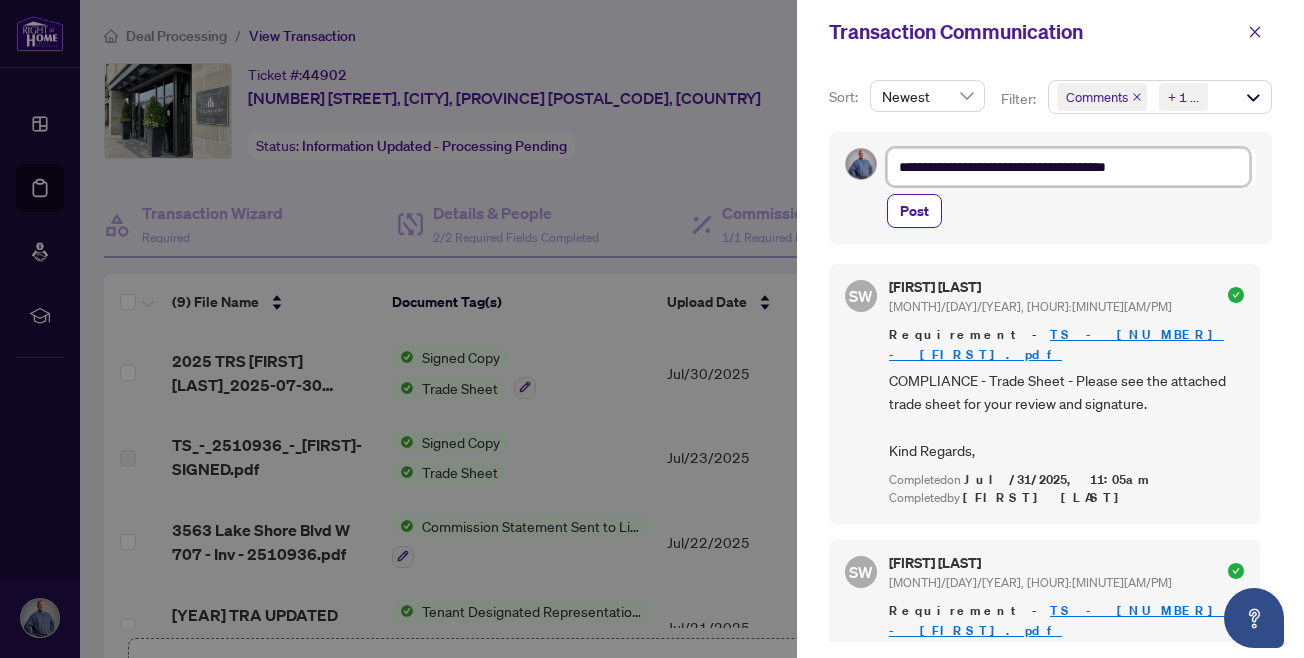 type on "**********" 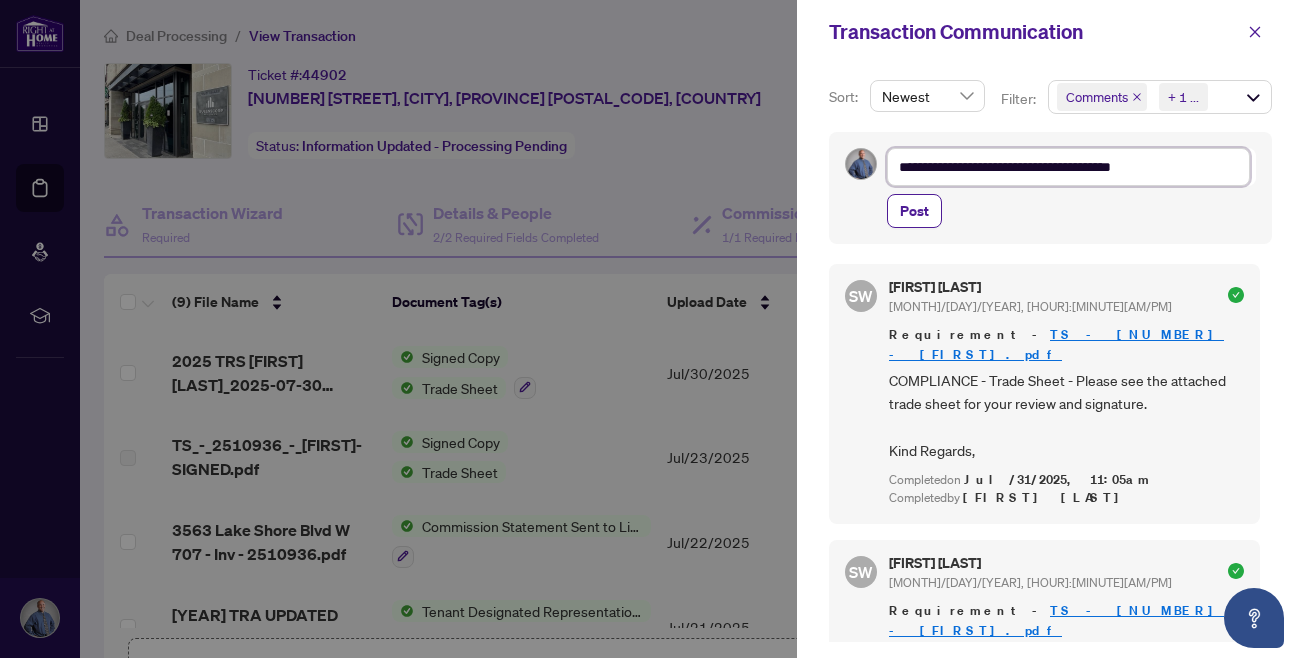 type on "**********" 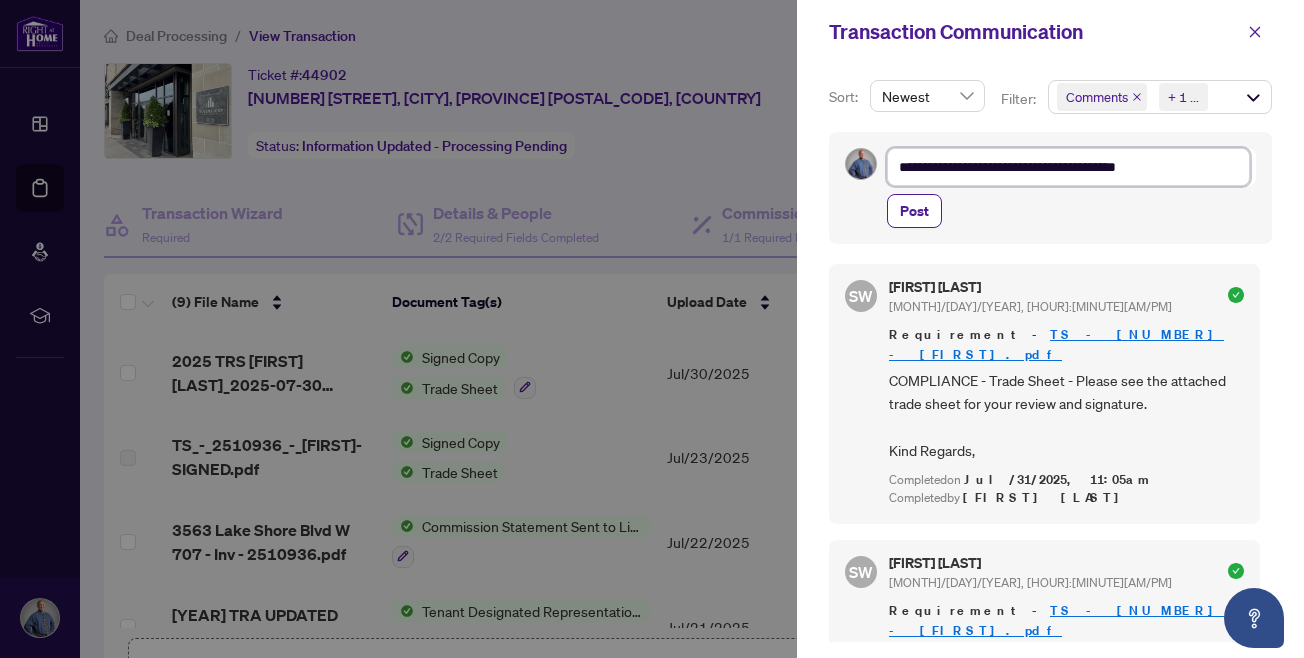 type on "**********" 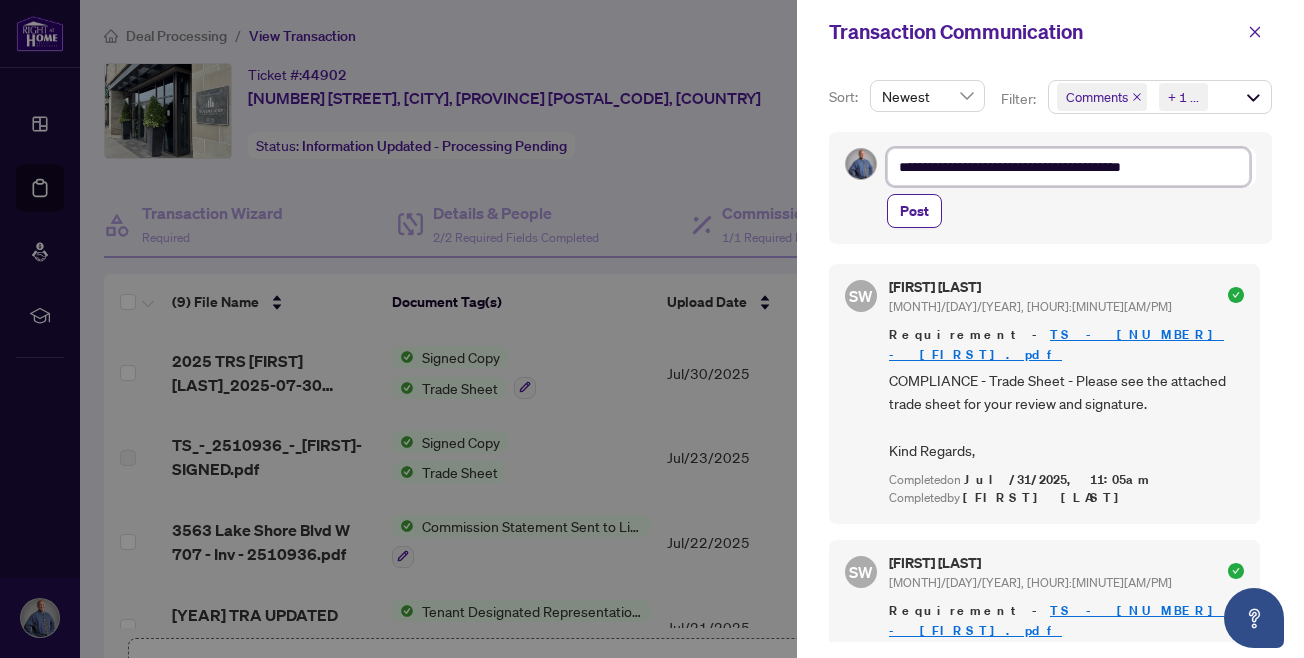 type on "**********" 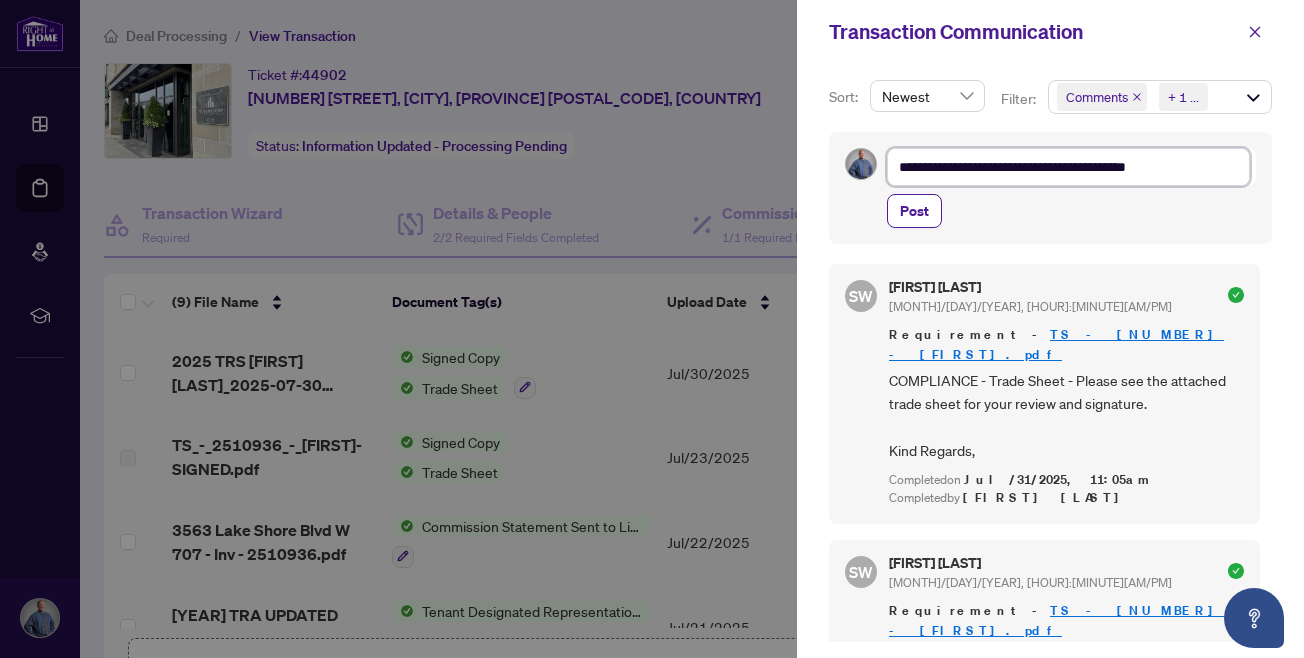 type on "**********" 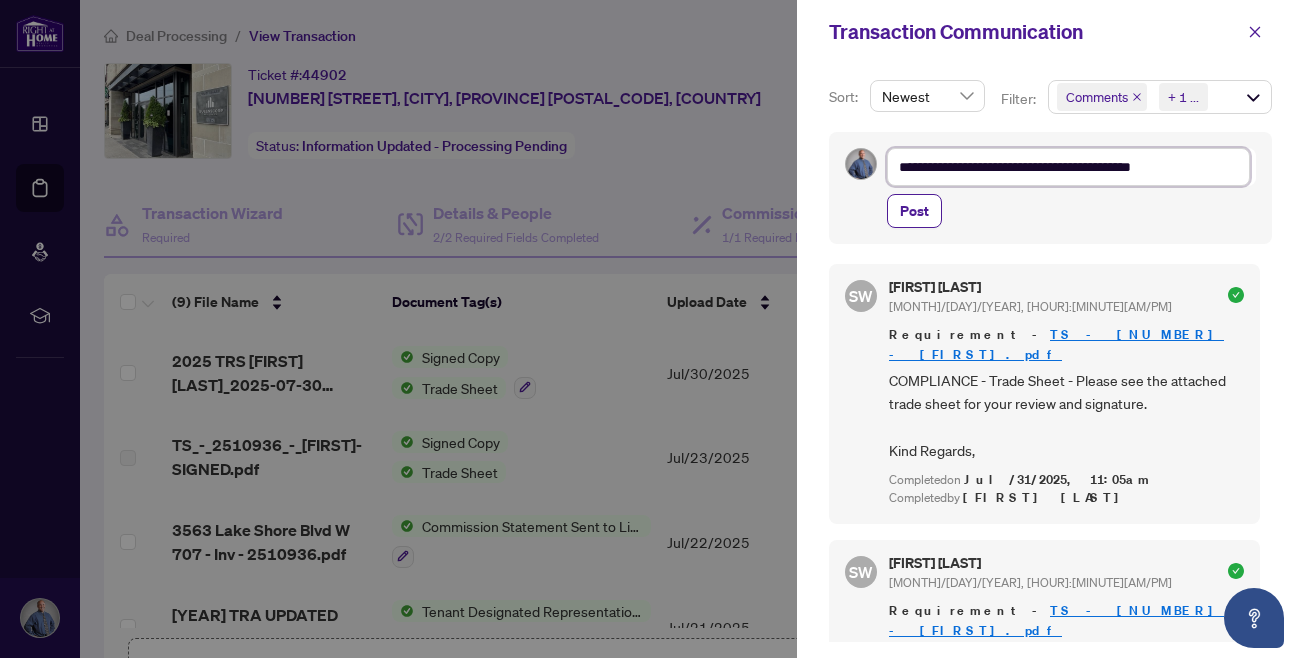 type on "**********" 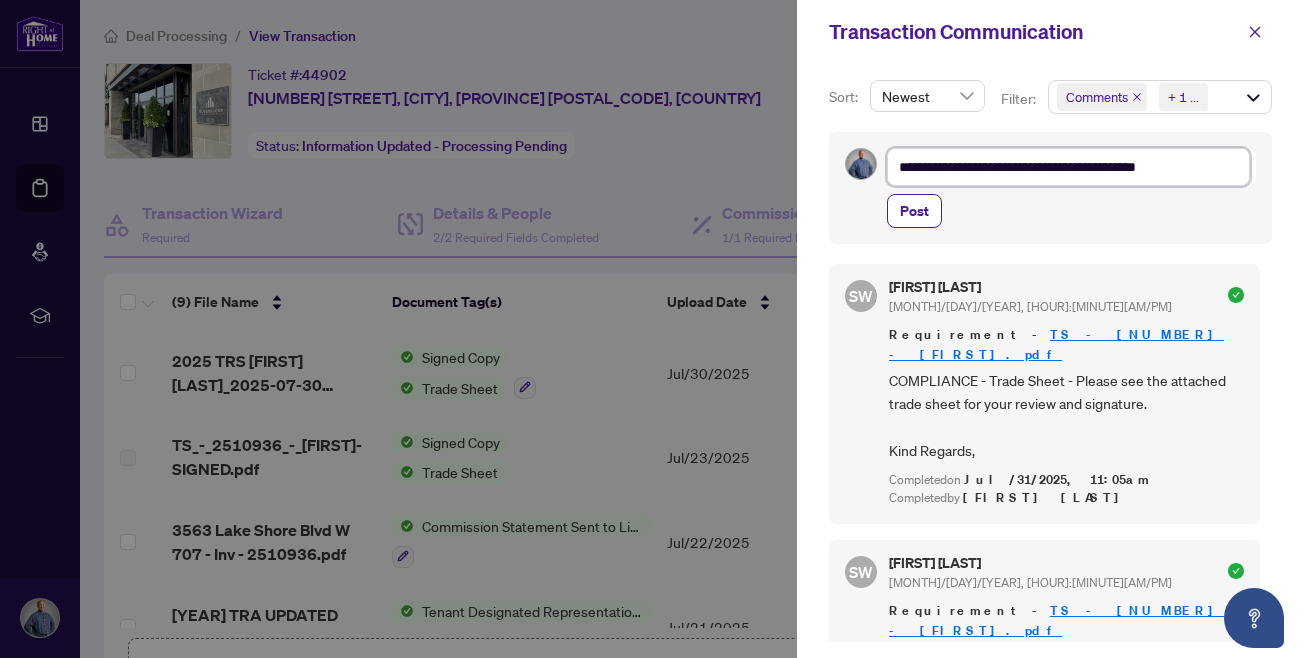 paste on "**********" 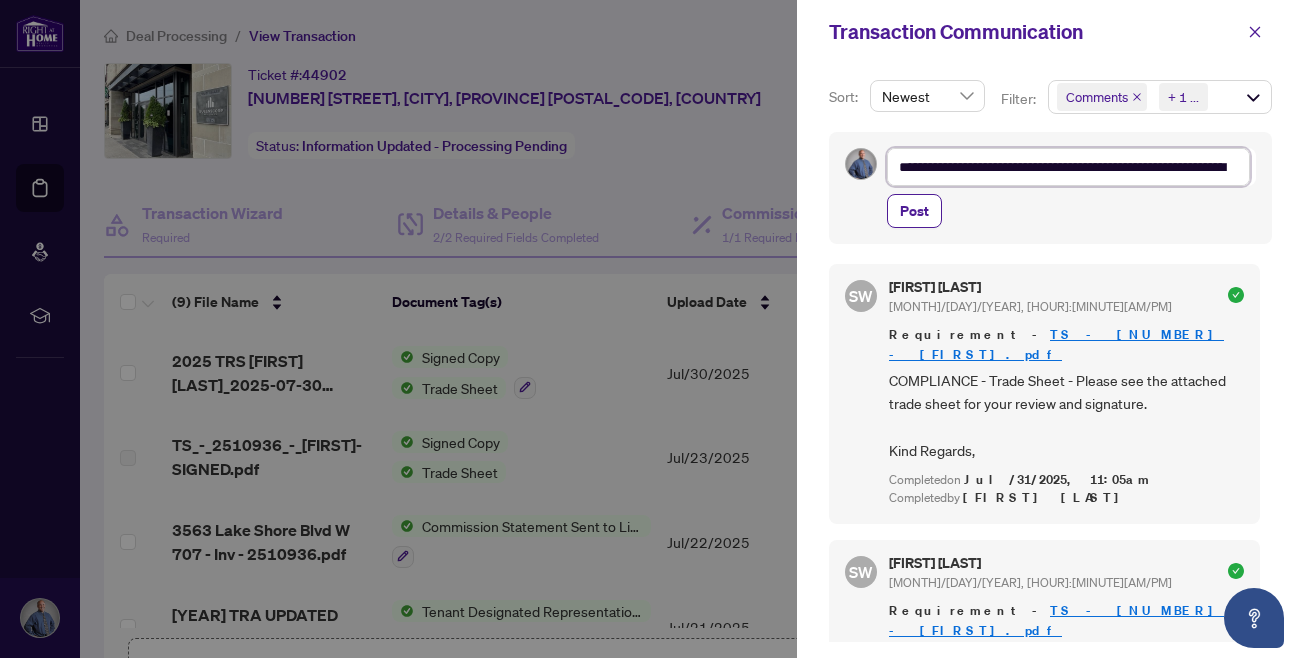 scroll, scrollTop: 92, scrollLeft: 0, axis: vertical 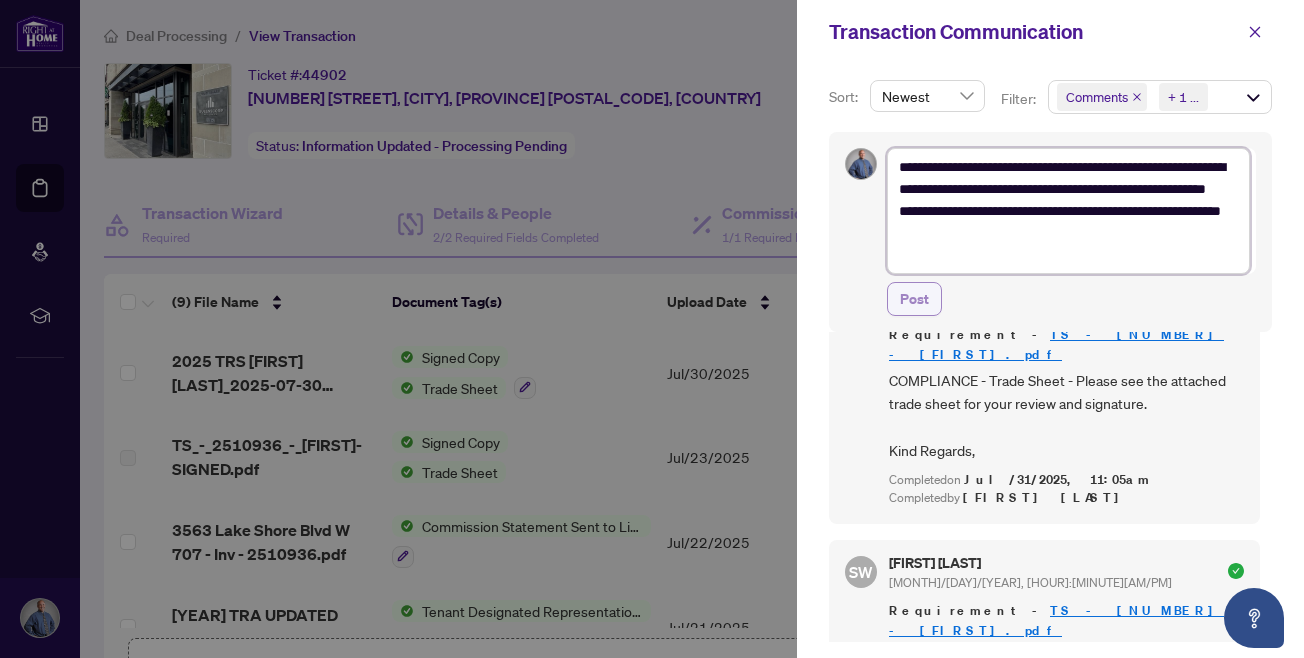 type on "**********" 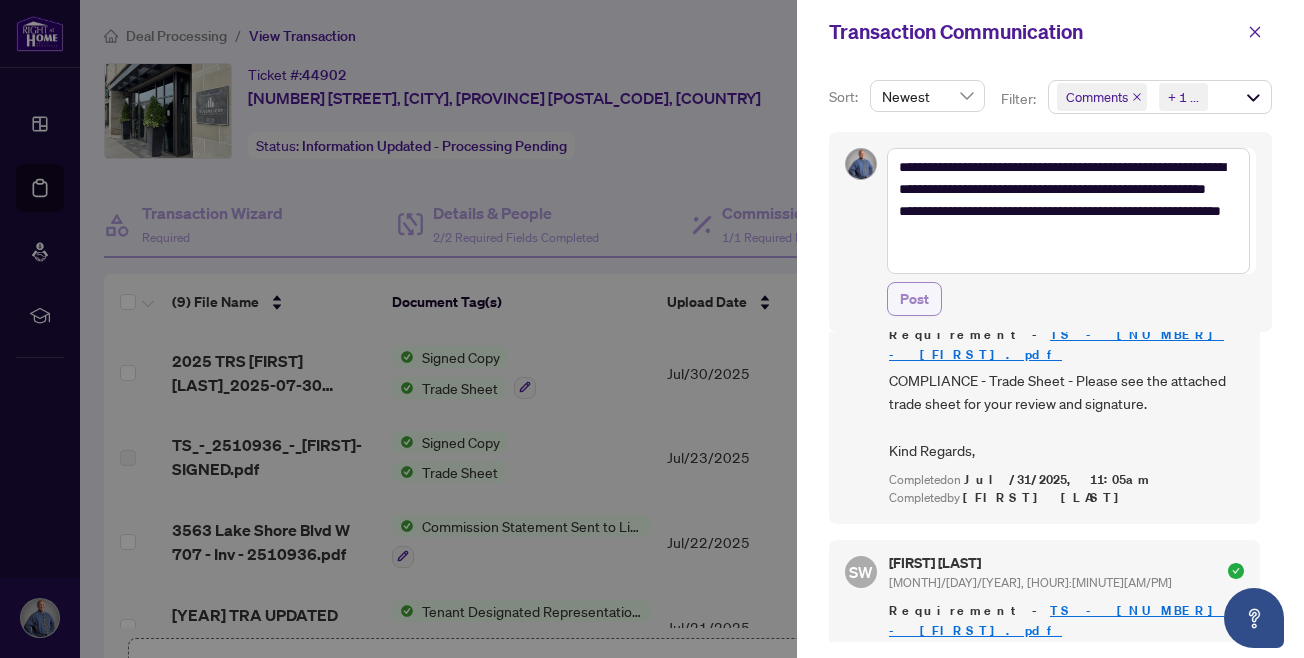 click on "Post" at bounding box center (914, 299) 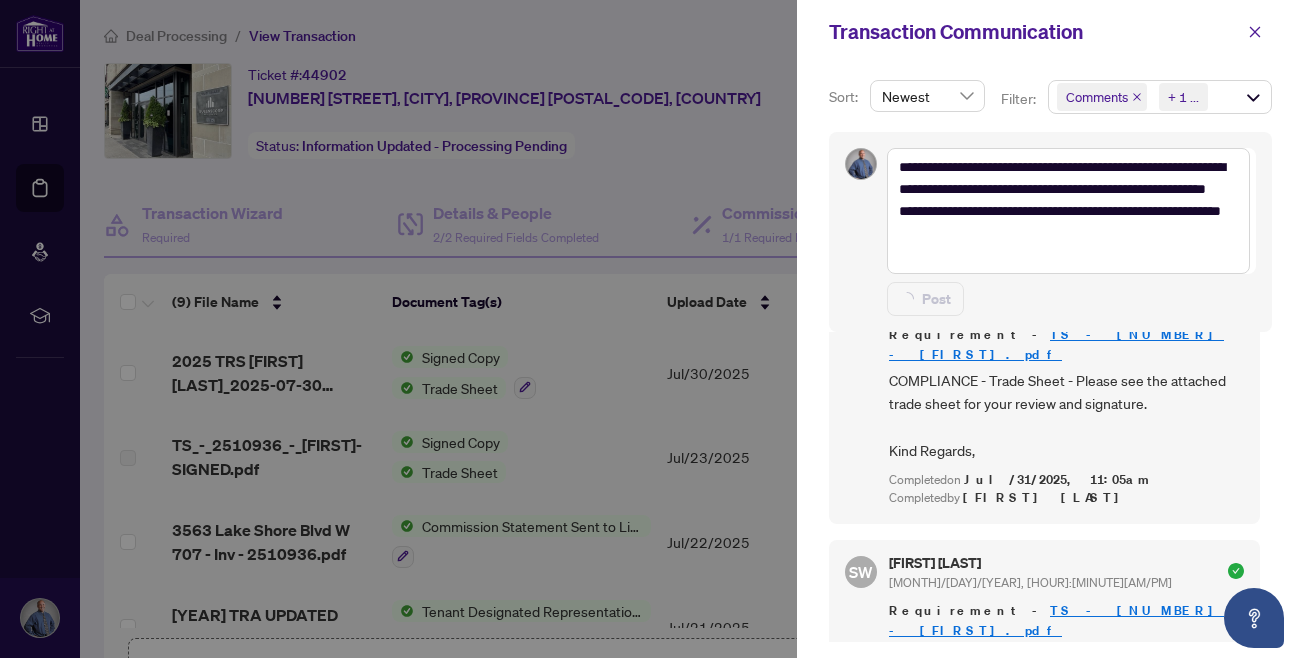 type on "**********" 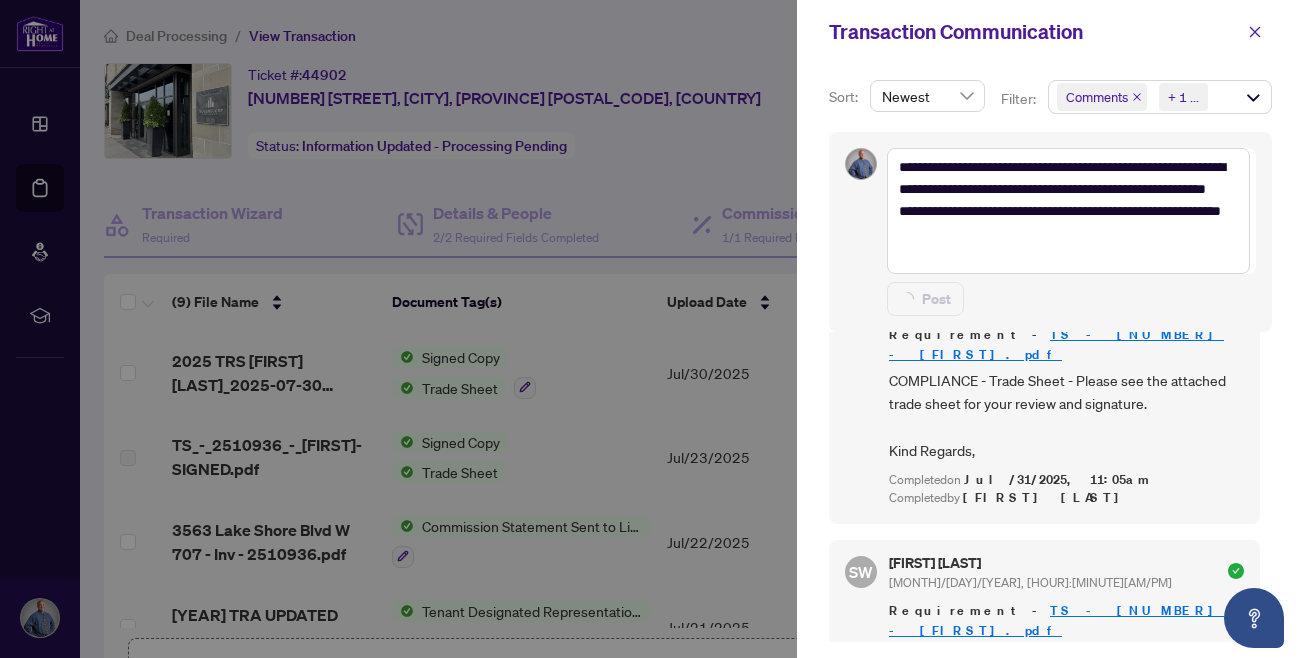 type 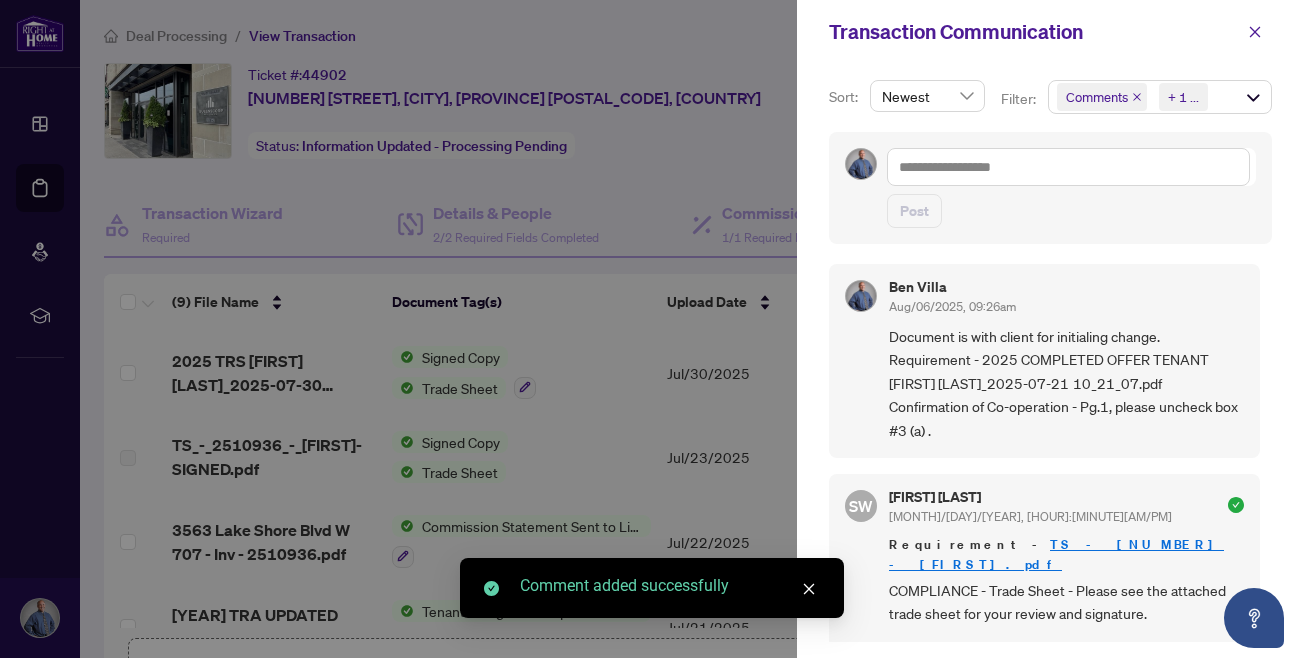 scroll, scrollTop: 4, scrollLeft: 0, axis: vertical 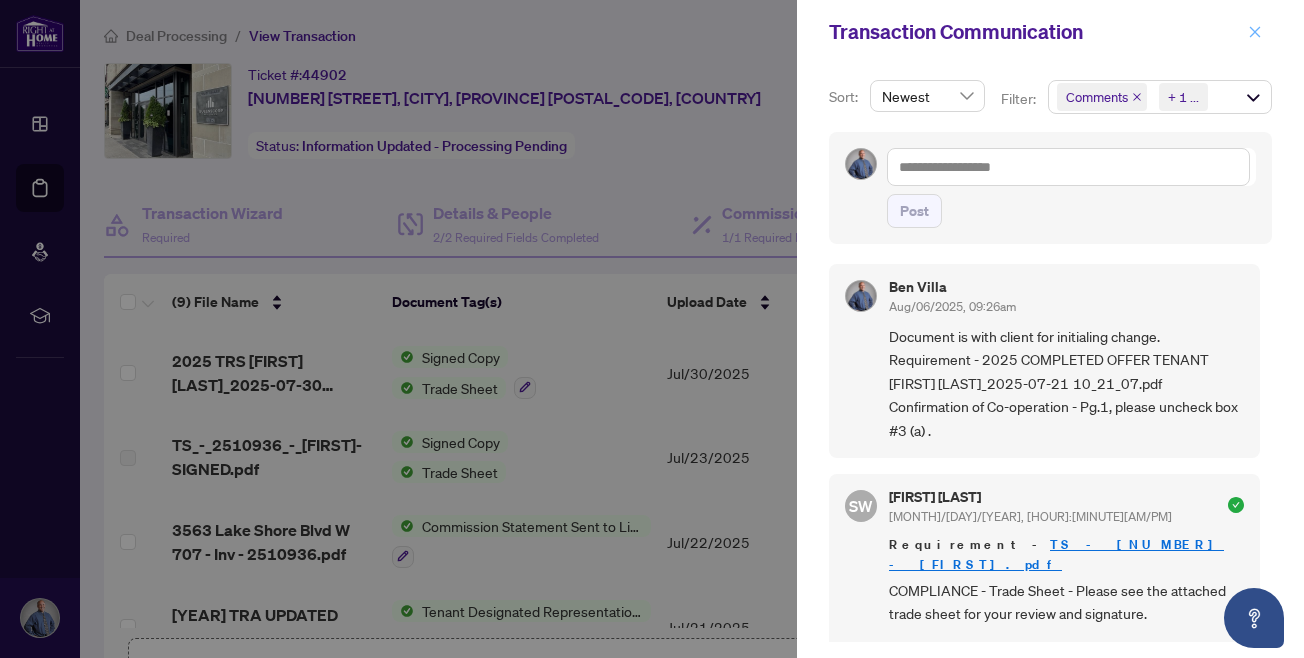 click 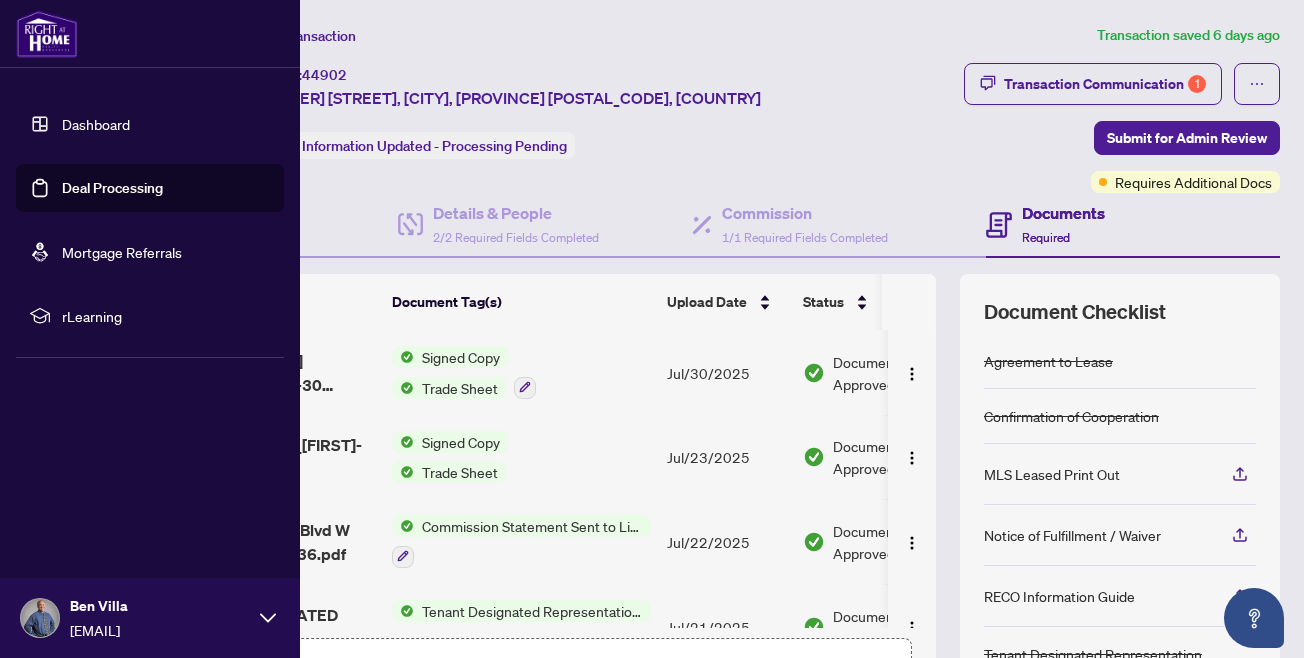 click on "Deal Processing" at bounding box center [112, 188] 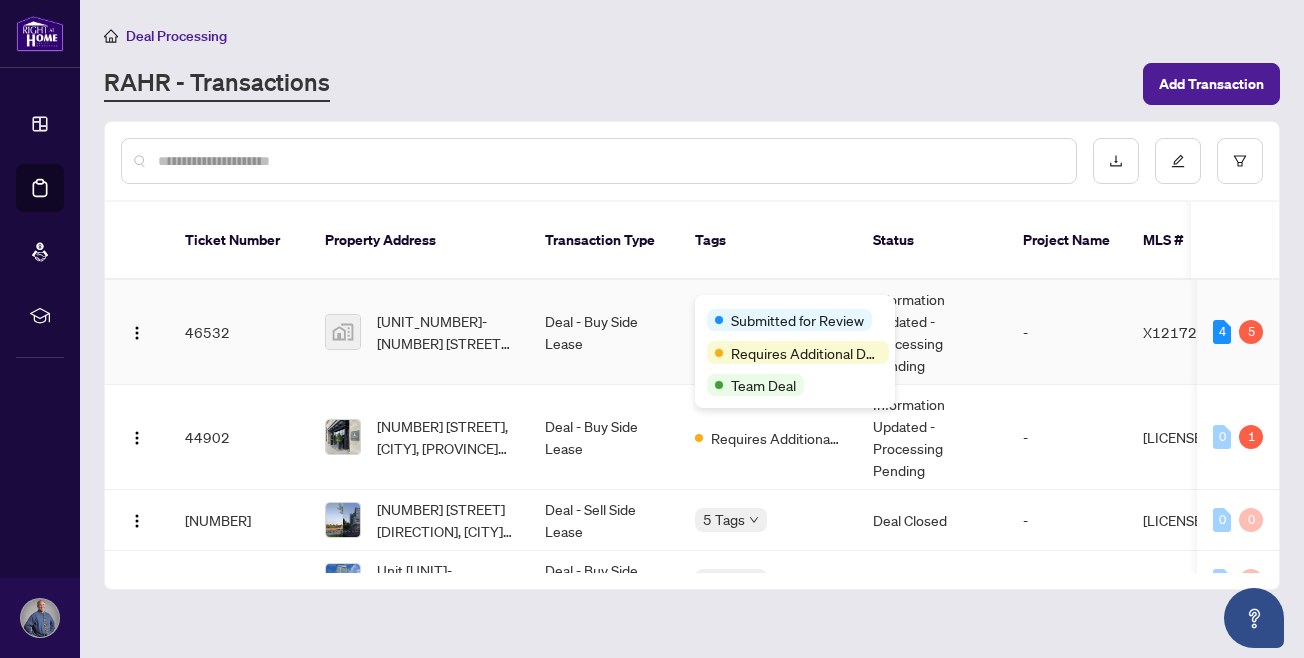 click on "Submitted for Review Requires Additional Docs Team Deal" at bounding box center (795, 351) 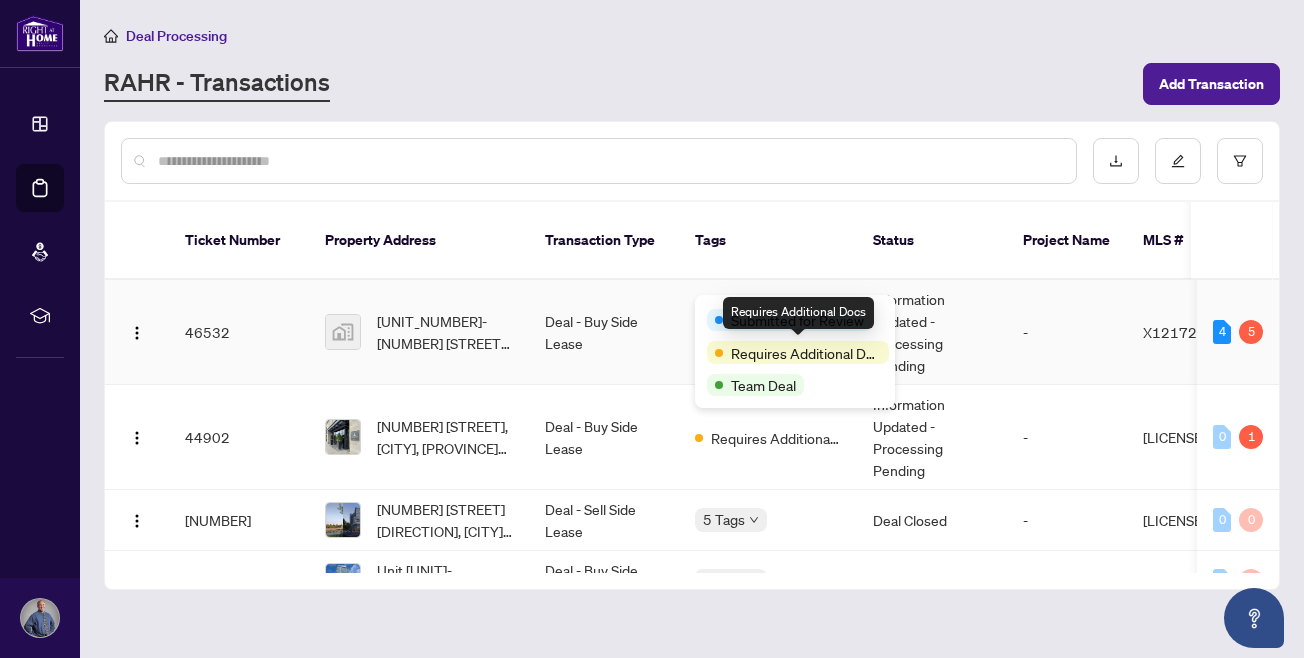 click on "Requires Additional Docs" at bounding box center [806, 353] 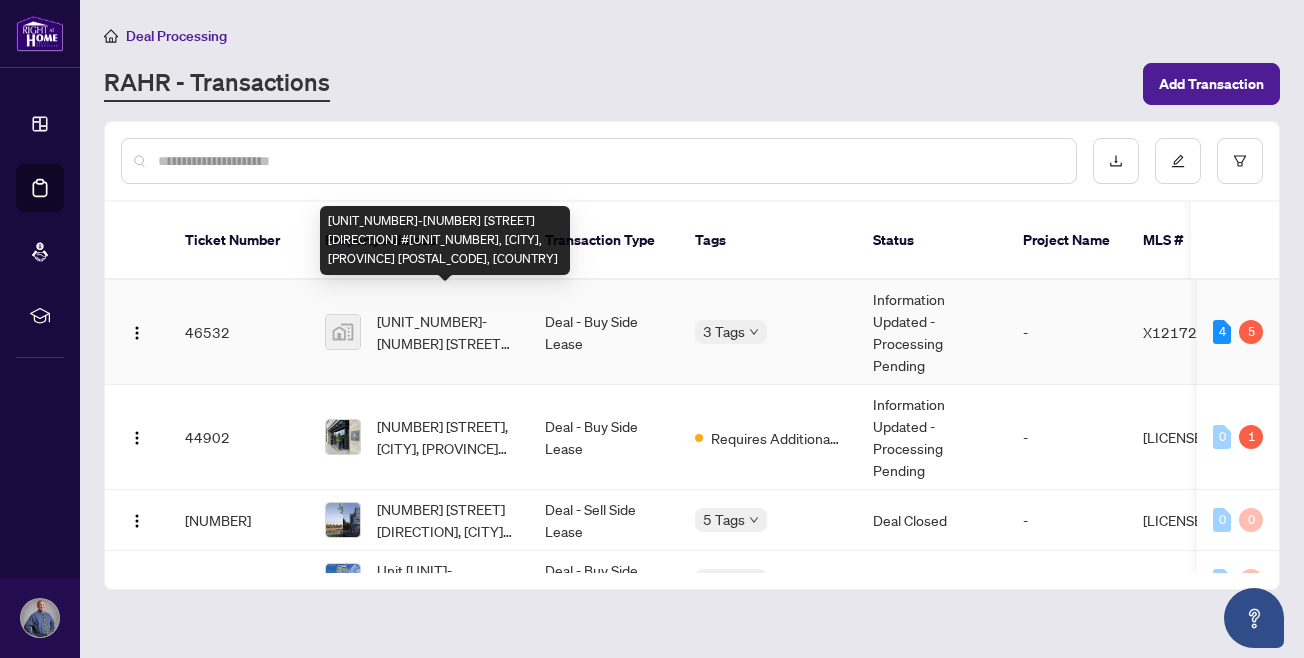 click on "[UNIT_NUMBER]-[NUMBER] [STREET] [DIRECTION] #[UNIT_NUMBER], [CITY], [PROVINCE] [POSTAL_CODE], [COUNTRY]" at bounding box center (445, 332) 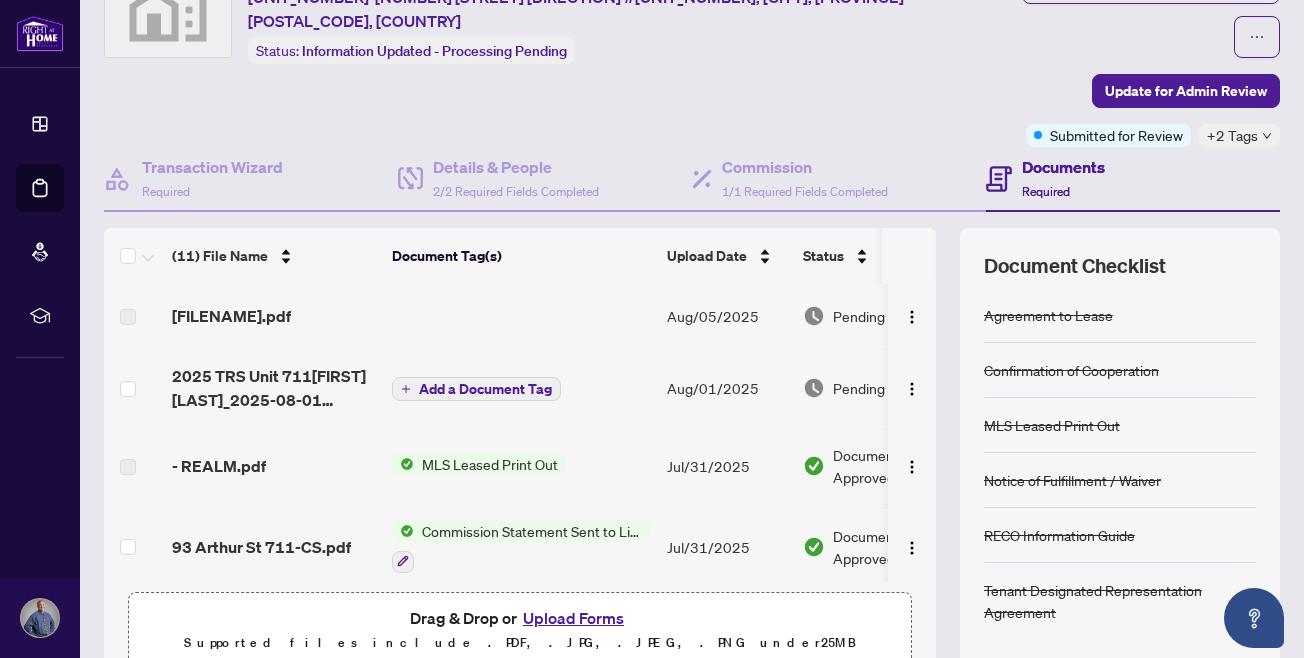 scroll, scrollTop: 118, scrollLeft: 0, axis: vertical 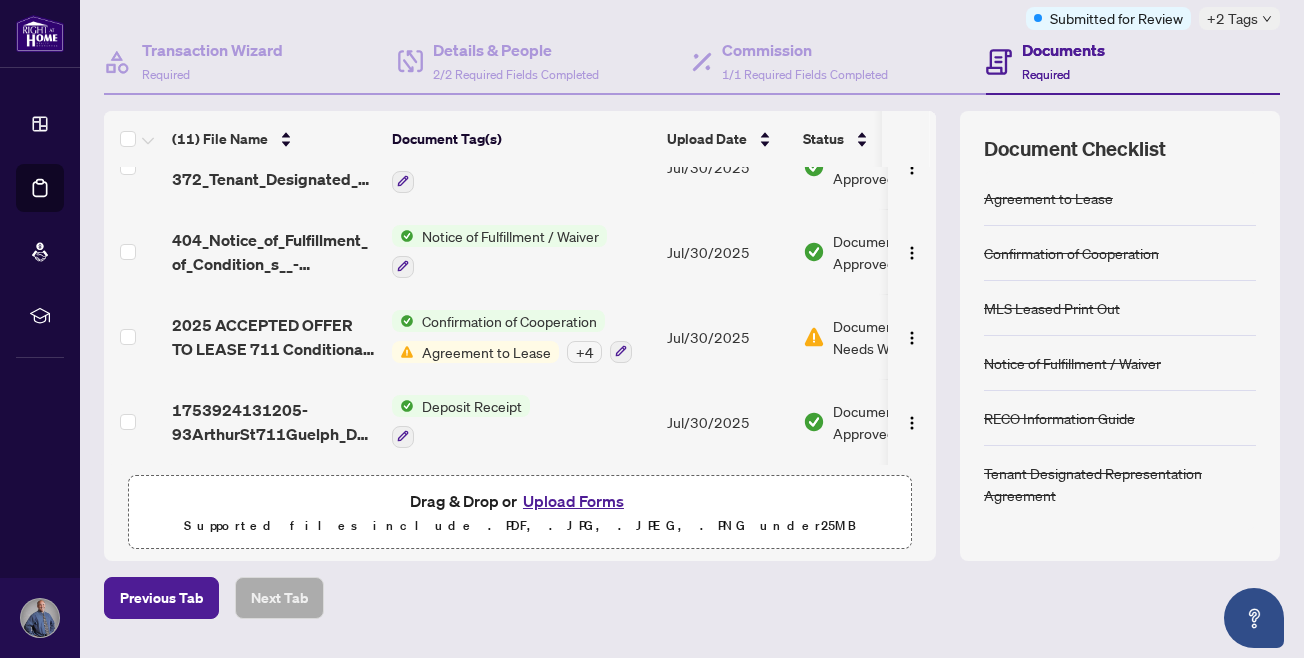 click on "Agreement to Lease" at bounding box center (486, 352) 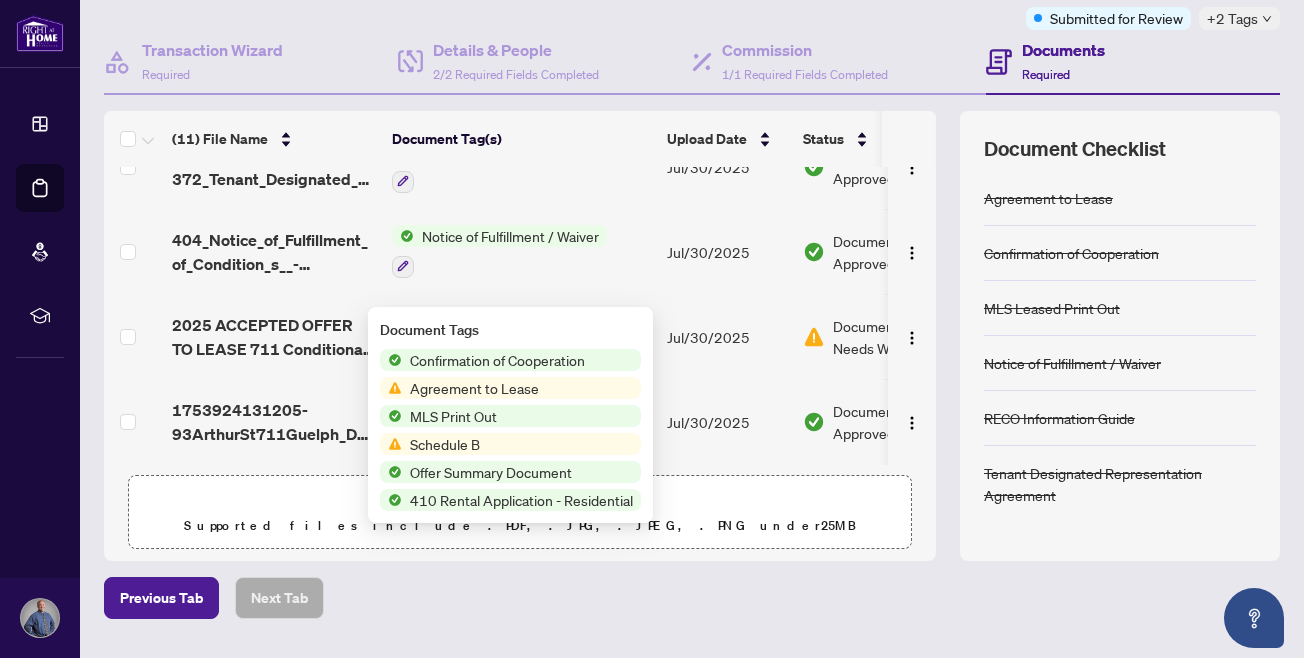 click on "Agreement to Lease" at bounding box center (474, 388) 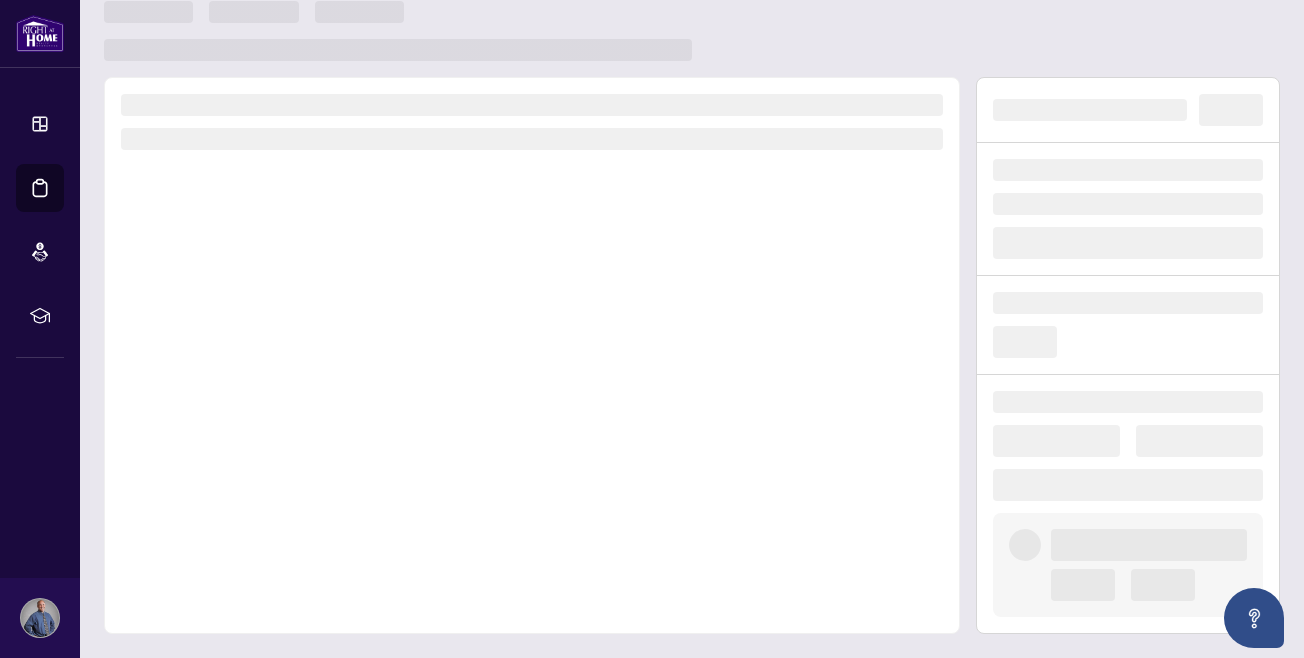 scroll, scrollTop: 23, scrollLeft: 0, axis: vertical 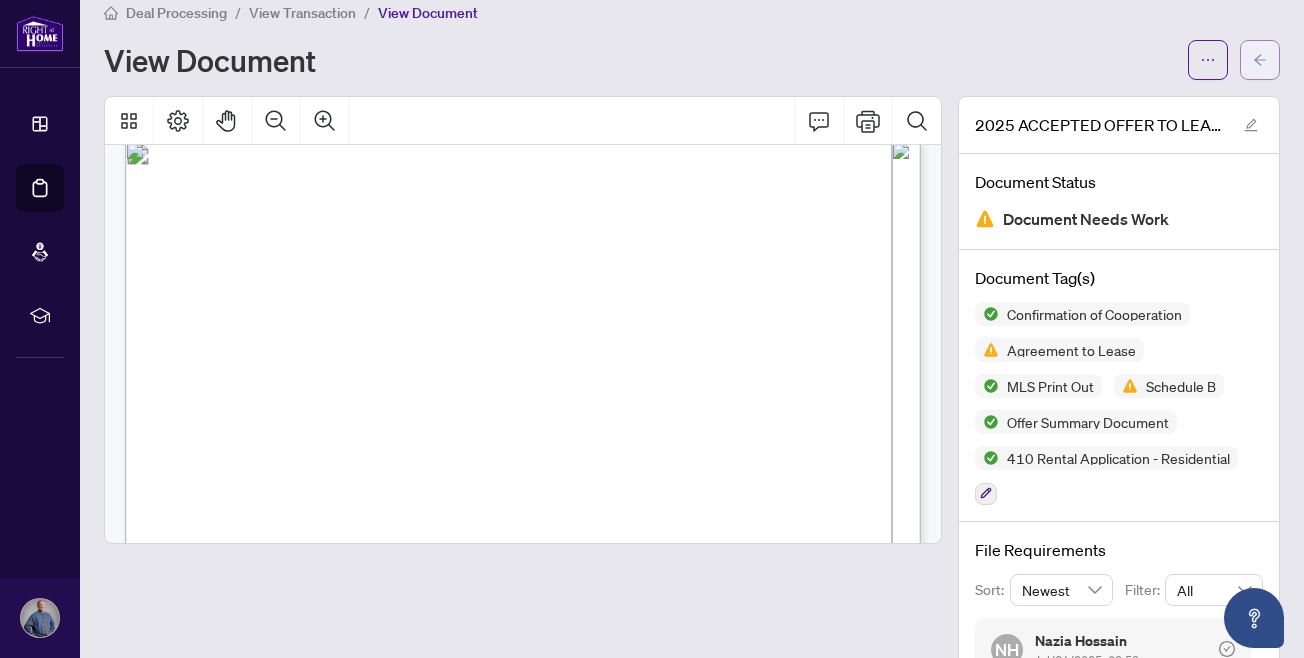click 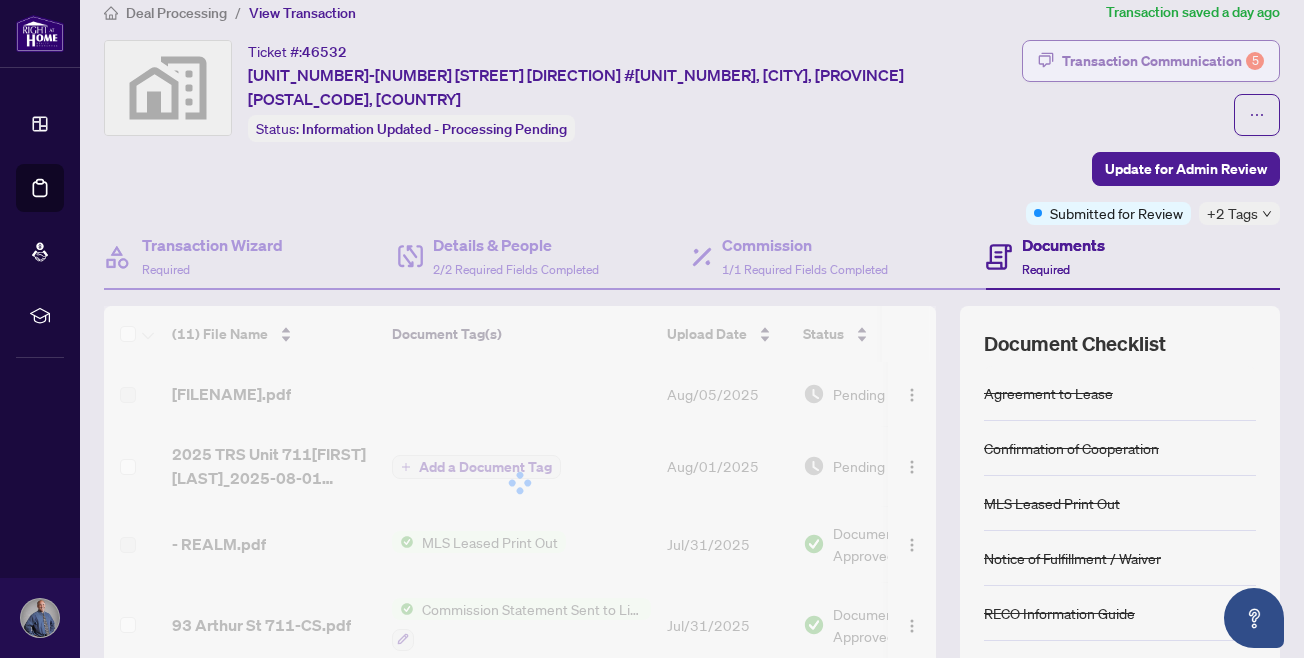 click on "Transaction Communication 5" at bounding box center (1163, 61) 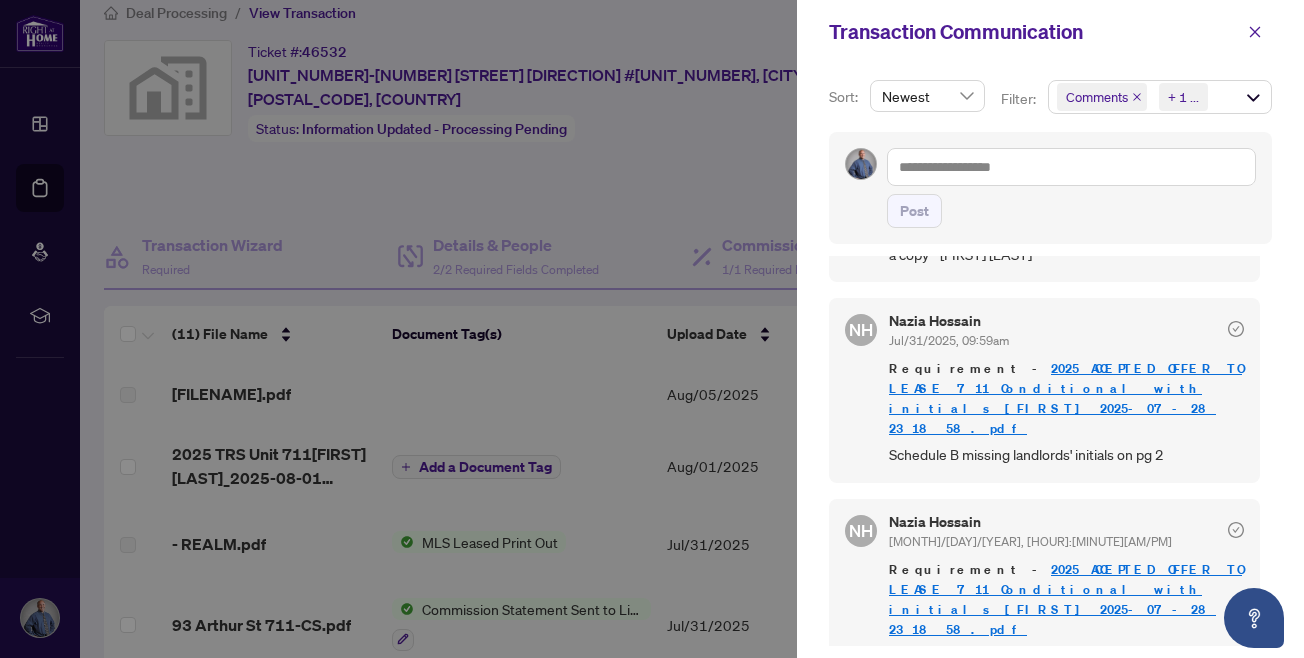 scroll, scrollTop: 1017, scrollLeft: 0, axis: vertical 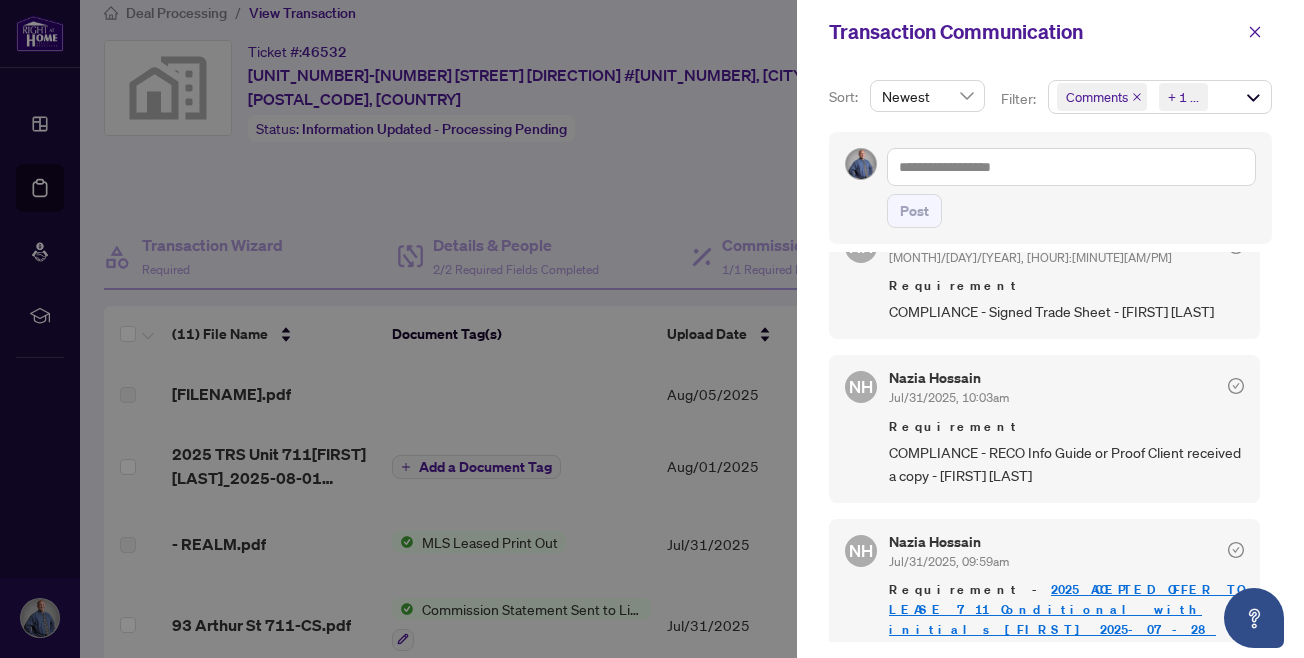 click at bounding box center [652, 329] 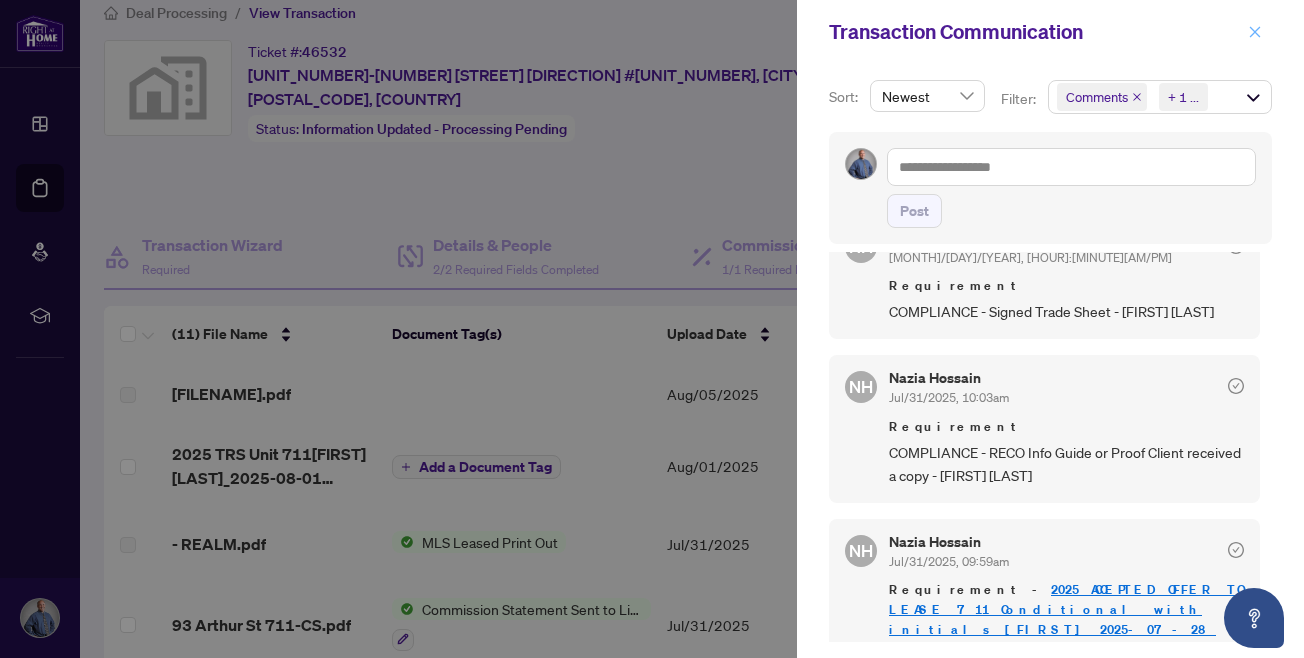 click 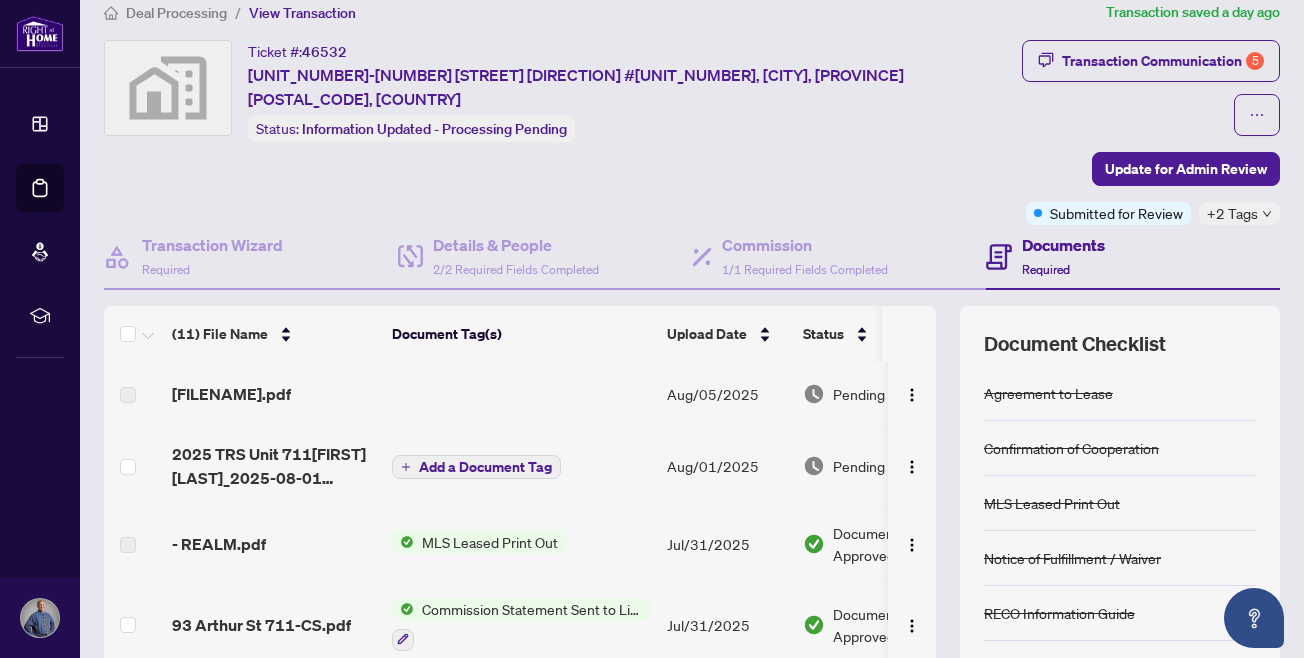 scroll, scrollTop: 0, scrollLeft: 0, axis: both 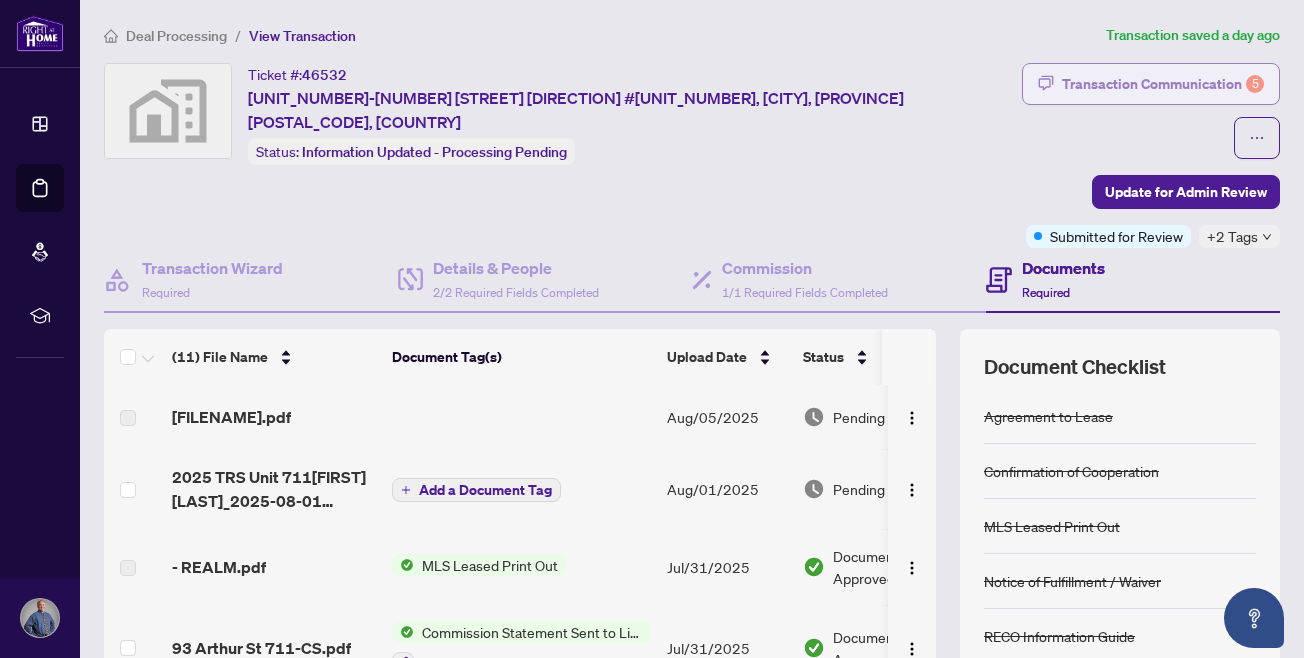 click on "Transaction Communication 5" at bounding box center (1163, 84) 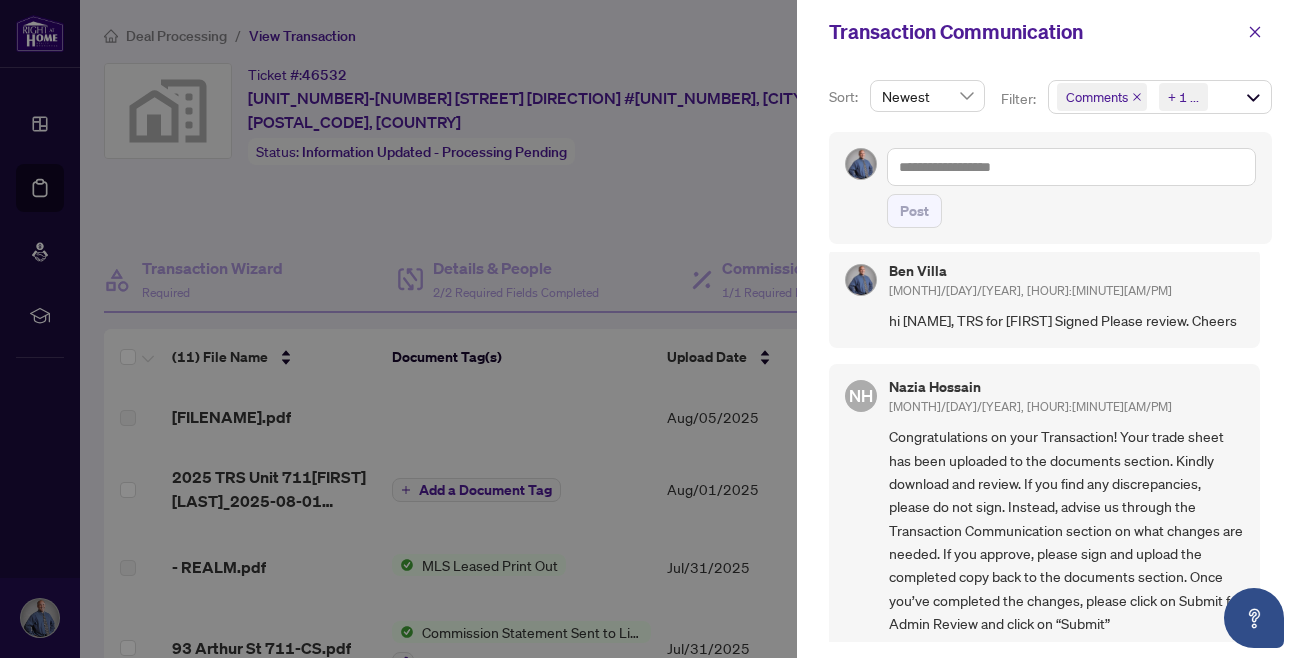 scroll, scrollTop: 0, scrollLeft: 0, axis: both 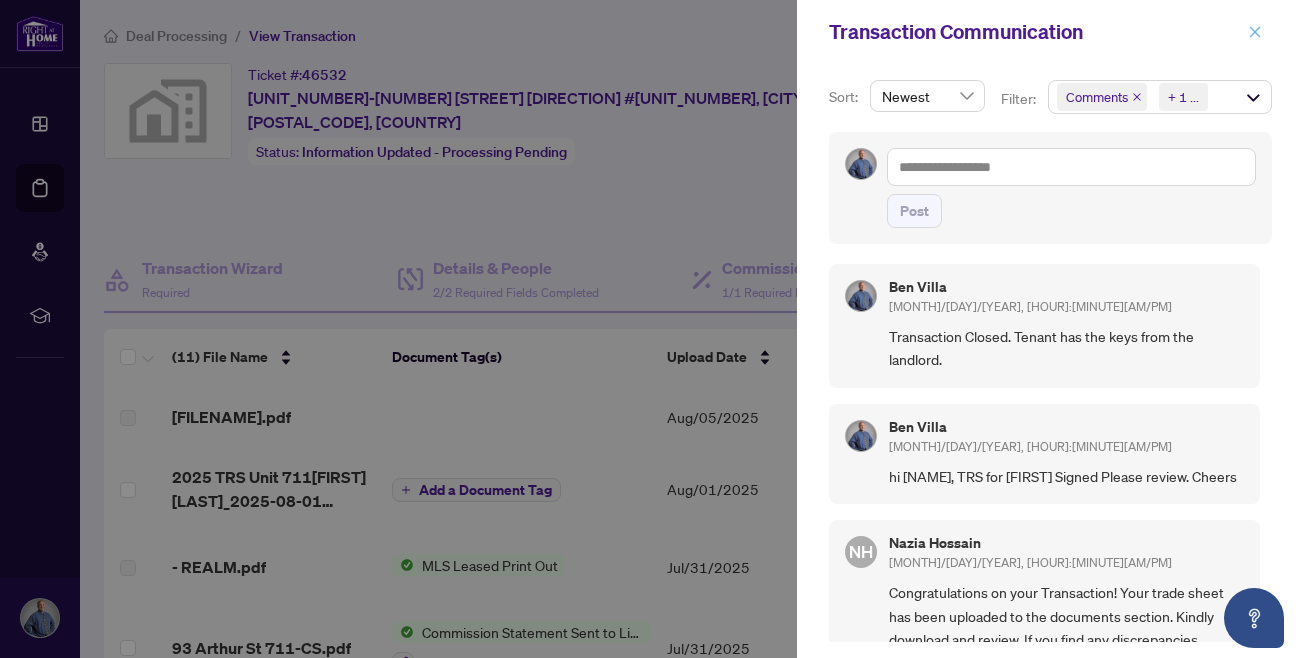 click 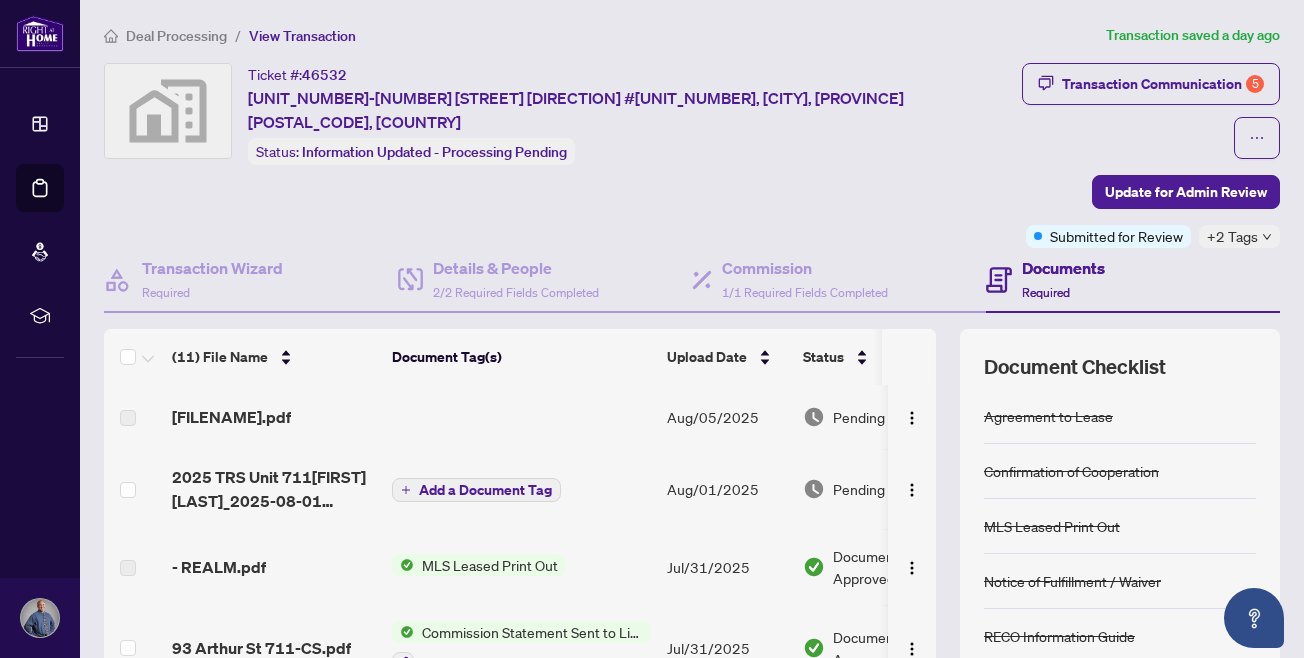 click on "Deal Processing / View Transaction Transaction saved   a day ago Ticket #:  [NUMBER] [UNIT]-[NUMBER] [STREET] [DIRECTION] #[UNIT], [CITY], [PROVINCE] [POSTAL_CODE], [COUNTRY] Status:   Information Updated - Processing Pending Transaction Communication 5 Update for Admin Review Submitted for Review +2 Tags Transaction Wizard Required Details & People 2/2 Required Fields Completed Commission 1/1 Required Fields Completed Documents Required (11) File Name Document Tag(s) Upload Date Status             [FILENAME].pdf Aug/[DAY]/[YEAR] Pending Review [YEAR] TRS [FIRST] [LAST]_ [YEAR]-[MONTH]-[DAY] [HOUR]_[MINUTE]_[SECOND].pdf Add a Document Tag Aug/[DAY]/[YEAR] Pending Review - REALM.pdf MLS Leased Print Out Jul/[DAY]/[YEAR] Document Approved [FILENAME].pdf Commission Statement Sent to Listing Brokerage Jul/[DAY]/[YEAR] Document Approved [FILENAME].pdf Add a Document Tag Jul/[DAY]/[YEAR] Pending Review [FILENAME].pdf Jul/[DAY]/[YEAR] Pending Review RECO Information Guide Jul/[DAY]/[YEAR] + 4 2" at bounding box center [692, 329] 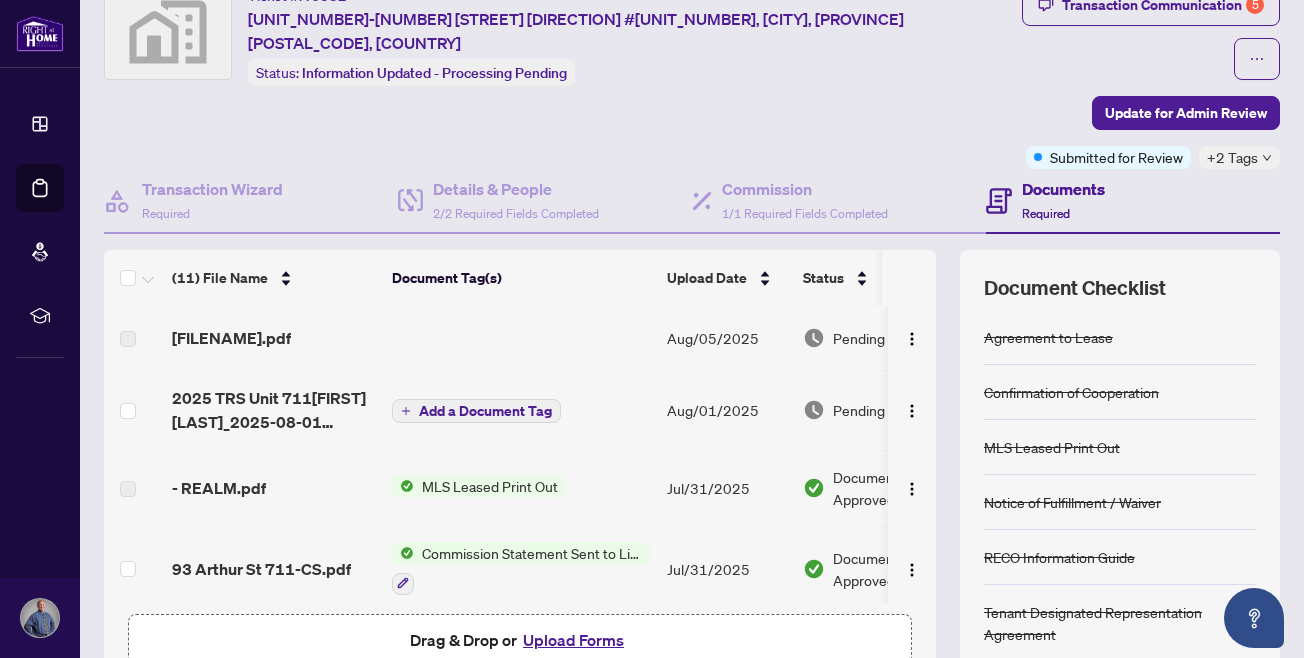 scroll, scrollTop: 218, scrollLeft: 0, axis: vertical 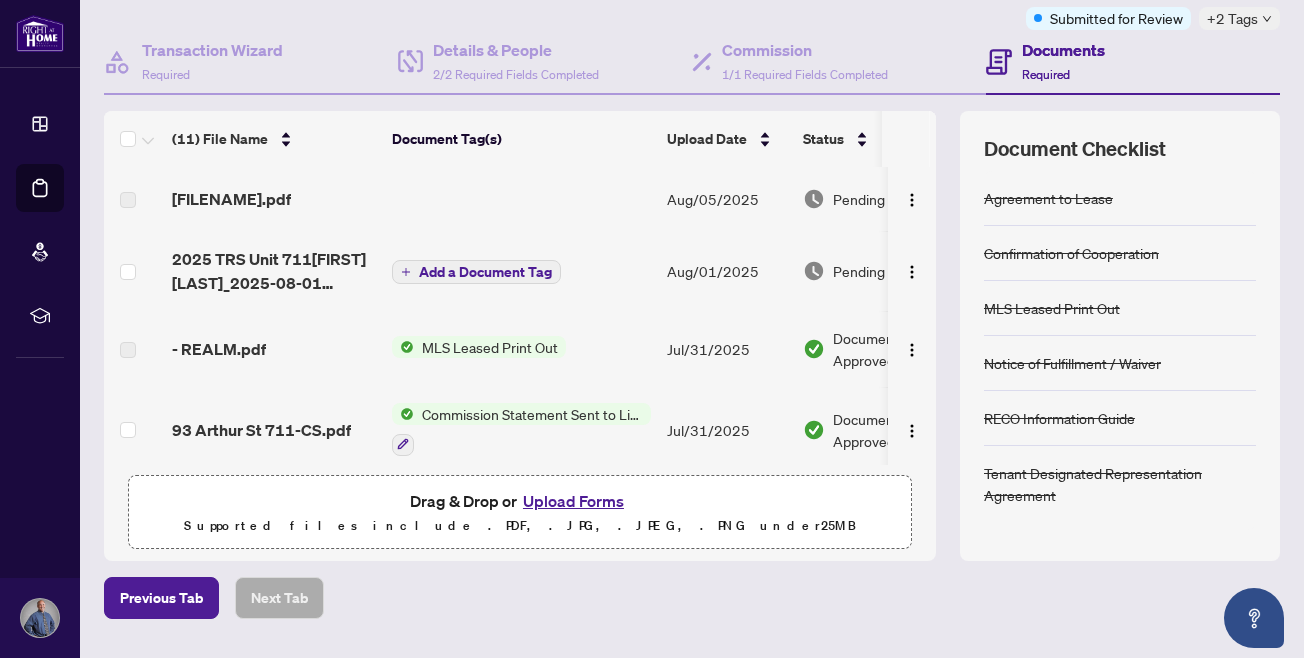 click on "(11) File Name Document Tag(s) Upload Date Status             93_Arthur_St_711-Trade_sheet-[FIRST]_SIGNED.pdf [MONTH]/05/2025 Pending Review 2025 TRS Unit 711[FIRST] [LAST]_2025-08-01 11_48_42.pdf Add a Document Tag [MONTH]/01/2025 Pending Review - REALM.pdf MLS Leased Print Out [MONTH]/31/2025 Document Approved 93 Arthur St 711-CS.pdf Commission Statement Sent to Listing Brokerage [MONTH]/31/2025 Document Approved 93 Arthur St 711-Trade sheet-[FIRST] to review.pdf Add a Document Tag [MONTH]/31/2025 Pending Review 93 Arthur St 711-Trade sheet-[FIRST] to review.pdf [MONTH]/31/2025 Pending Review RECO and TRA for [FIRST] [LAST] 20250705 for one day.pdf RECO Information Guide Tenant Designated Representation Agreement [MONTH]/30/2025 Document Approved 20250726 372_Tenant_Designated_Representation_Agreement_UPDATED_711.pdf Tenant Designated Representation Agreement [MONTH]/30/2025 Document Approved 404_Notice_of_Fulfillment_of_Condition_s__-_Agreement_to_Lease_-_Residential__Landlord__-__PropTx-OR ACCEPTED.pdf Notice of Fulfillment / Waiver [MONTH]/30/2025 +" at bounding box center (520, 336) 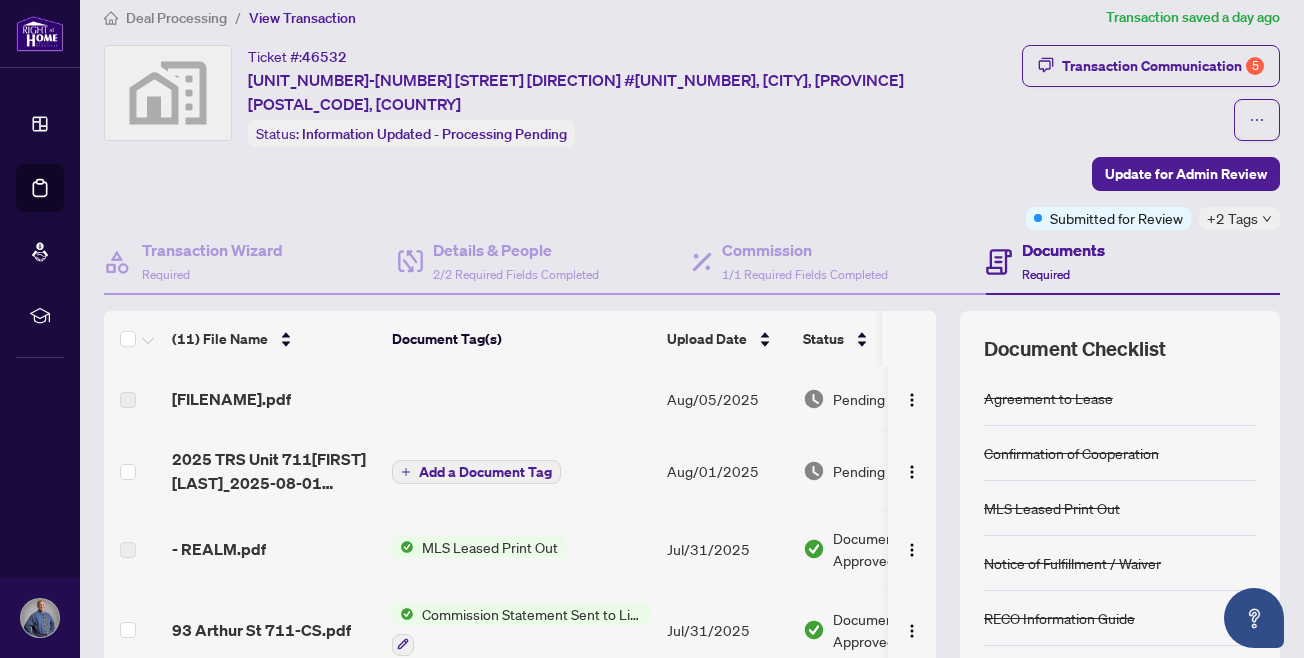 scroll, scrollTop: 0, scrollLeft: 0, axis: both 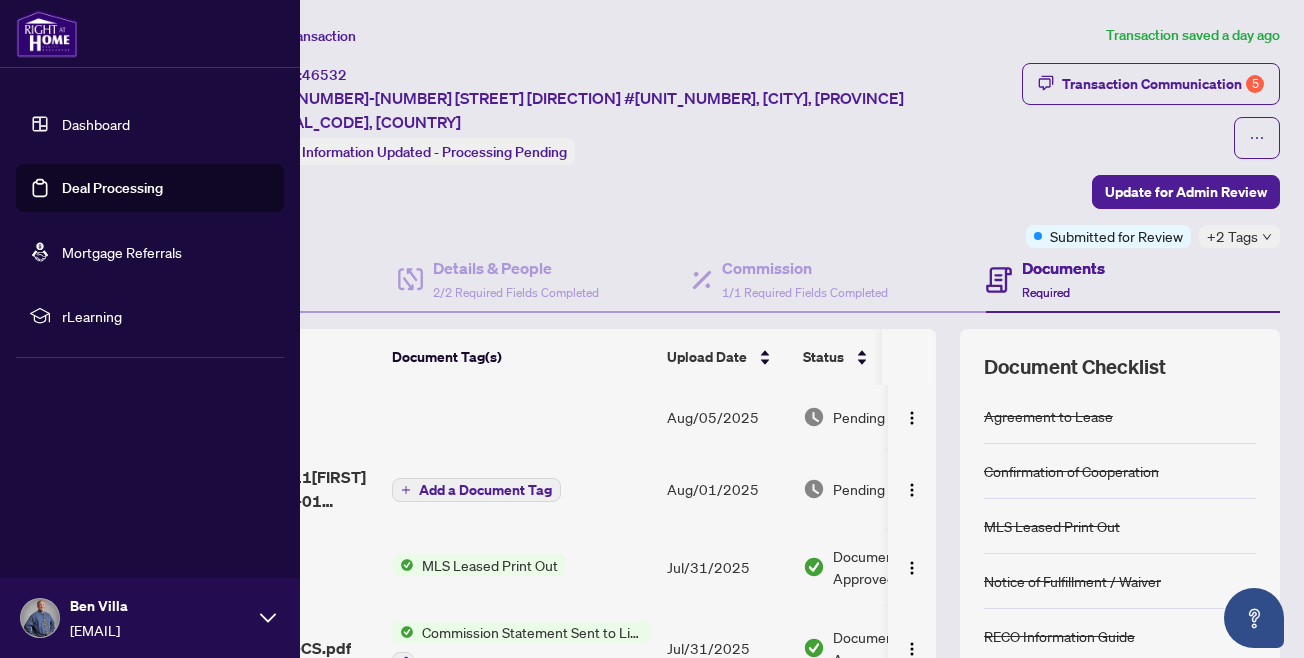 click on "Dashboard" at bounding box center (96, 124) 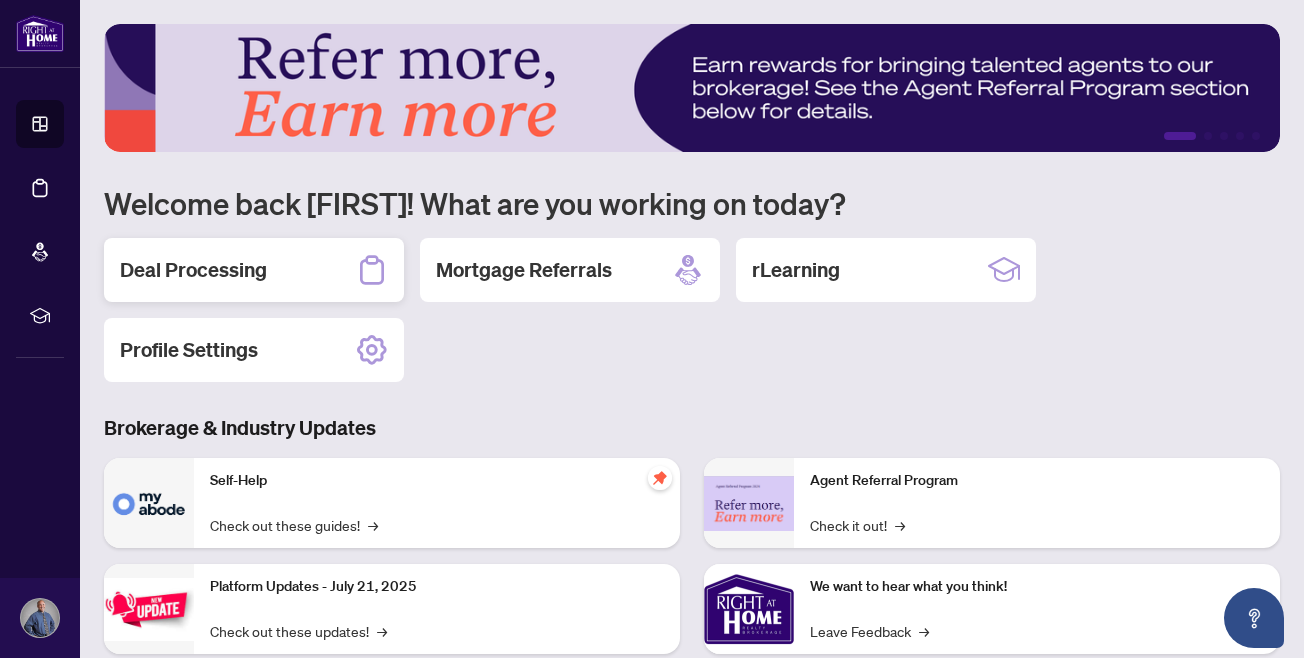 click on "Deal Processing" at bounding box center [193, 270] 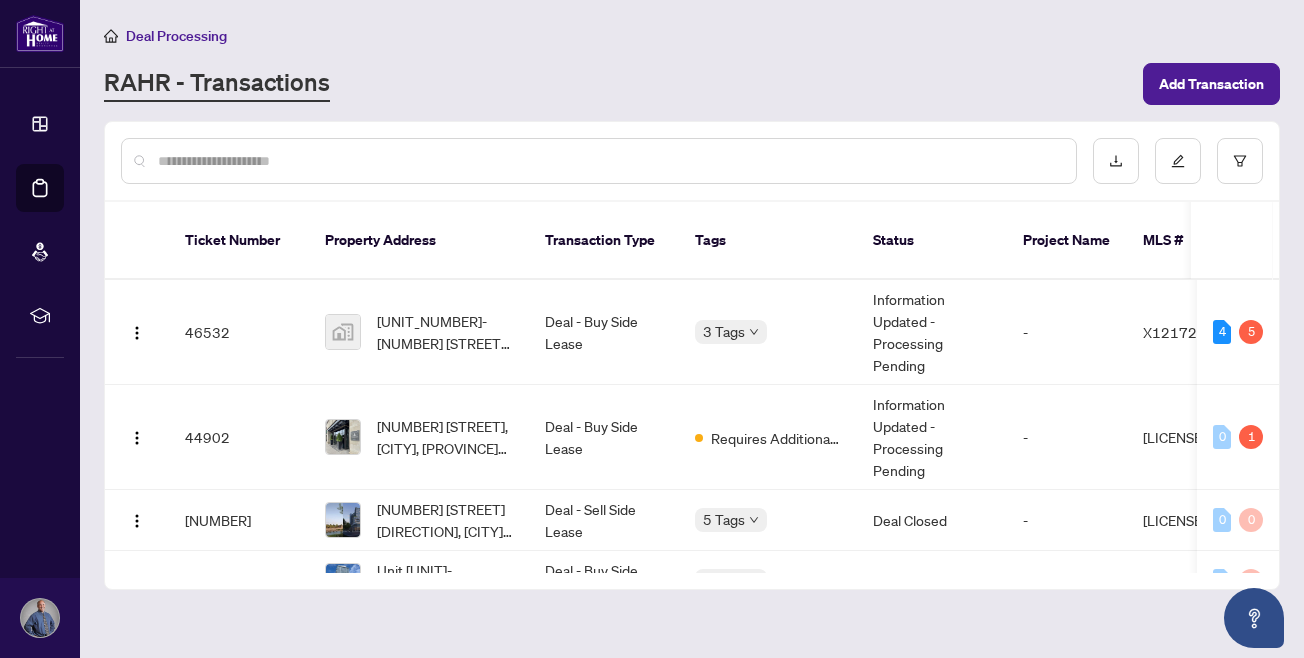 click at bounding box center [609, 161] 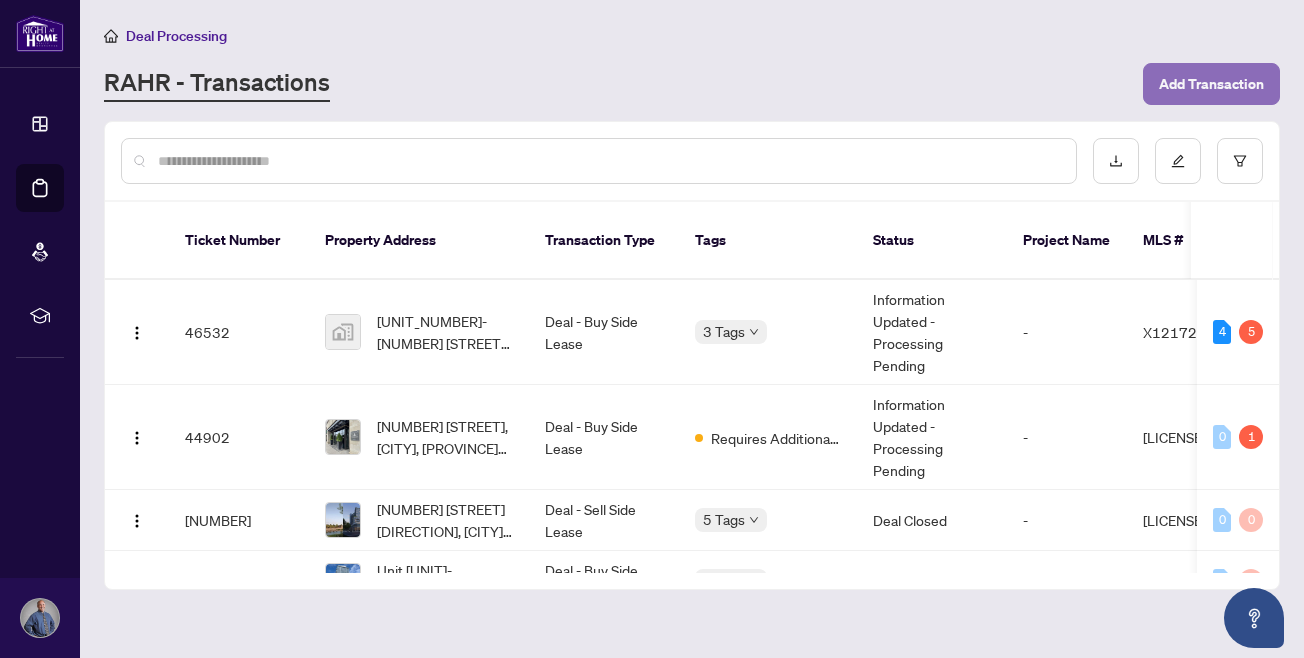 click on "Add Transaction" at bounding box center (1211, 84) 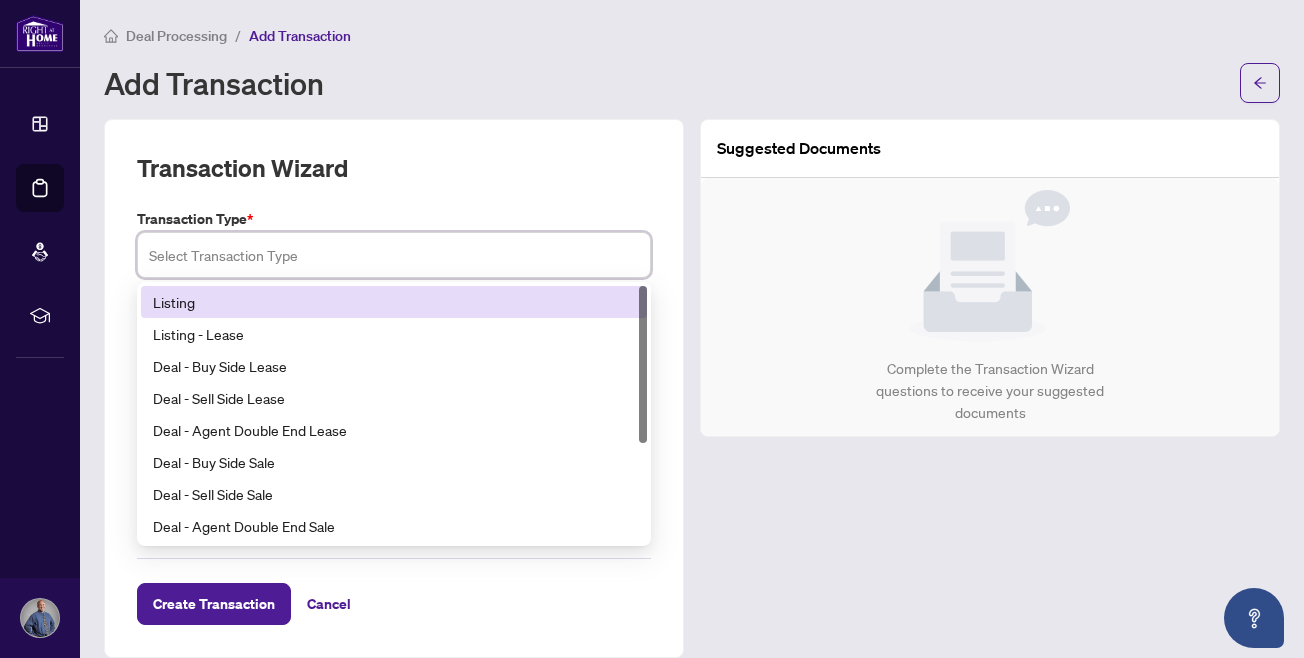 click at bounding box center [394, 255] 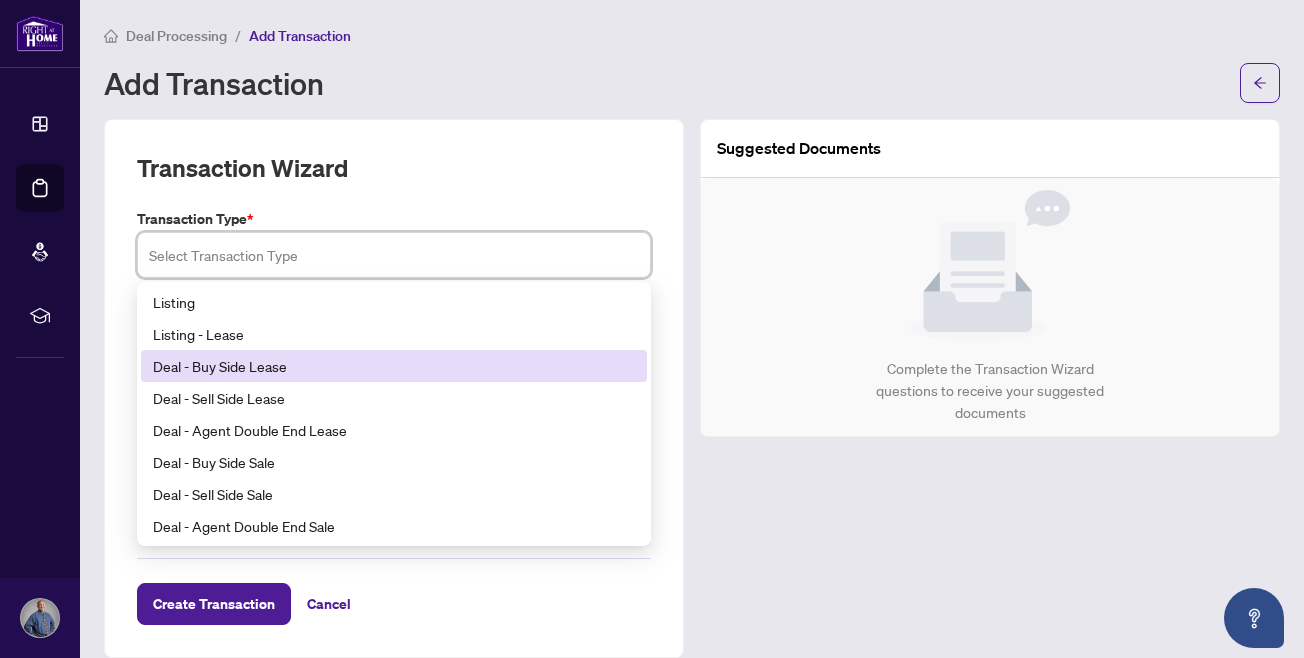 click on "Deal - Buy Side Lease" at bounding box center (394, 366) 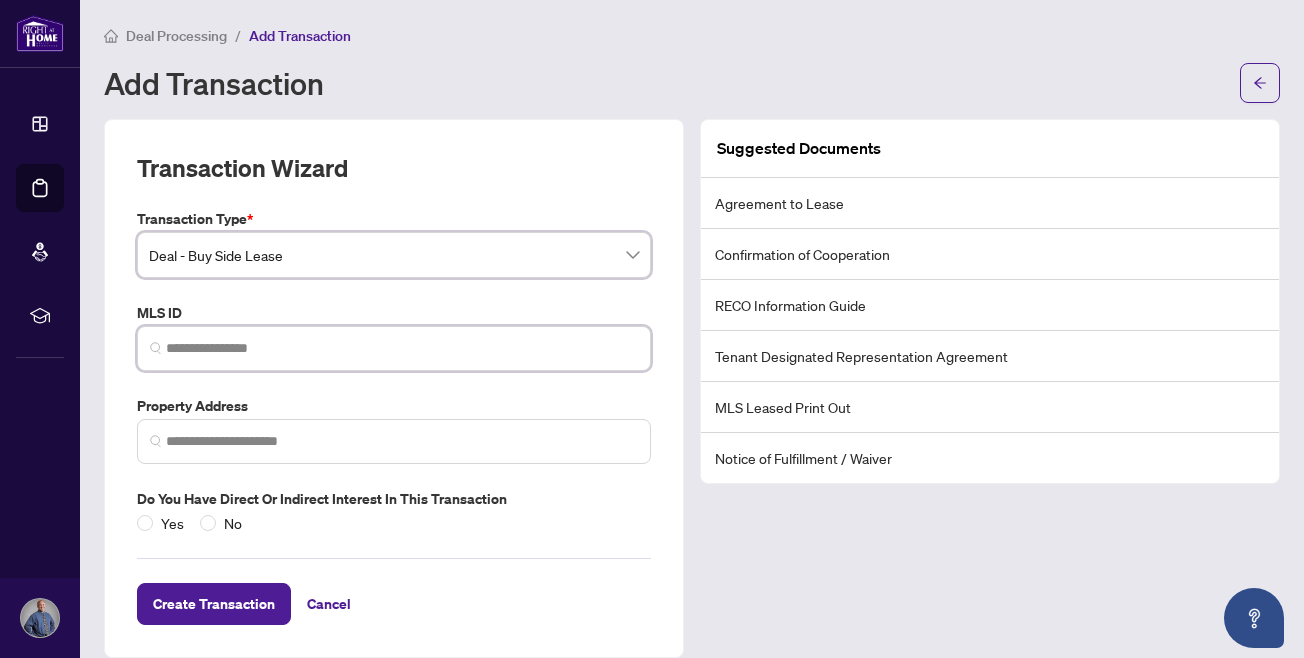 click at bounding box center (402, 348) 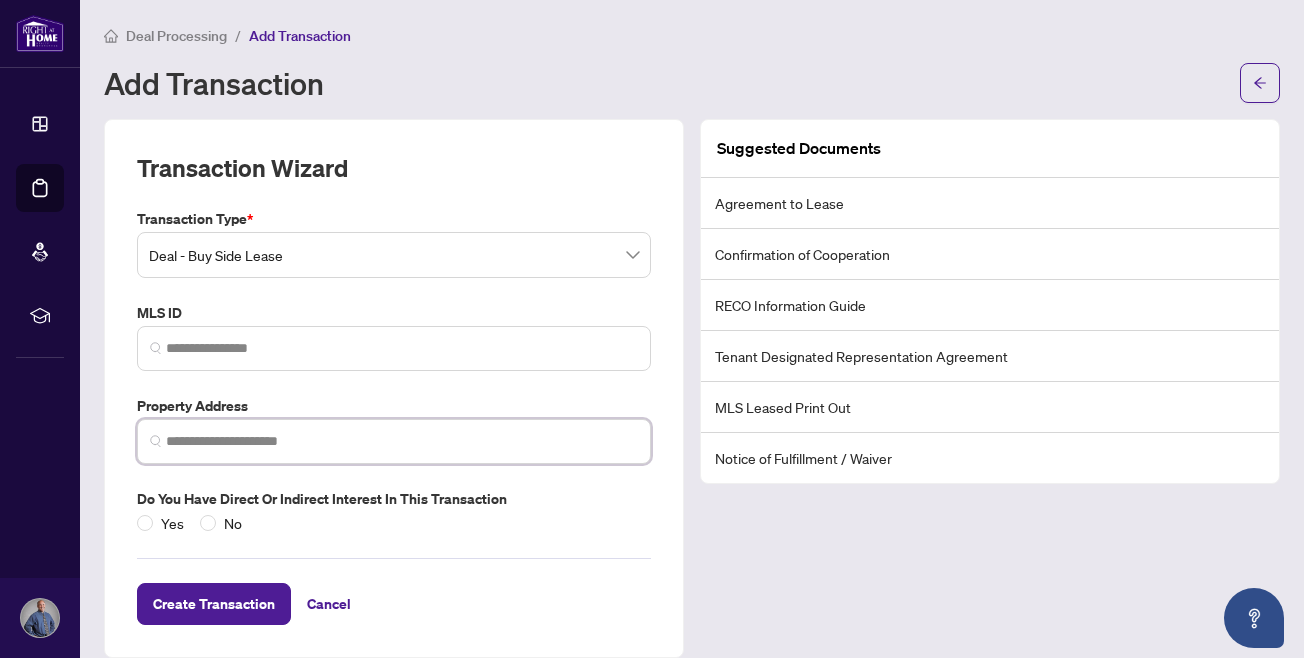 click at bounding box center (402, 441) 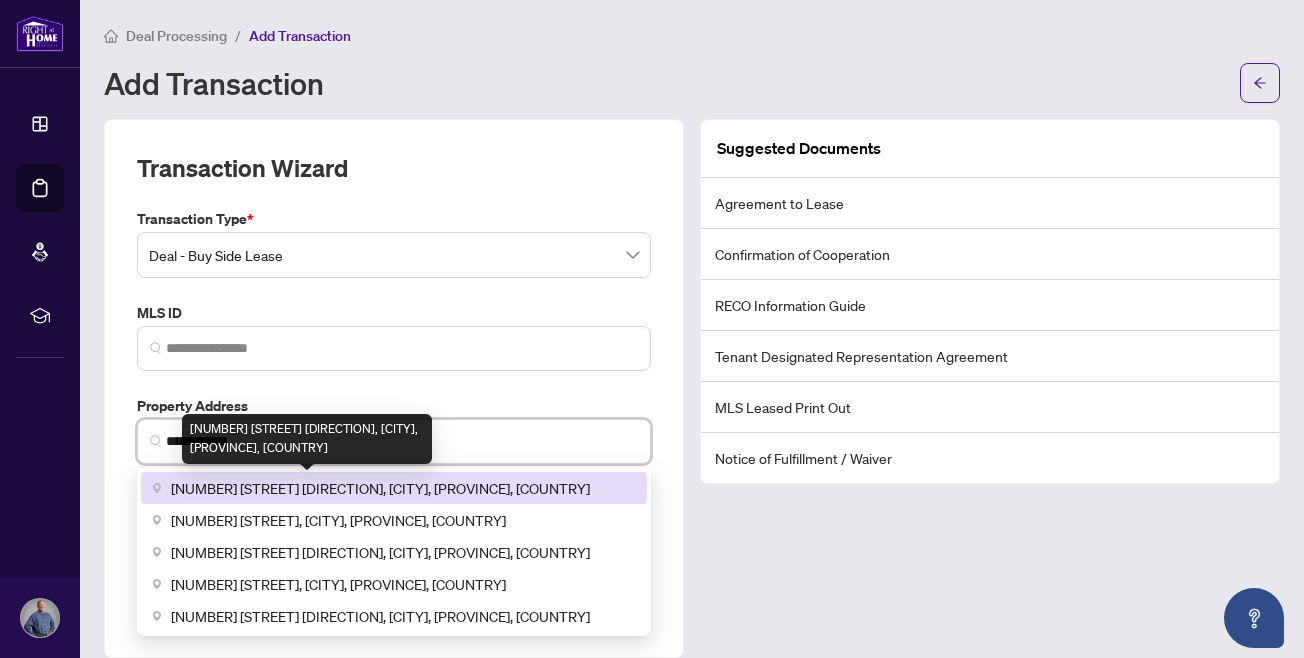 click on "[NUMBER] [STREET] [DIRECTION], [CITY], [PROVINCE], [COUNTRY]" at bounding box center (380, 488) 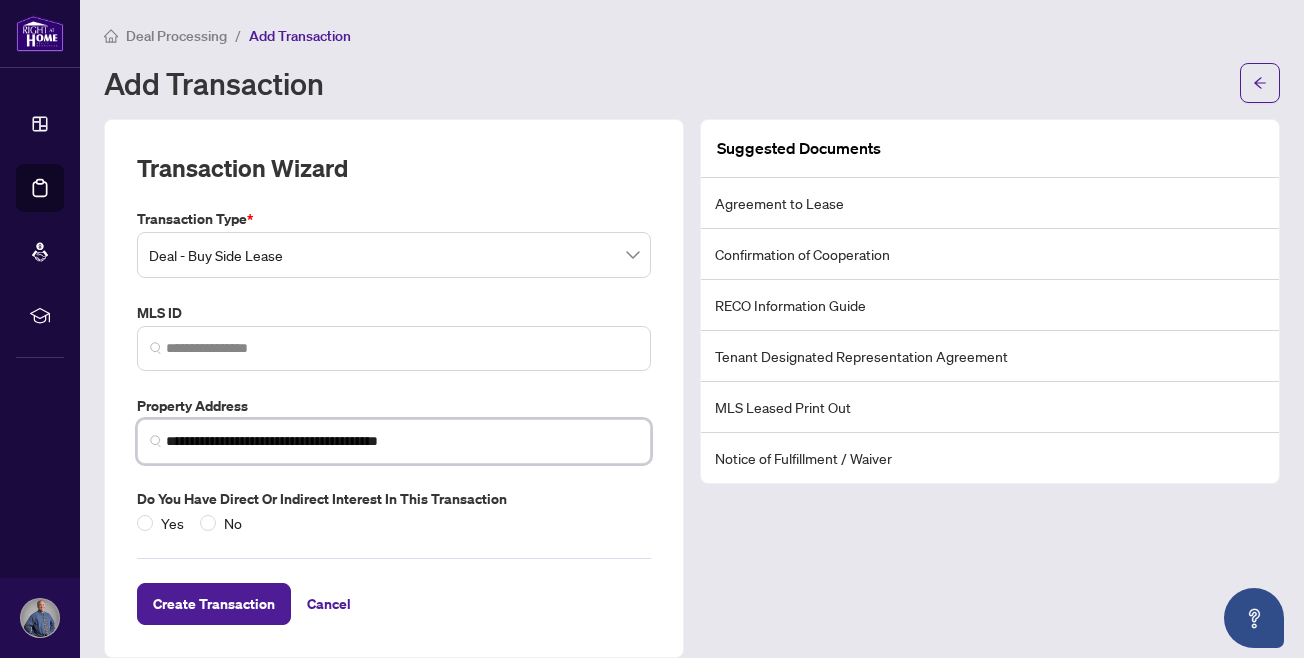 type on "**********" 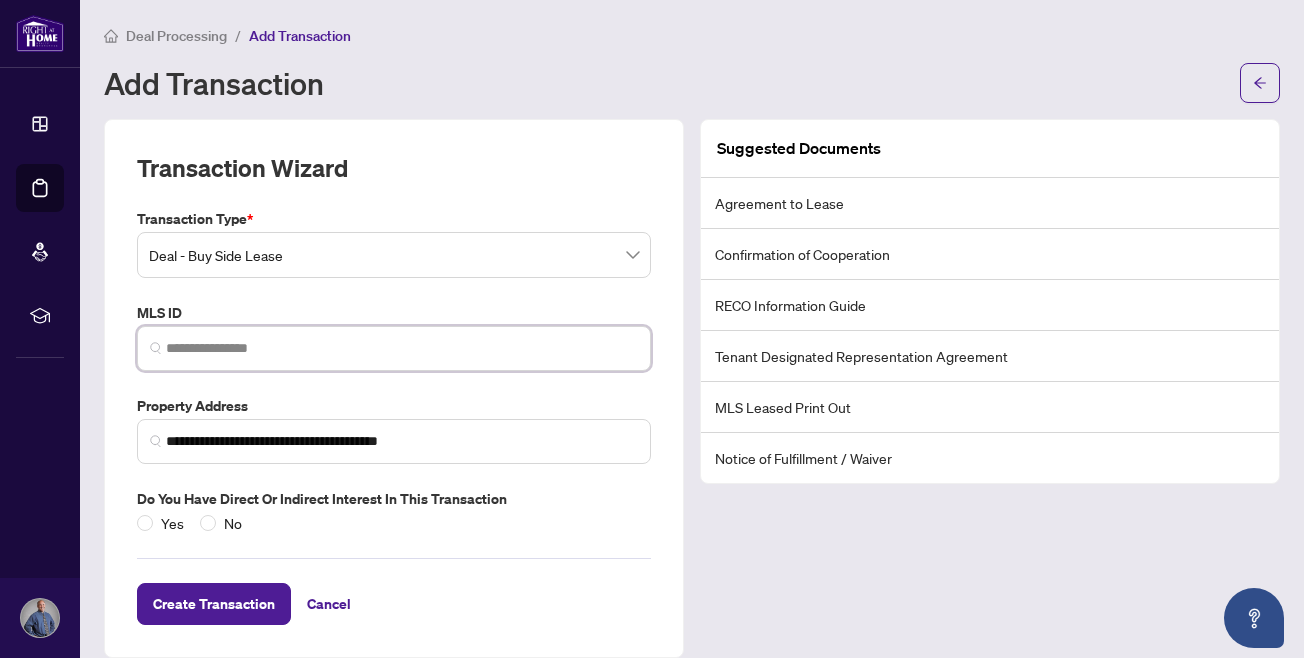 click at bounding box center (402, 348) 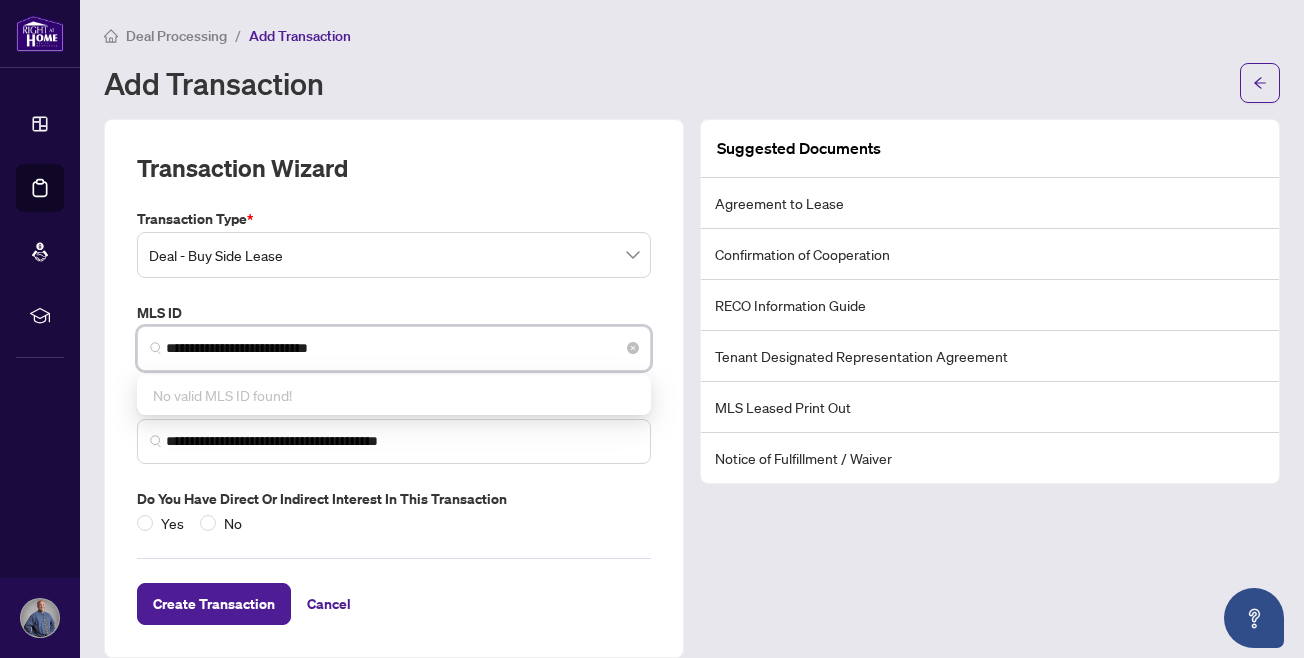 click on "**********" at bounding box center (402, 348) 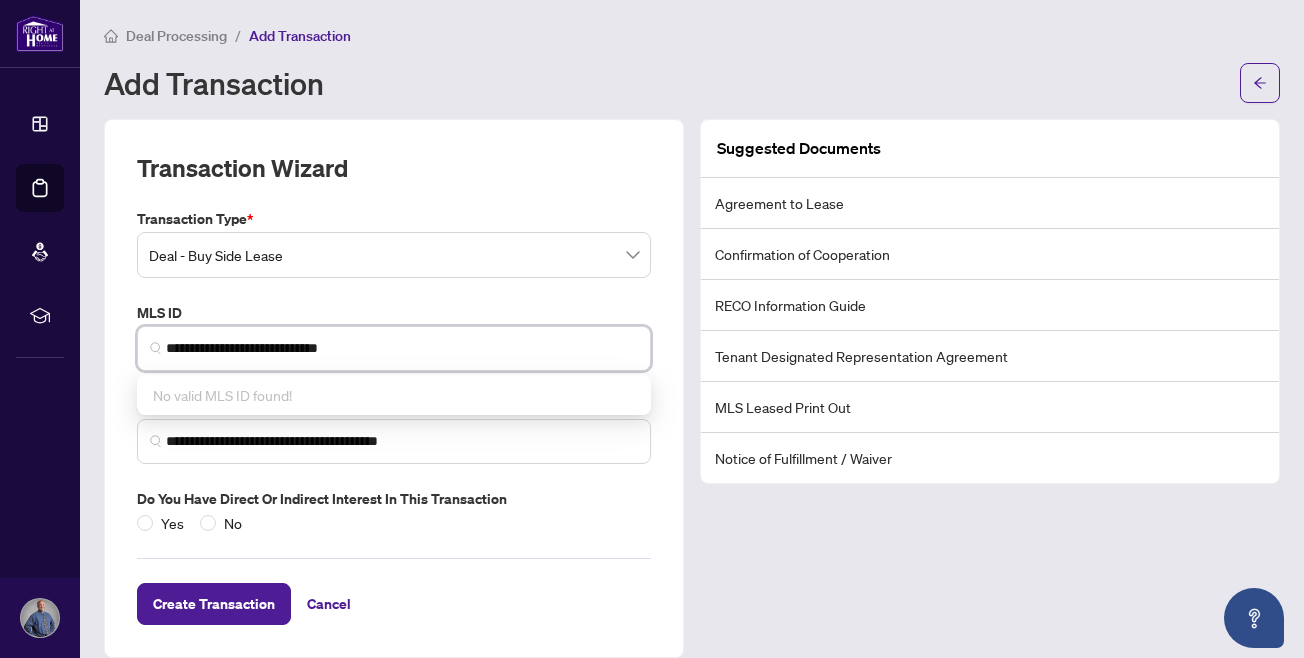 type on "**********" 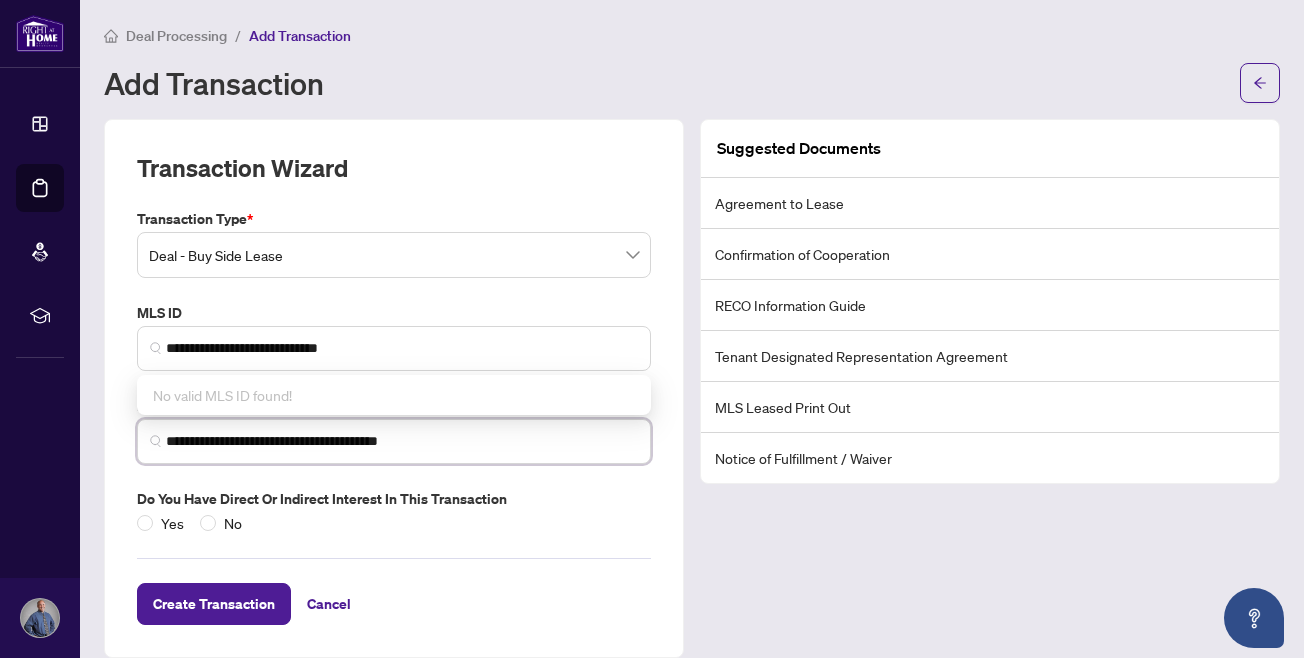 click on "**********" at bounding box center [402, 441] 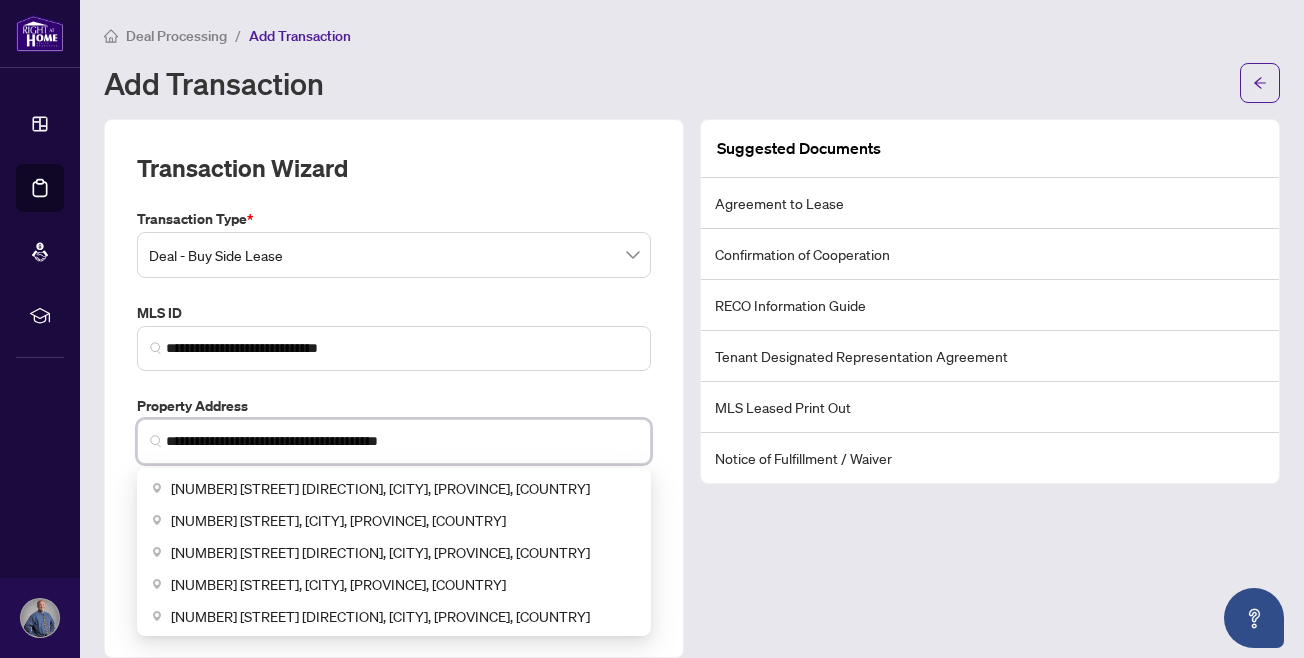 click on "**********" at bounding box center [402, 441] 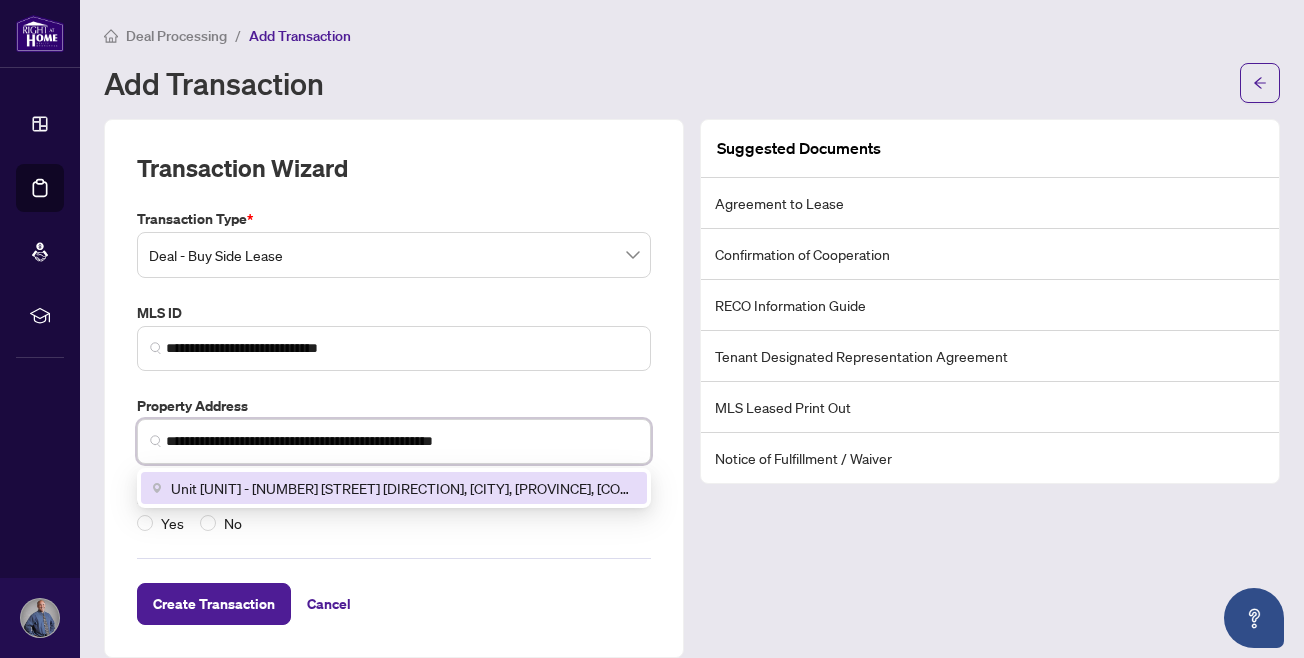 type on "**********" 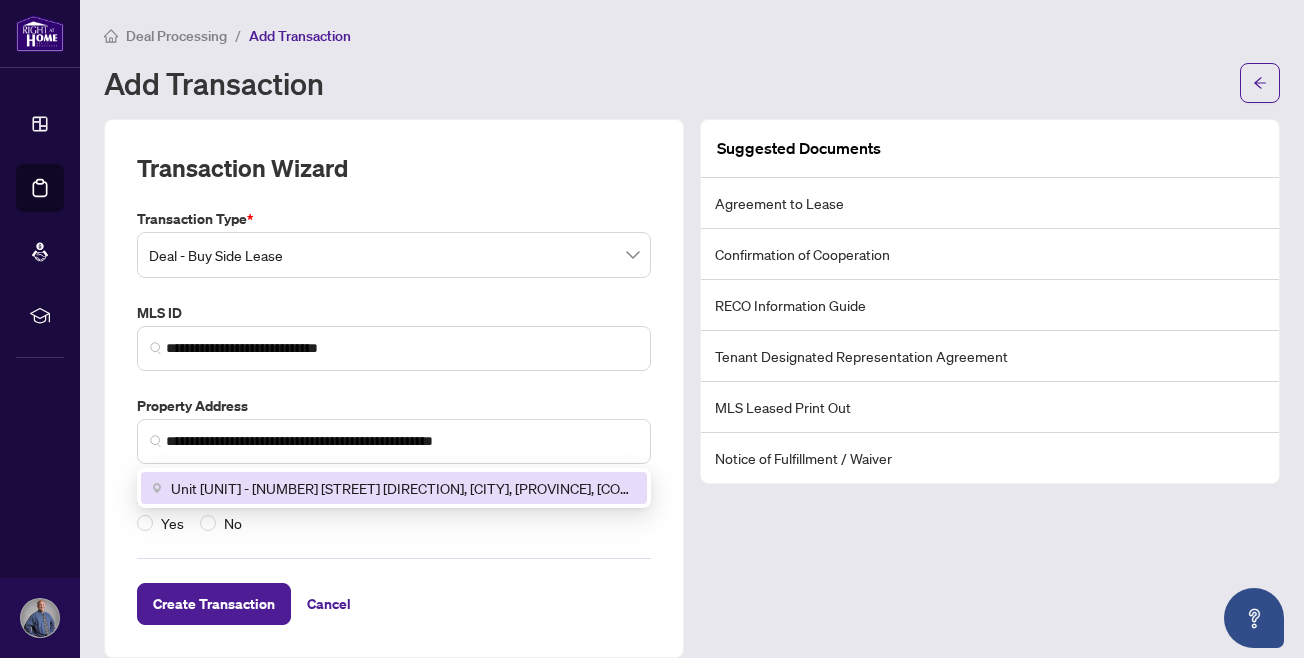 click on "Create Transaction Cancel" at bounding box center (394, 579) 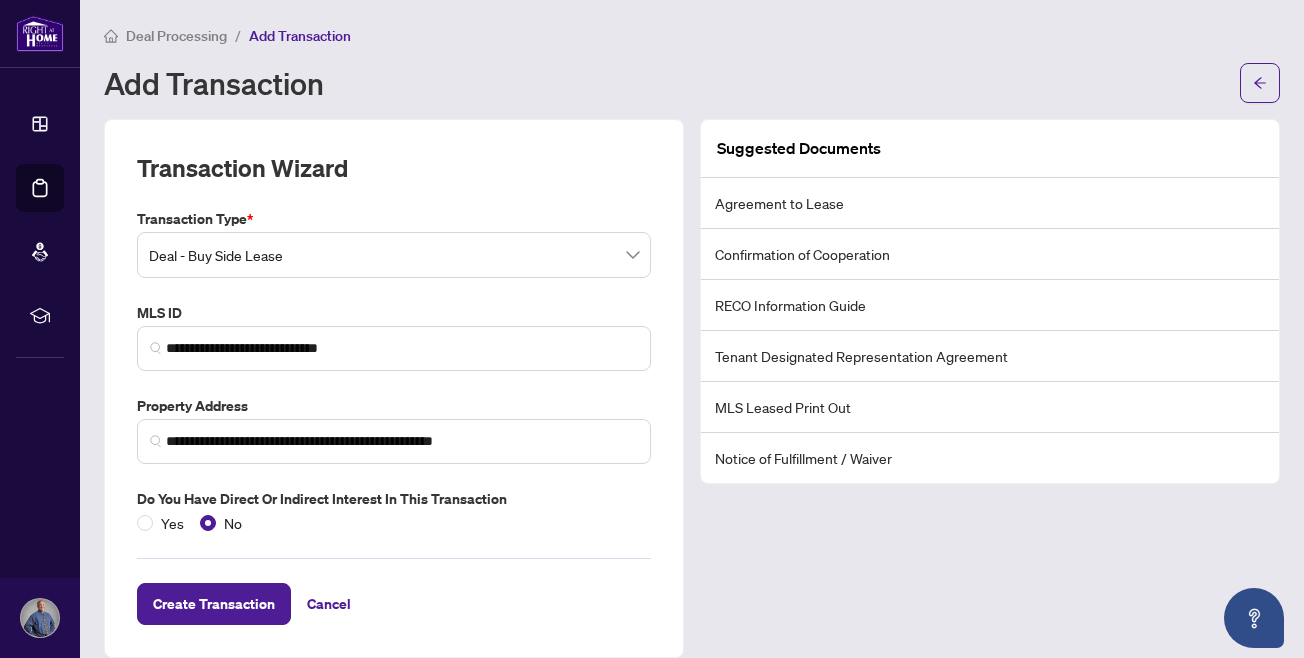 scroll, scrollTop: 23, scrollLeft: 0, axis: vertical 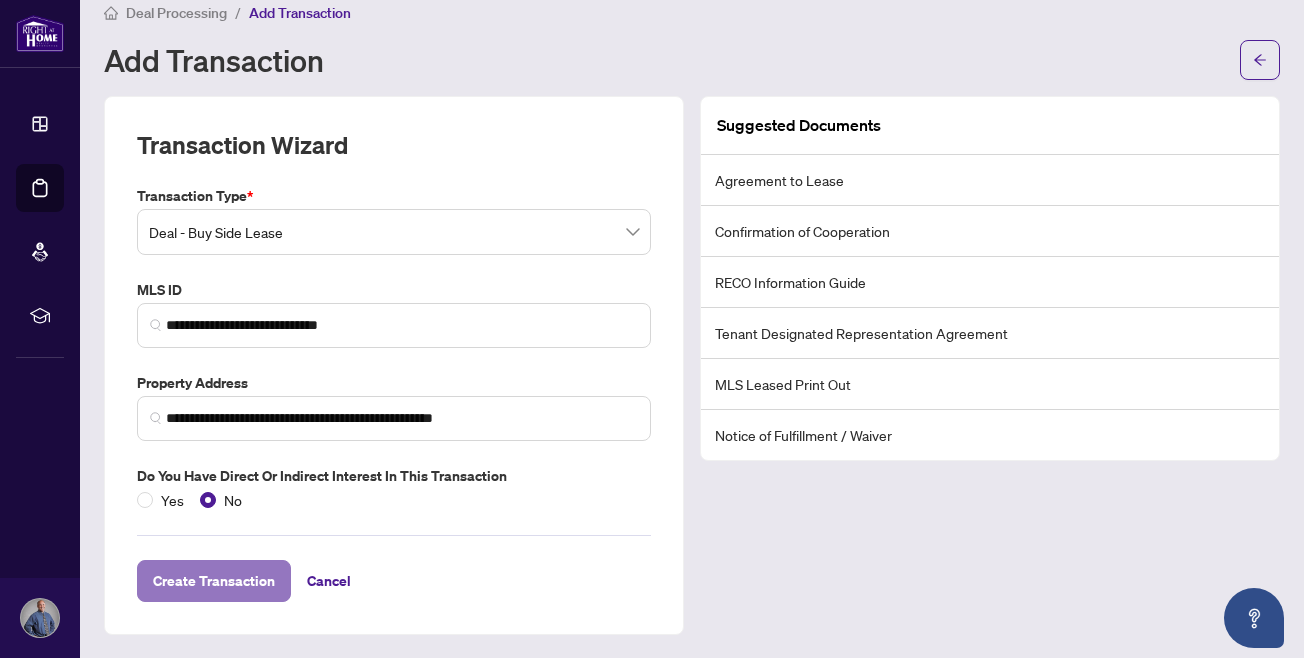 click on "Create Transaction" at bounding box center (214, 581) 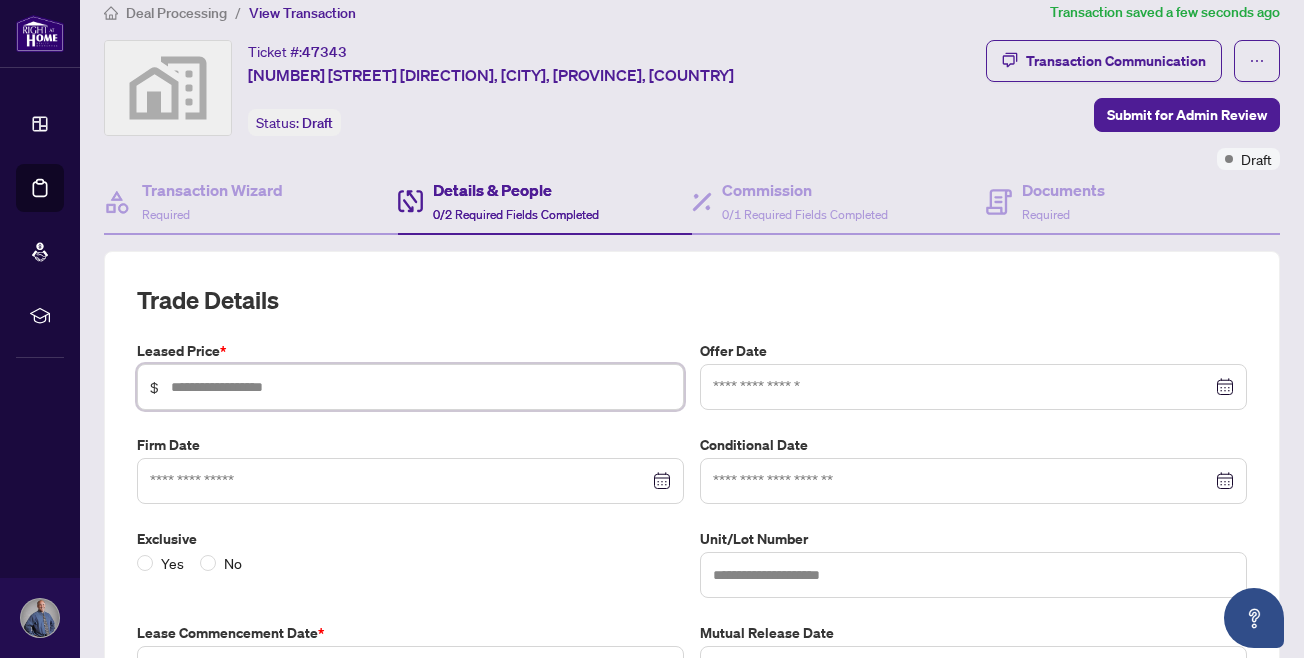 click at bounding box center (421, 387) 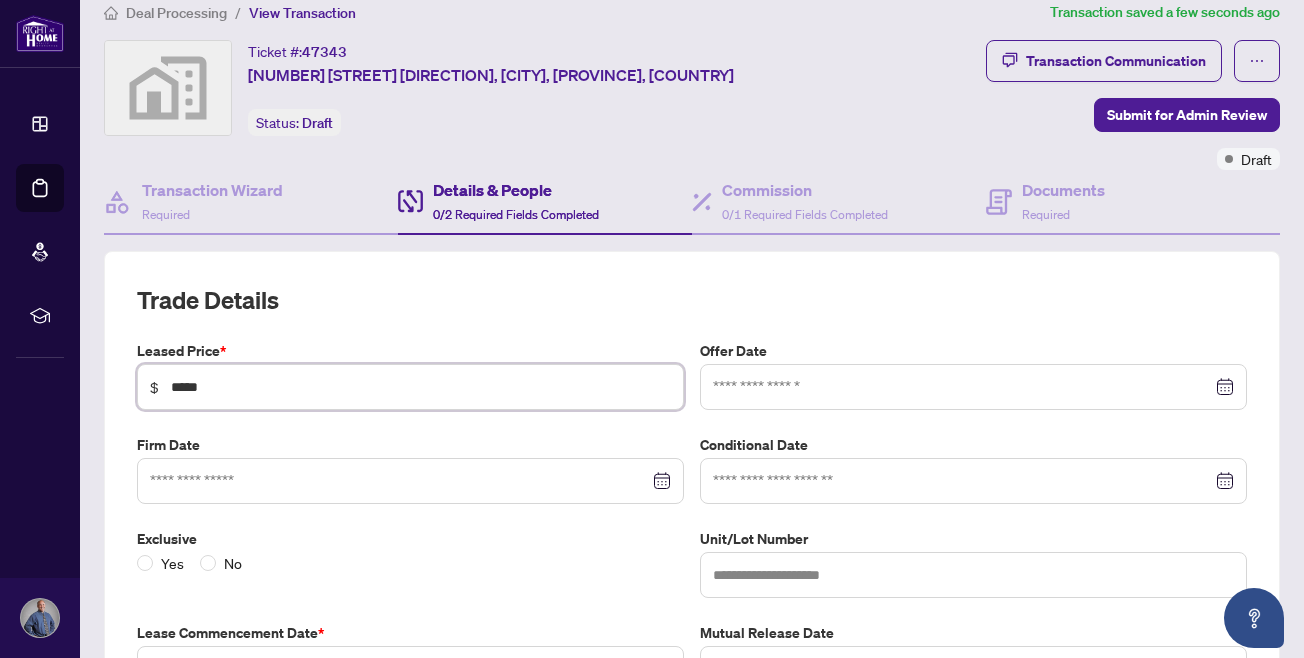 type on "*****" 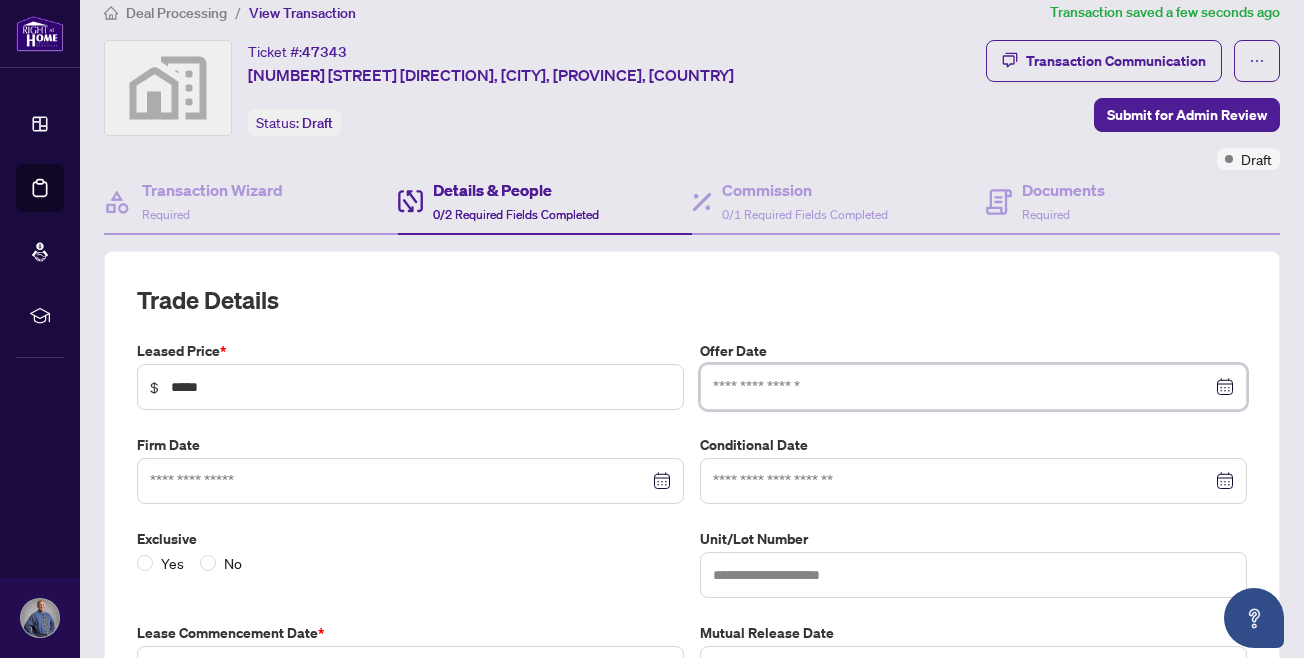 click at bounding box center [962, 387] 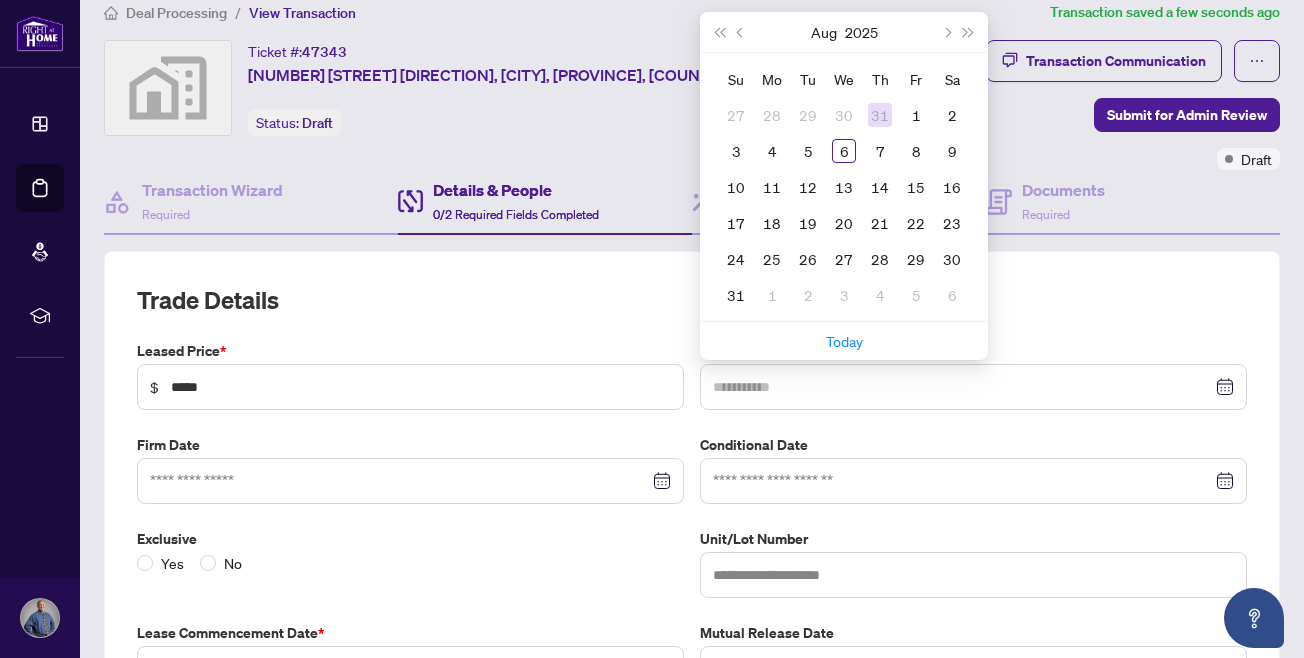 click on "31" at bounding box center [880, 115] 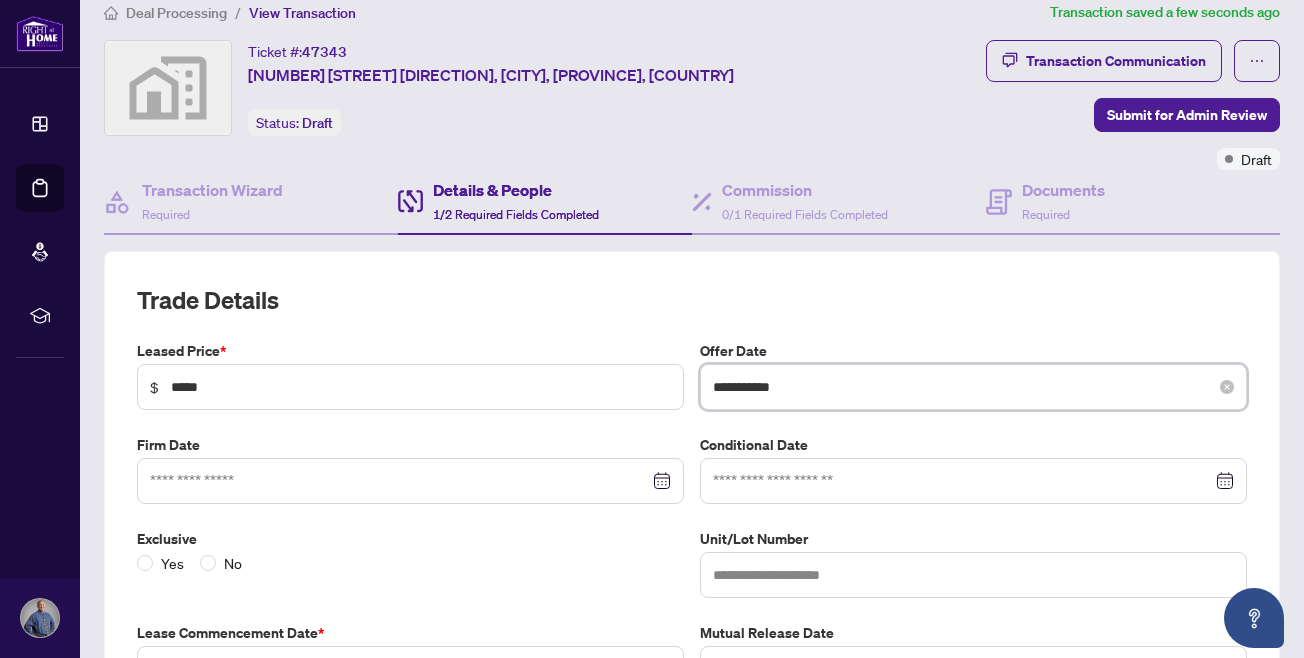 click on "**********" at bounding box center (962, 387) 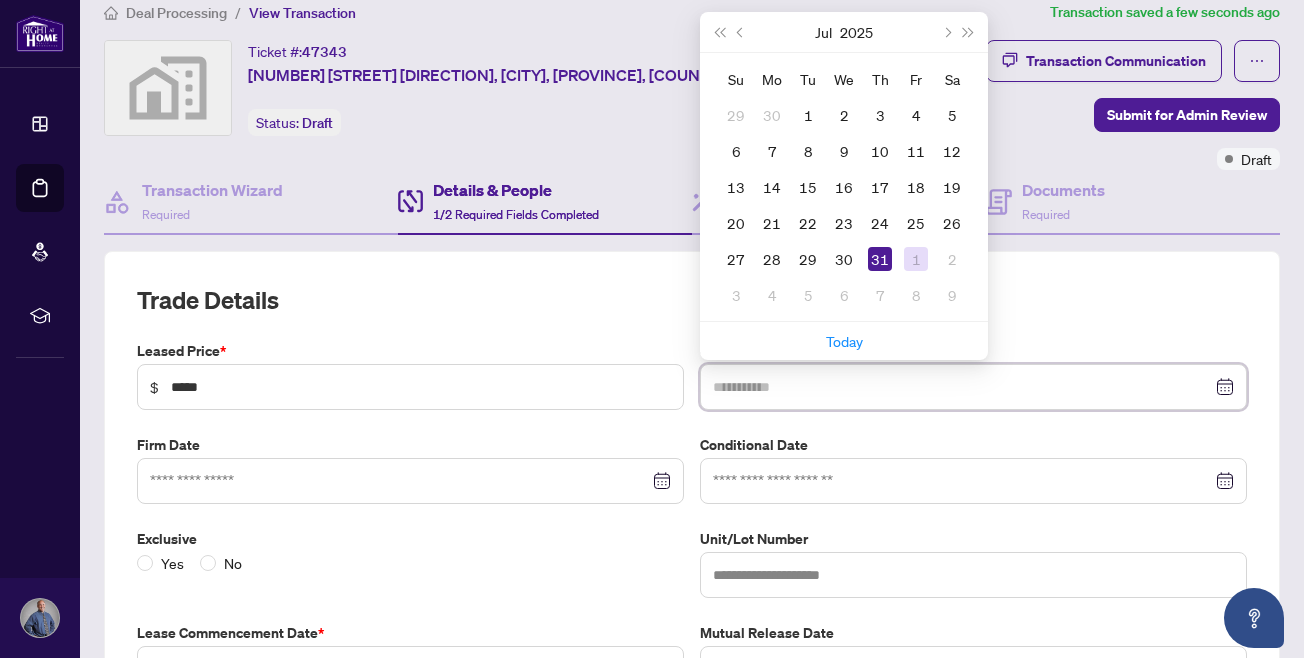 type on "**********" 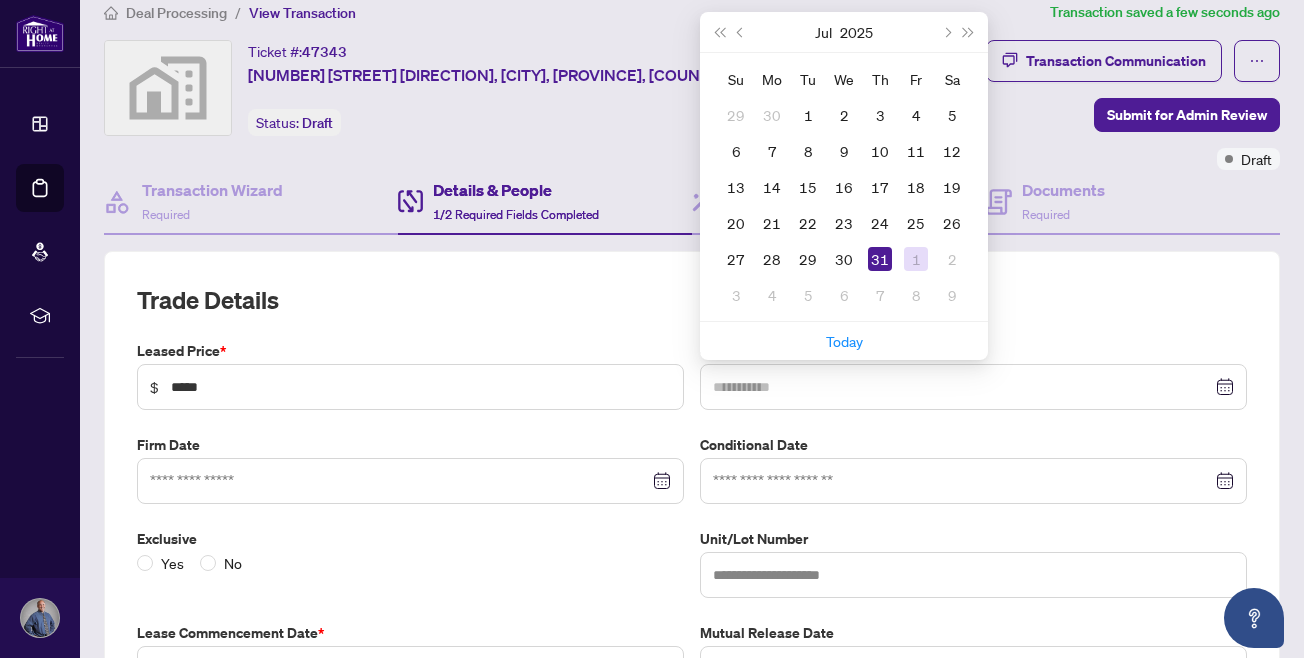 click on "1" at bounding box center [916, 259] 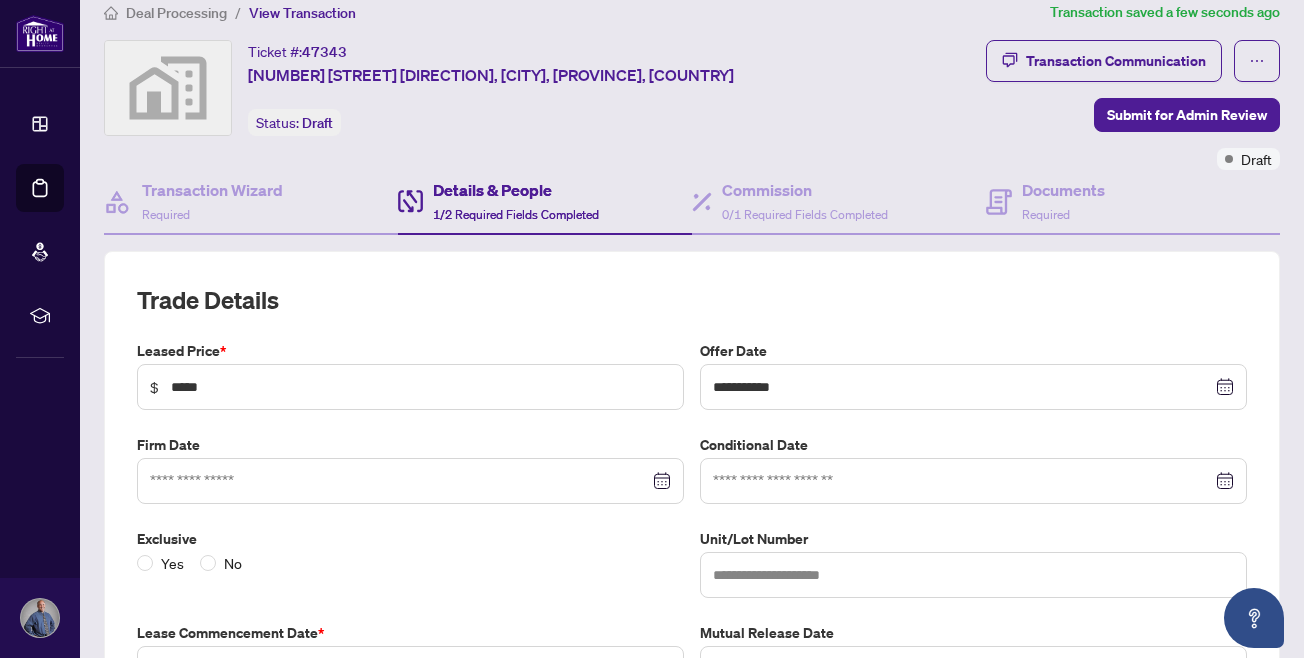 click on "Conditional Date" at bounding box center (973, 469) 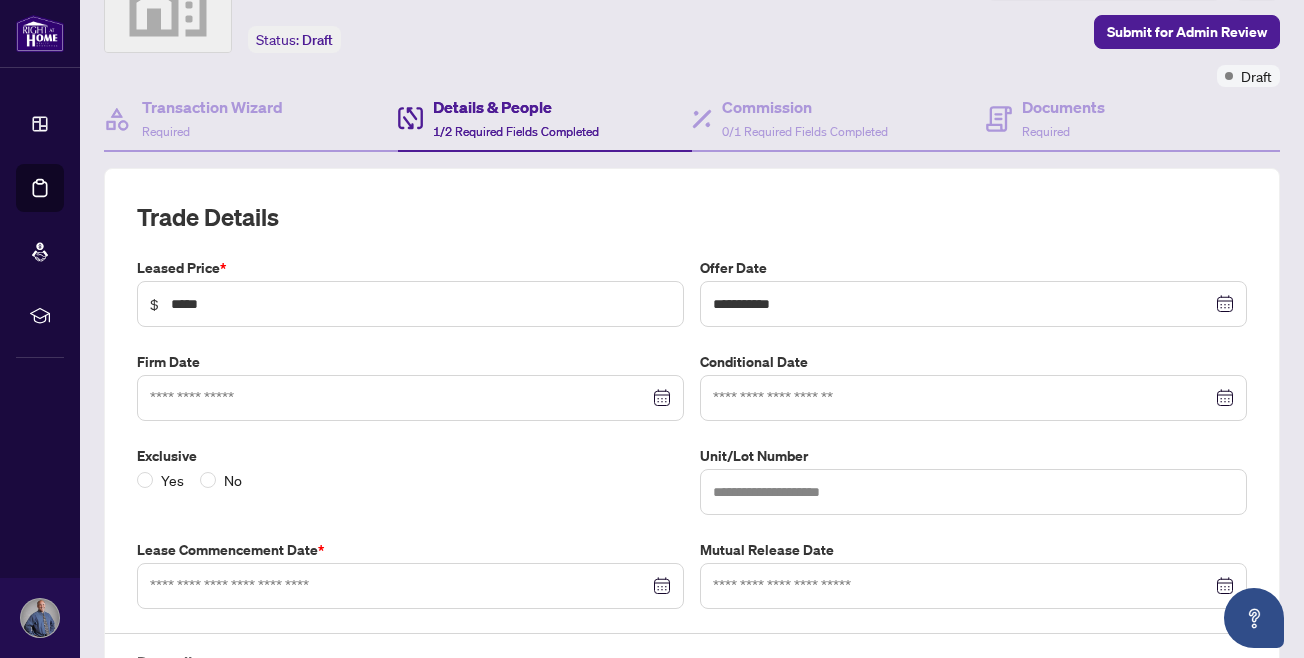 scroll, scrollTop: 107, scrollLeft: 0, axis: vertical 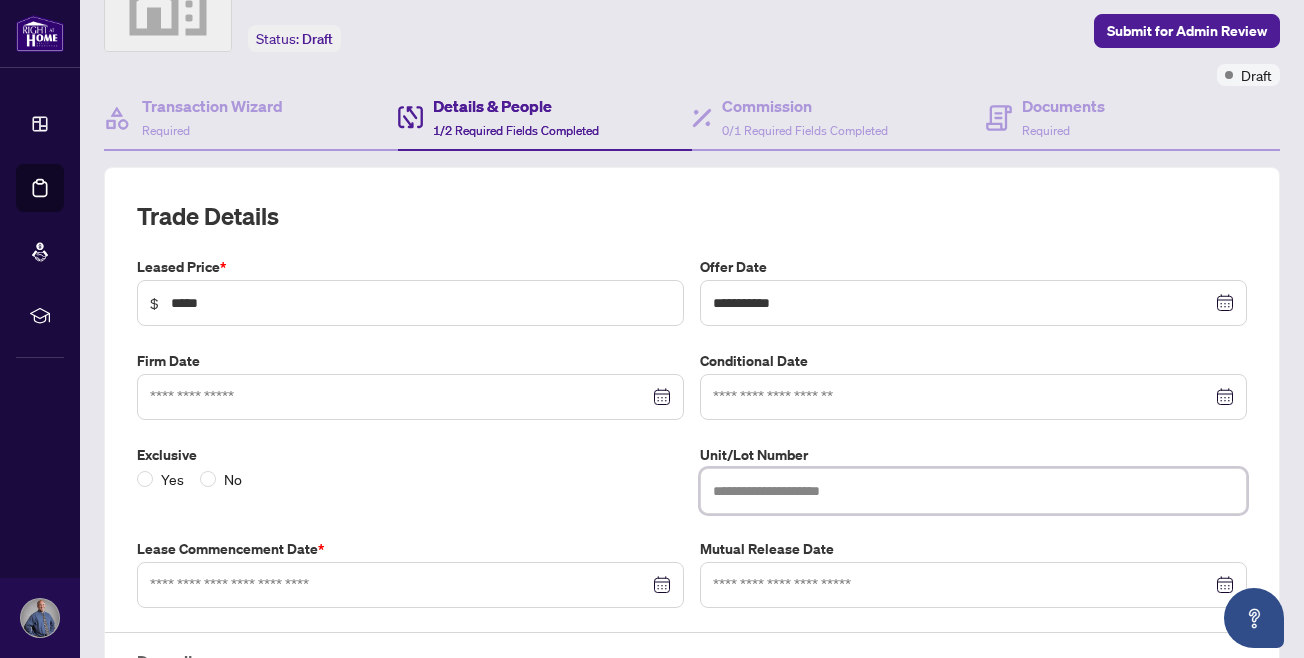 click at bounding box center (973, 491) 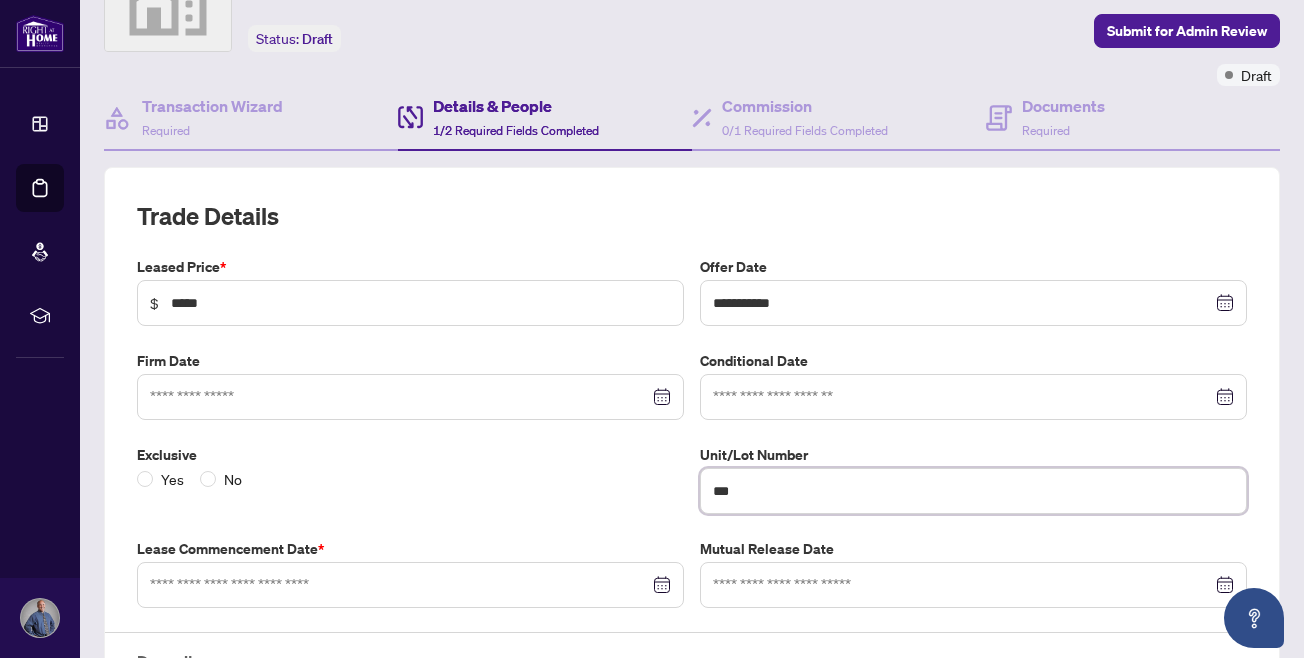 type on "***" 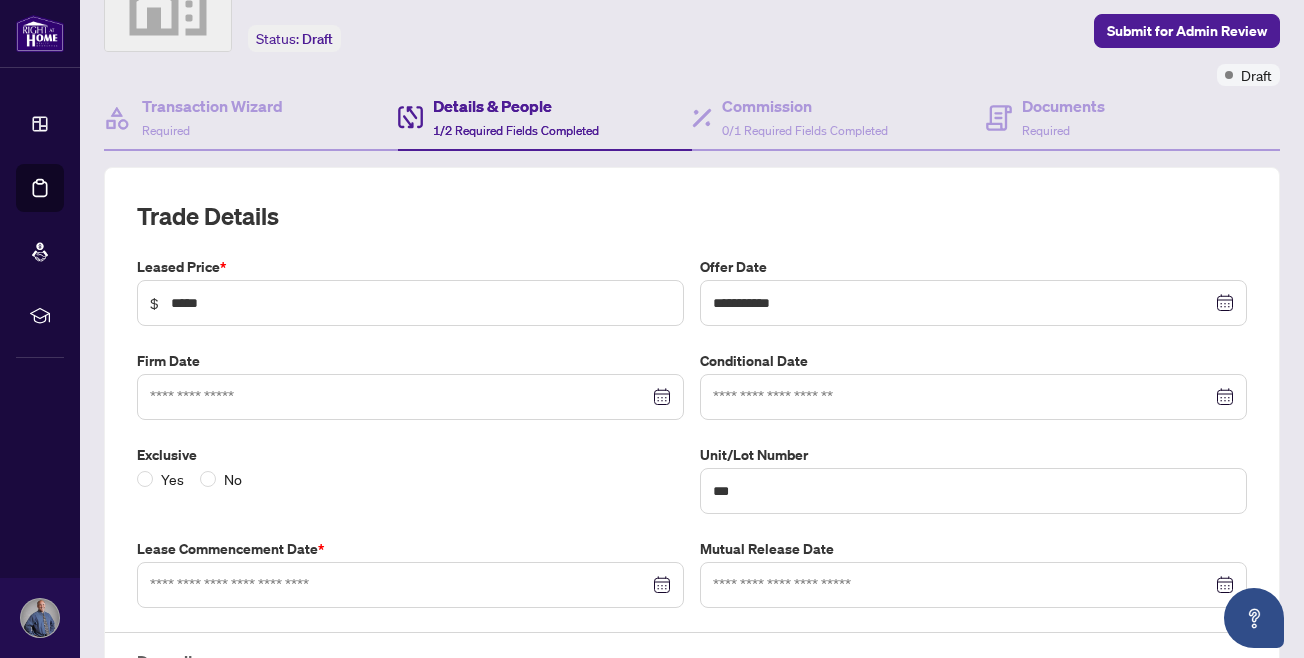 click on "Yes No" at bounding box center (410, 479) 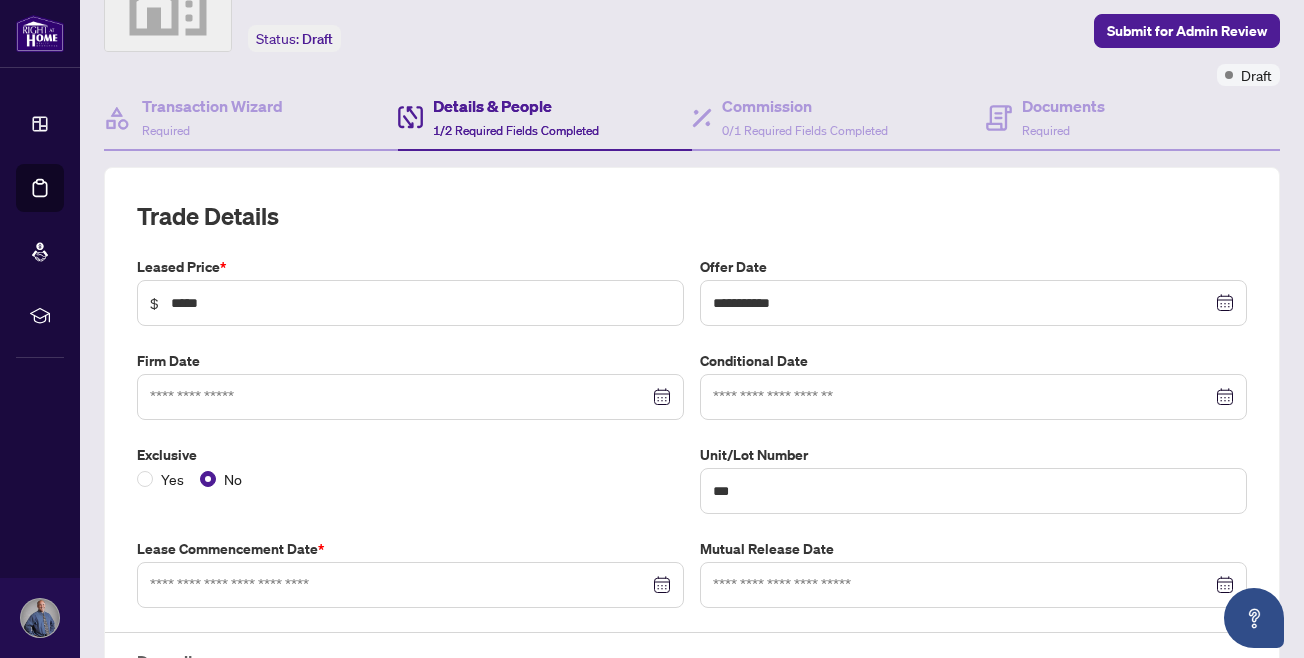 click on "Exclusive" at bounding box center [410, 455] 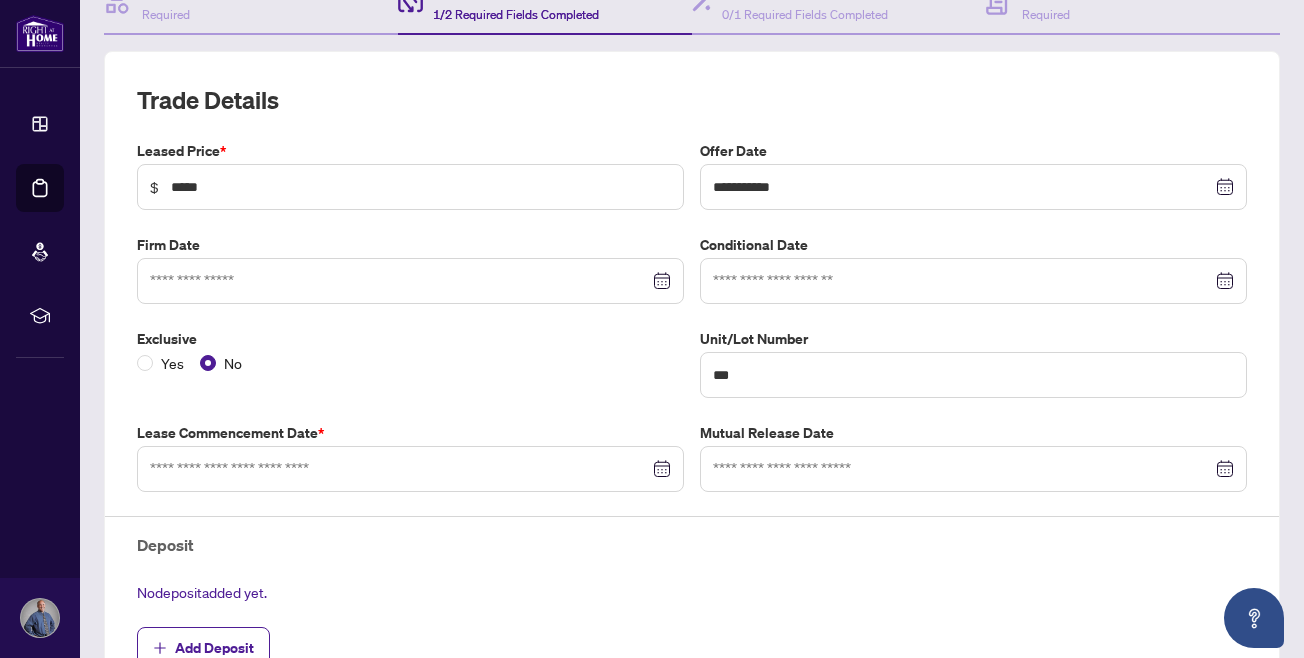 scroll, scrollTop: 226, scrollLeft: 0, axis: vertical 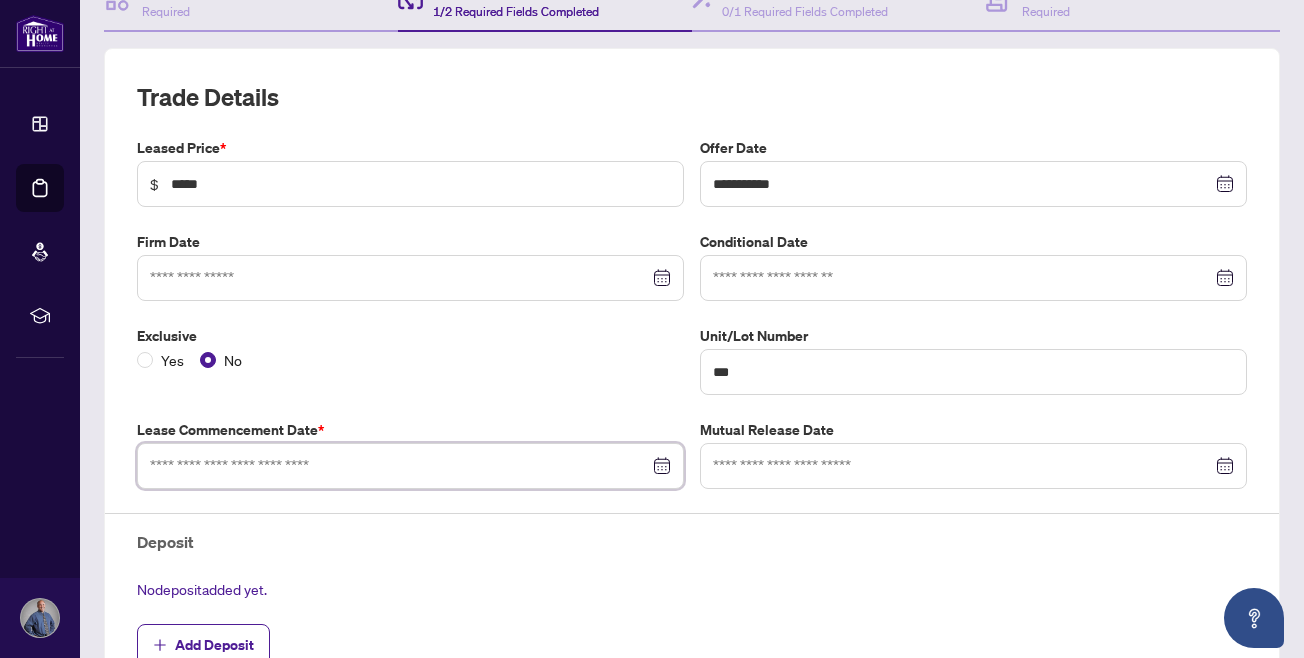 click at bounding box center [399, 466] 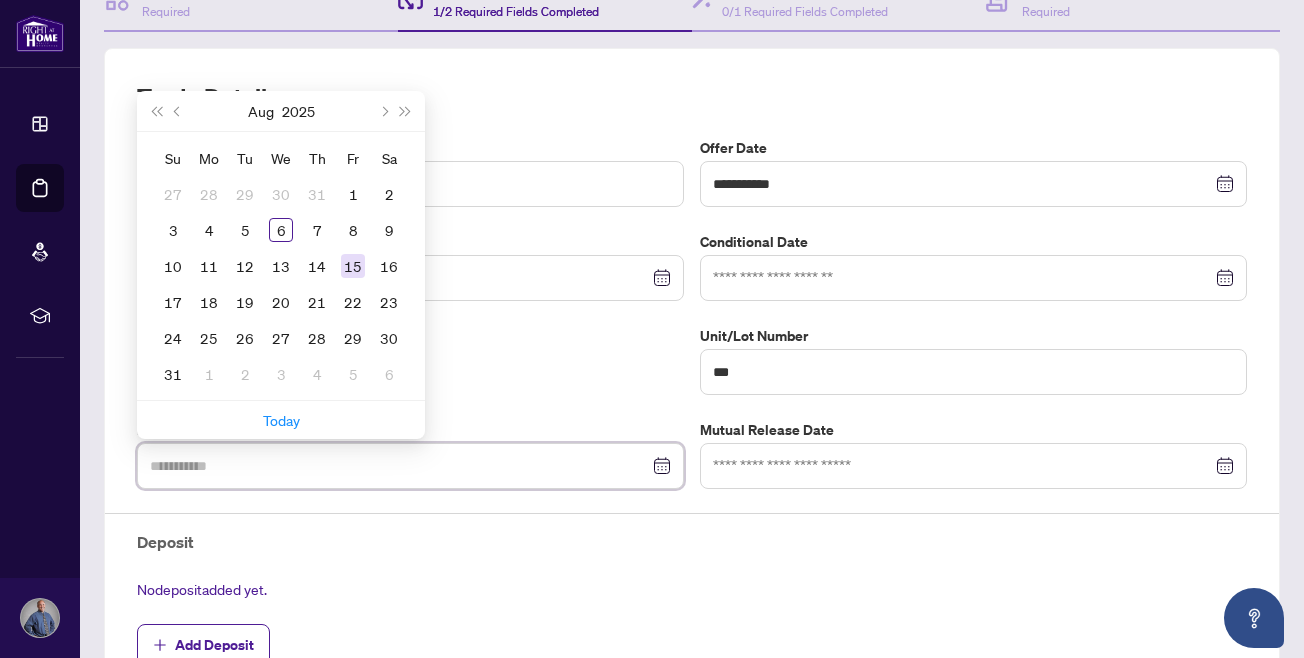 type on "**********" 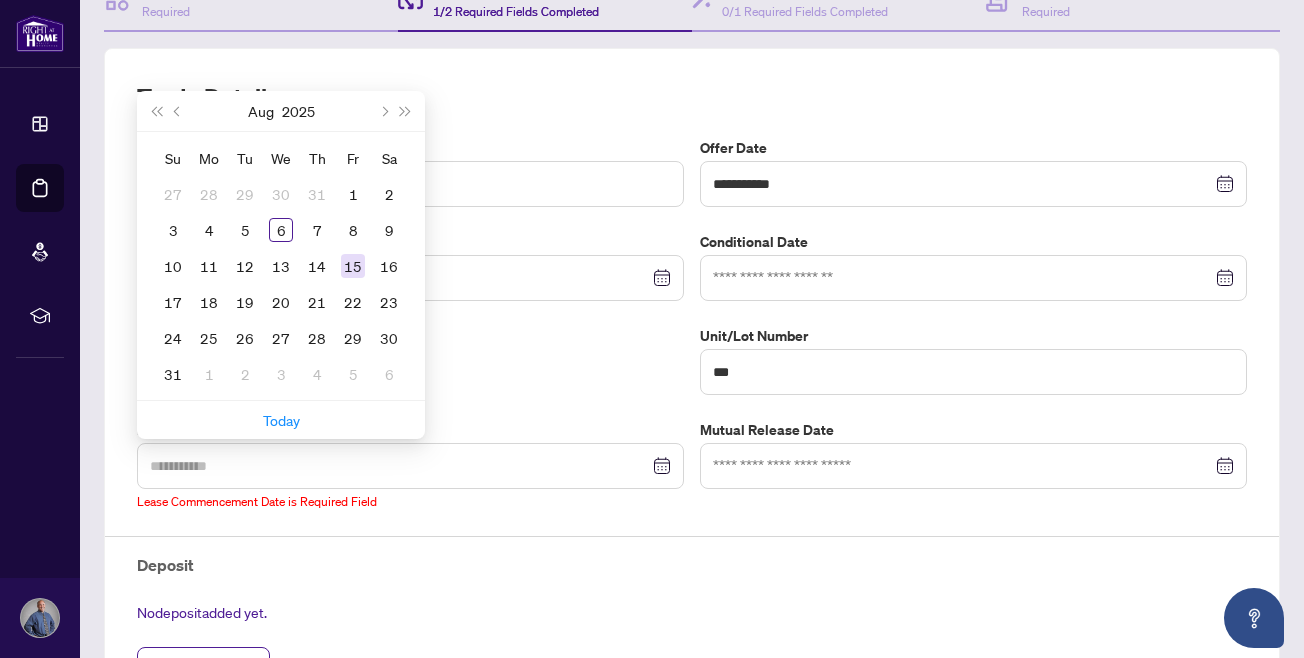 click on "15" at bounding box center [353, 266] 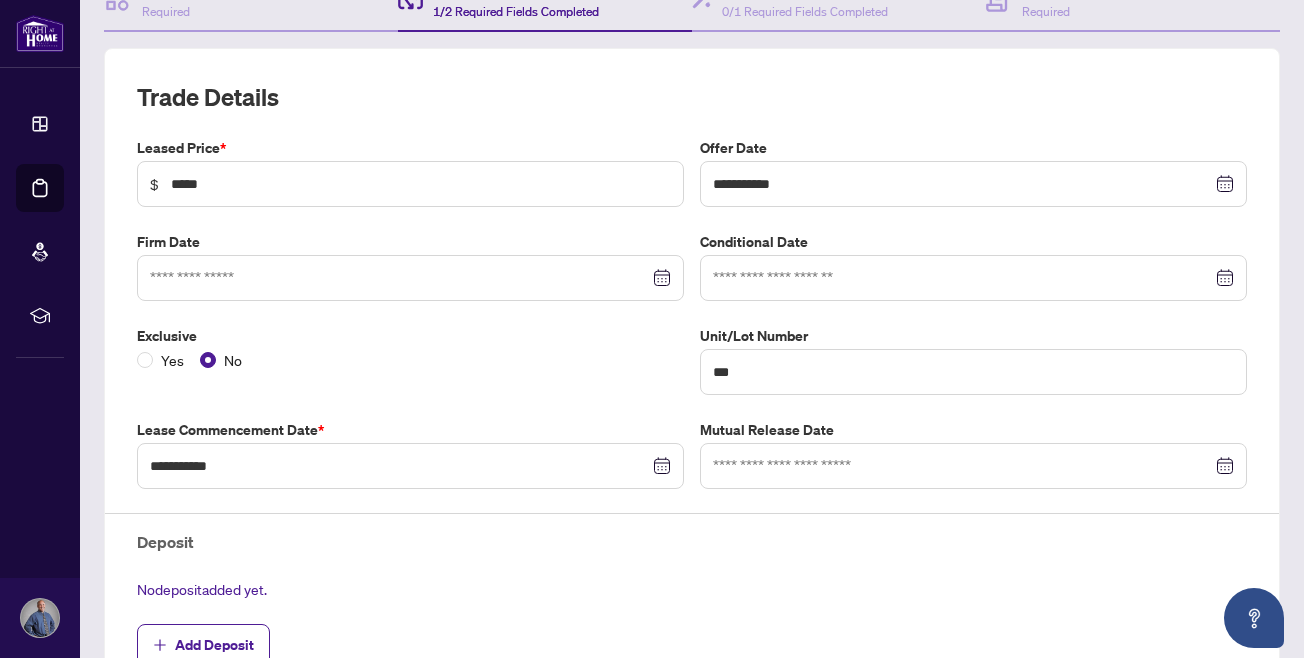 click on "Yes No" at bounding box center [410, 360] 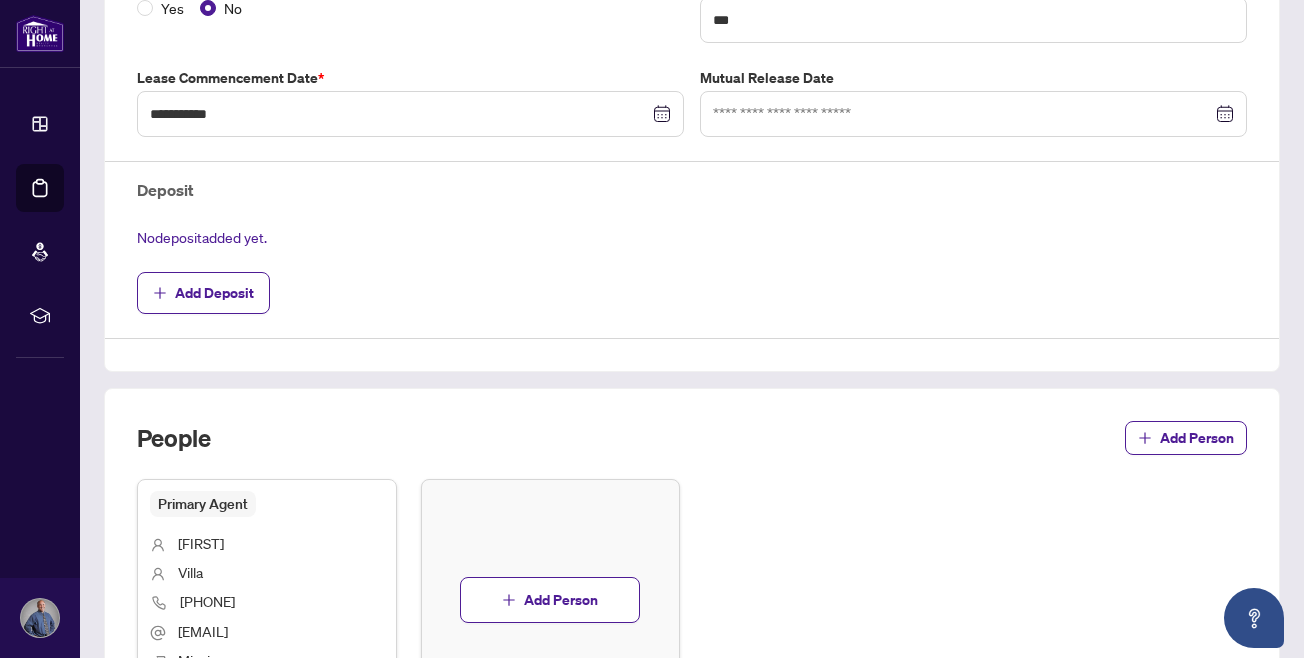 scroll, scrollTop: 580, scrollLeft: 0, axis: vertical 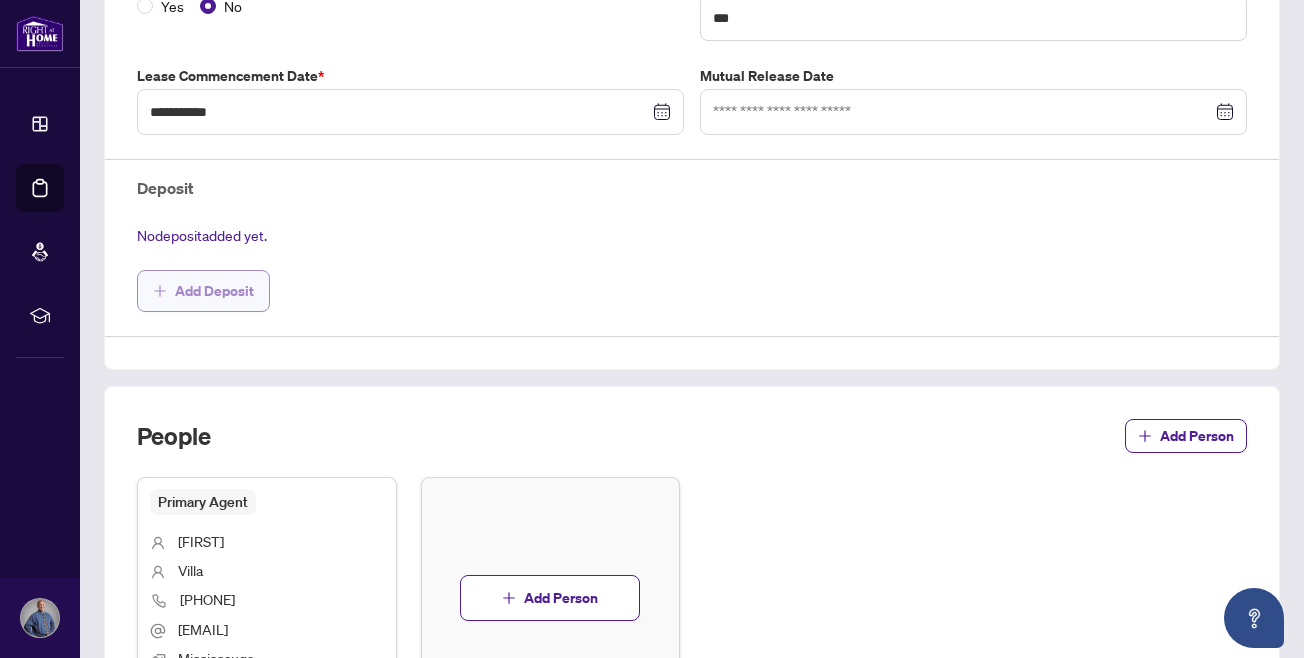 click on "Add Deposit" at bounding box center (214, 291) 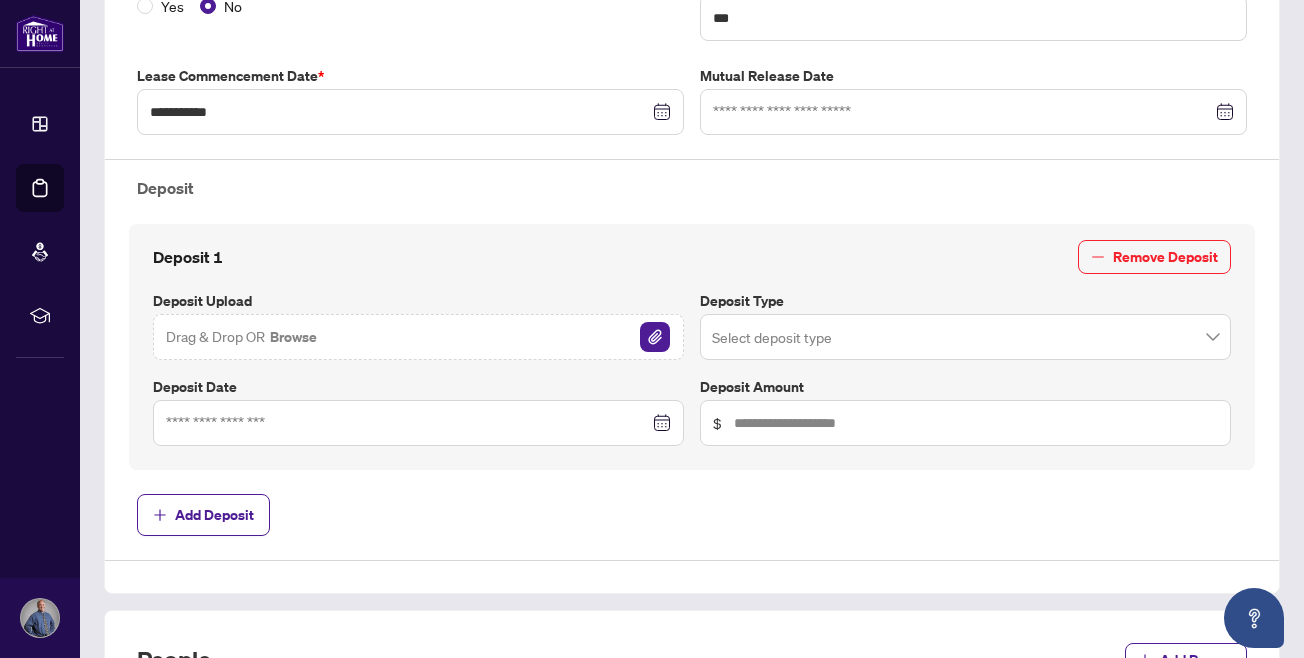 click on "Drag & Drop OR   Browse" at bounding box center [418, 337] 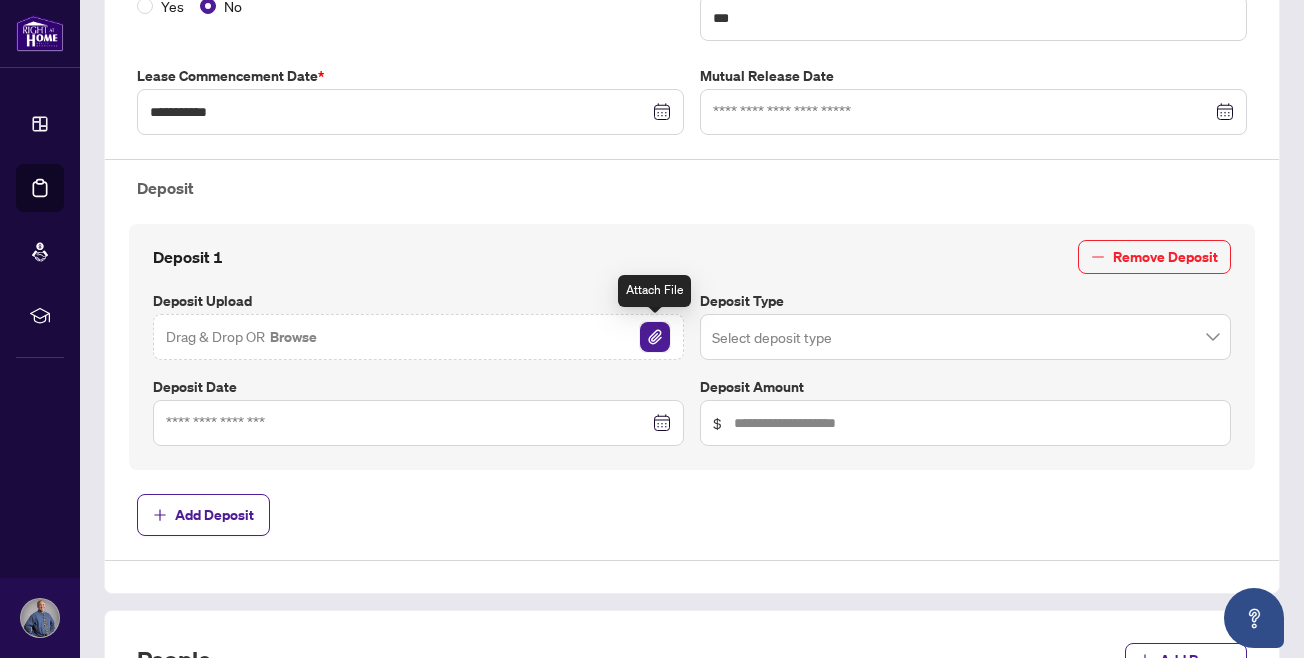 click at bounding box center [655, 337] 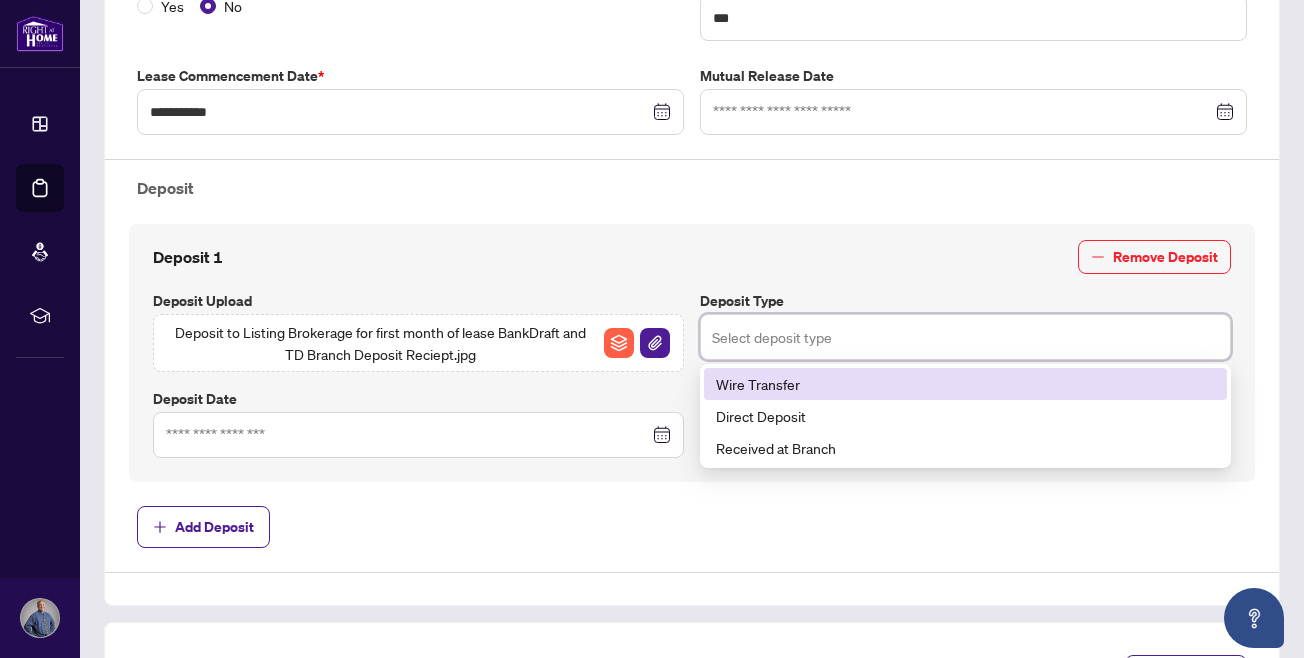 click at bounding box center (965, 337) 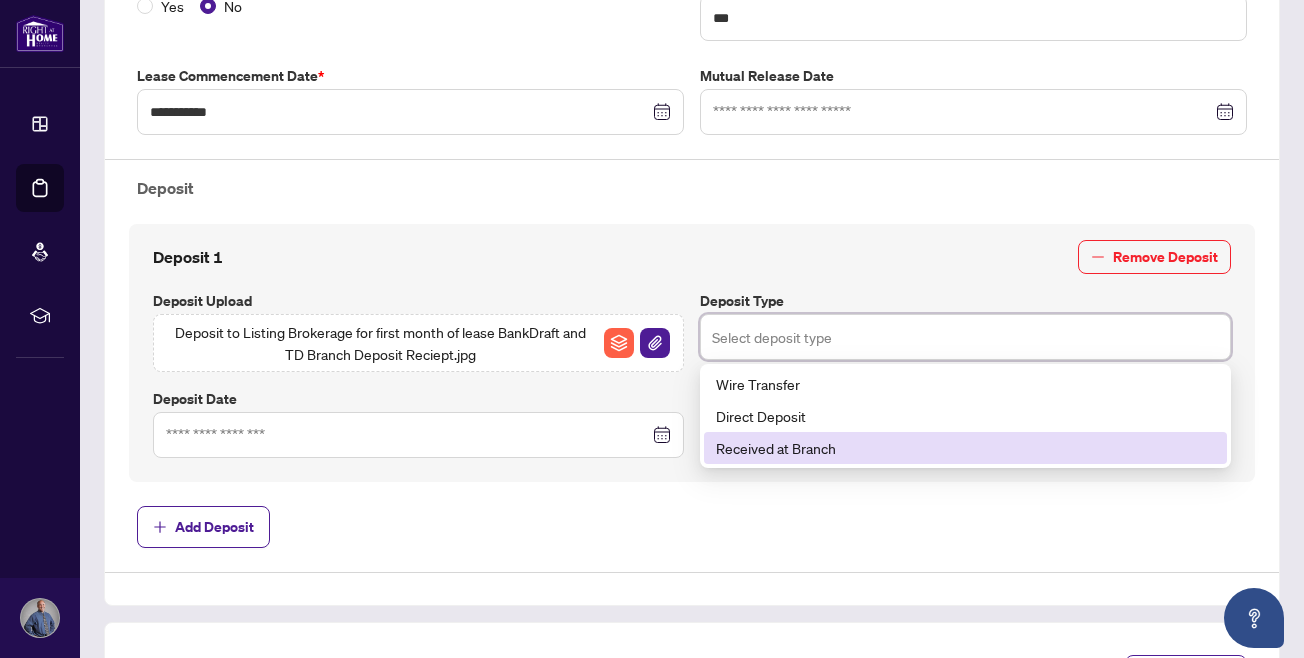 click on "Received at Branch" at bounding box center (965, 448) 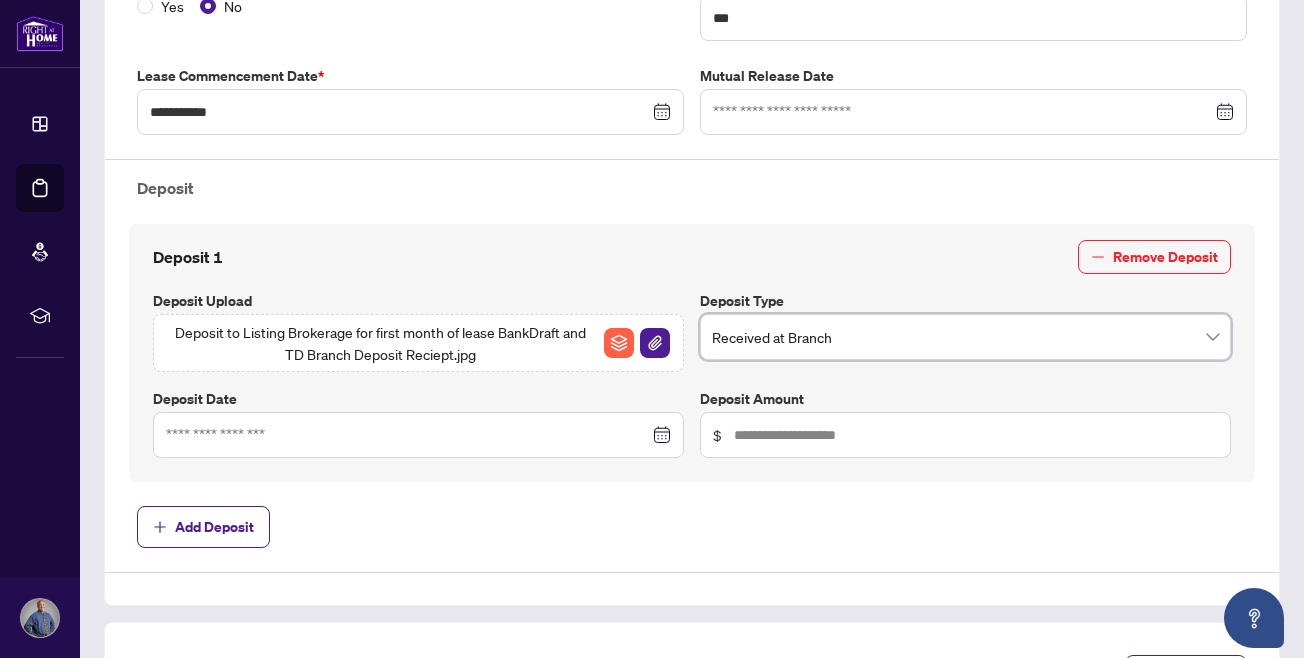 click on "Deposit 1 Remove Deposit Deposit Upload Deposit to Listing Brokerage for first month of lease BankDraft and TD Branch Deposit Reciept.jpg Deposit Type Received at Branch Received at Branch 57 58 Wire Transfer Direct Deposit Received at Branch Deposit Date Deposit Amount $" at bounding box center [692, 349] 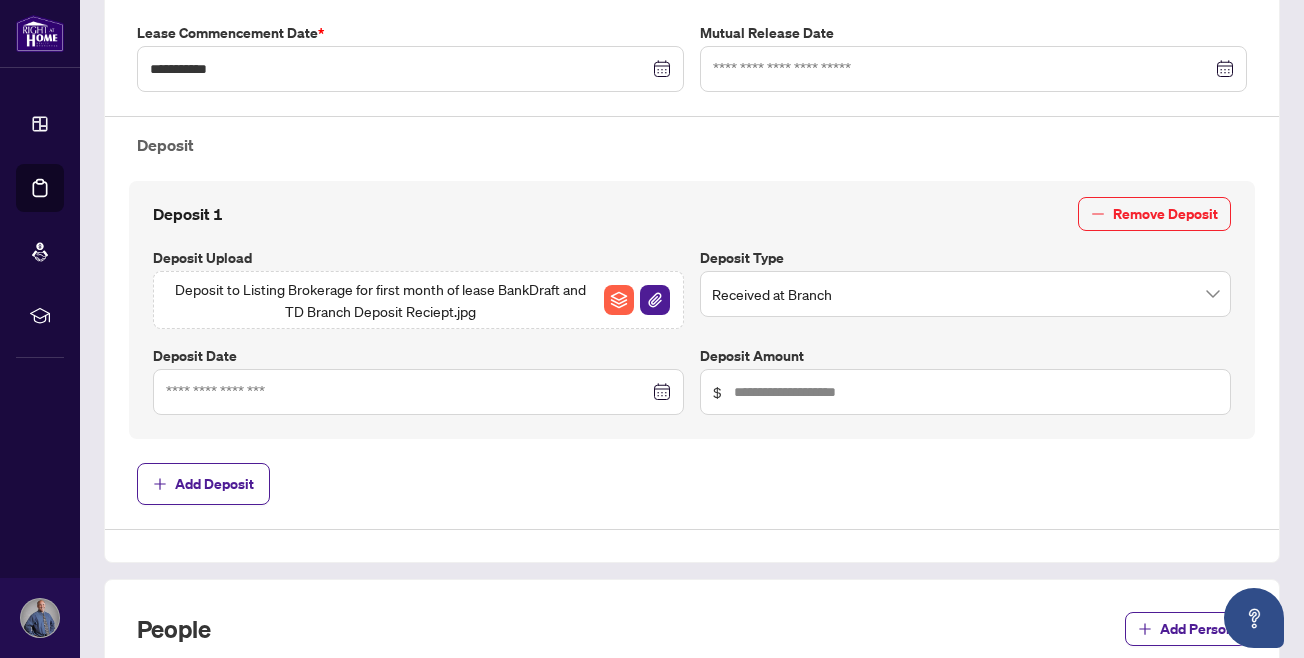 scroll, scrollTop: 625, scrollLeft: 0, axis: vertical 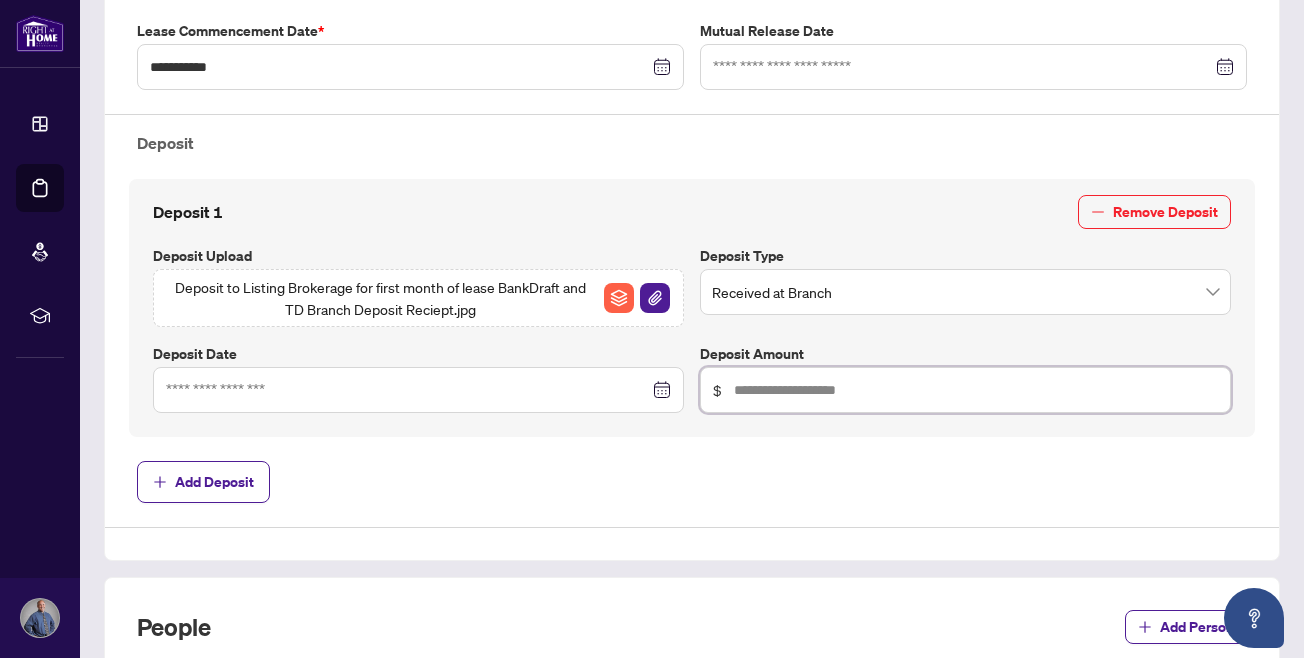click at bounding box center (976, 390) 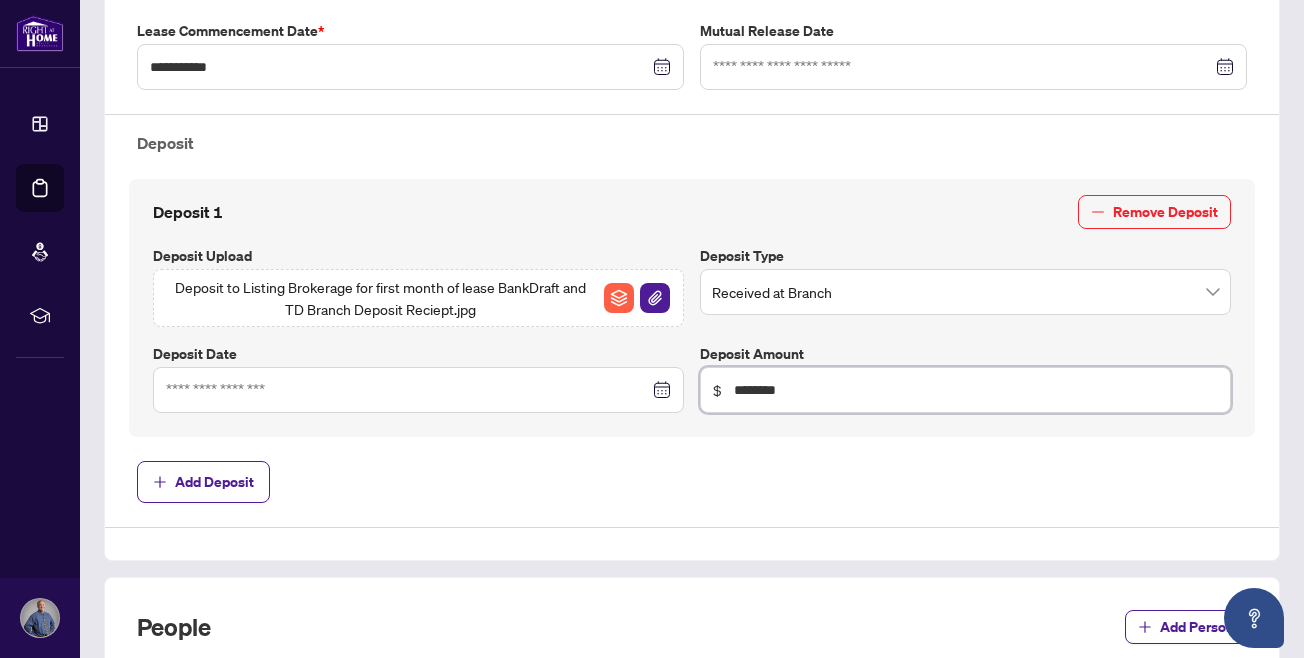 click at bounding box center (418, 390) 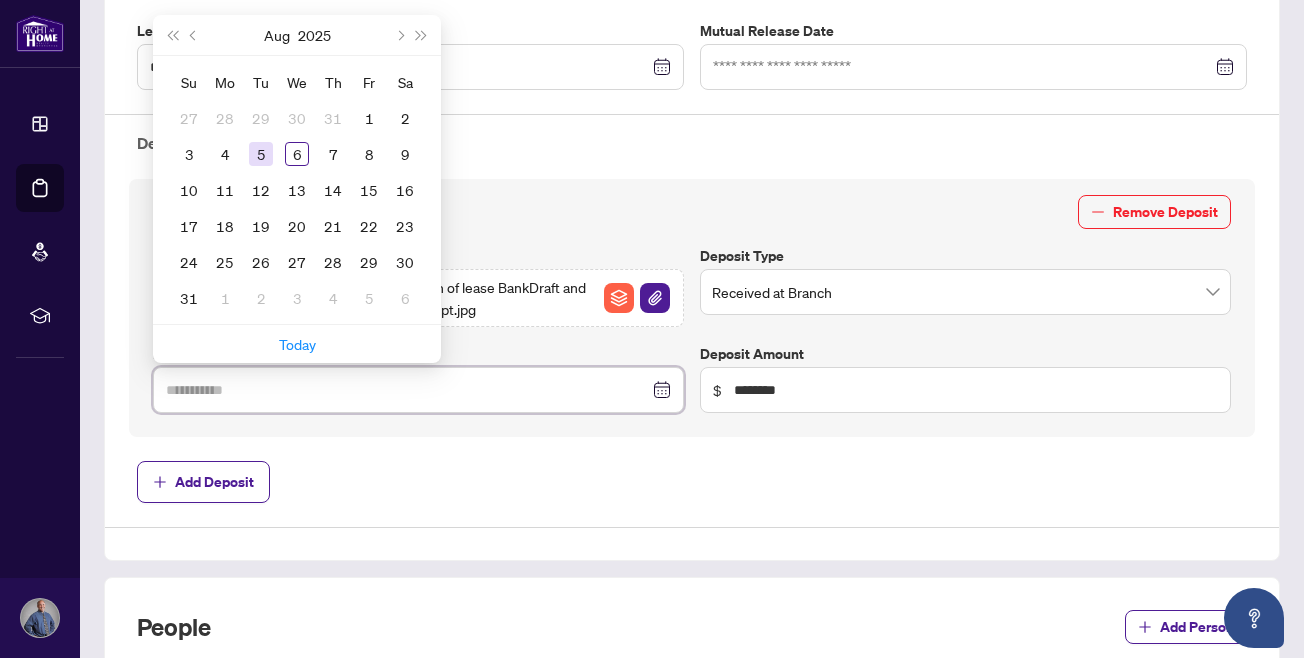 type on "**********" 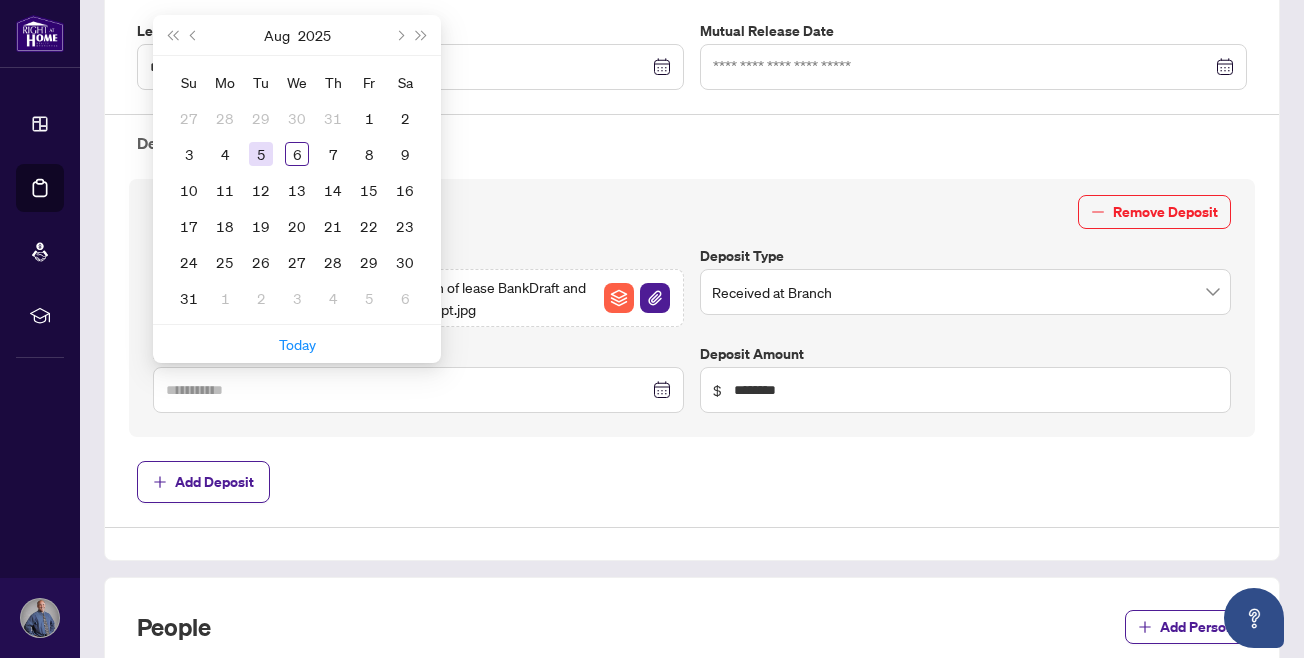 click on "5" at bounding box center (261, 154) 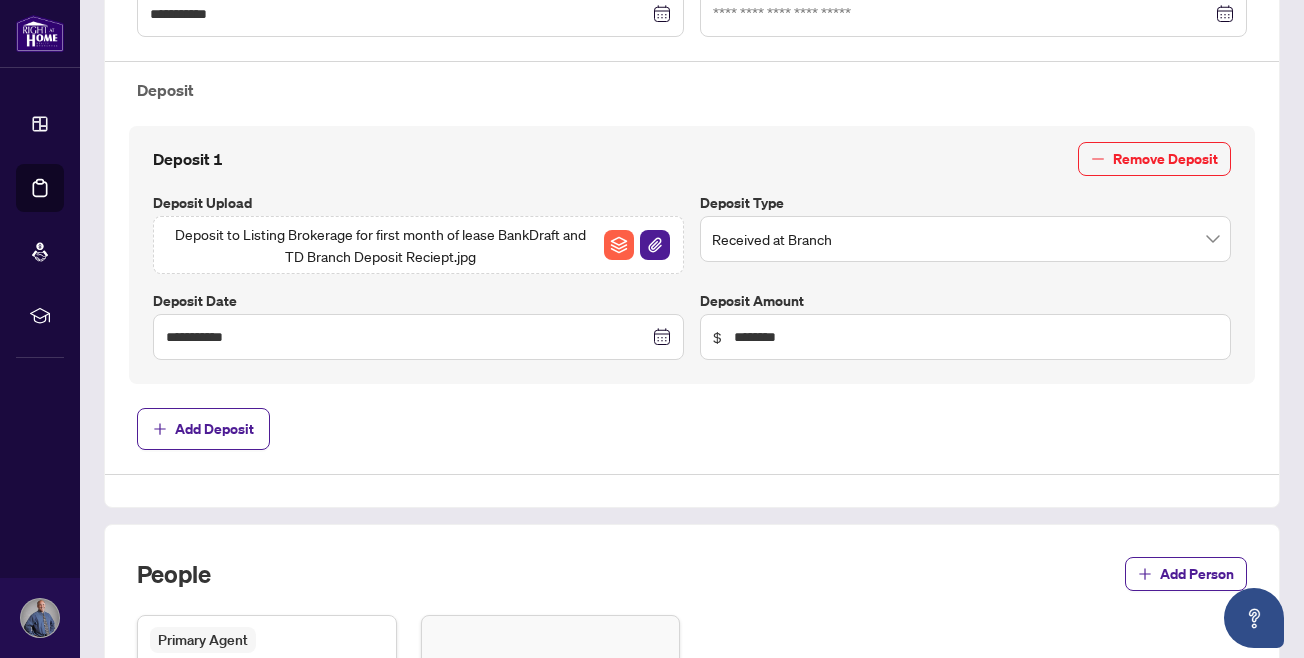 scroll, scrollTop: 684, scrollLeft: 0, axis: vertical 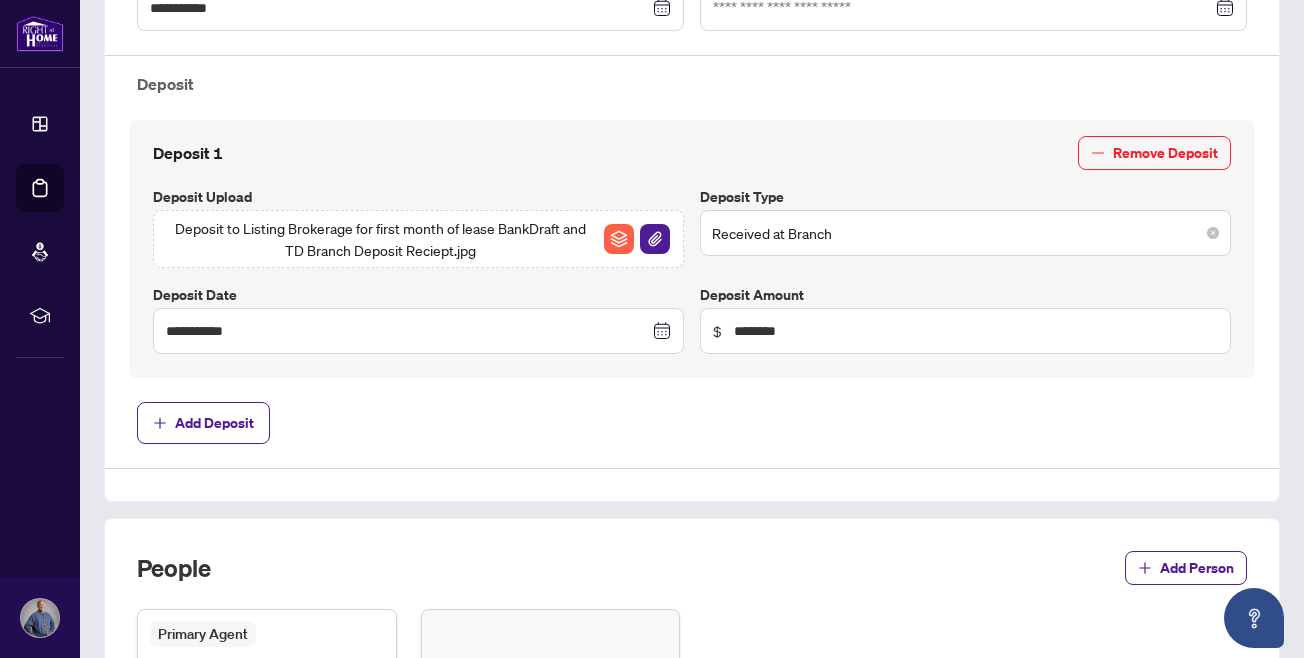 click on "Received at Branch" at bounding box center [965, 233] 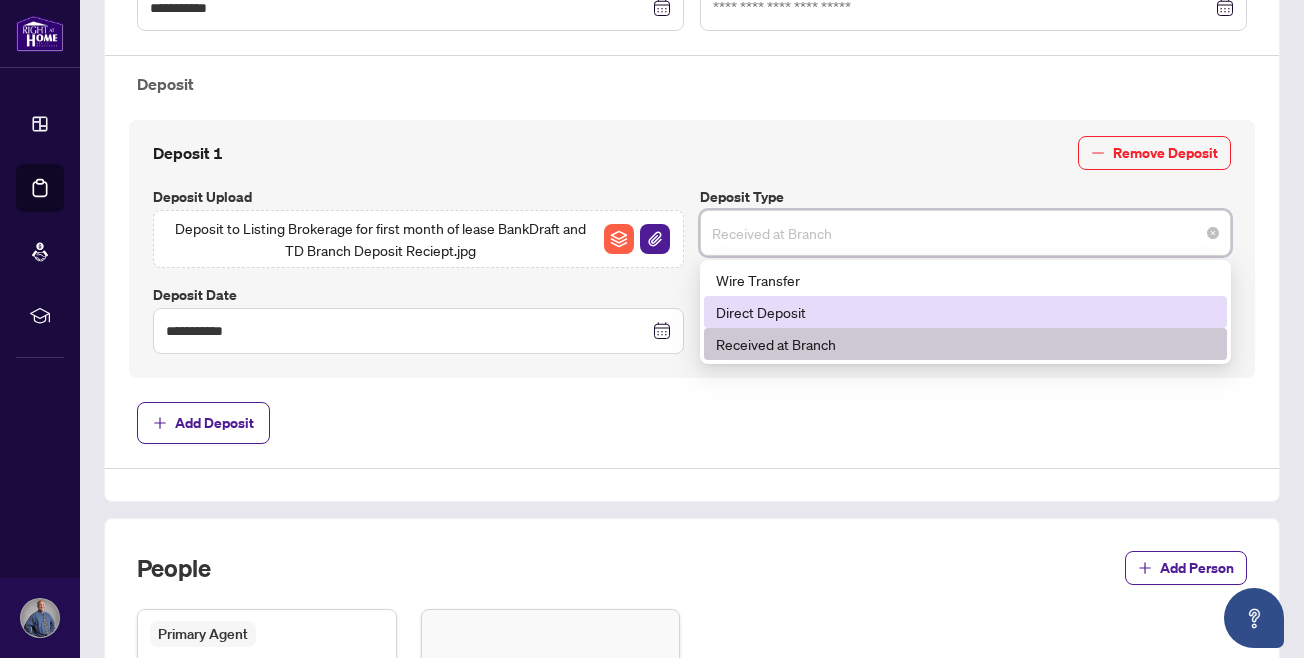 click on "Direct Deposit" at bounding box center [965, 312] 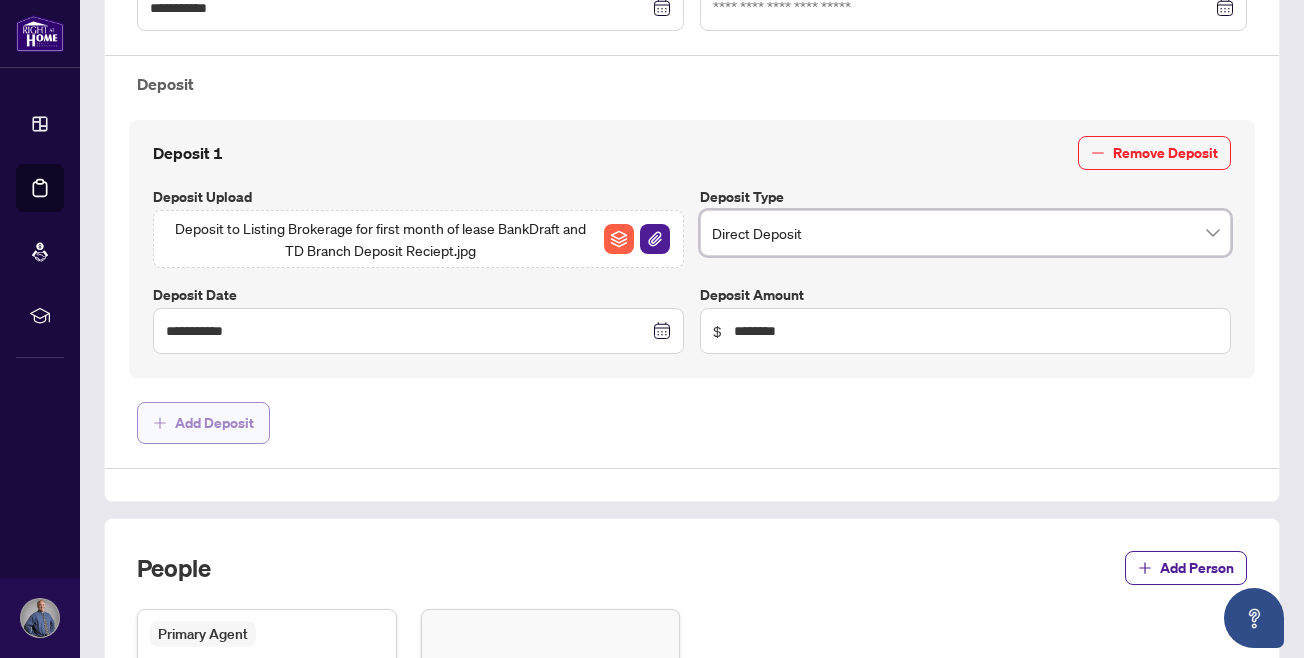 click on "Add Deposit" at bounding box center (203, 423) 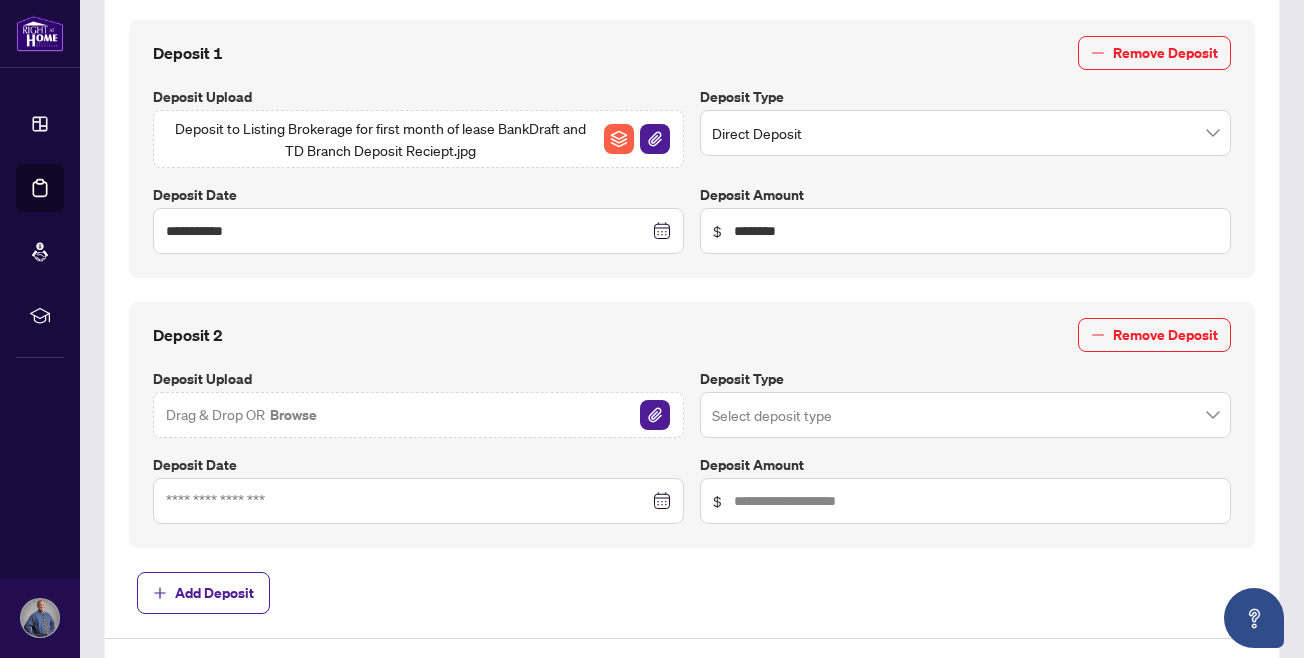 scroll, scrollTop: 796, scrollLeft: 0, axis: vertical 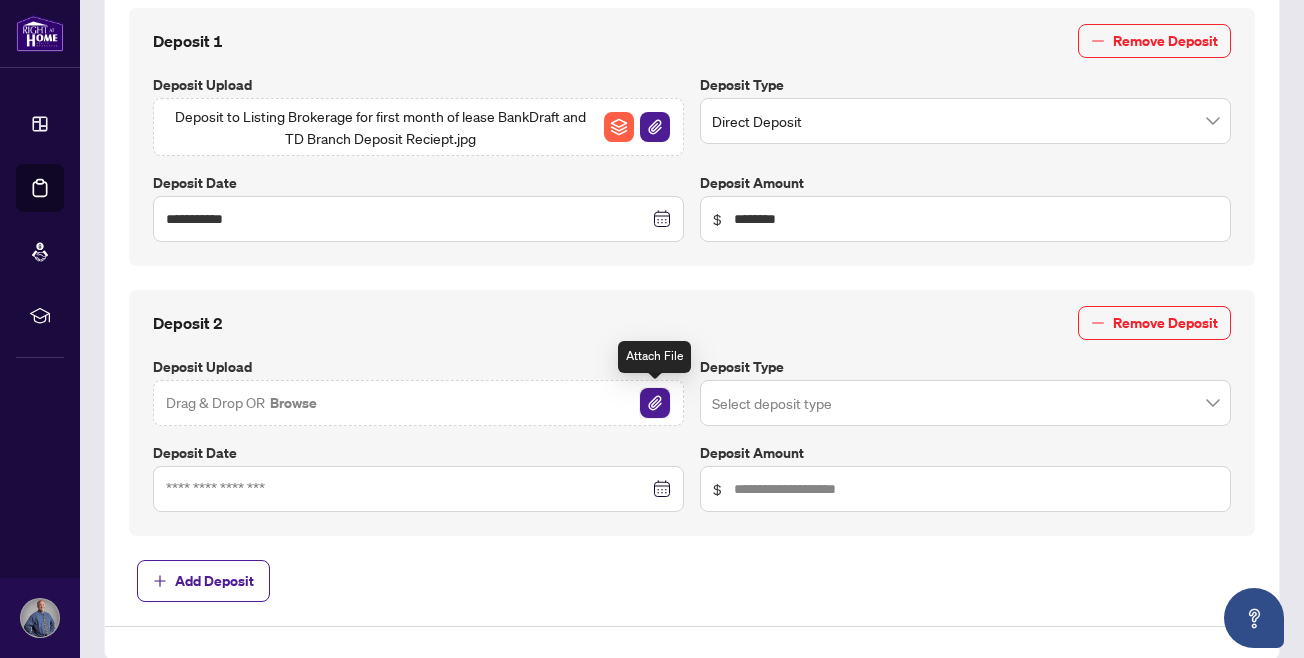 click at bounding box center [655, 403] 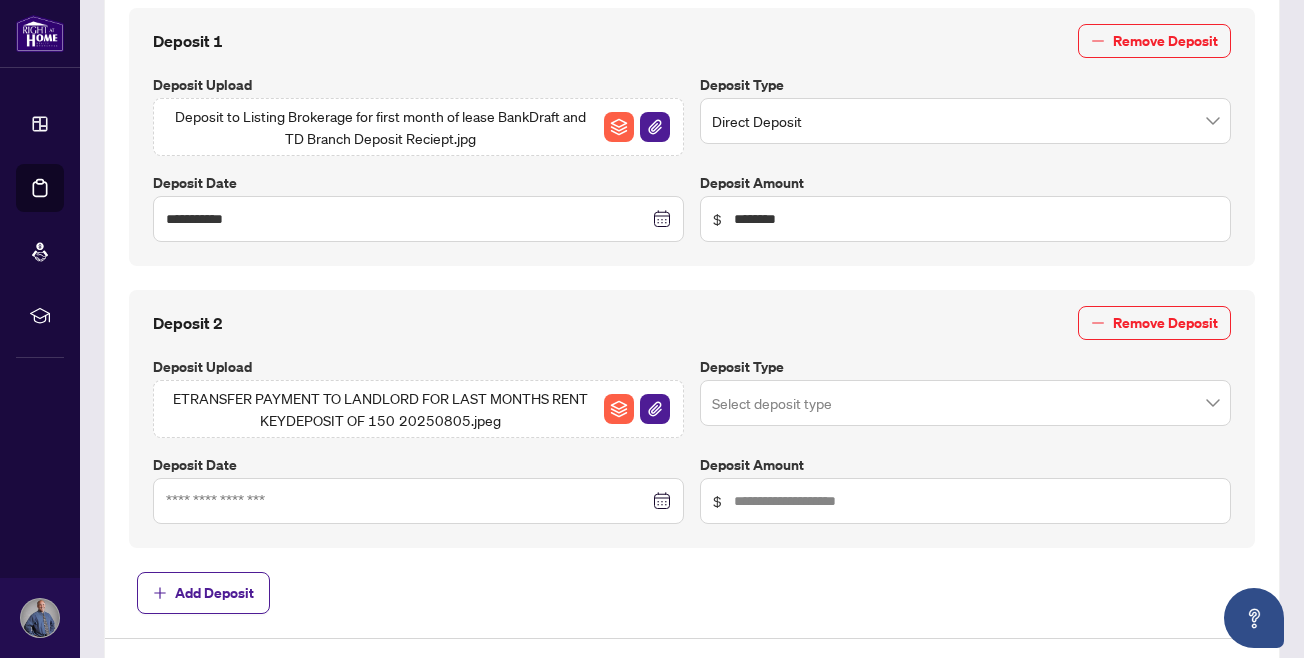 click at bounding box center (965, 121) 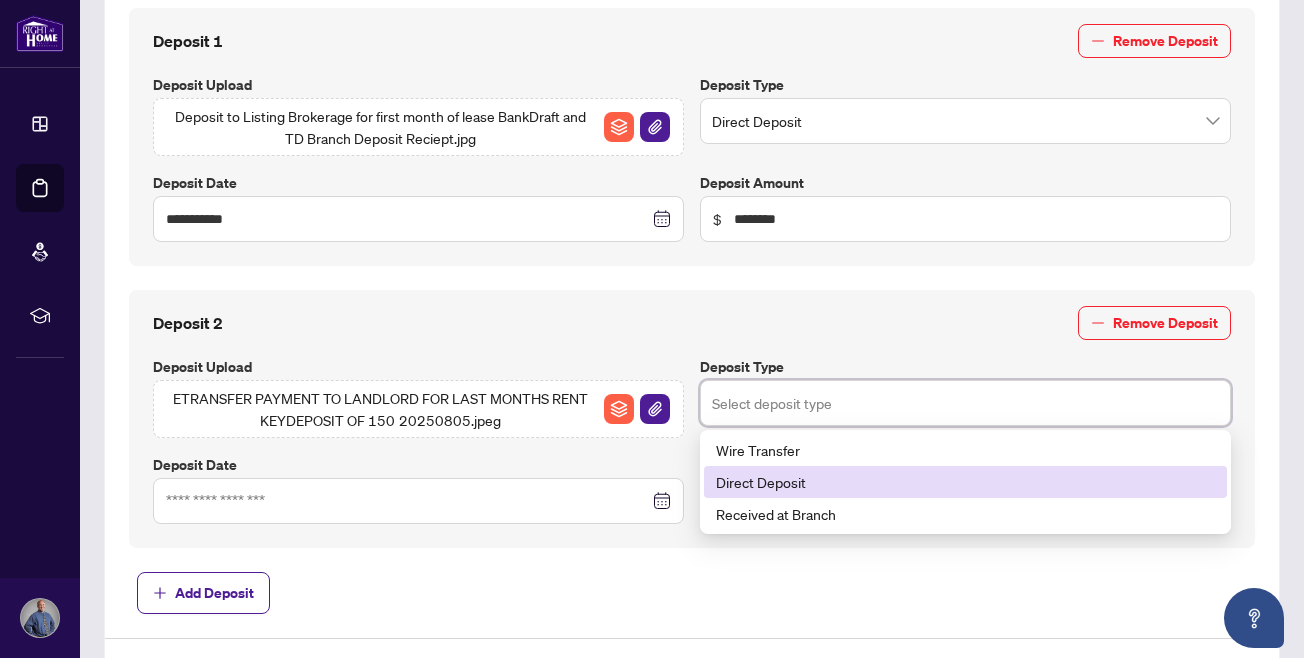 click on "Direct Deposit" at bounding box center (965, 482) 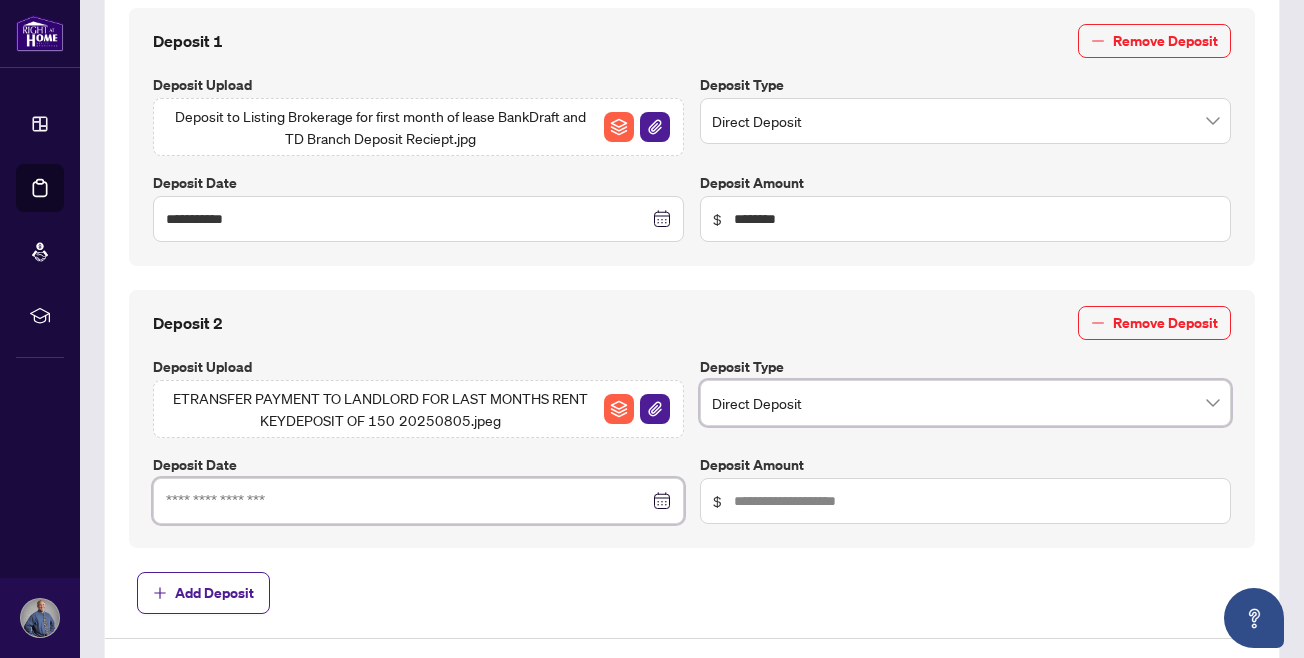 click at bounding box center (407, 219) 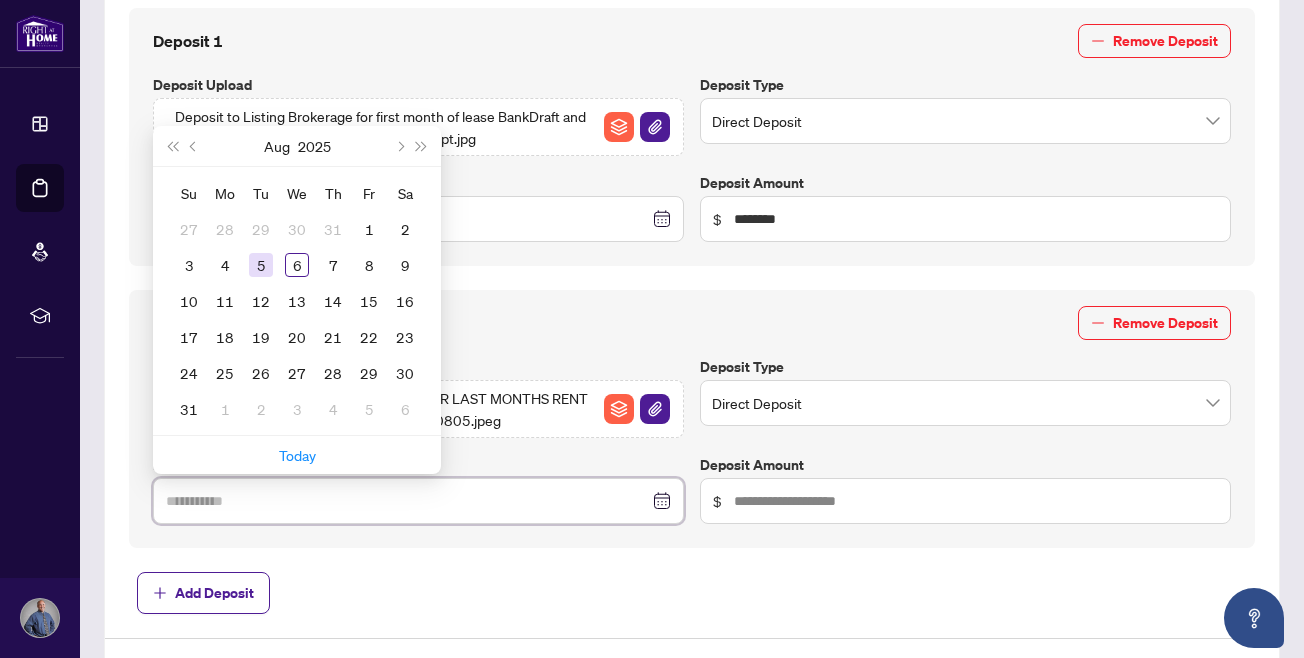 type on "**********" 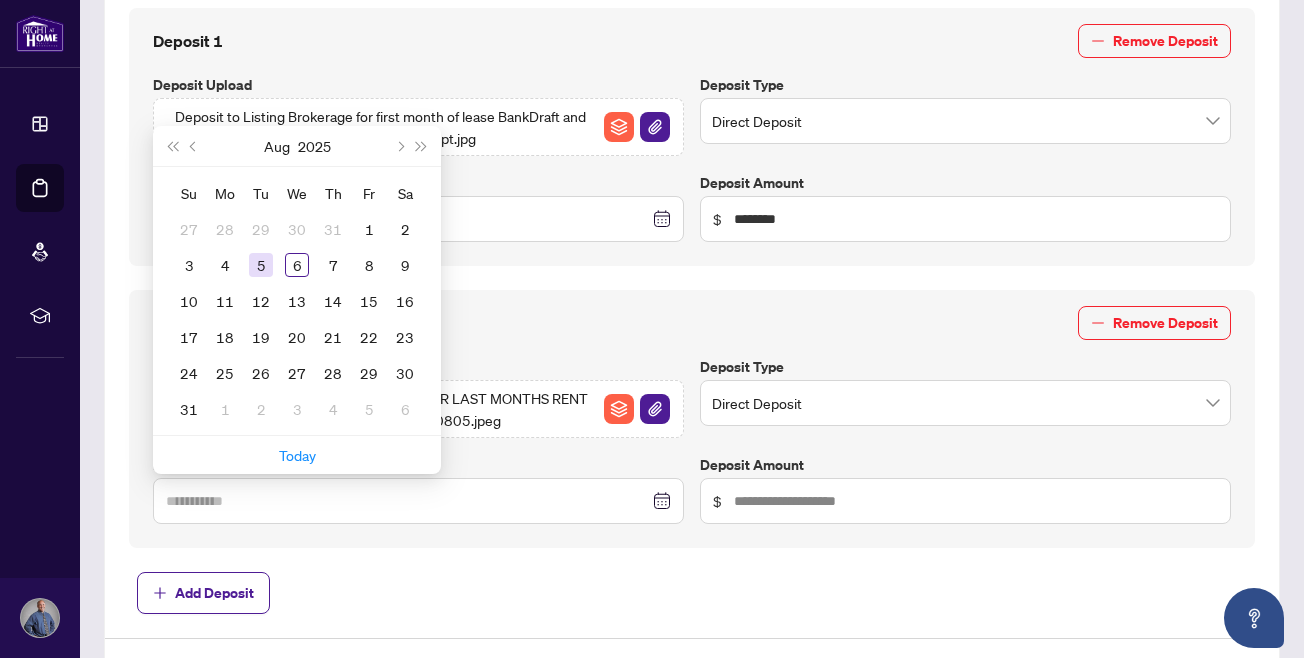 click on "5" at bounding box center (261, 265) 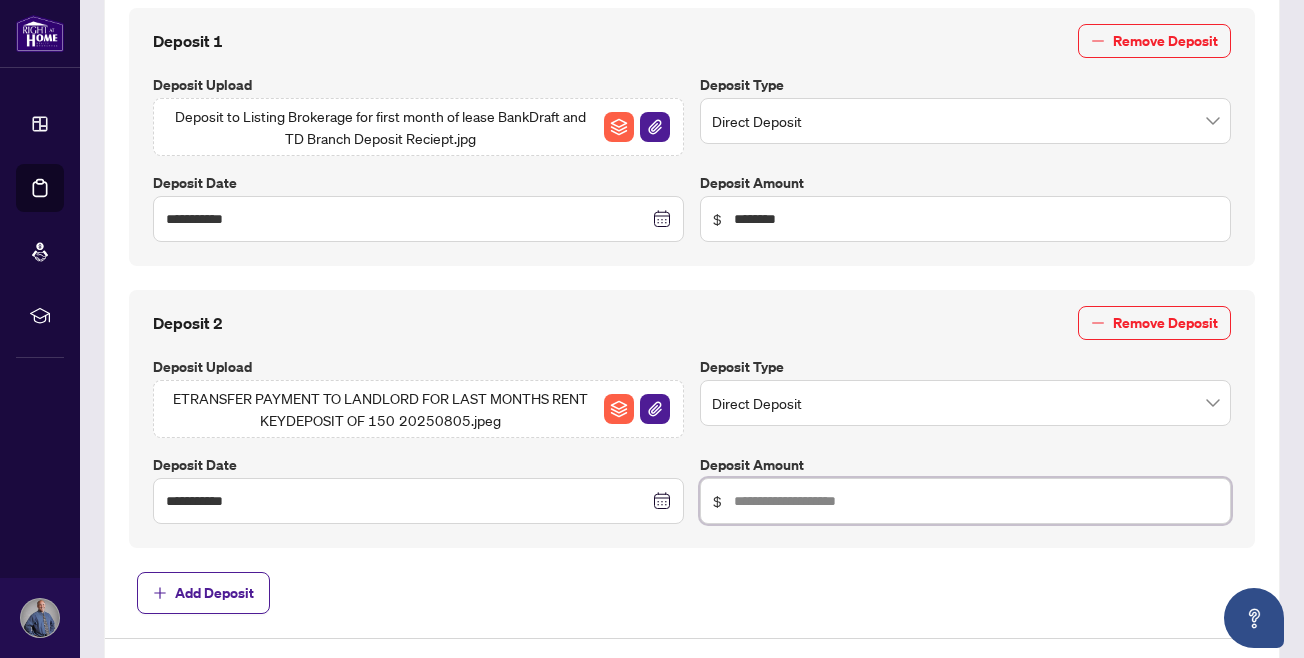 click at bounding box center [976, 501] 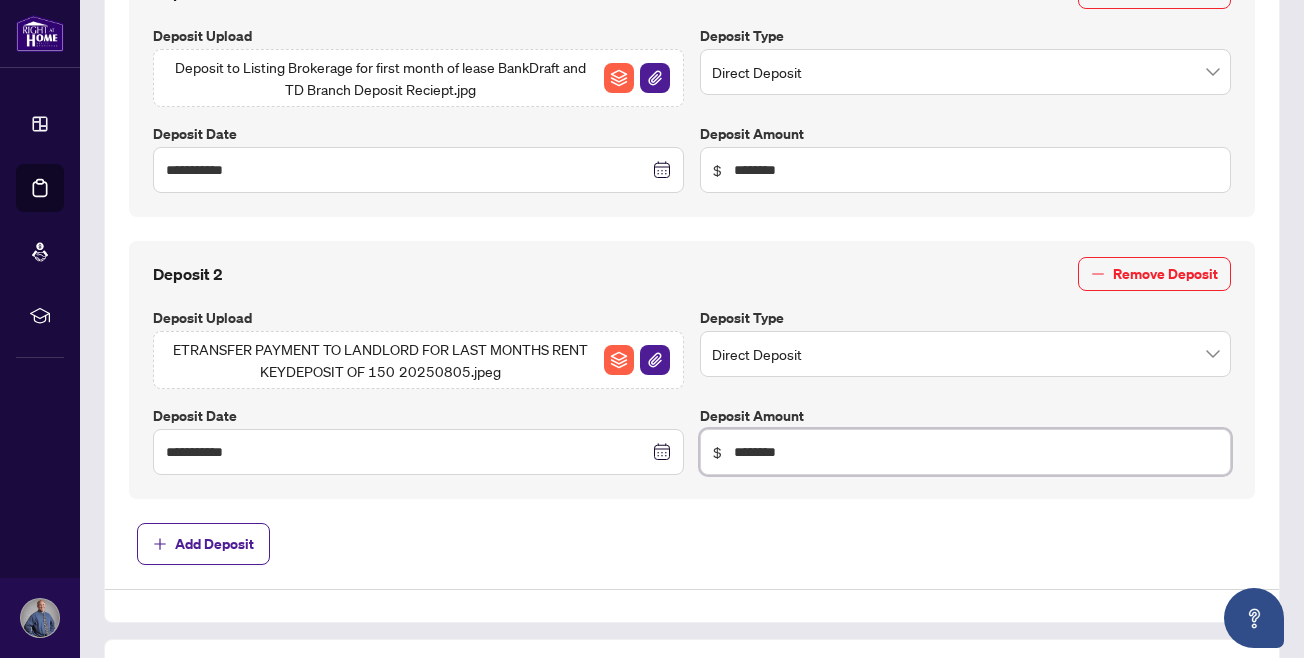 scroll, scrollTop: 854, scrollLeft: 0, axis: vertical 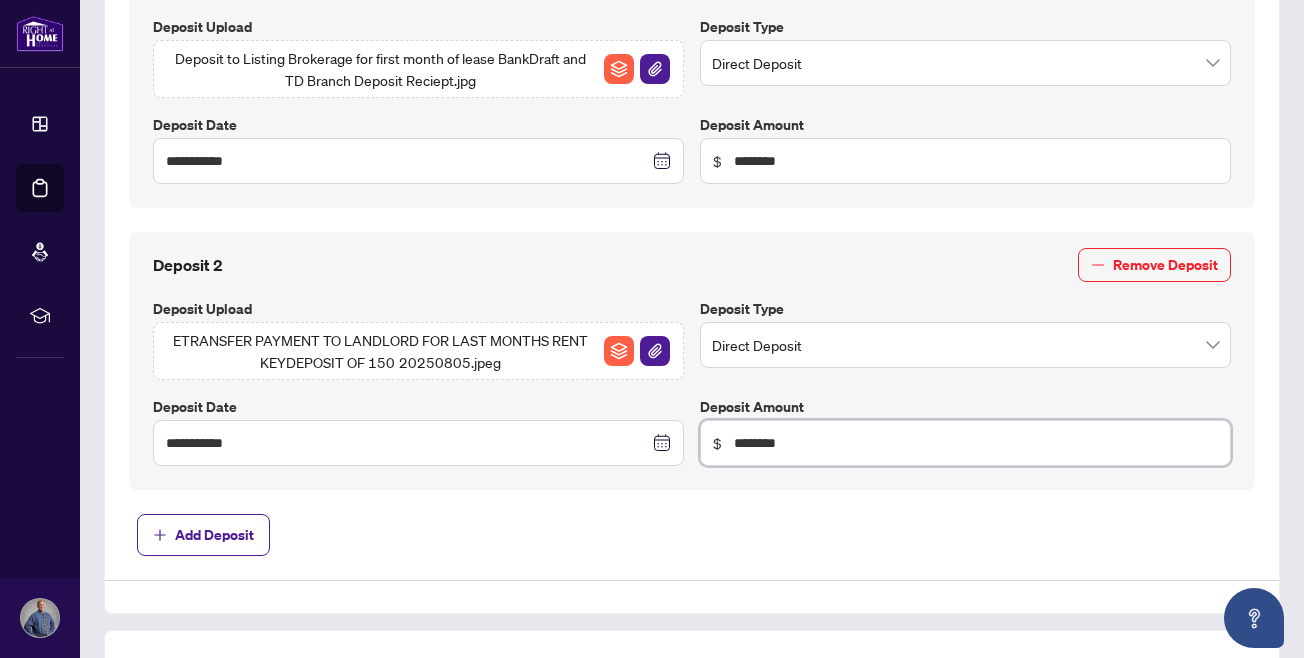 type on "********" 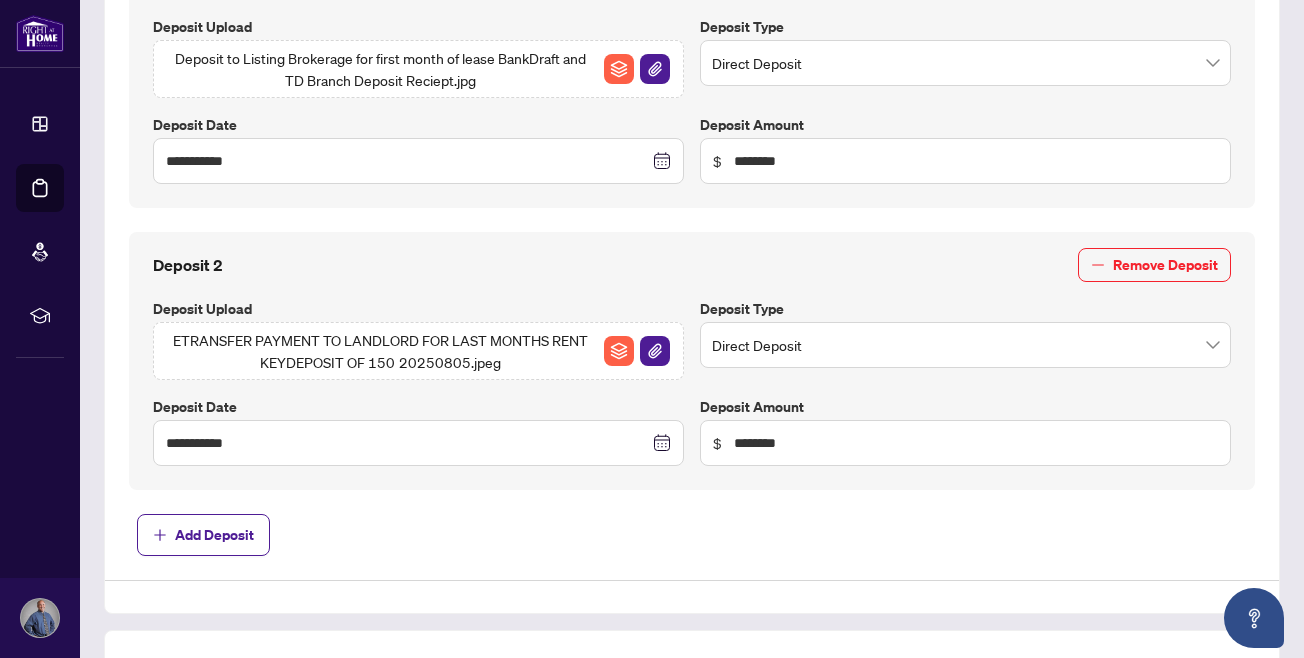click on "**********" at bounding box center (692, 45) 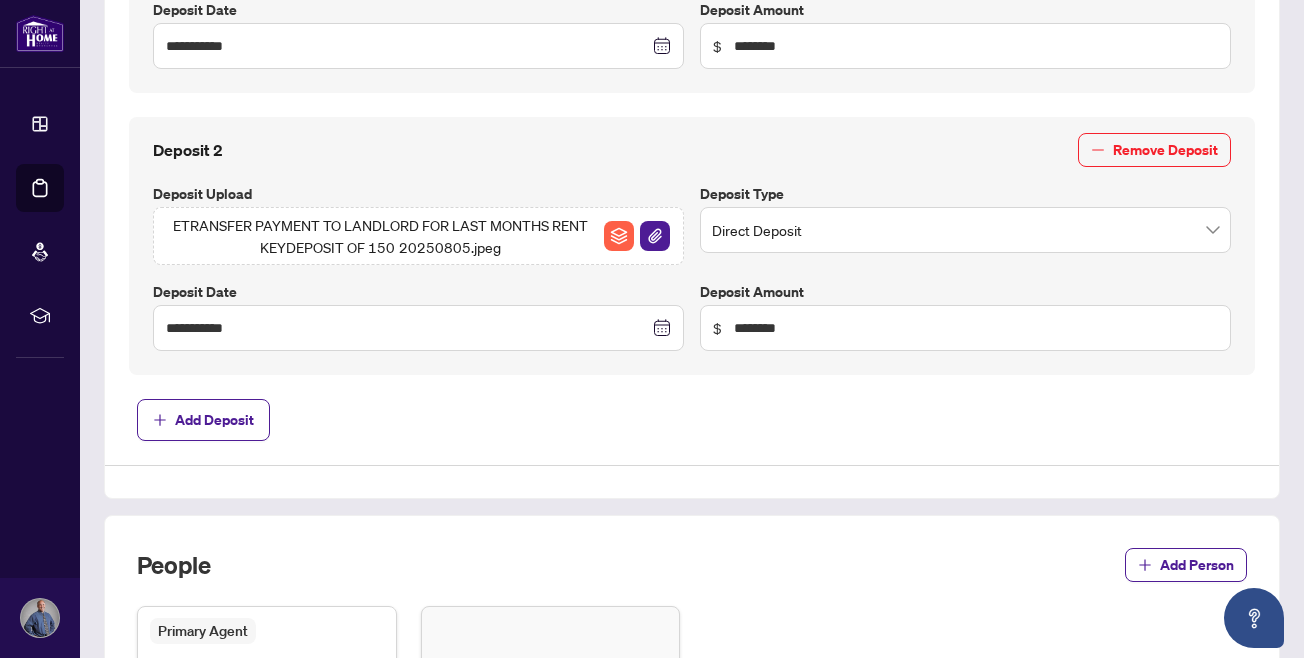 scroll, scrollTop: 984, scrollLeft: 0, axis: vertical 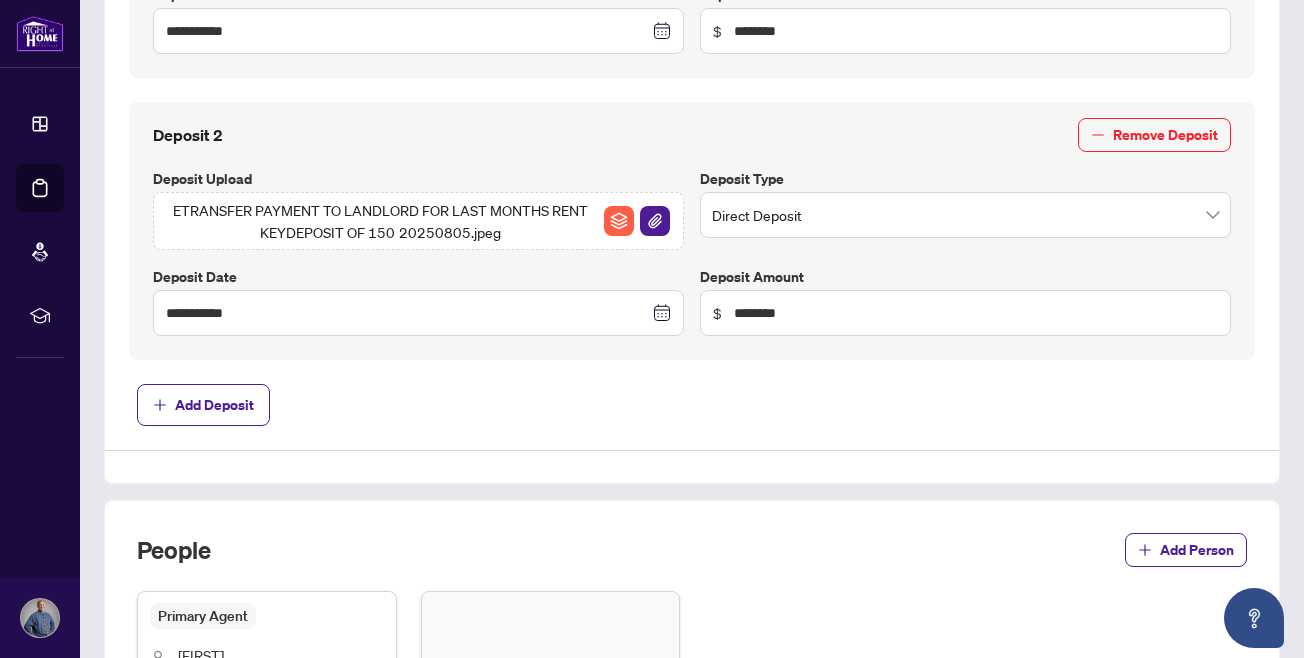 click on "**********" at bounding box center [692, 231] 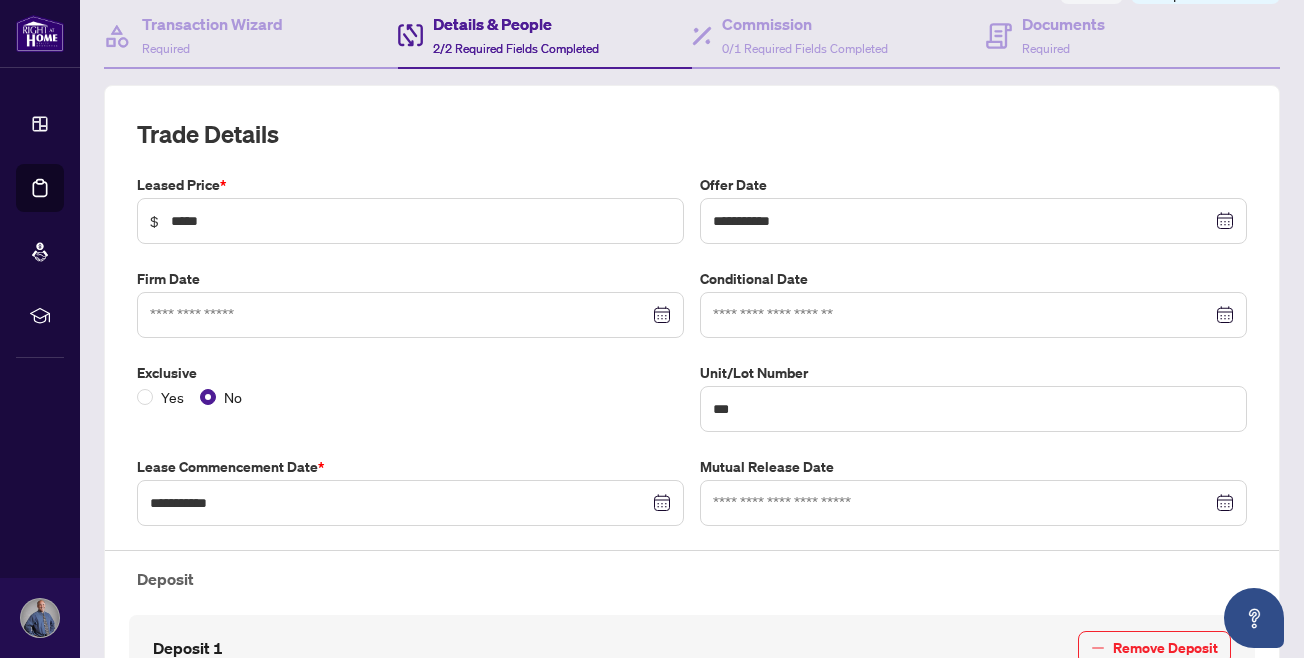 scroll, scrollTop: 0, scrollLeft: 0, axis: both 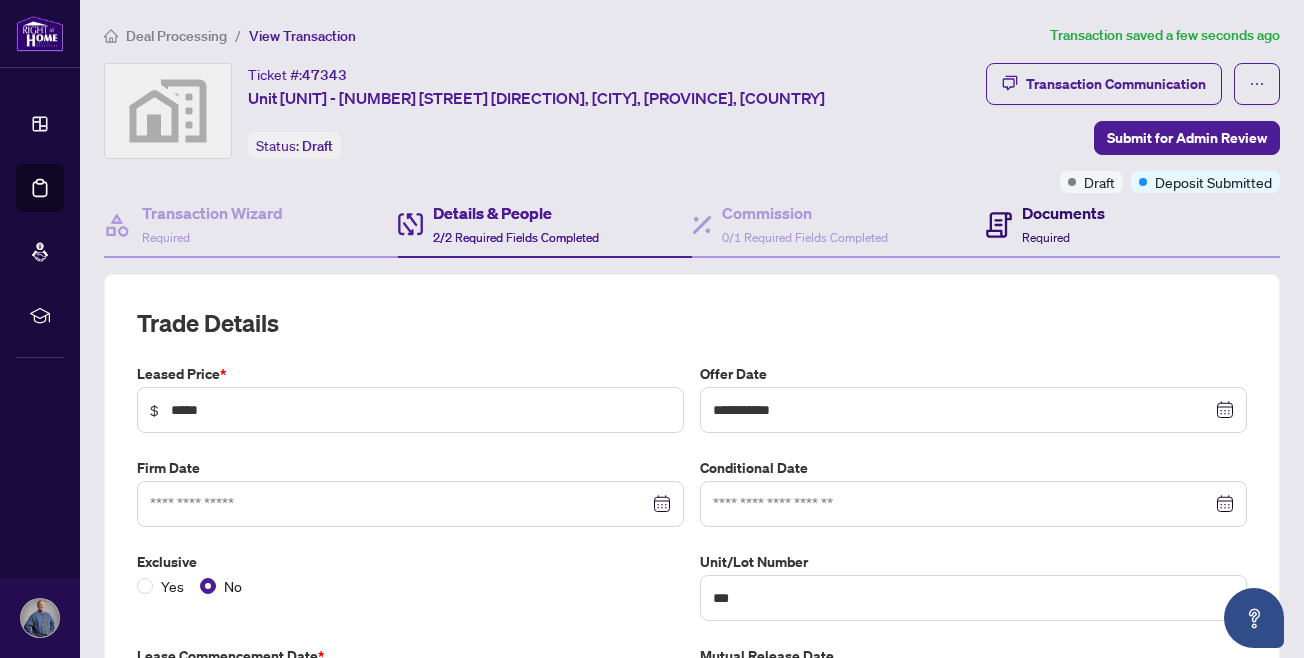 click on "Documents" at bounding box center (1063, 213) 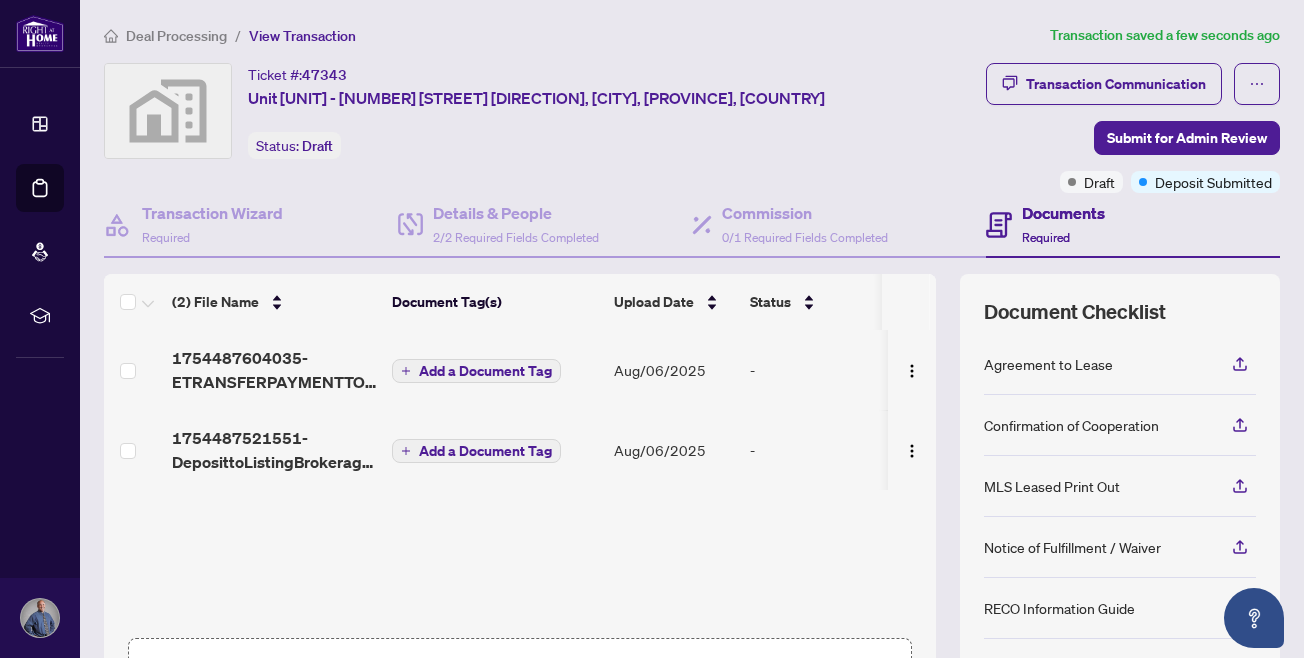 scroll, scrollTop: 1, scrollLeft: 0, axis: vertical 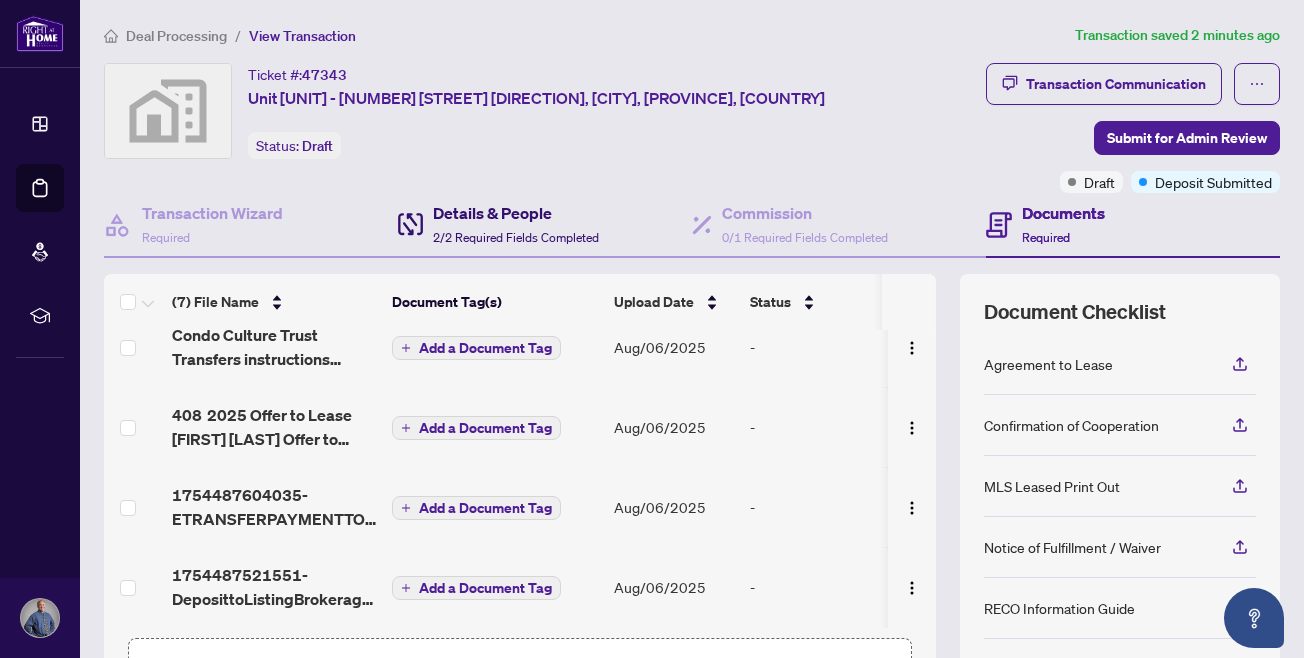 click on "Details & People" at bounding box center (516, 213) 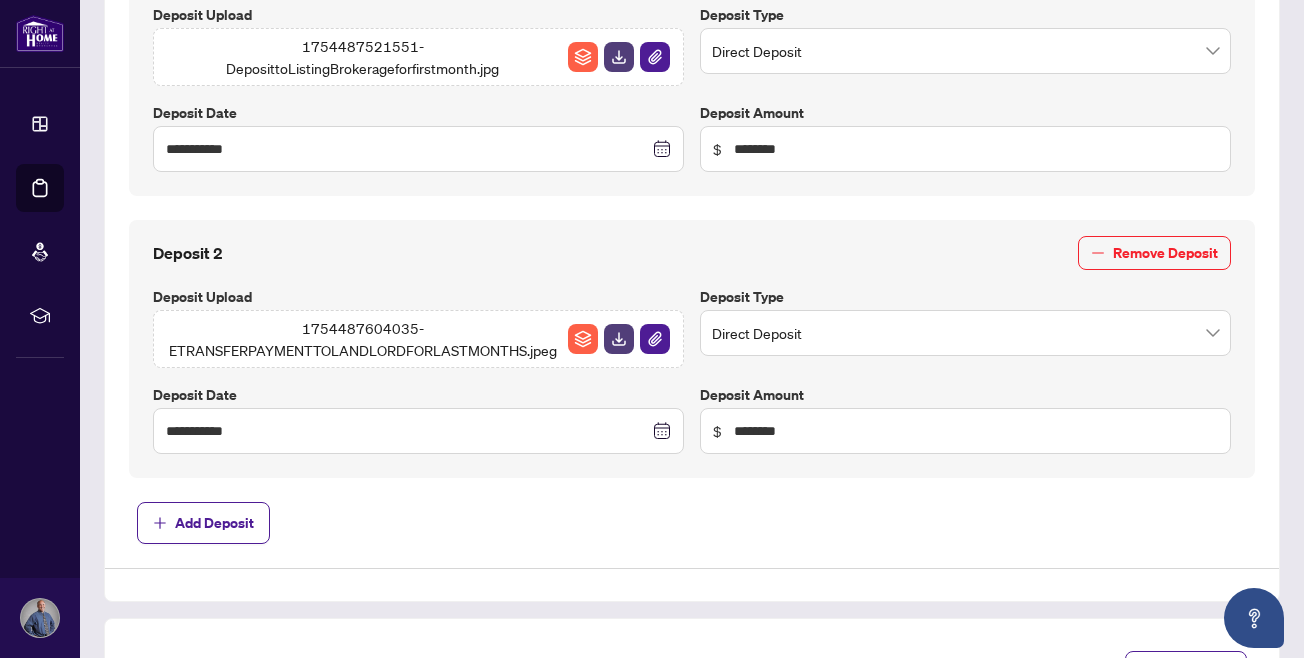 scroll, scrollTop: 1330, scrollLeft: 0, axis: vertical 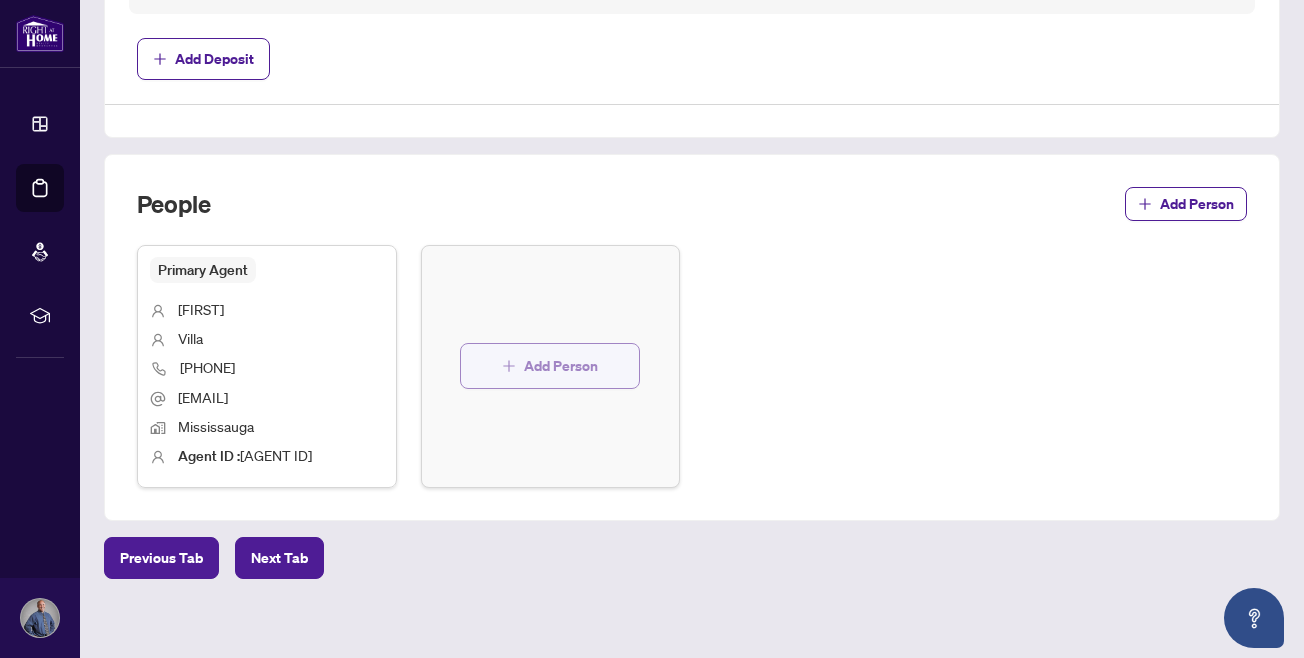 click on "Add Person" at bounding box center [561, 366] 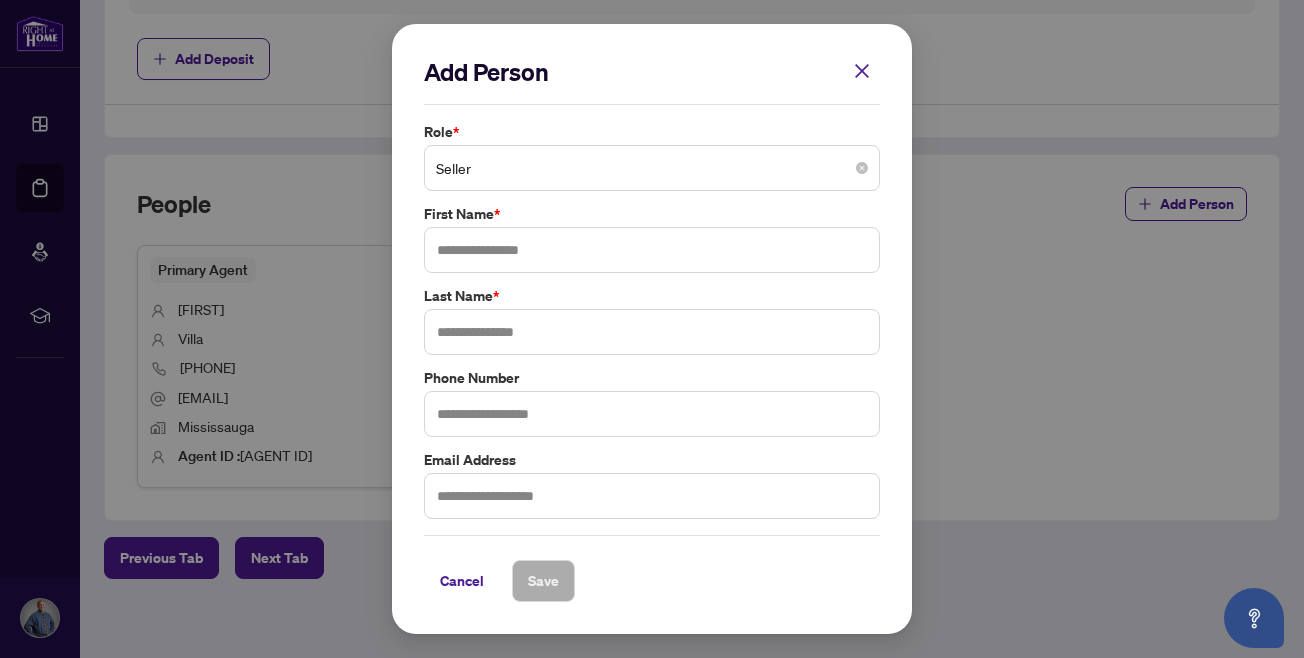 click on "Seller" at bounding box center (652, 168) 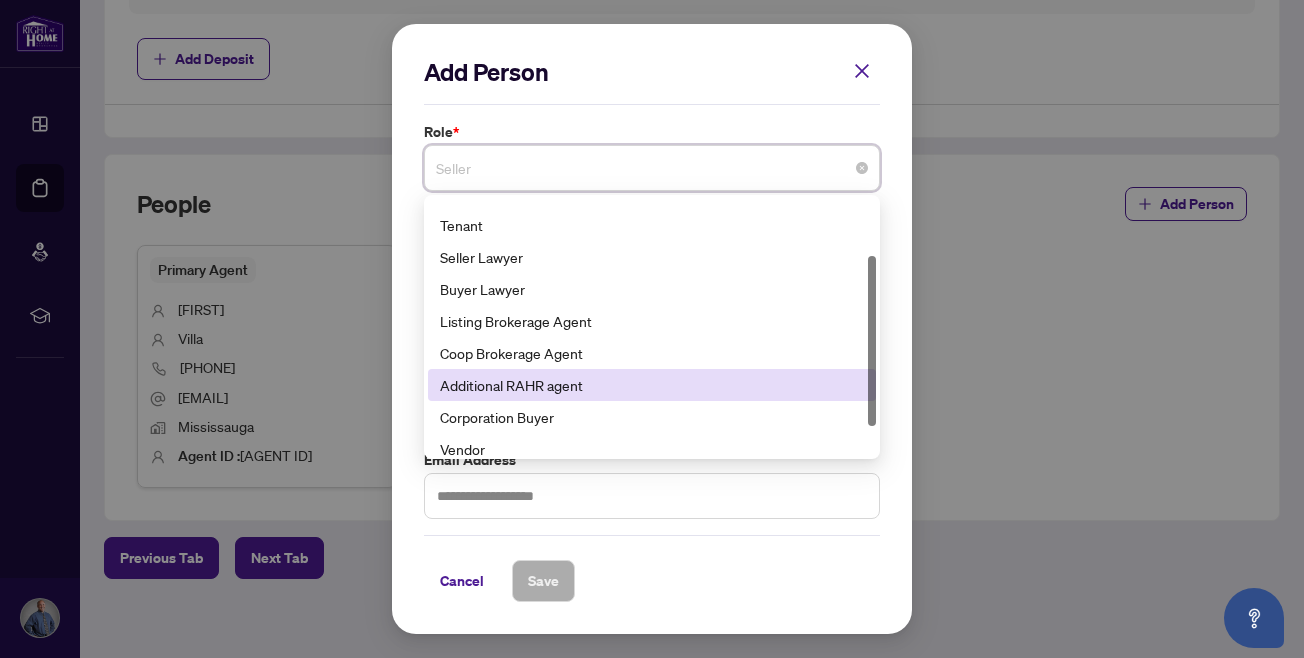 scroll, scrollTop: 84, scrollLeft: 0, axis: vertical 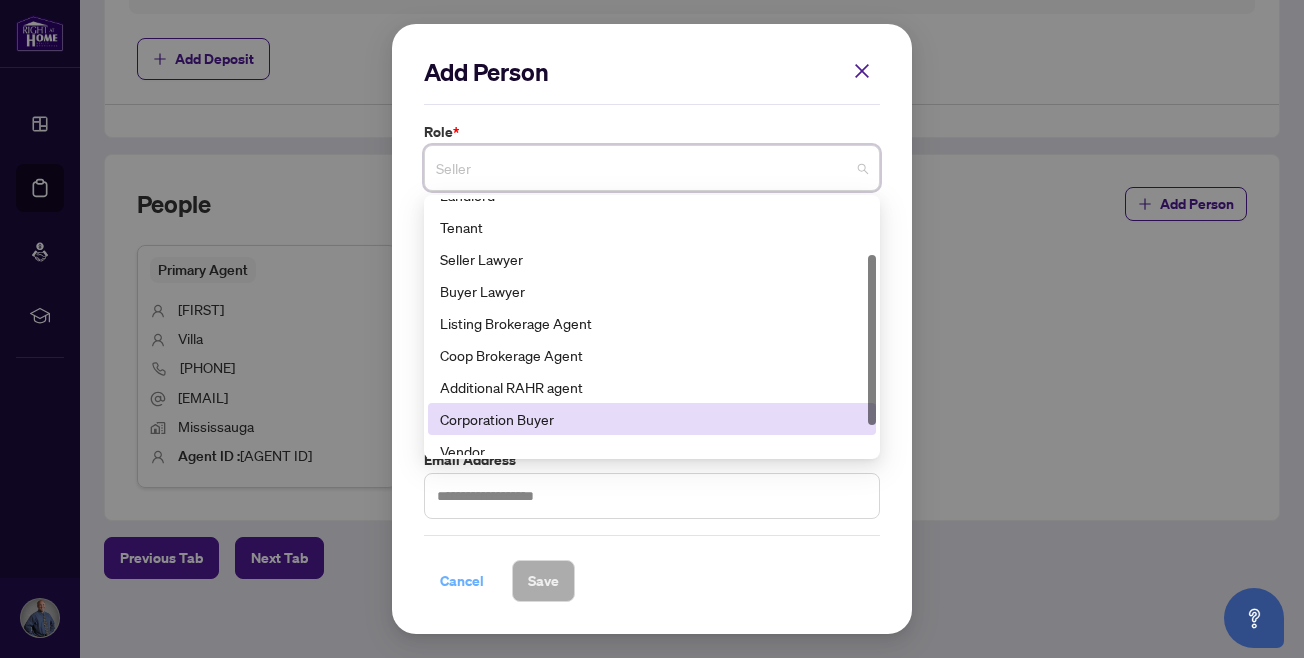 click on "Cancel" at bounding box center (462, 581) 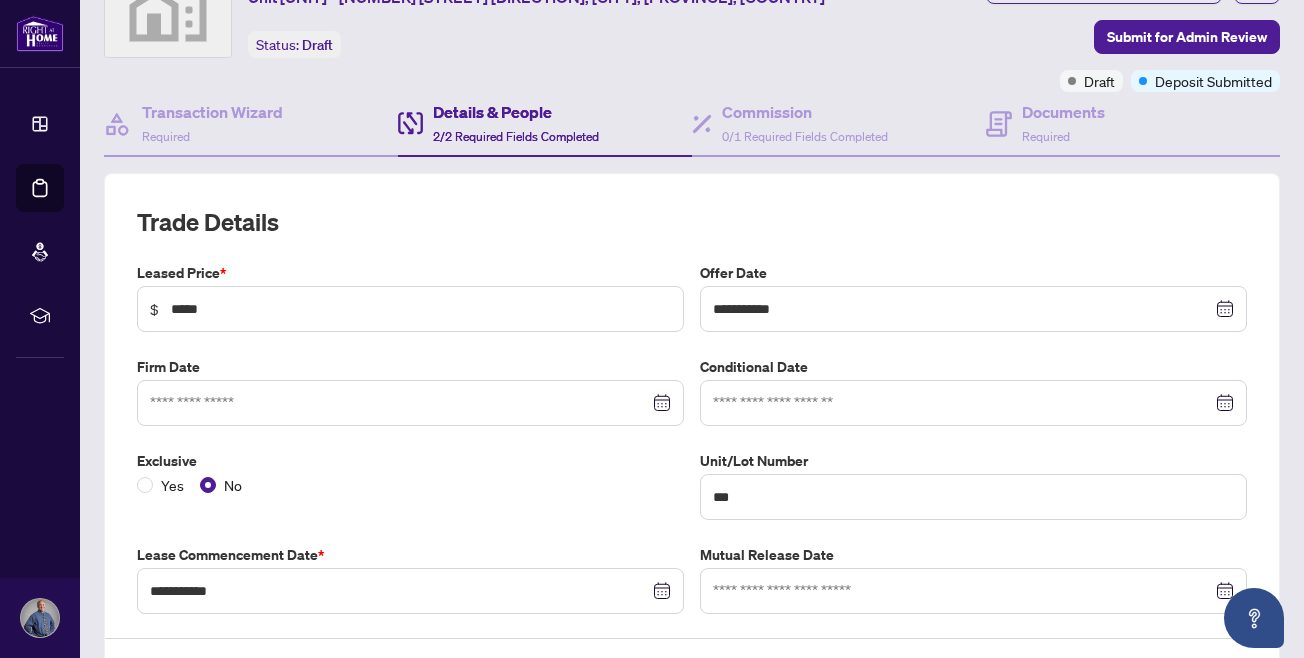 scroll, scrollTop: 81, scrollLeft: 0, axis: vertical 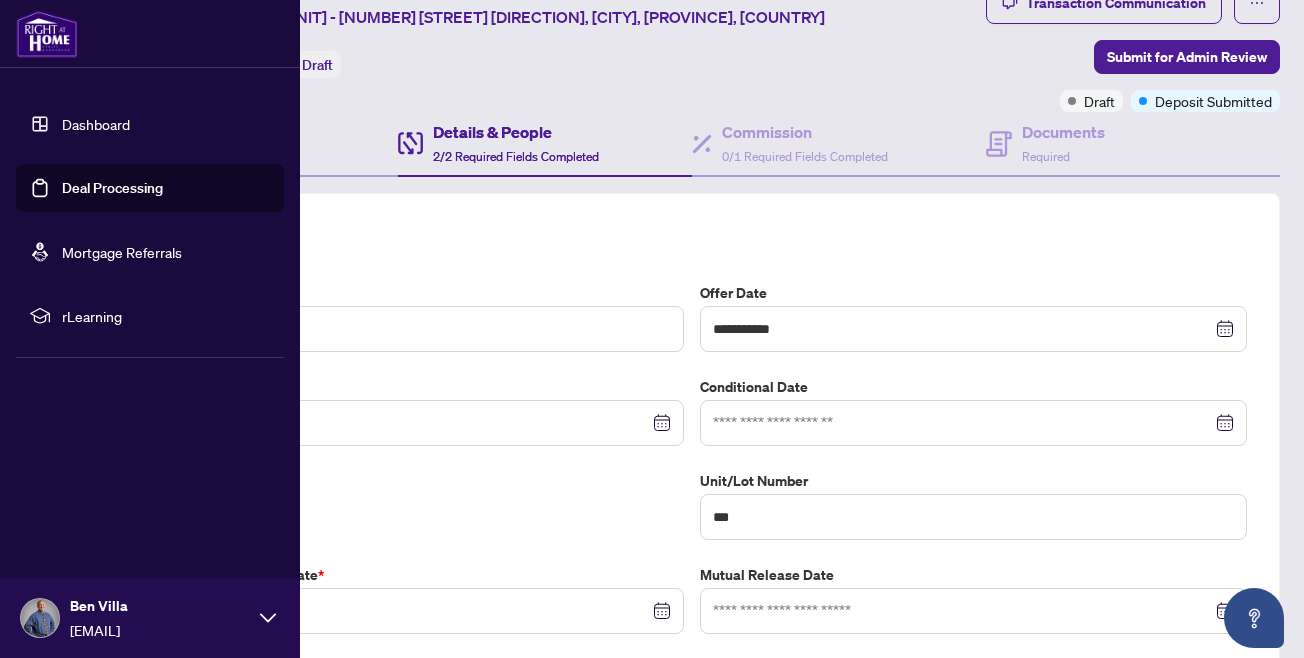 click on "Dashboard" at bounding box center [96, 124] 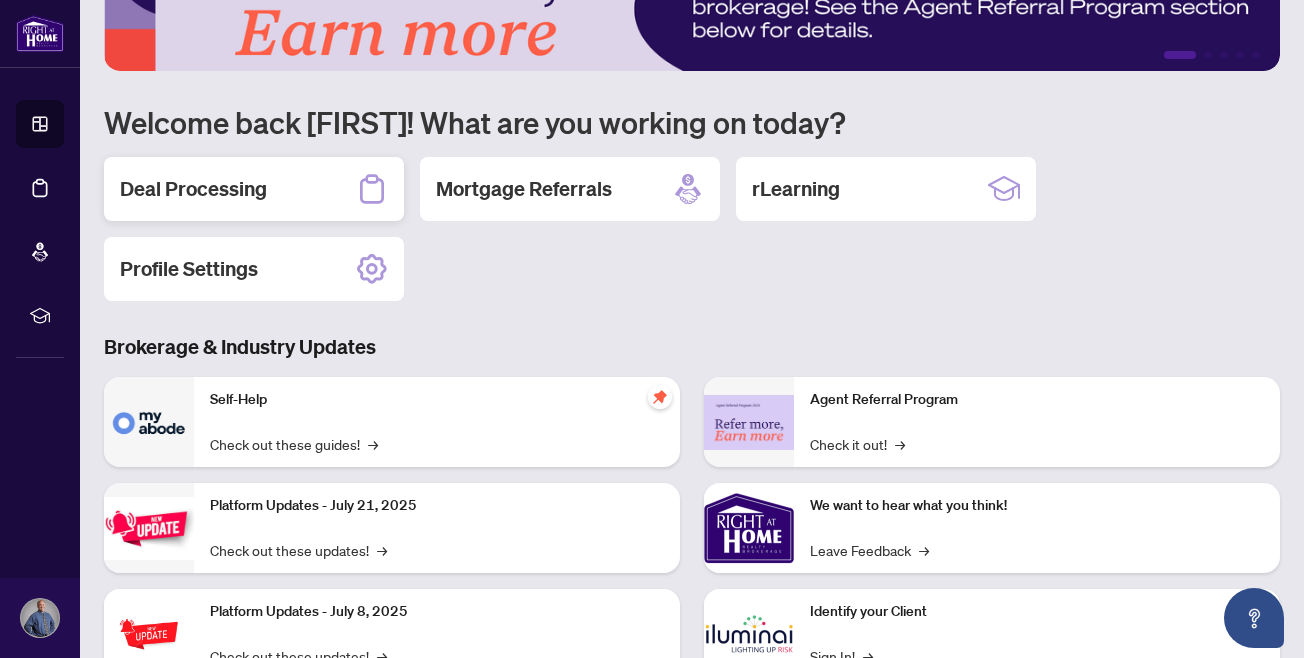 click on "Deal Processing" at bounding box center [193, 189] 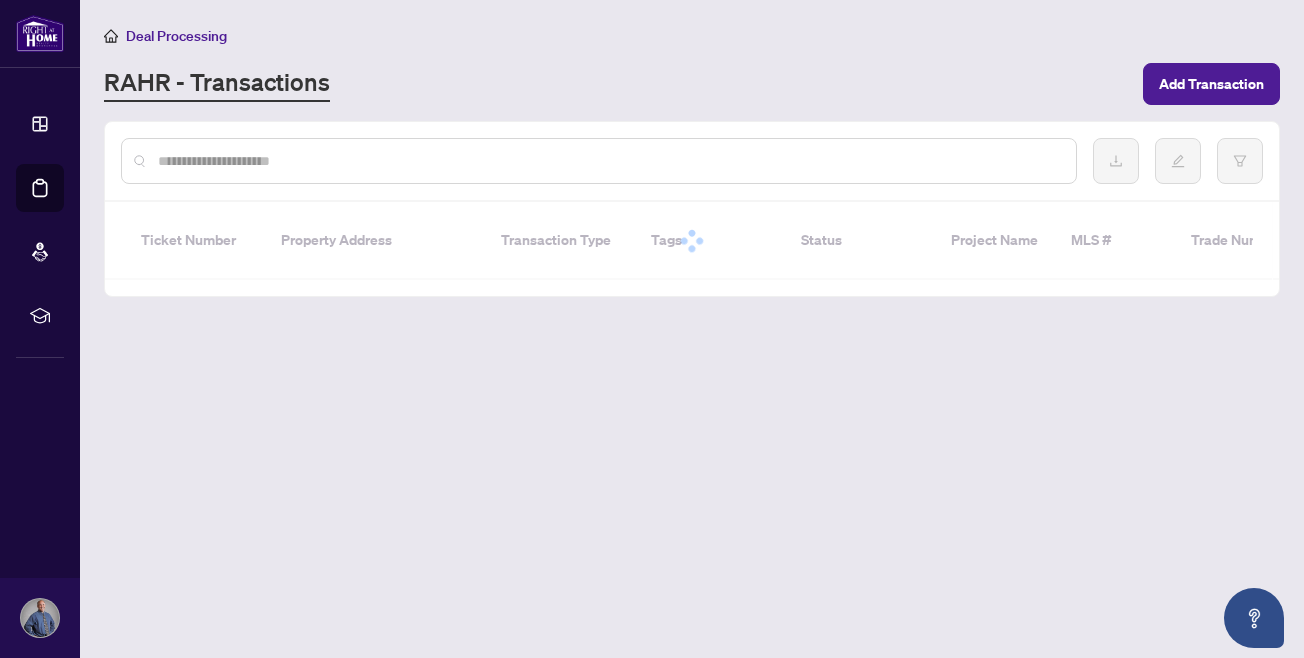 scroll, scrollTop: 0, scrollLeft: 0, axis: both 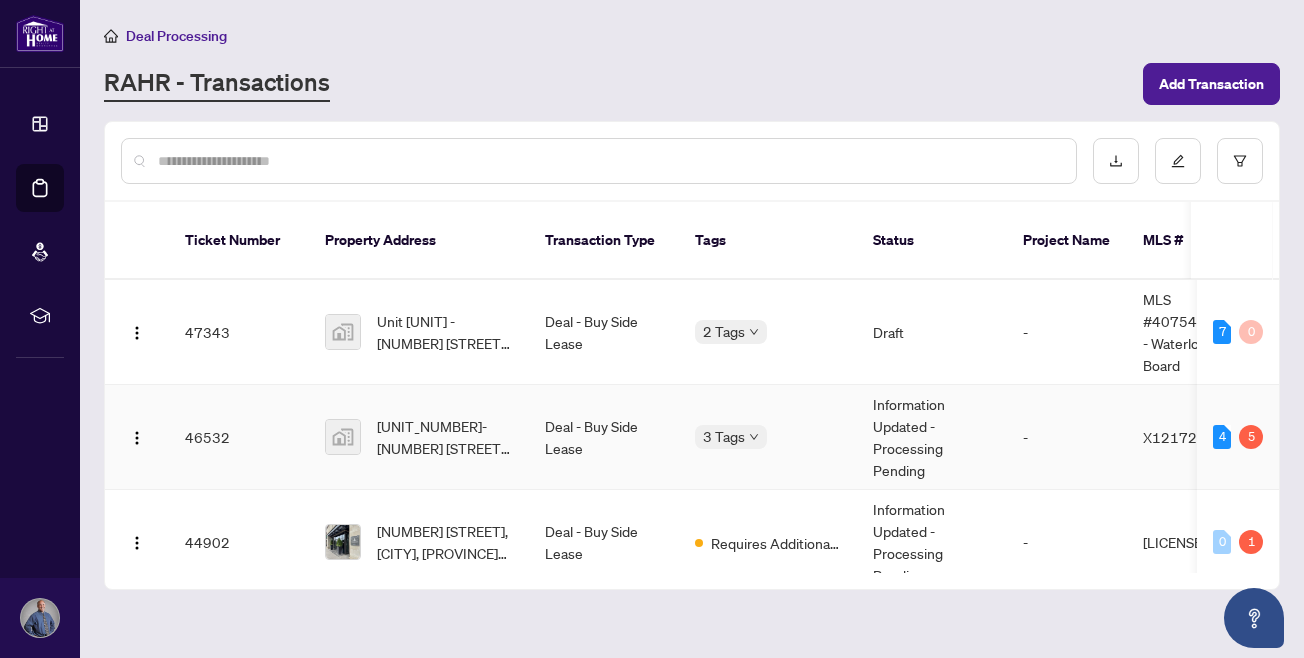 click on "[UNIT_NUMBER]-[NUMBER] [STREET] [DIRECTION] #[UNIT_NUMBER], [CITY], [PROVINCE] [POSTAL_CODE], [COUNTRY]" at bounding box center [419, 437] 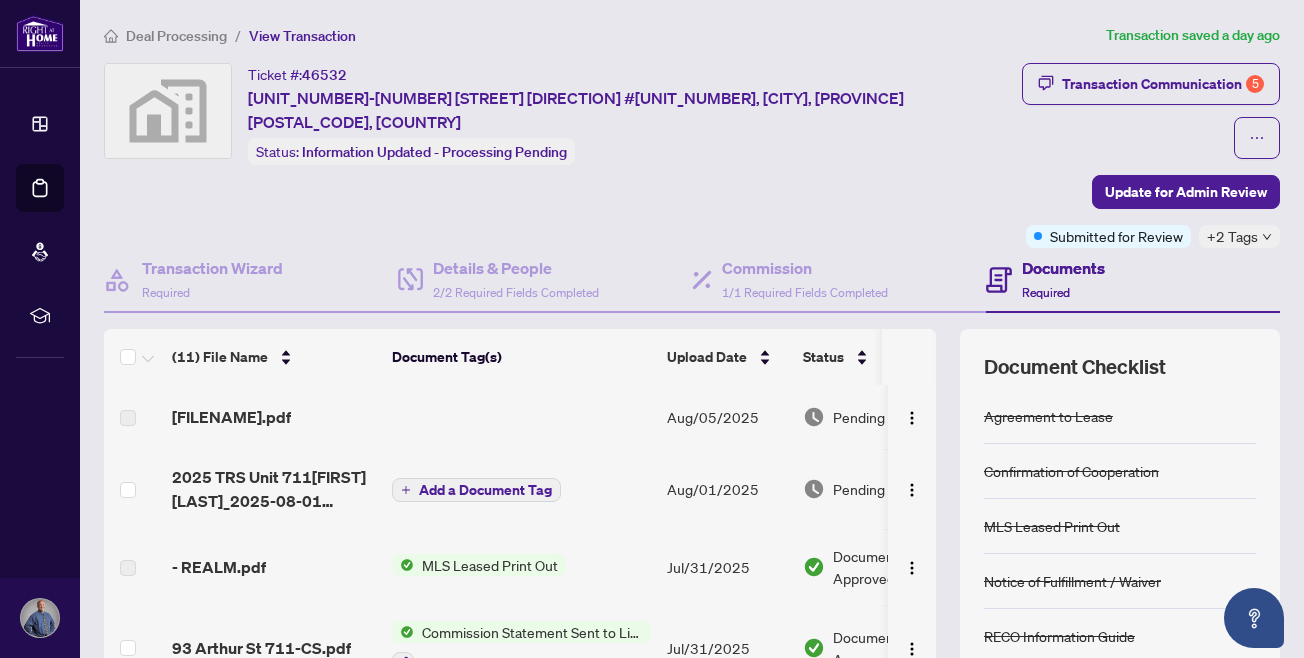 scroll, scrollTop: 28, scrollLeft: 0, axis: vertical 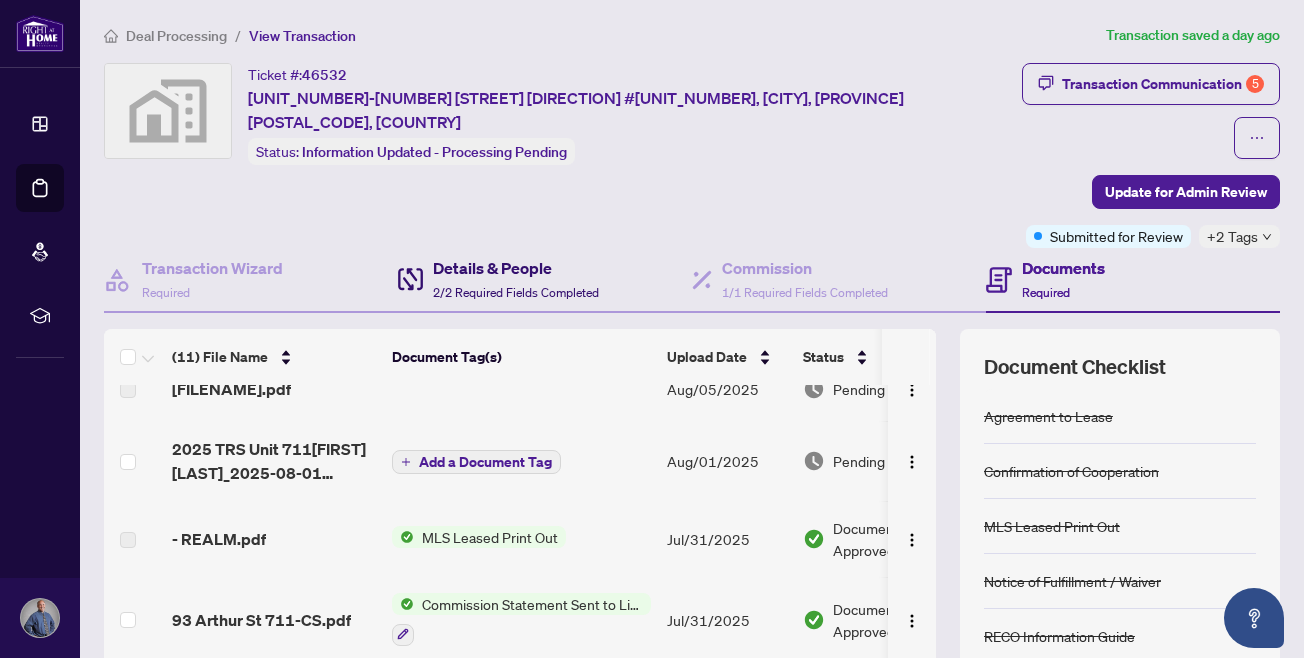 click on "2/2 Required Fields Completed" at bounding box center (516, 292) 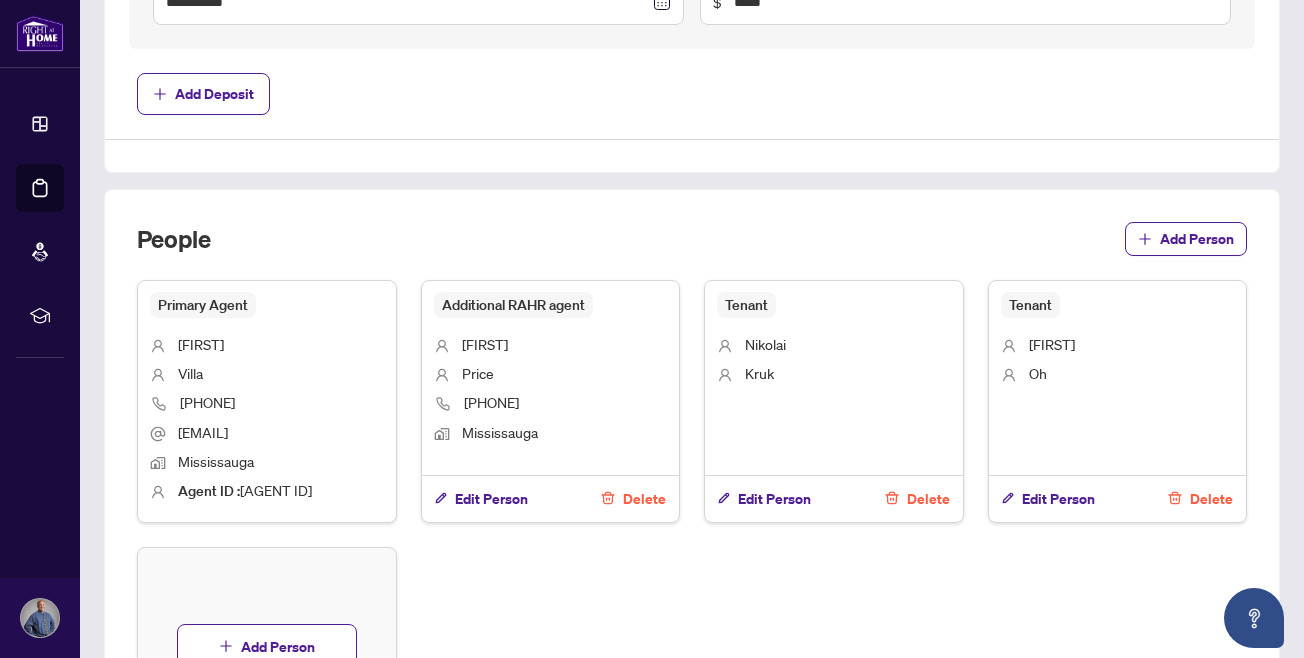scroll, scrollTop: 1054, scrollLeft: 0, axis: vertical 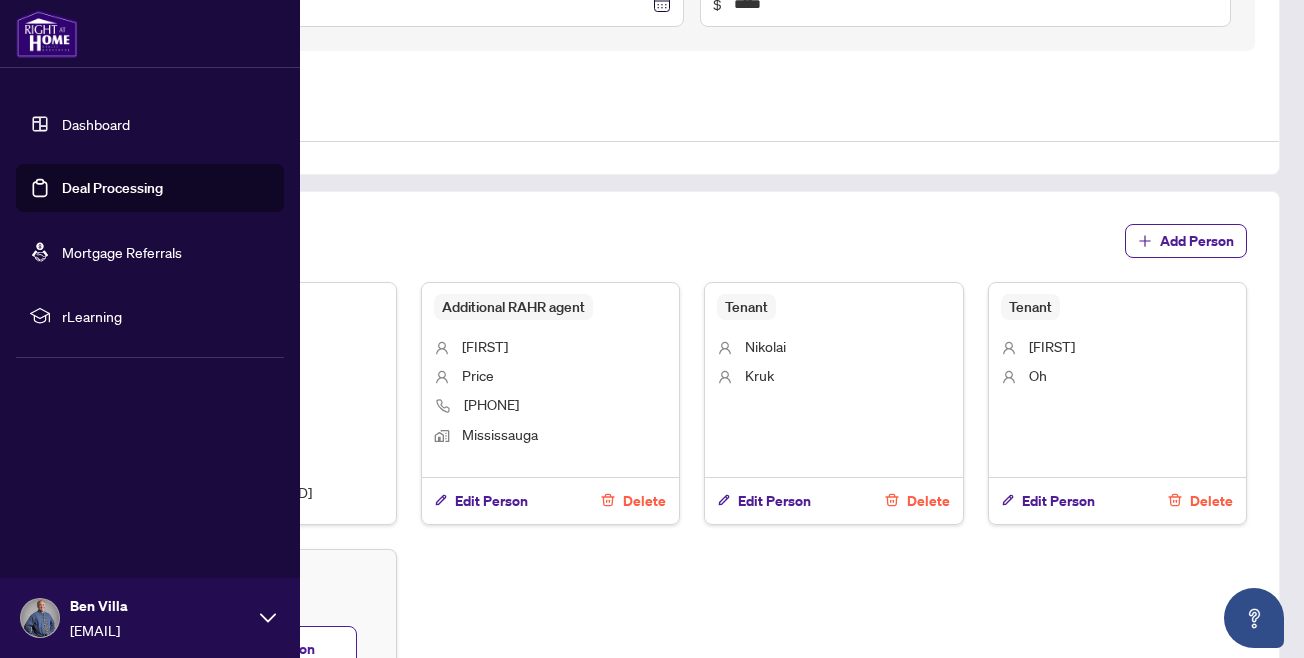 click on "Dashboard" at bounding box center [96, 124] 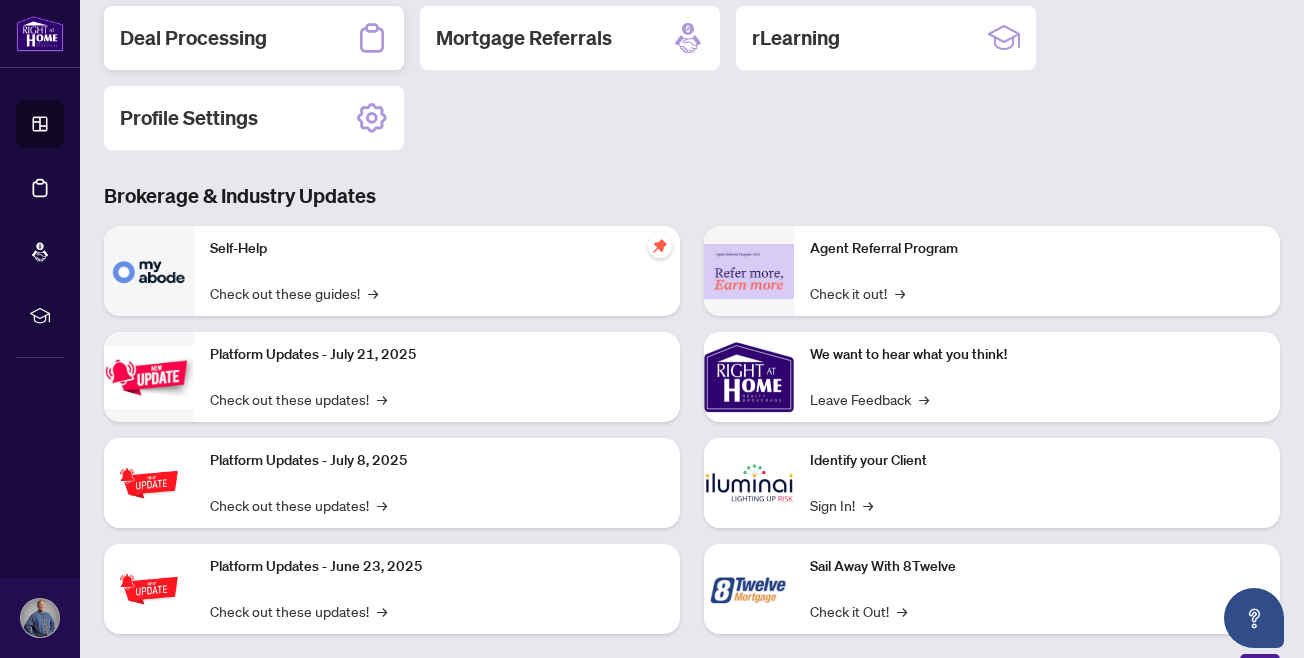 click on "Deal Processing" at bounding box center (254, 38) 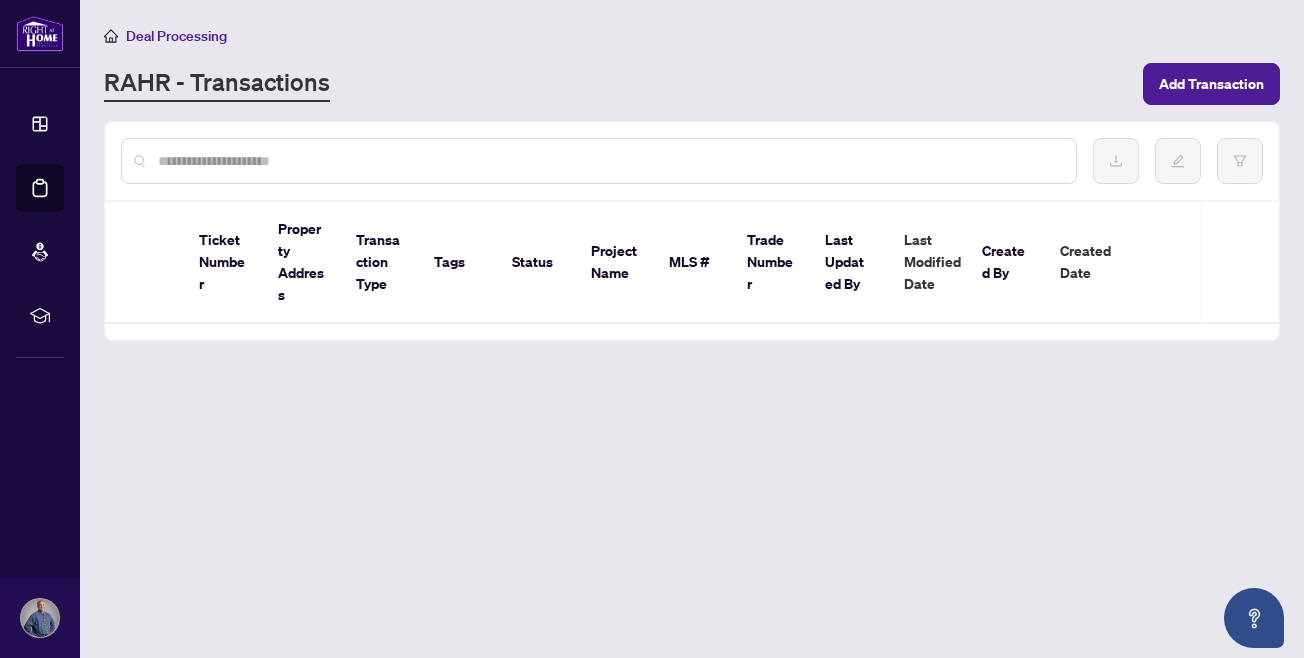 scroll, scrollTop: 0, scrollLeft: 0, axis: both 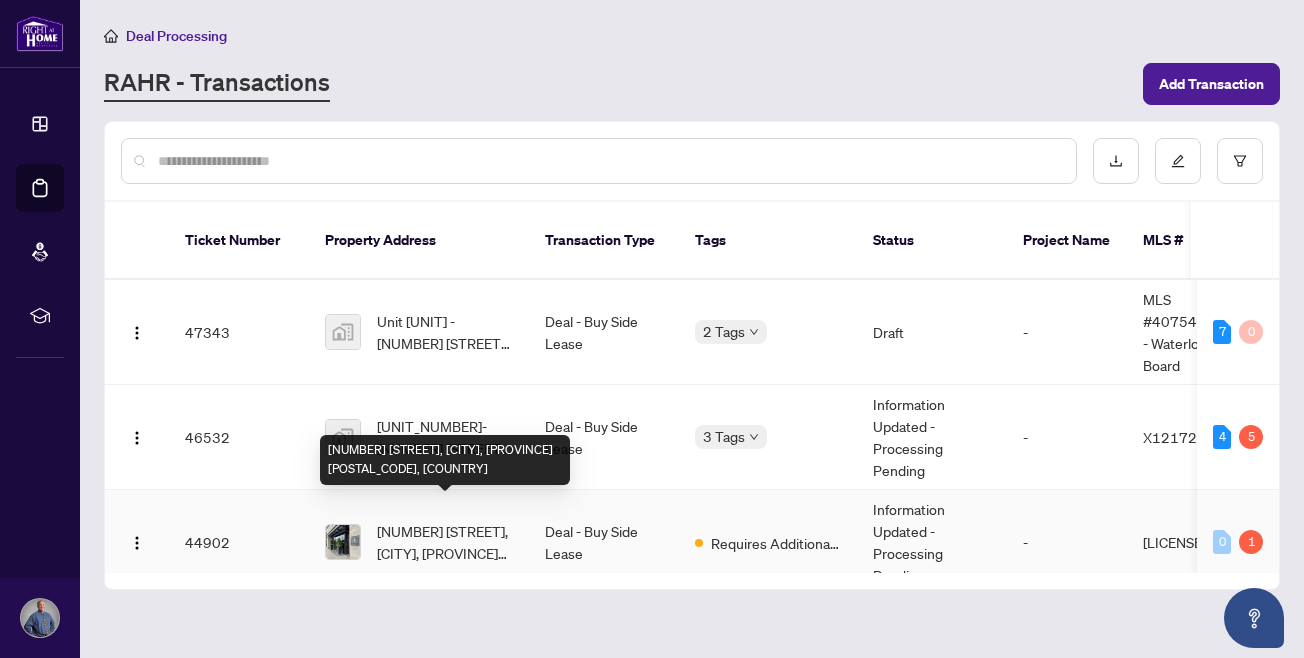 click on "[NUMBER] [STREET], [CITY], [PROVINCE] [POSTAL_CODE], [COUNTRY]" at bounding box center [445, 542] 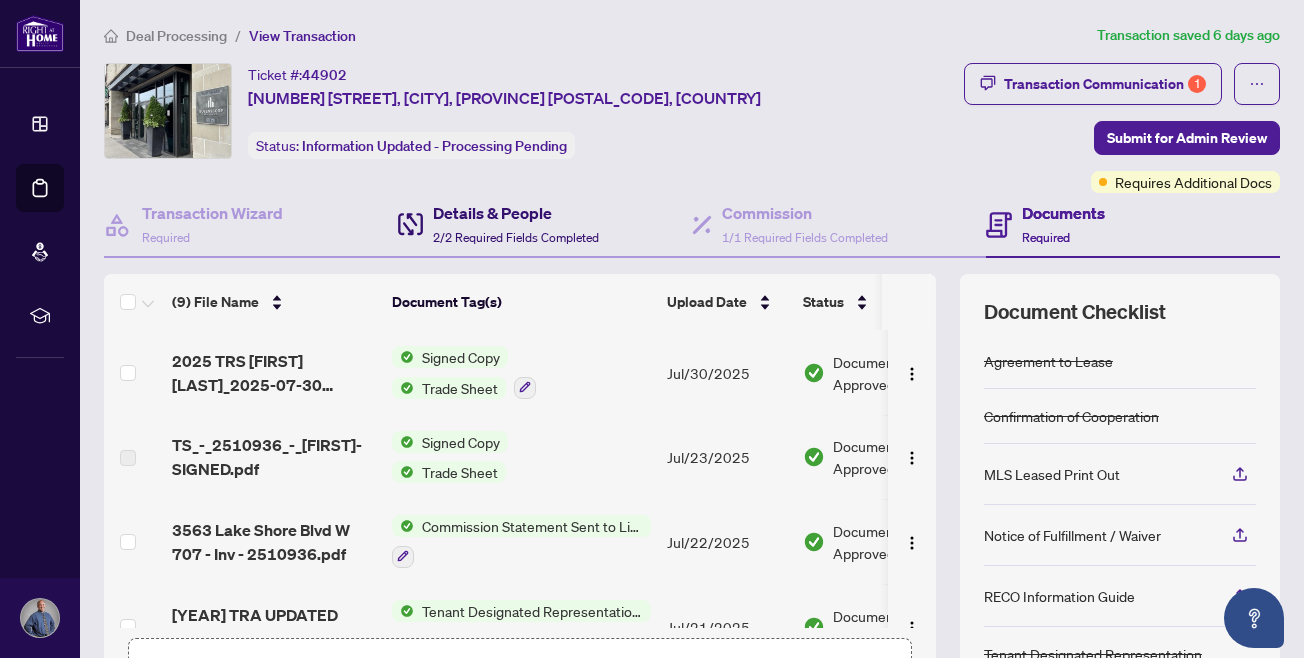 click on "Details & People 2/2 Required Fields Completed" at bounding box center (516, 224) 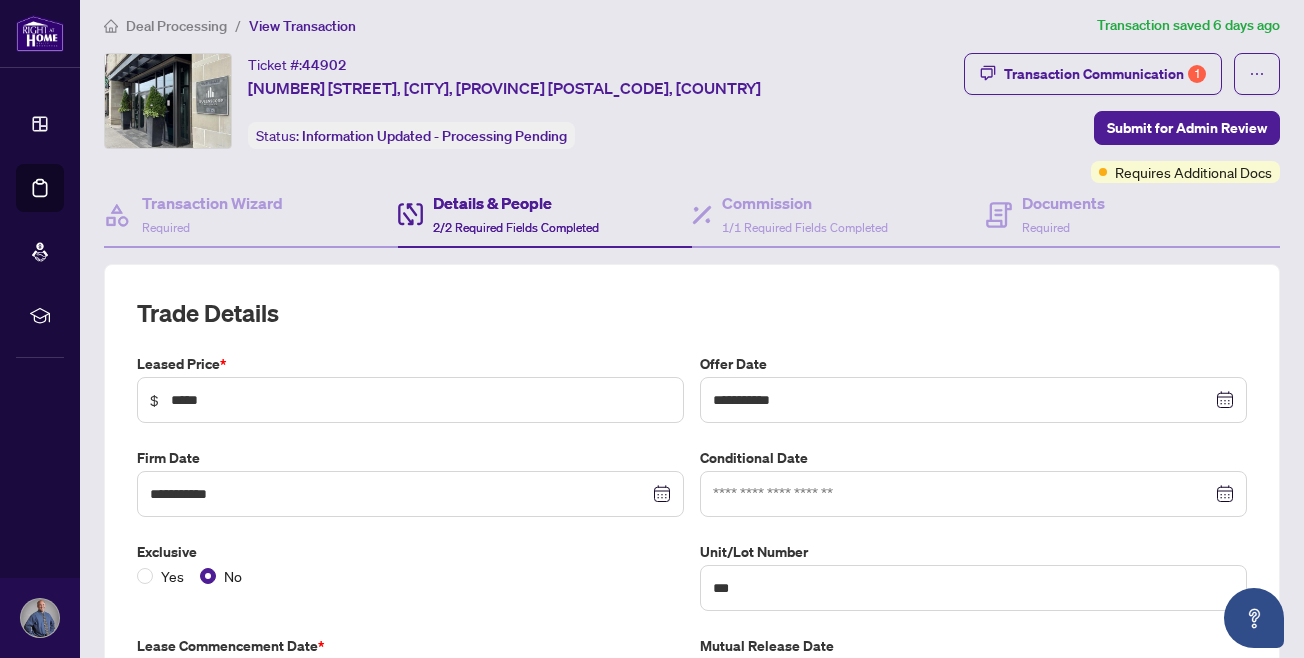 scroll, scrollTop: 0, scrollLeft: 0, axis: both 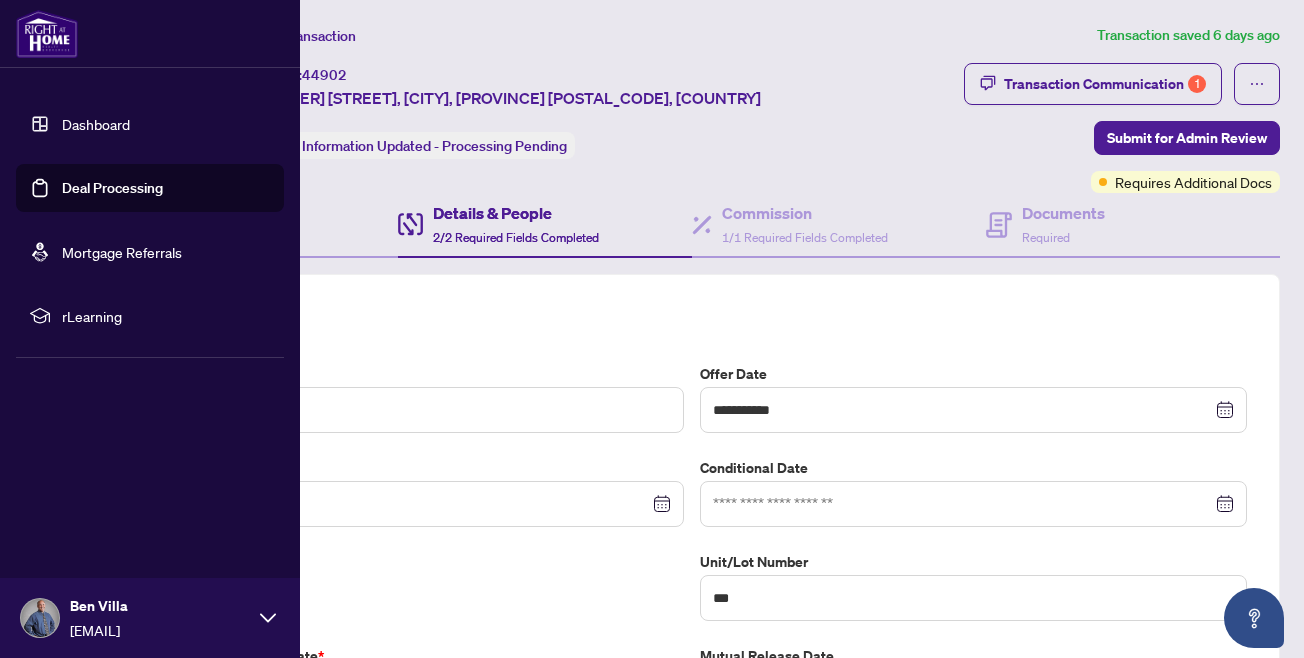 click on "Dashboard" at bounding box center [96, 124] 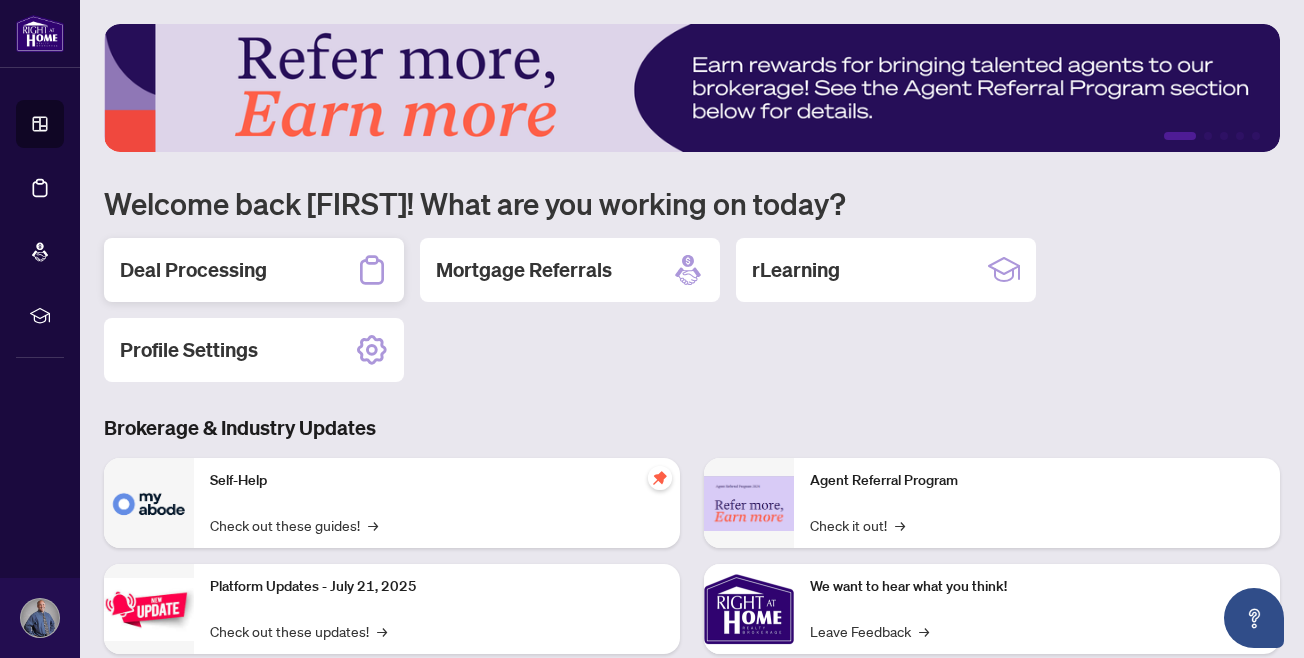 click on "Deal Processing" at bounding box center [254, 270] 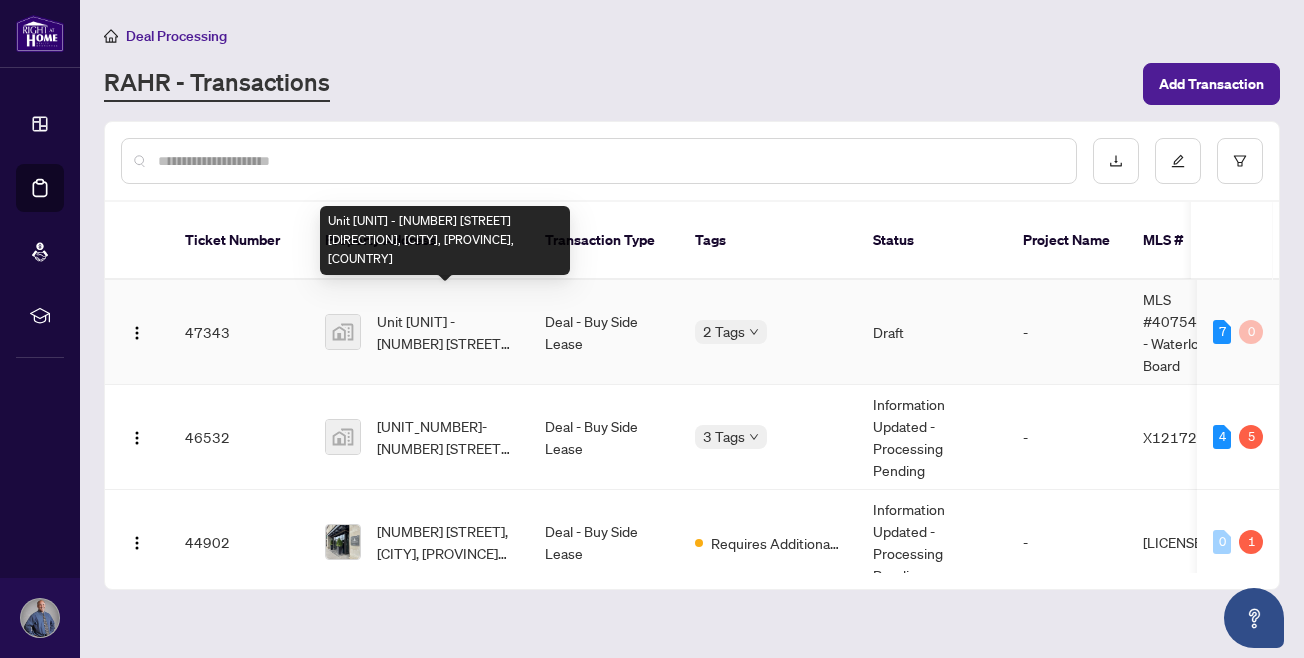 click on "Unit [UNIT] - [NUMBER] [STREET] [DIRECTION], [CITY], [PROVINCE], [COUNTRY]" at bounding box center (445, 332) 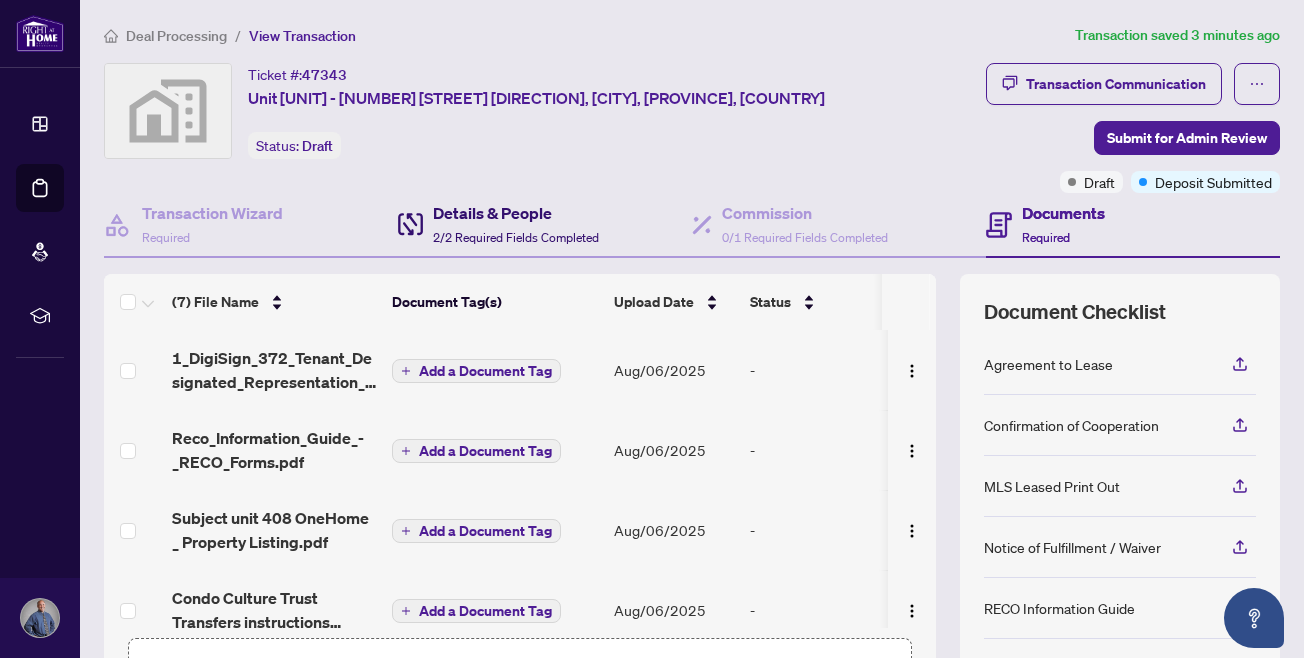 click on "Details & People" at bounding box center (516, 213) 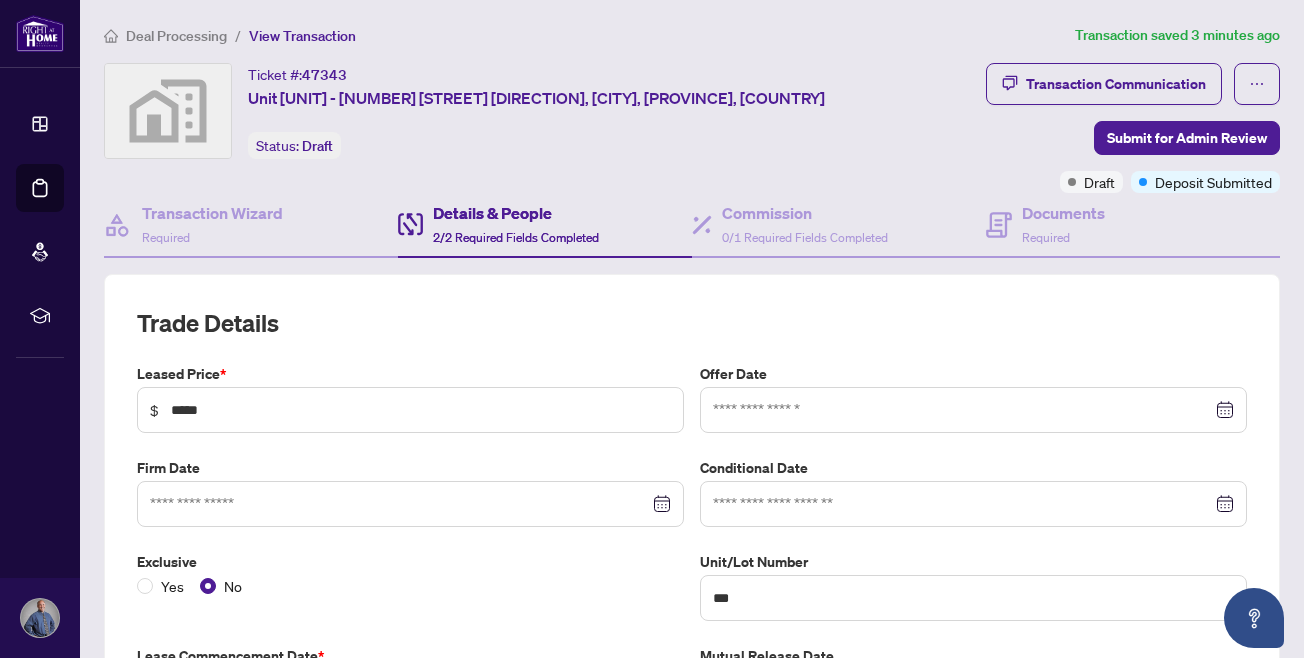 type on "**********" 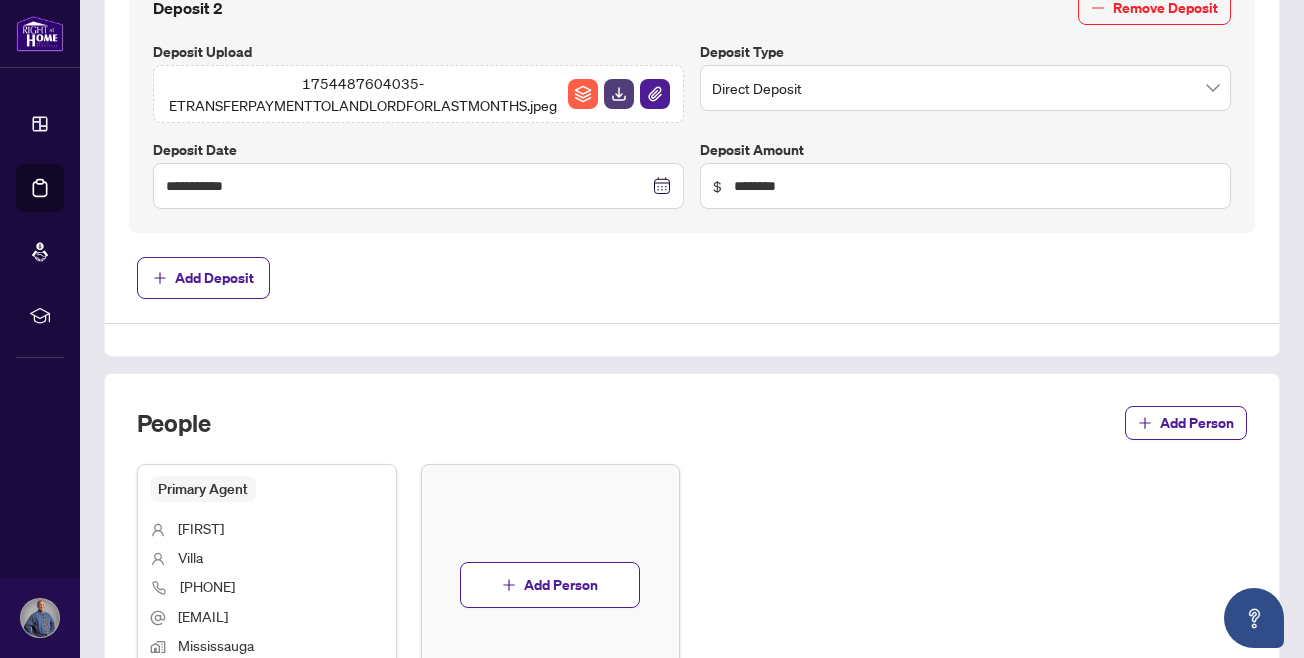 scroll, scrollTop: 1112, scrollLeft: 0, axis: vertical 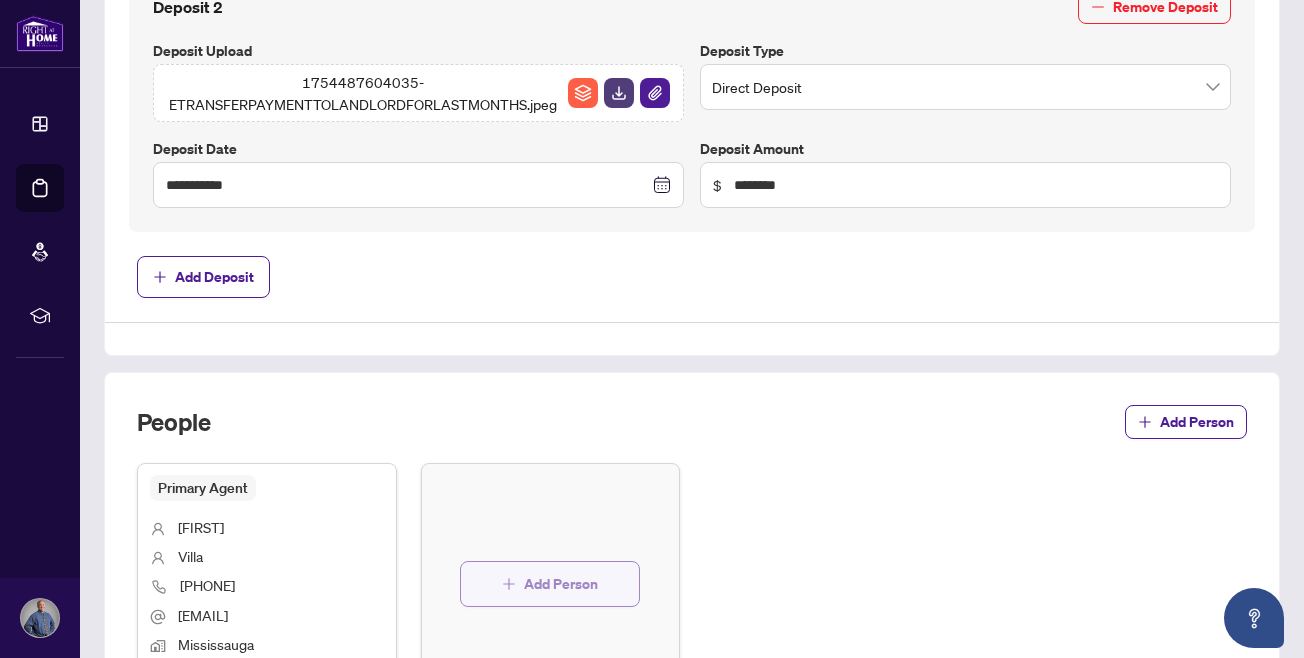 click on "Add Person" at bounding box center [561, 584] 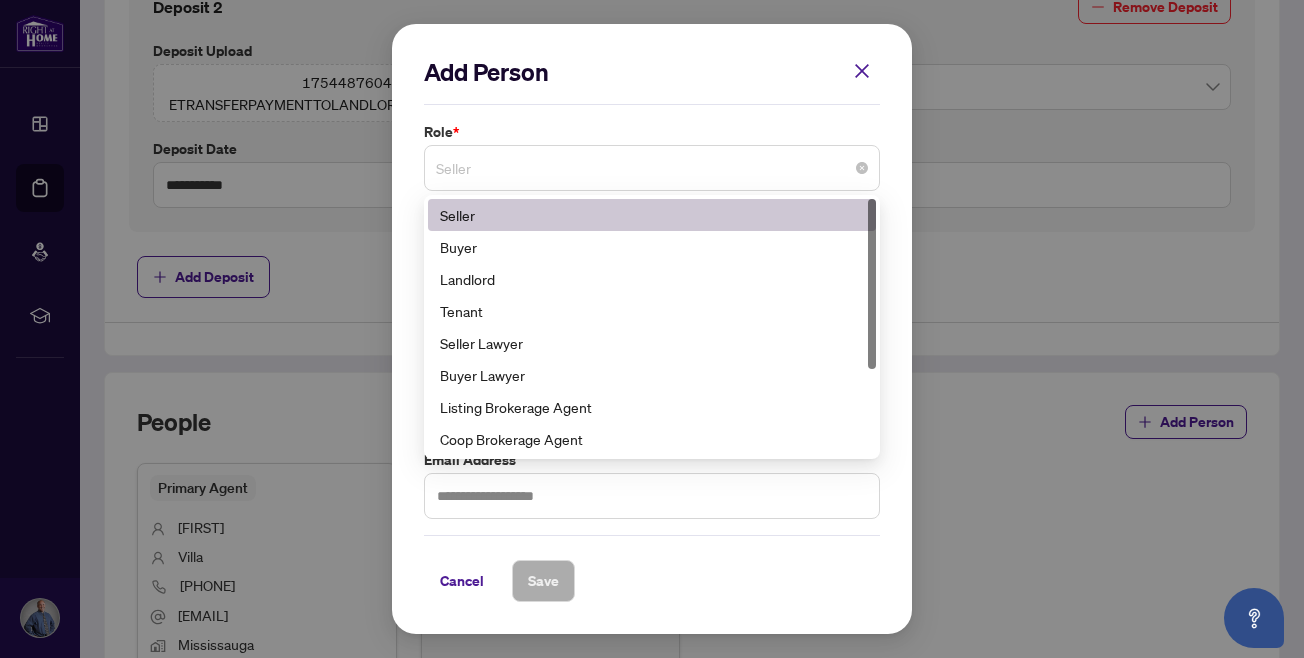 click on "Seller" at bounding box center (652, 168) 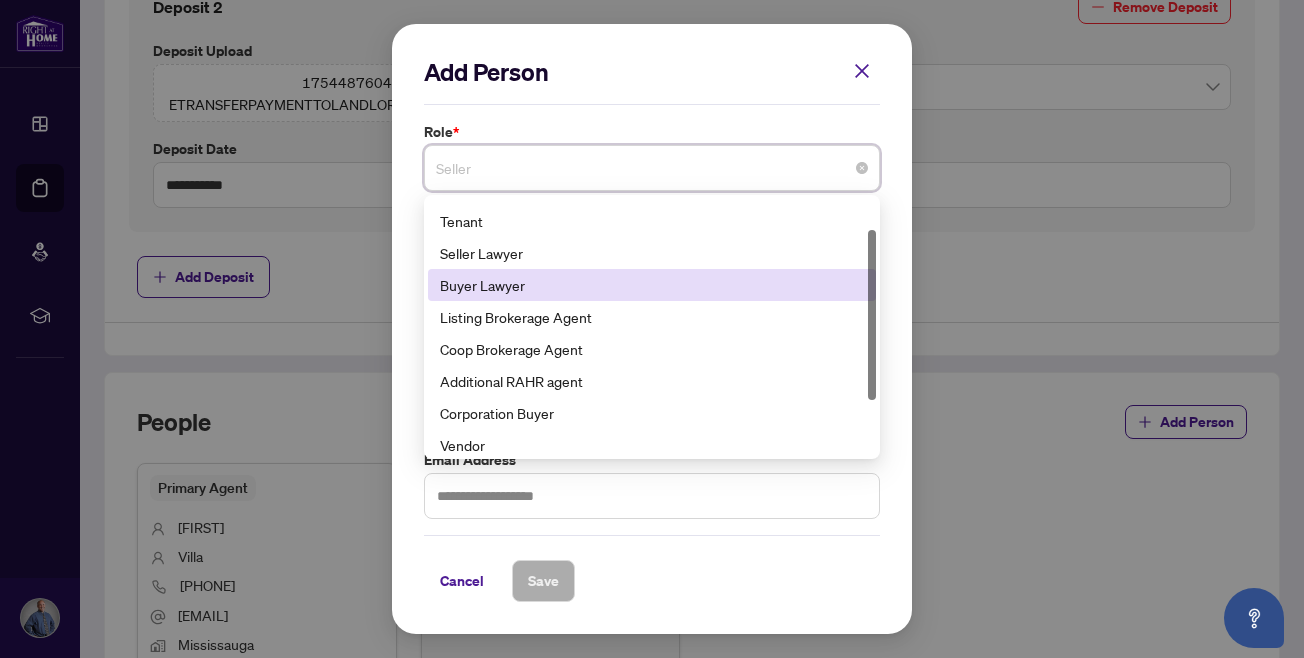scroll, scrollTop: 128, scrollLeft: 0, axis: vertical 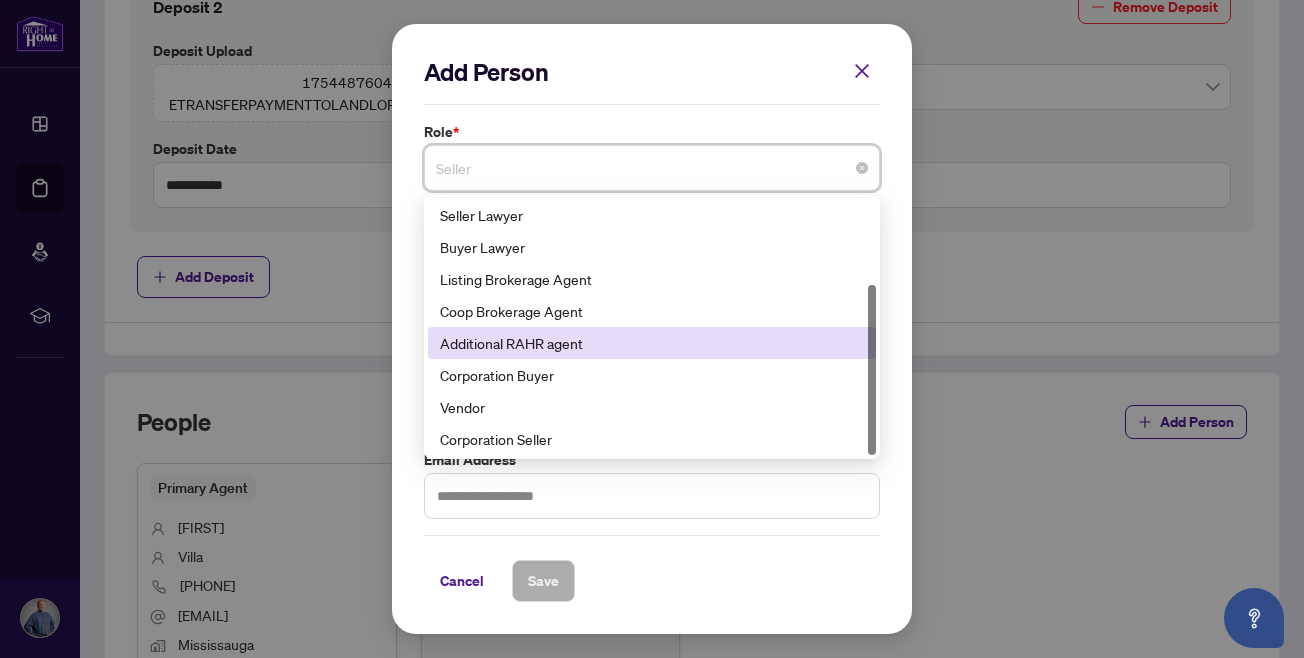 click on "Additional RAHR agent" at bounding box center [652, 343] 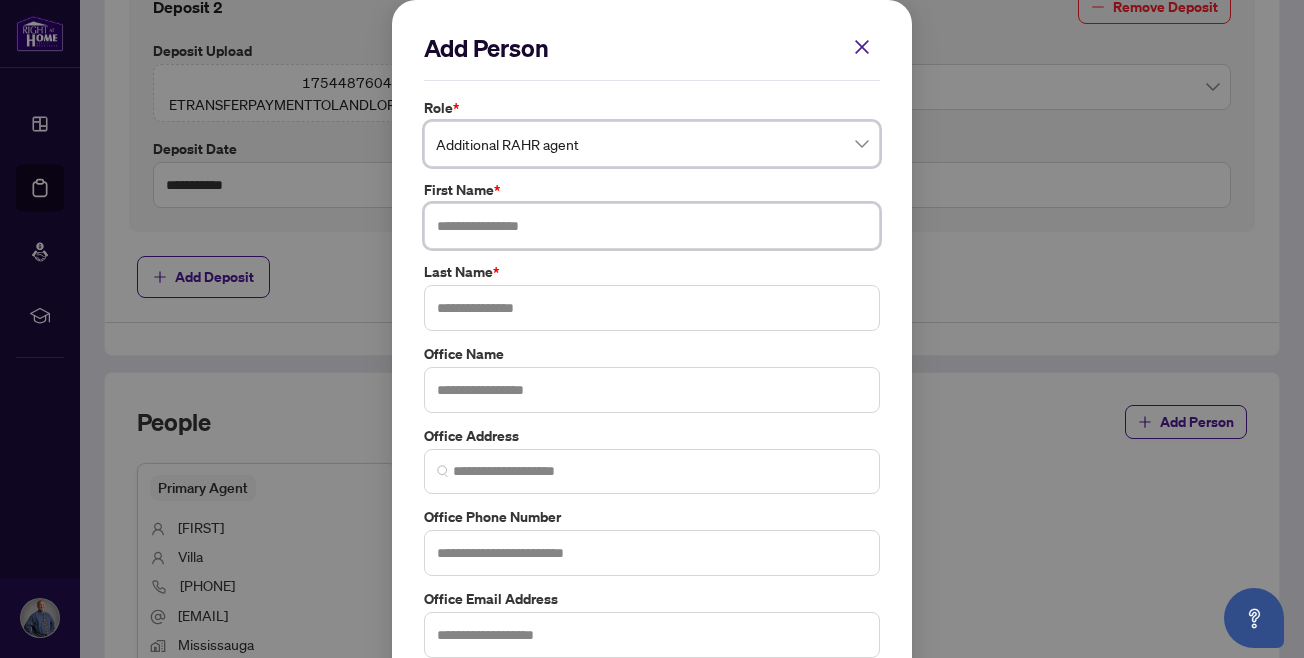 click at bounding box center [652, 226] 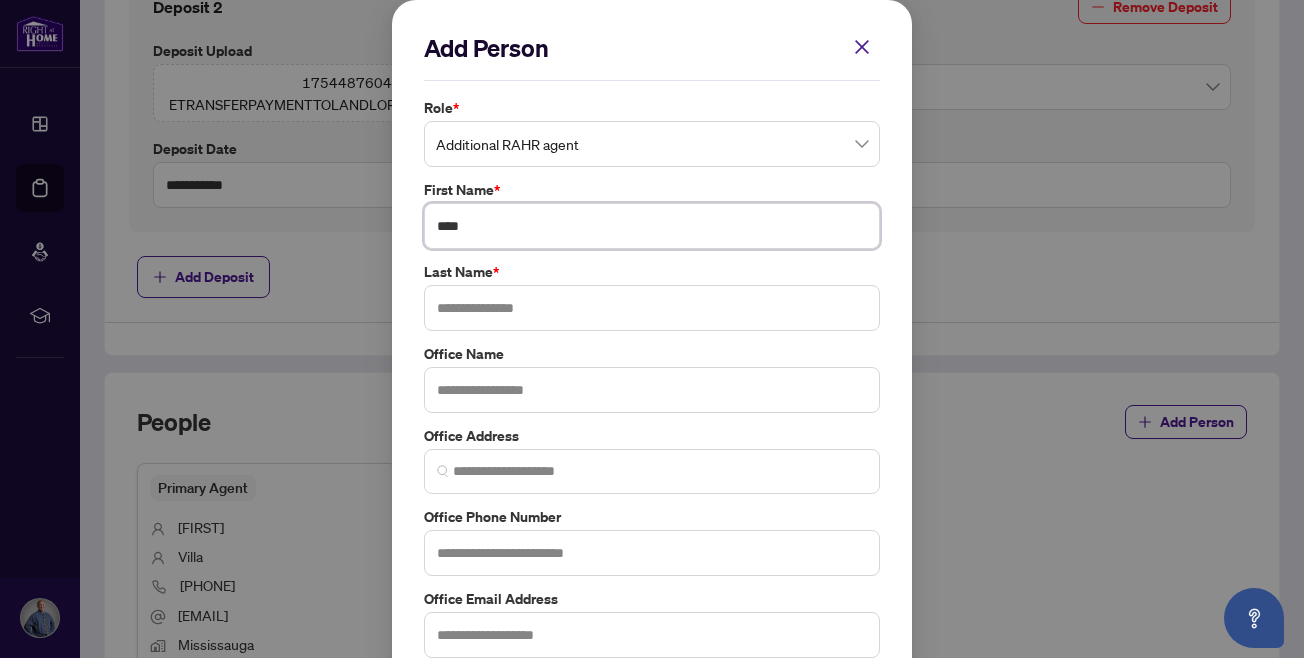 type on "****" 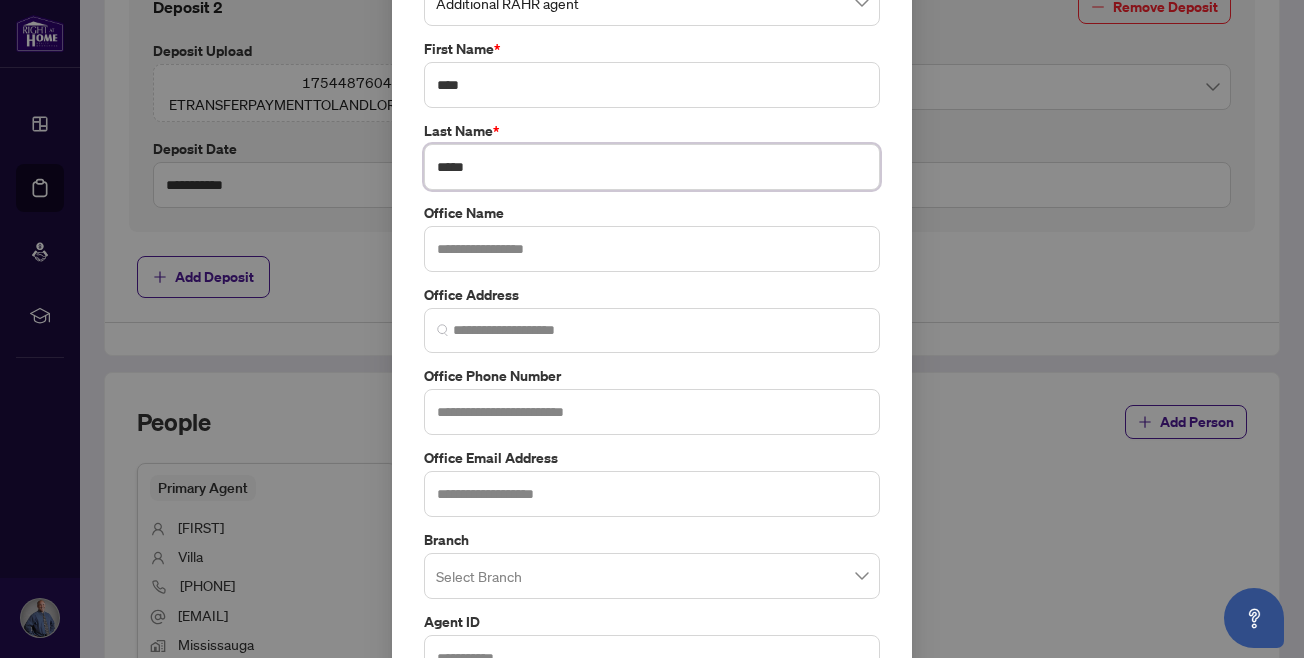 scroll, scrollTop: 279, scrollLeft: 0, axis: vertical 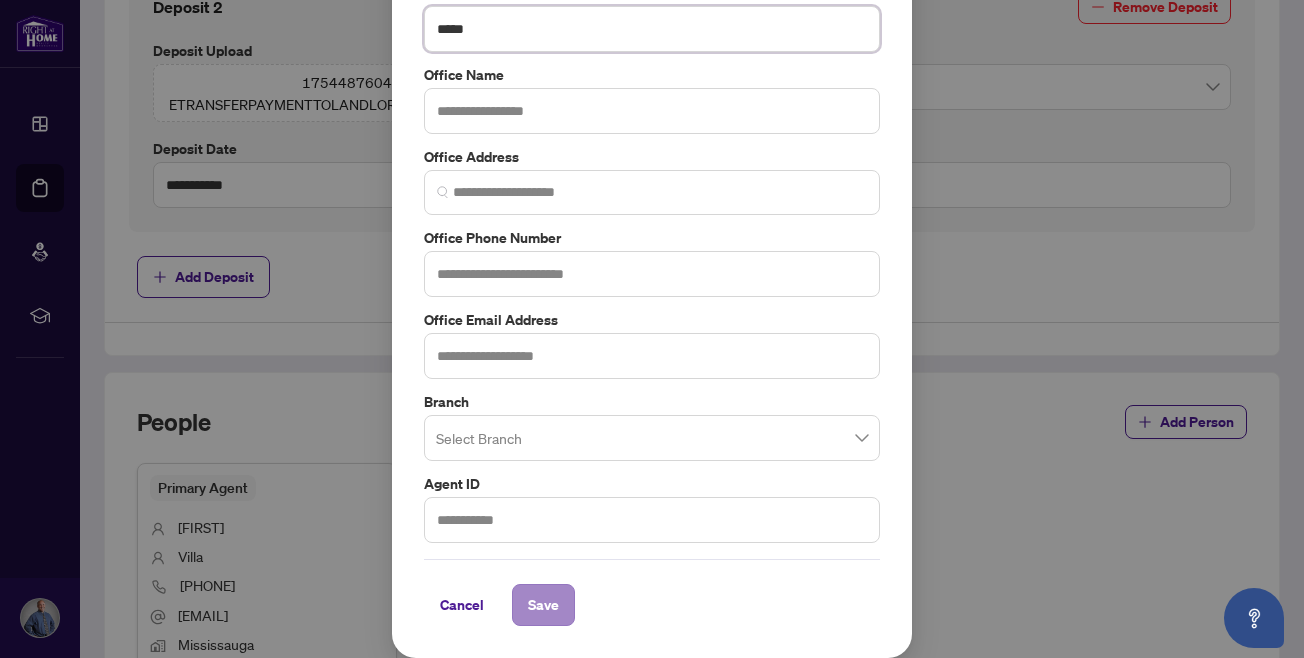 type on "*****" 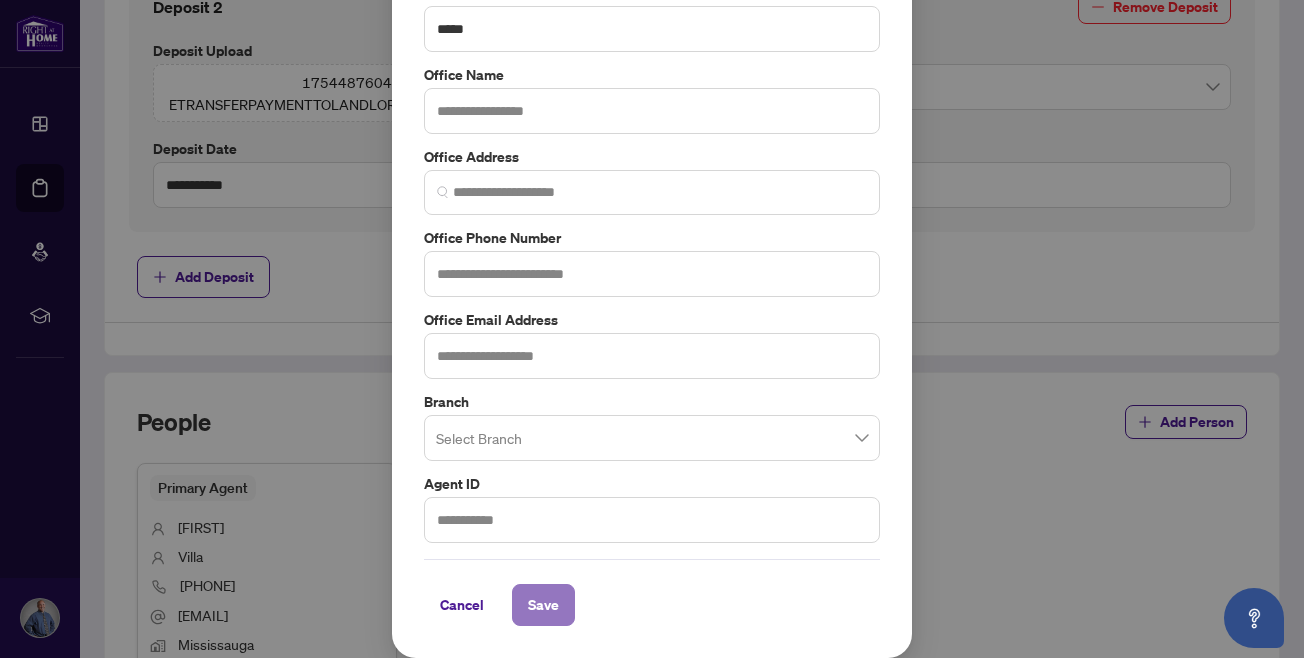 click on "Save" at bounding box center (543, 605) 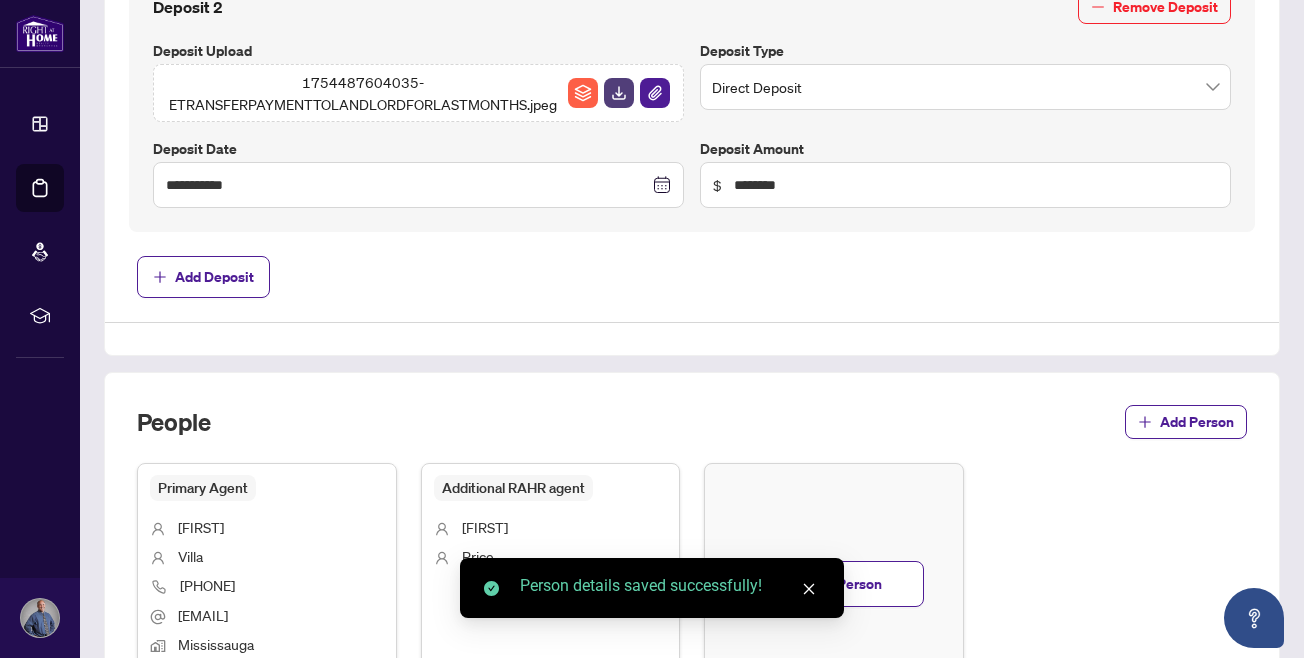 click on "People Add Person" at bounding box center [692, 434] 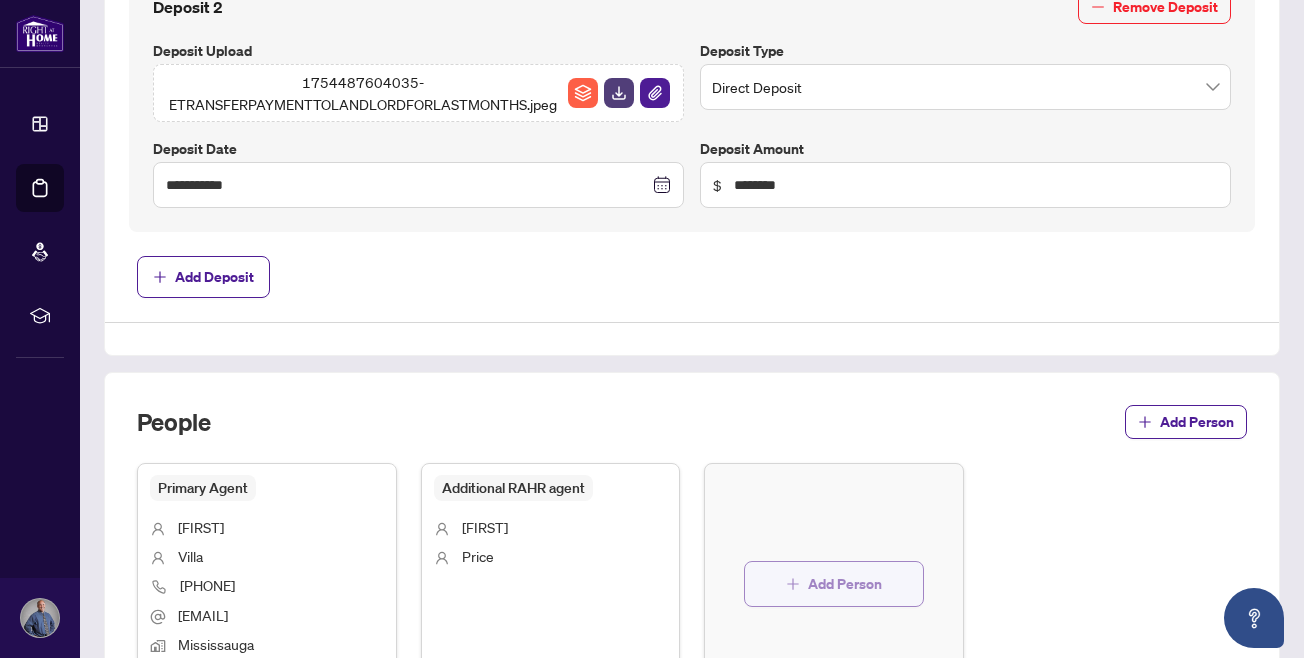 click on "Add Person" at bounding box center (845, 584) 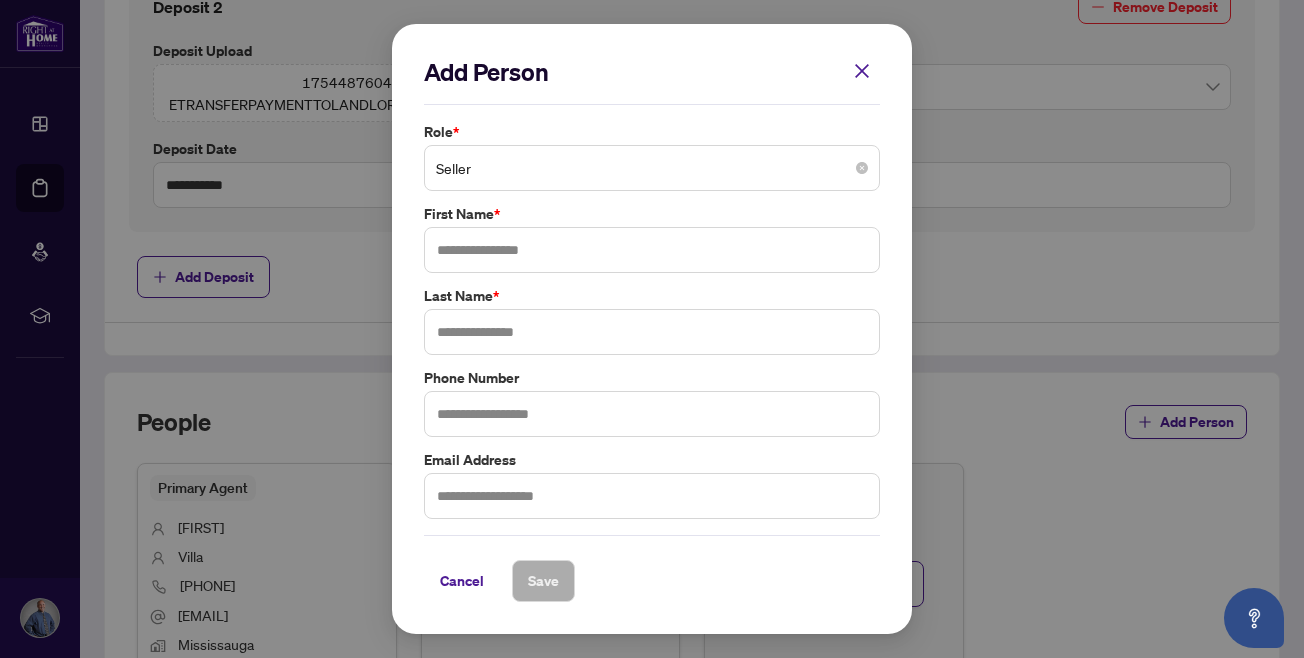 click on "Seller" at bounding box center [652, 168] 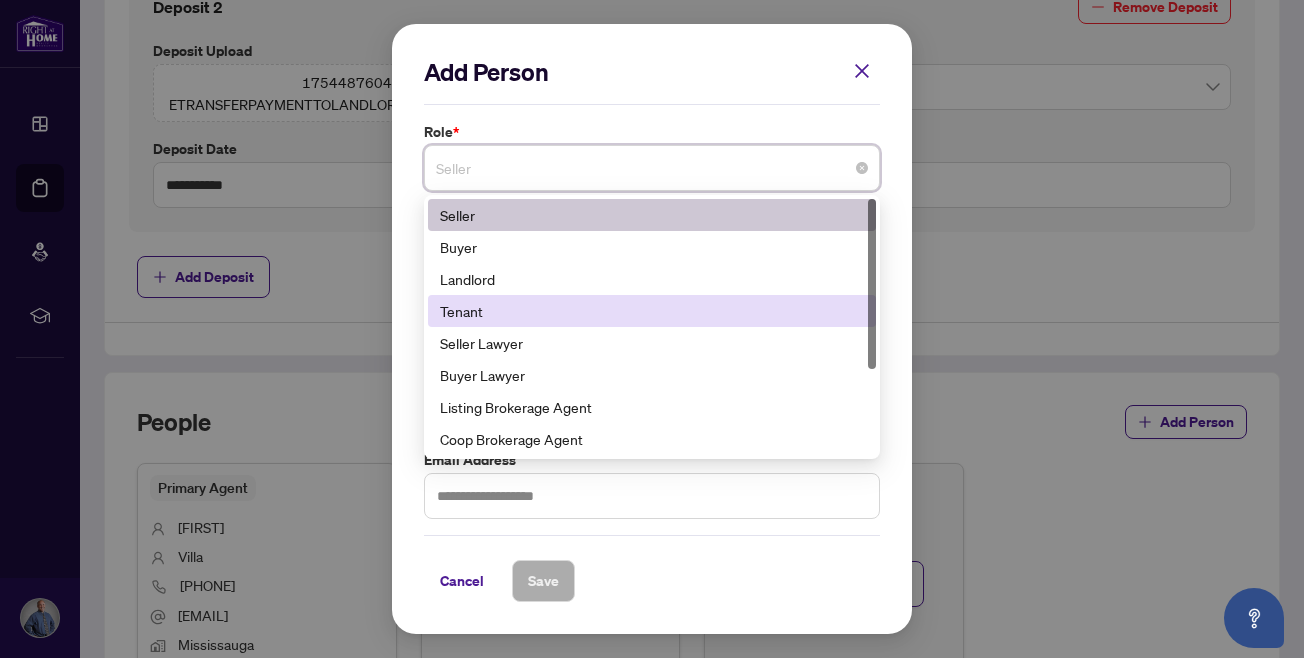 click on "Tenant" at bounding box center (652, 311) 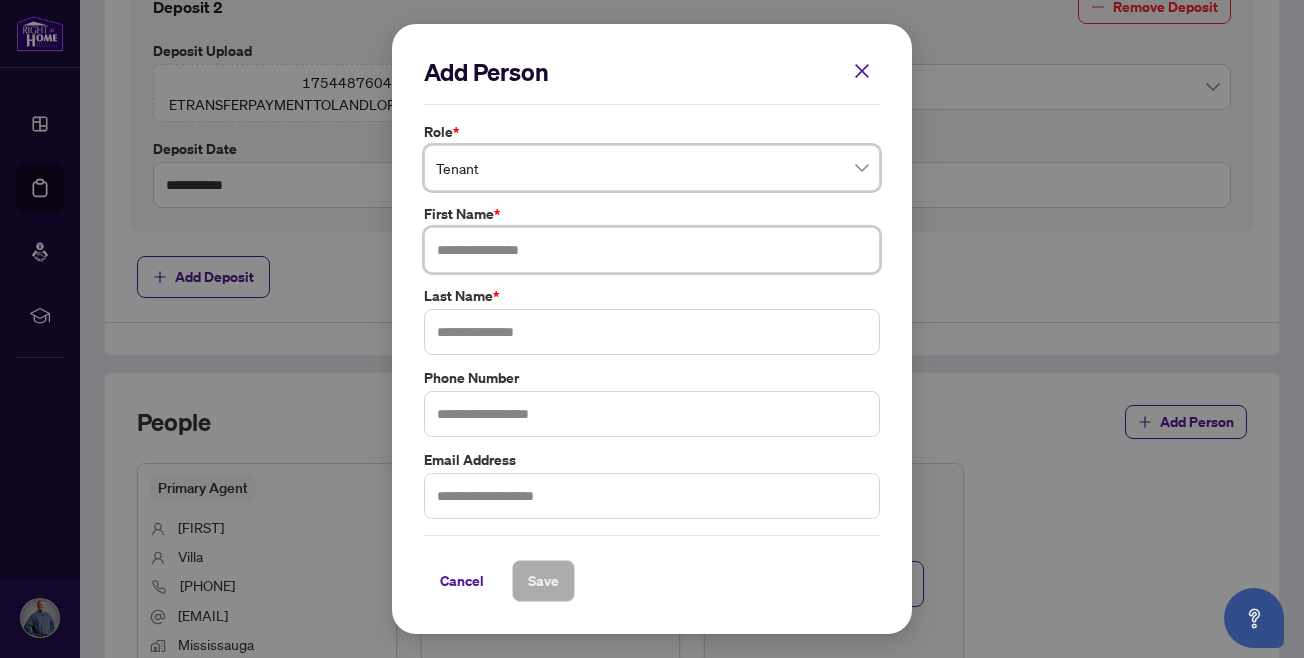 click at bounding box center [652, 250] 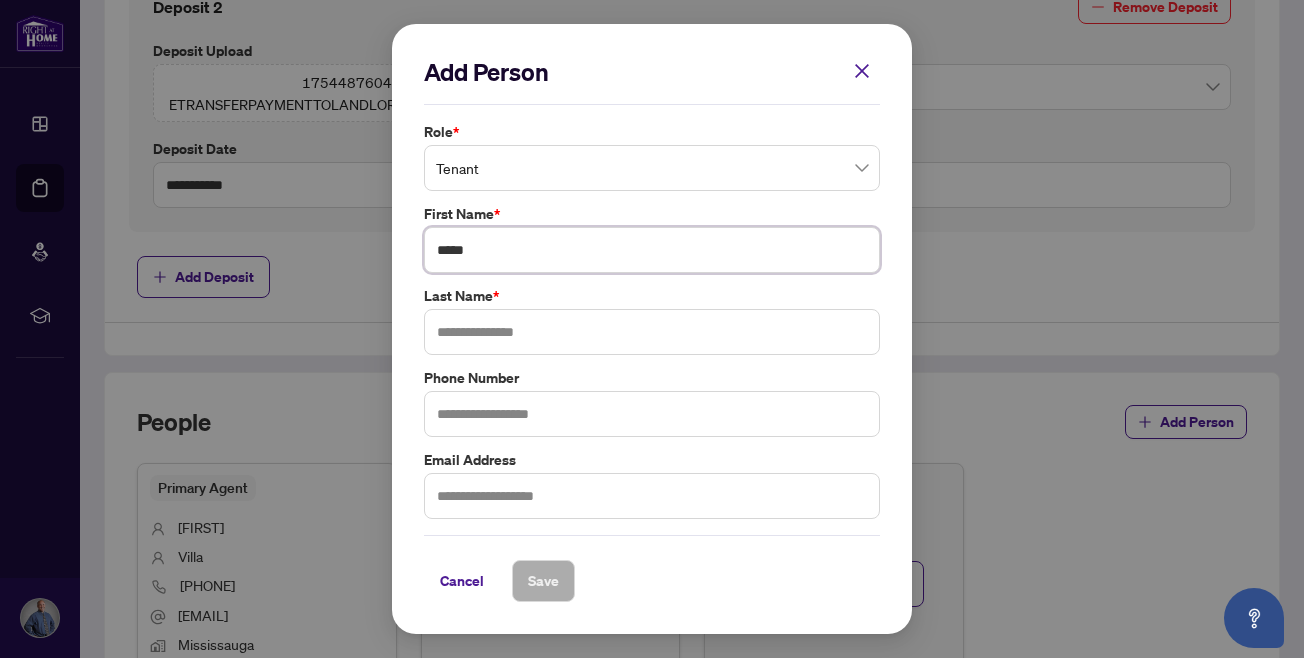 type on "*****" 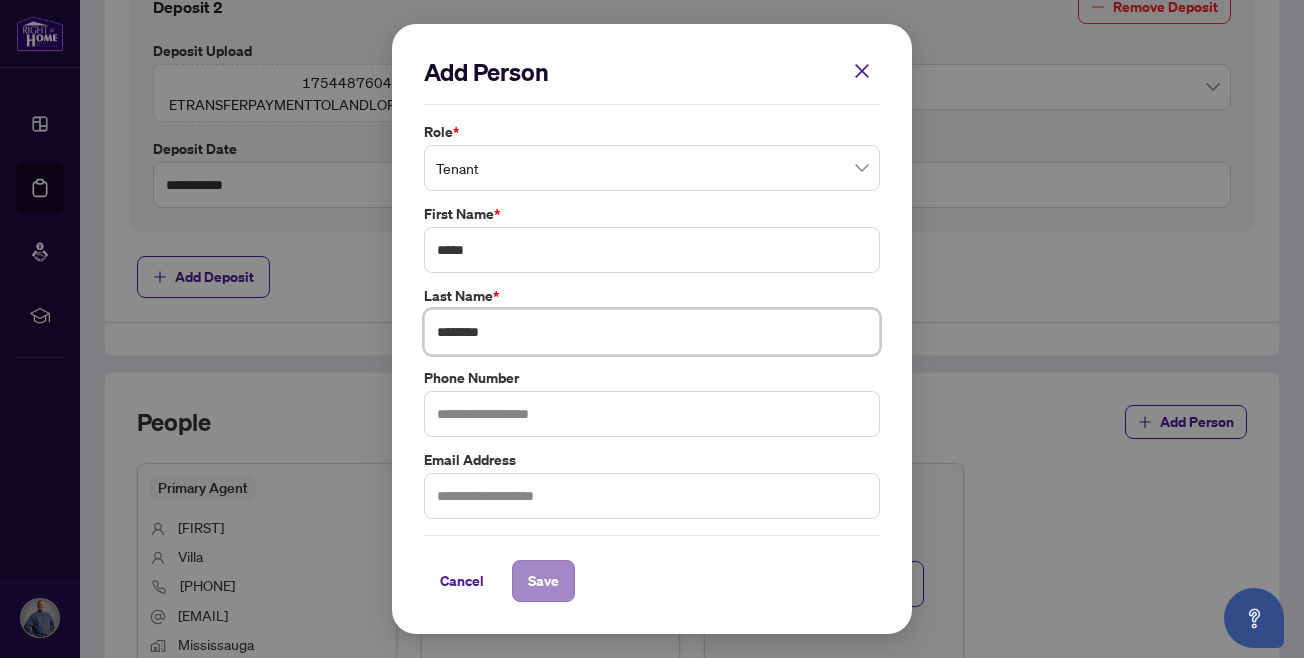 type on "********" 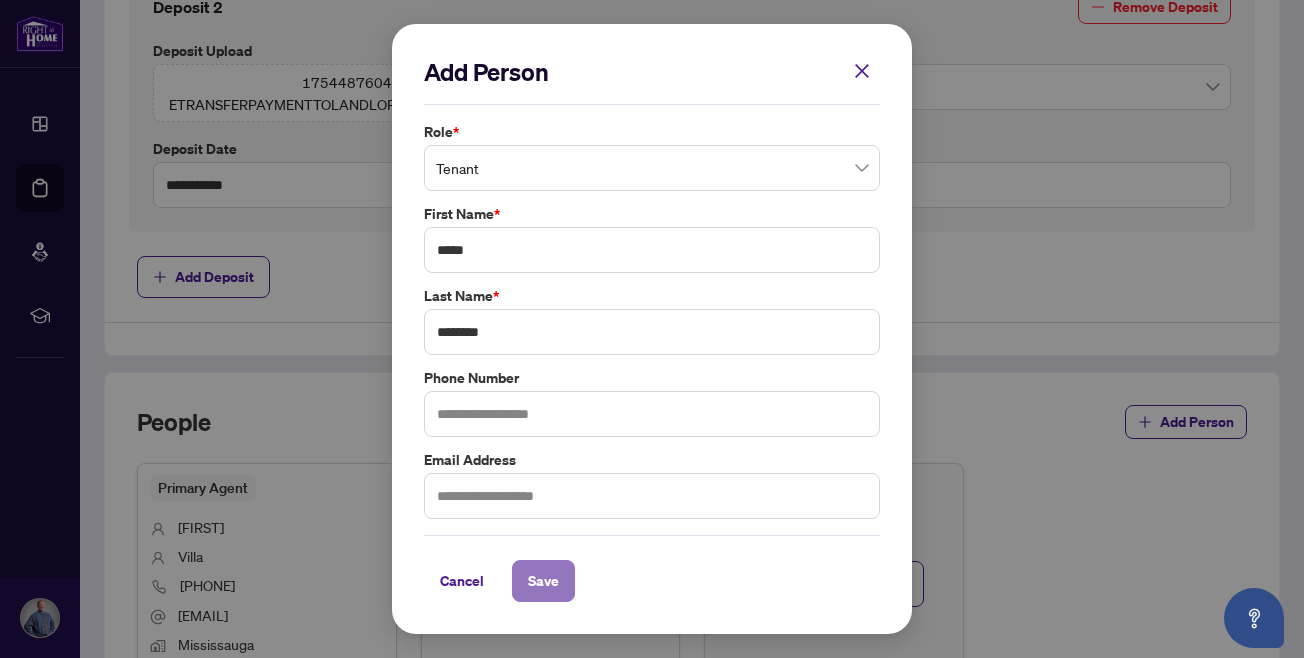 click on "Save" at bounding box center (543, 581) 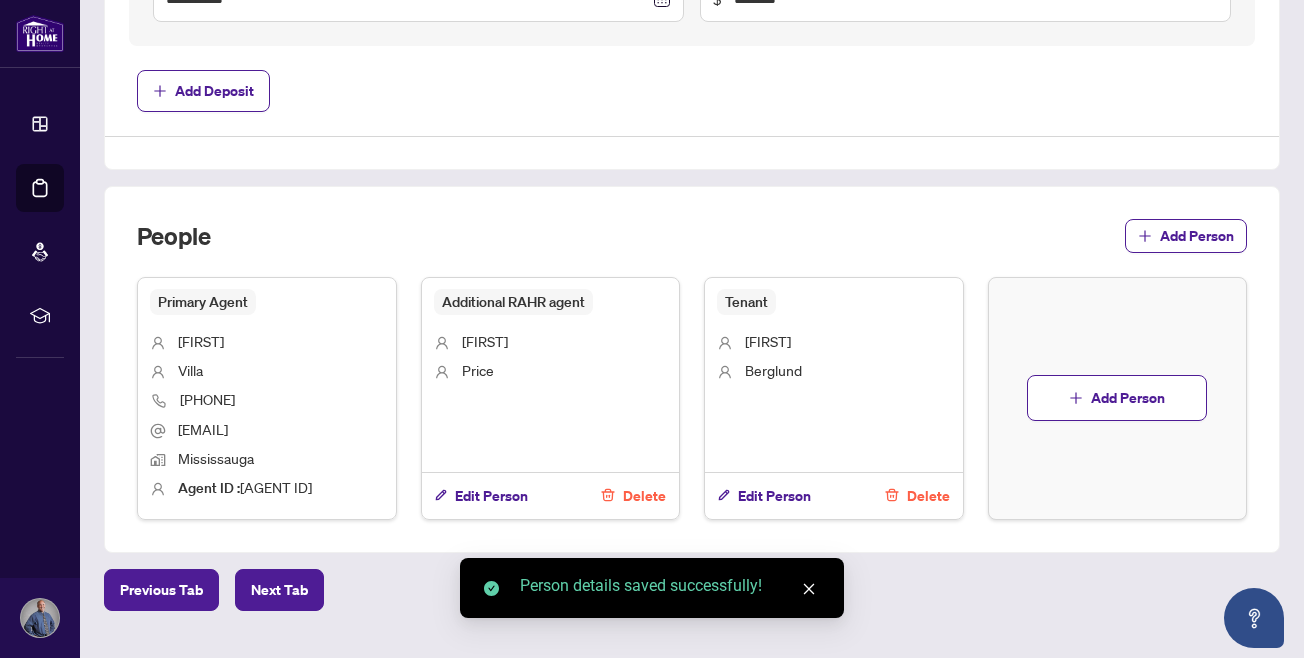 scroll, scrollTop: 1330, scrollLeft: 0, axis: vertical 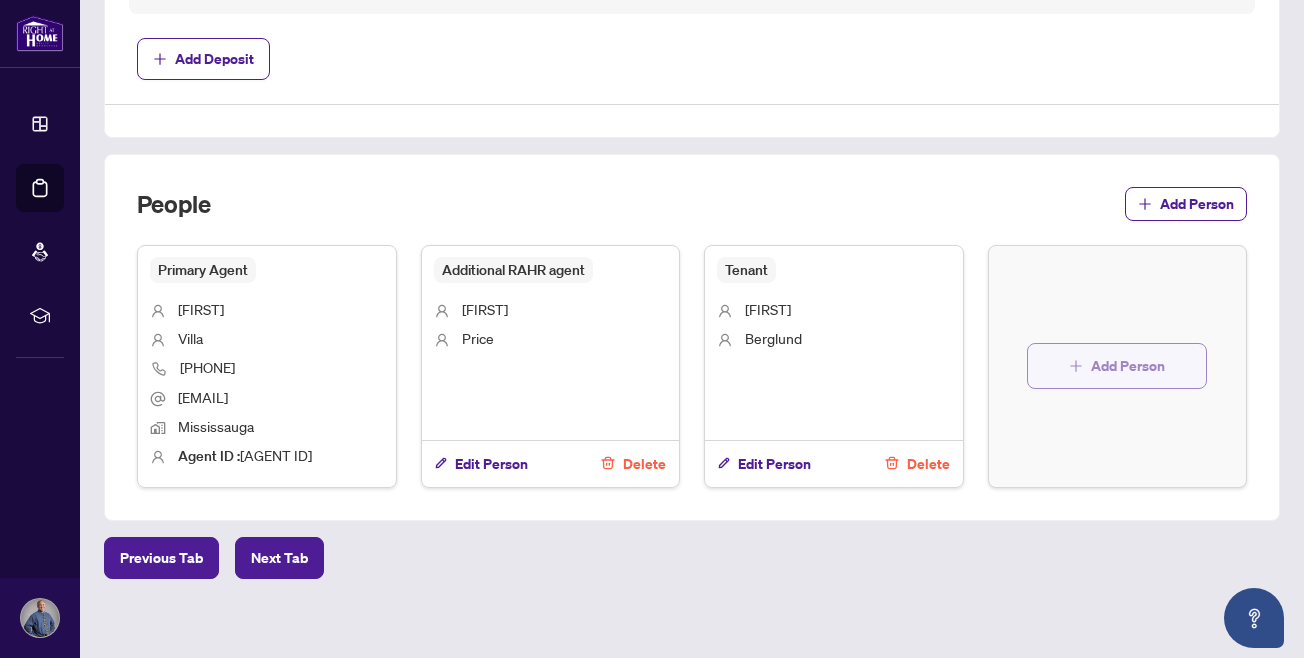 click on "Add Person" at bounding box center (1128, 366) 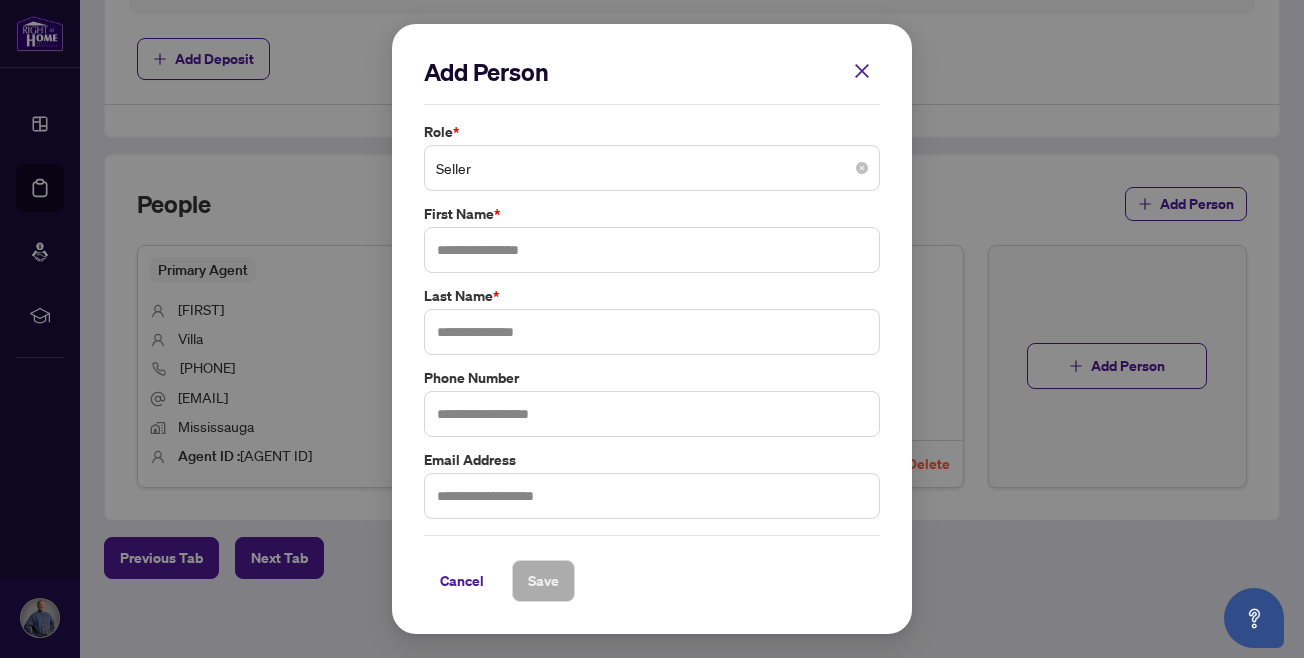 click on "Seller" at bounding box center [652, 168] 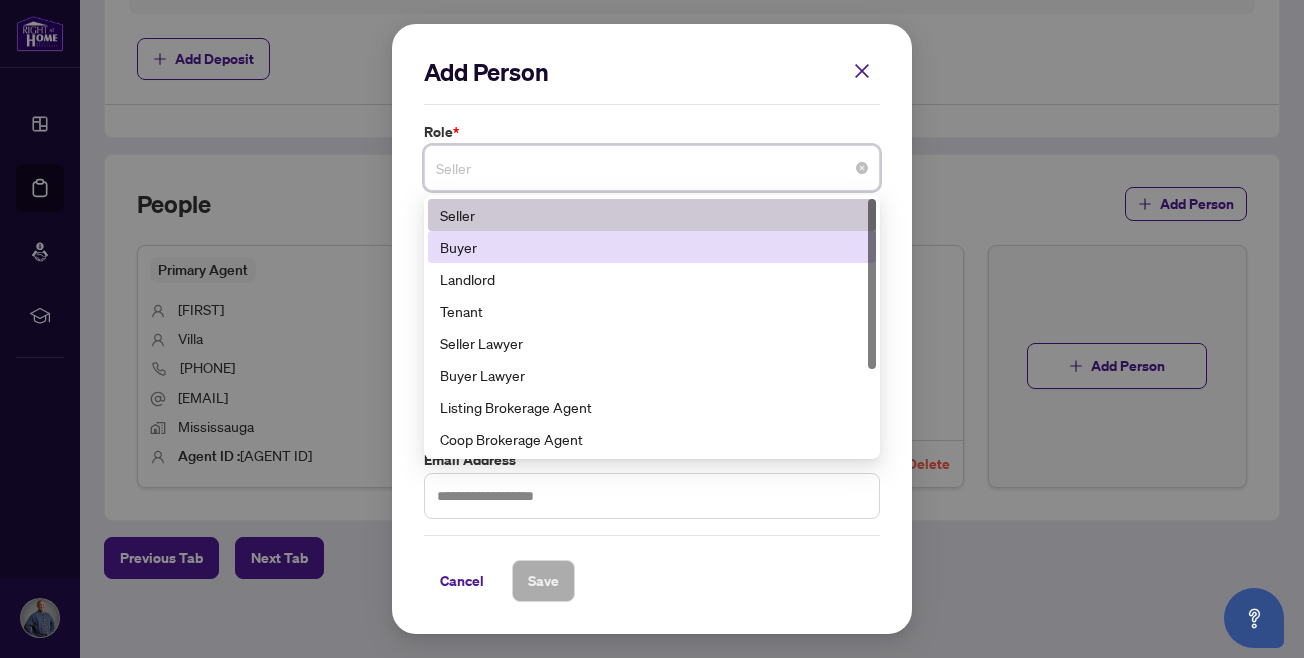 scroll, scrollTop: 128, scrollLeft: 0, axis: vertical 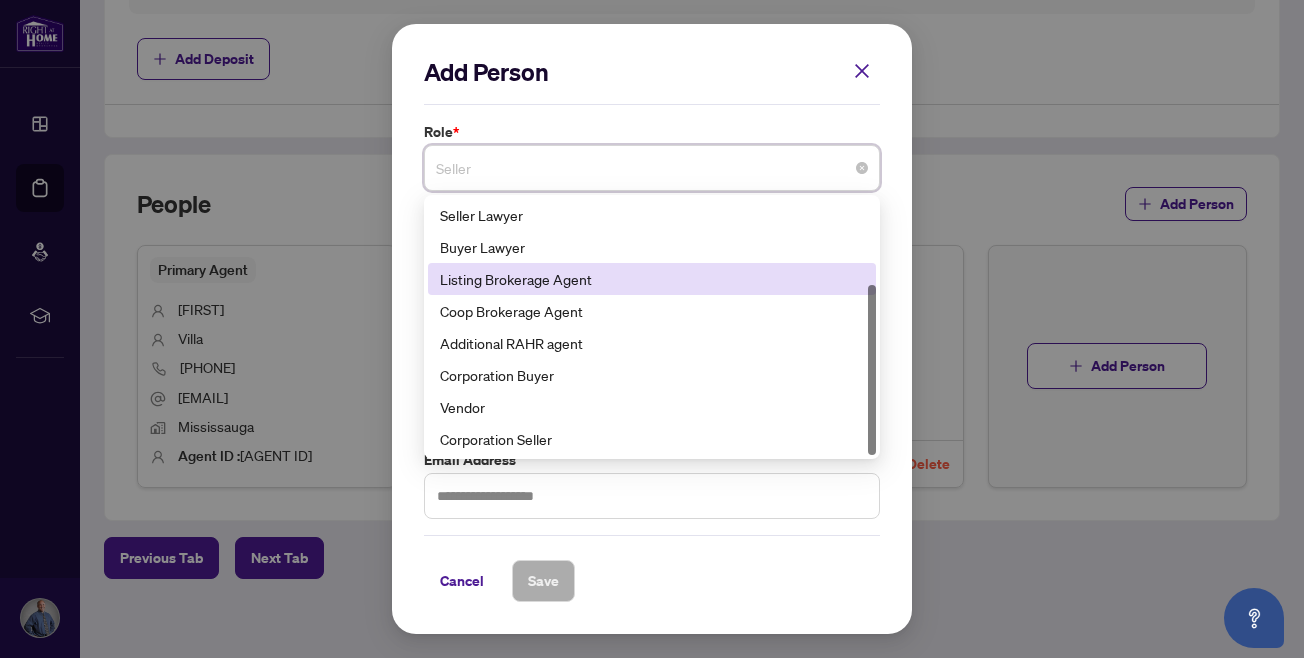 click on "Listing Brokerage Agent" at bounding box center [652, 279] 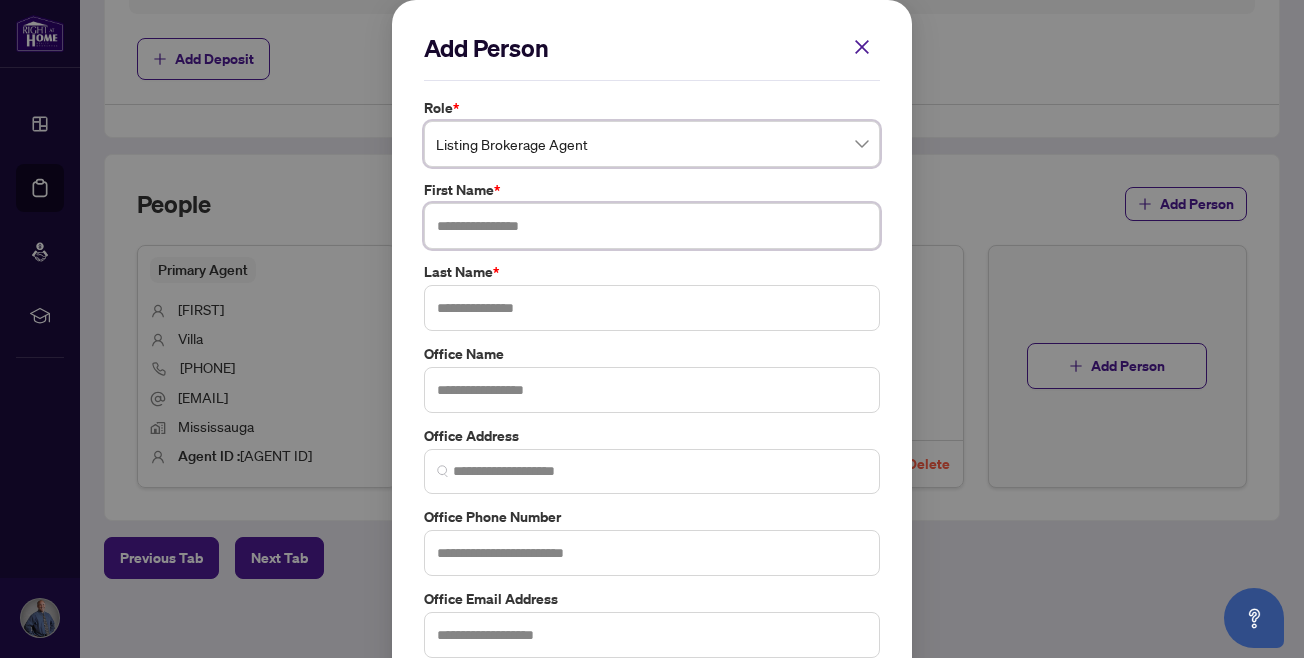 click at bounding box center [652, 226] 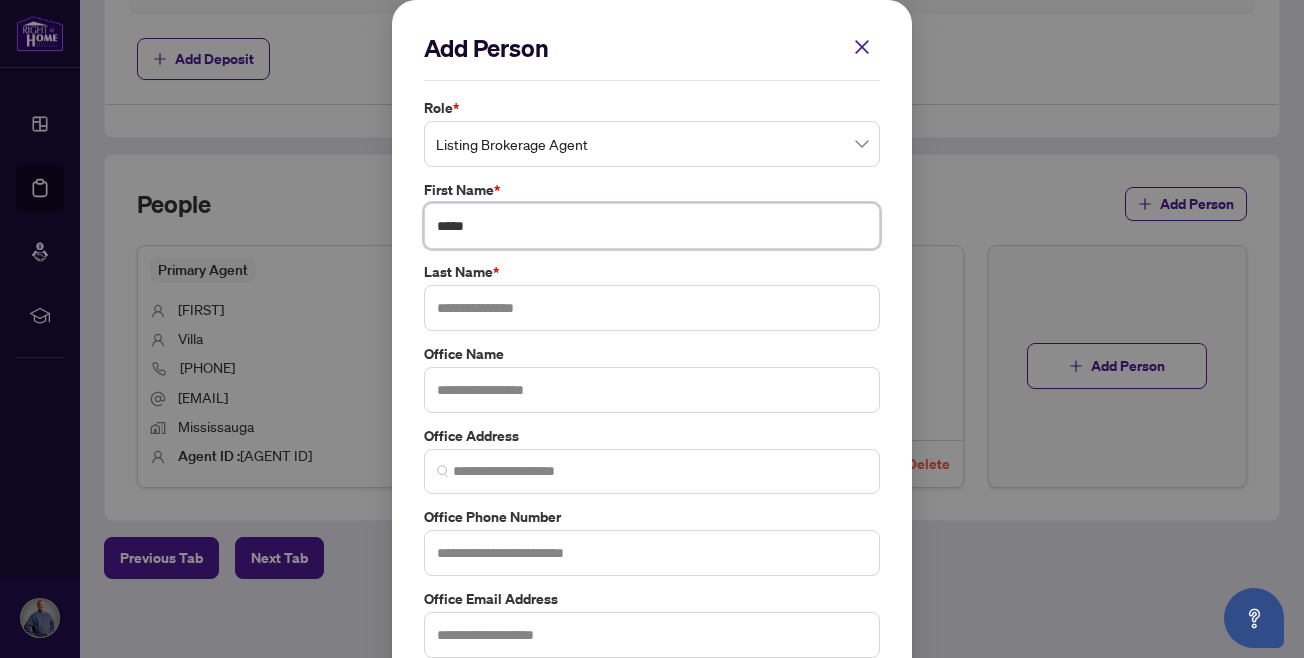 type on "*****" 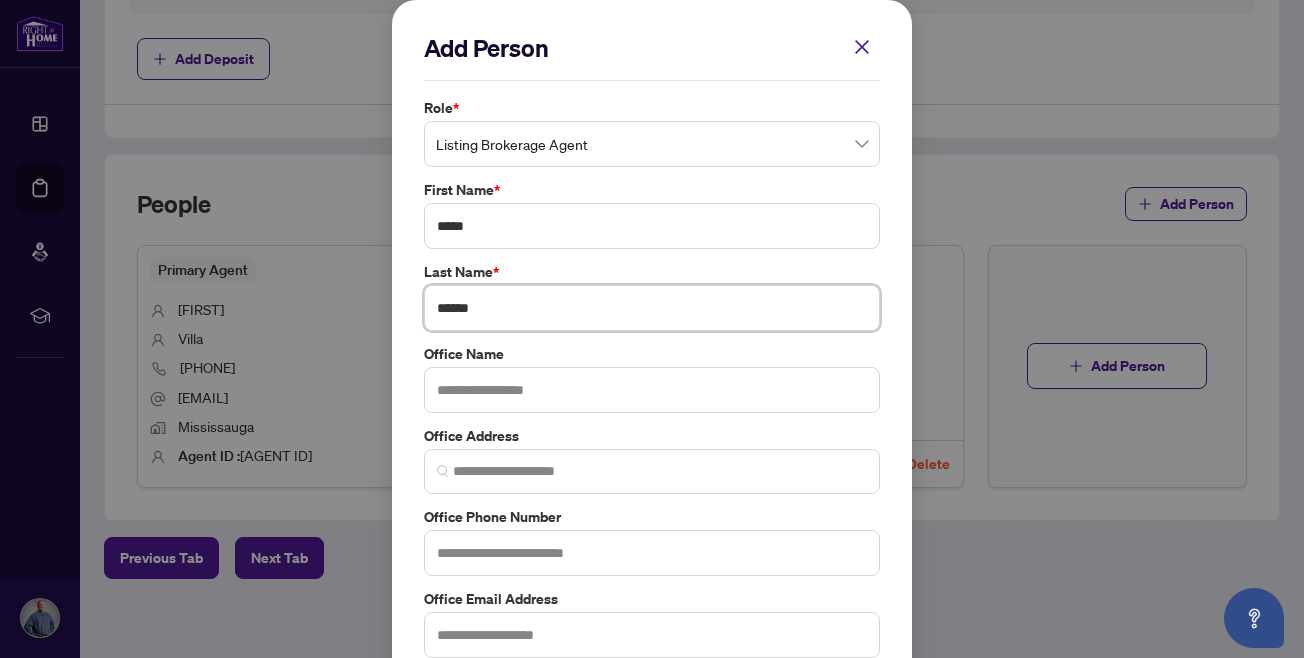 type on "******" 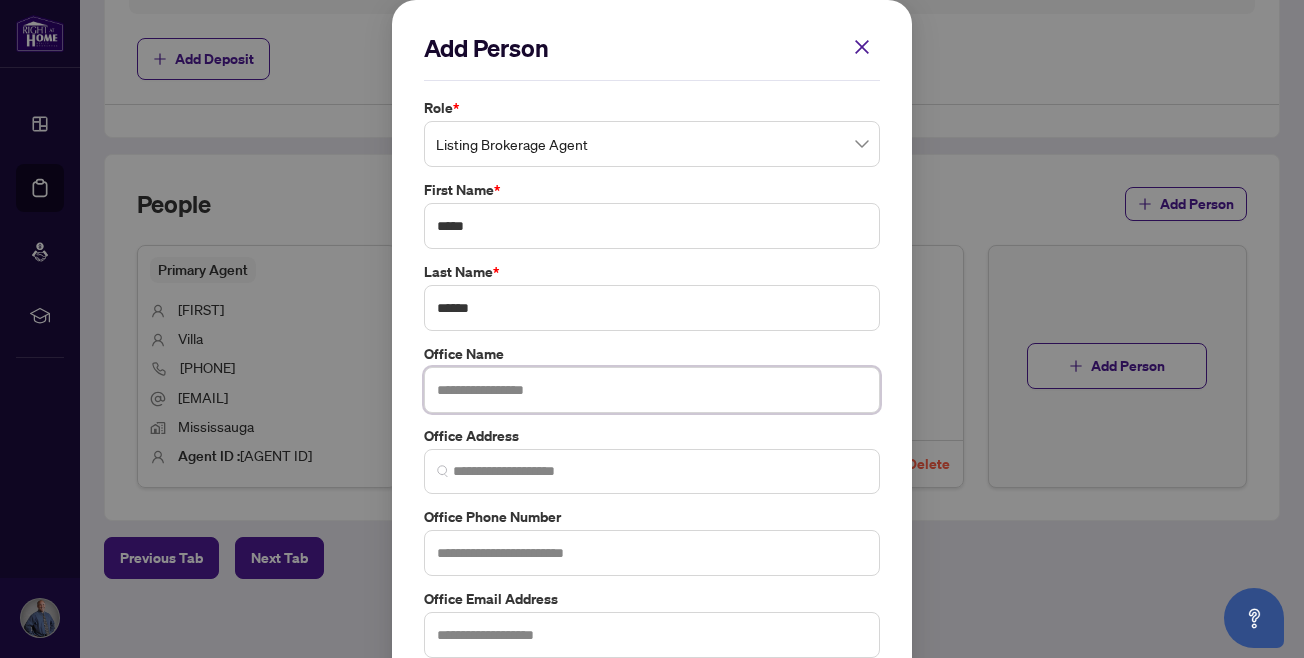 click at bounding box center (652, 390) 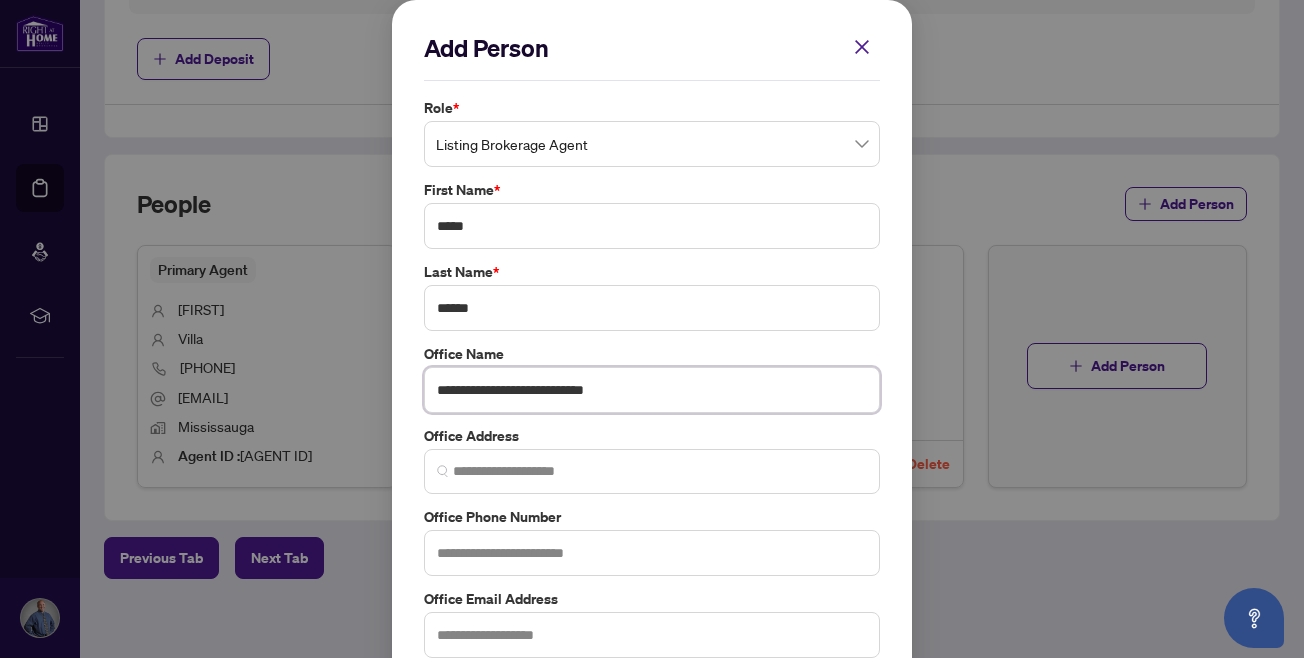 click at bounding box center [652, 471] 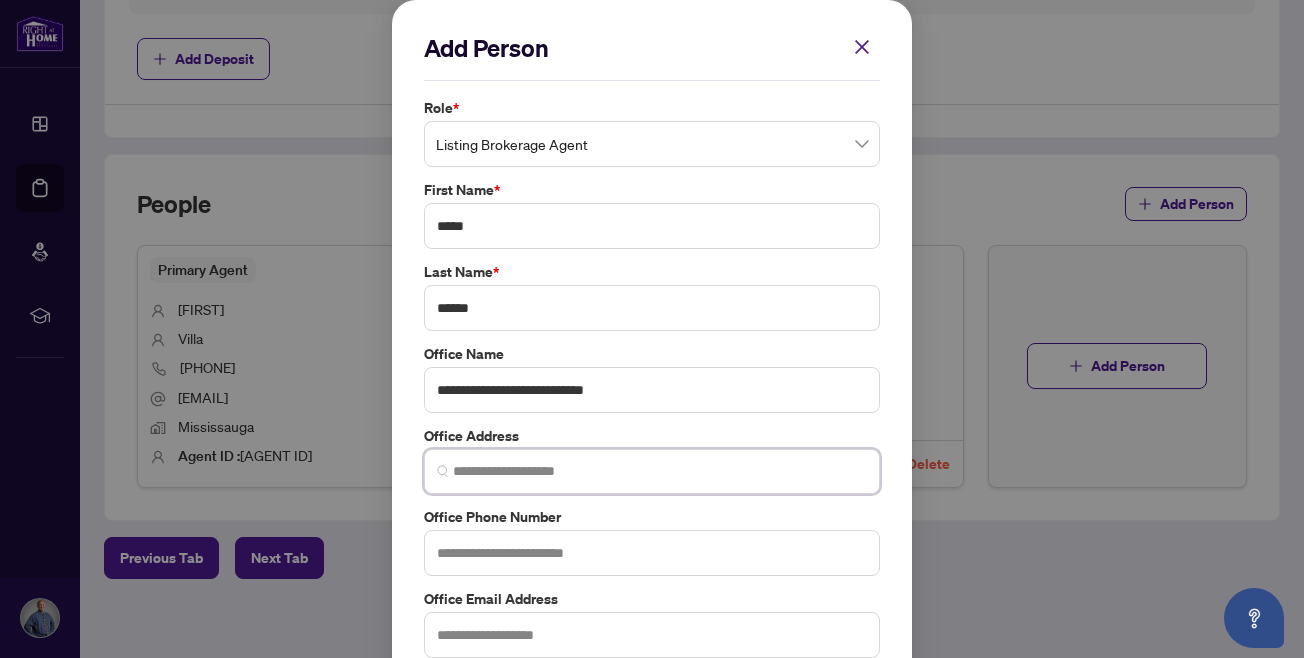 click at bounding box center [660, 471] 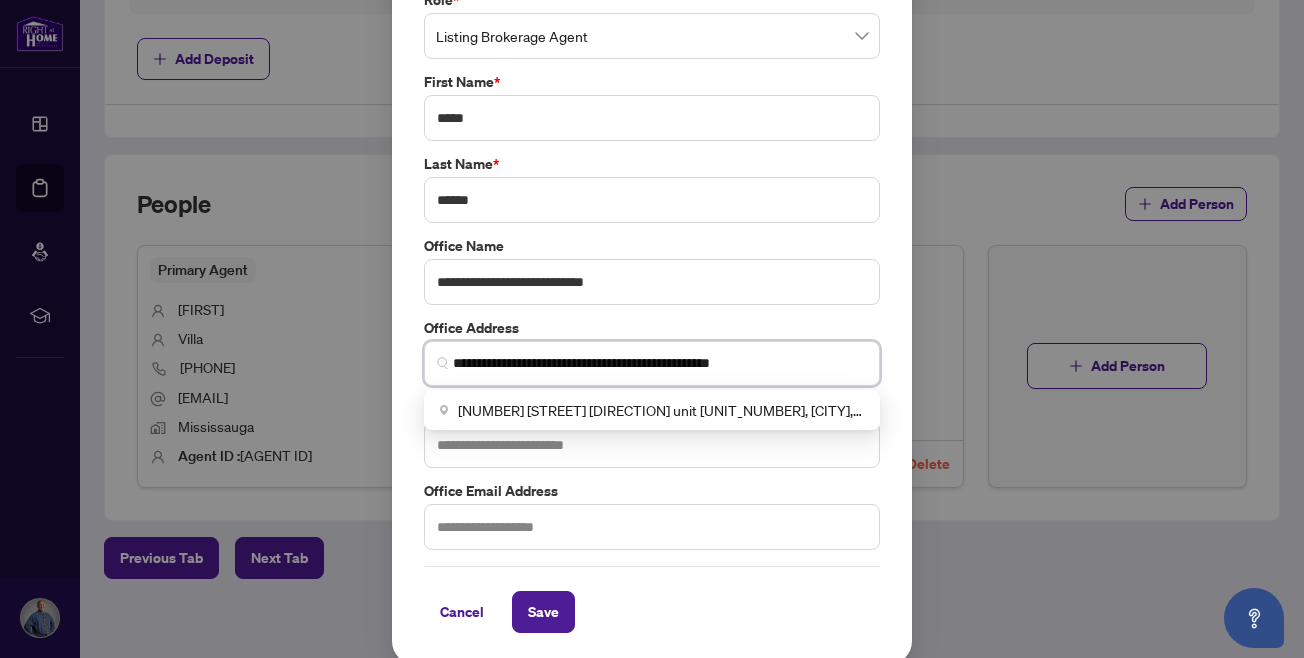 scroll, scrollTop: 115, scrollLeft: 0, axis: vertical 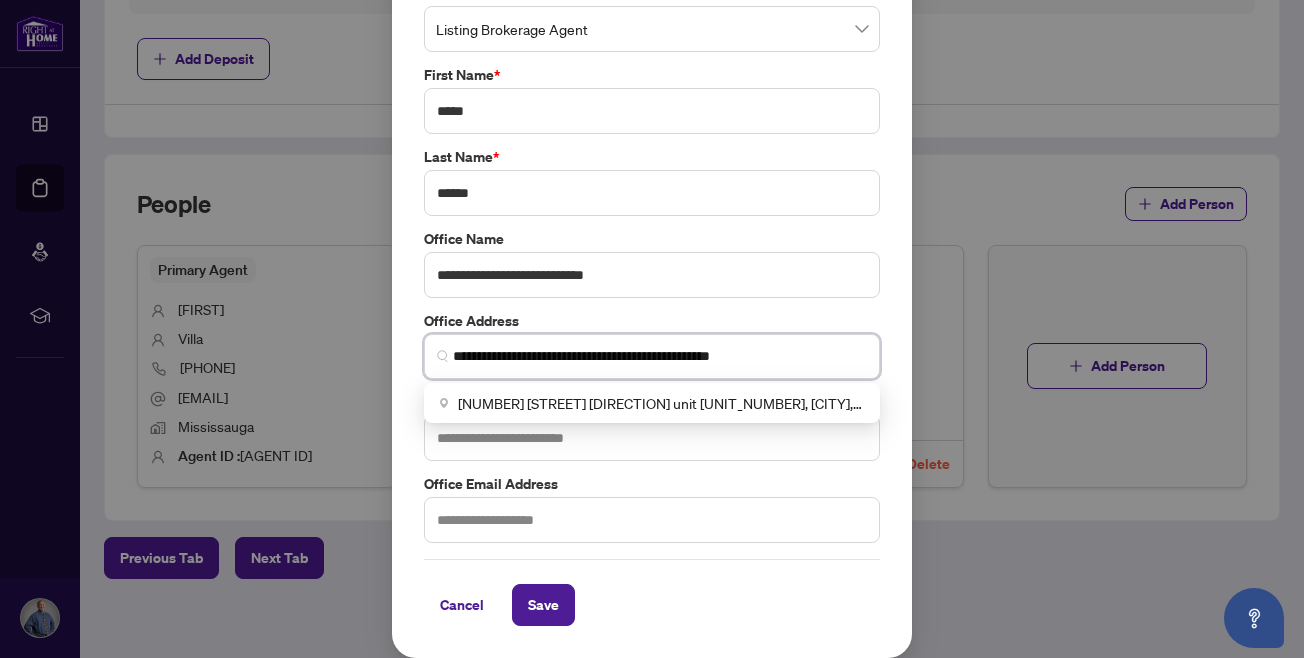 type on "**********" 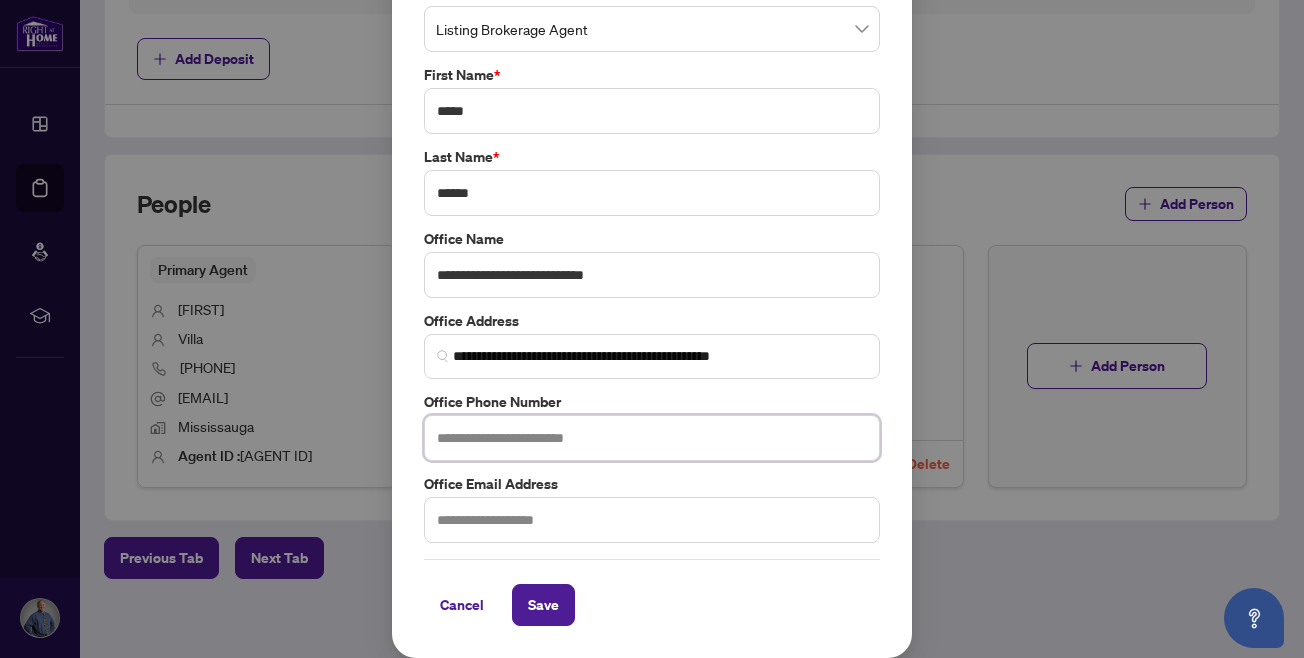 click at bounding box center [652, 438] 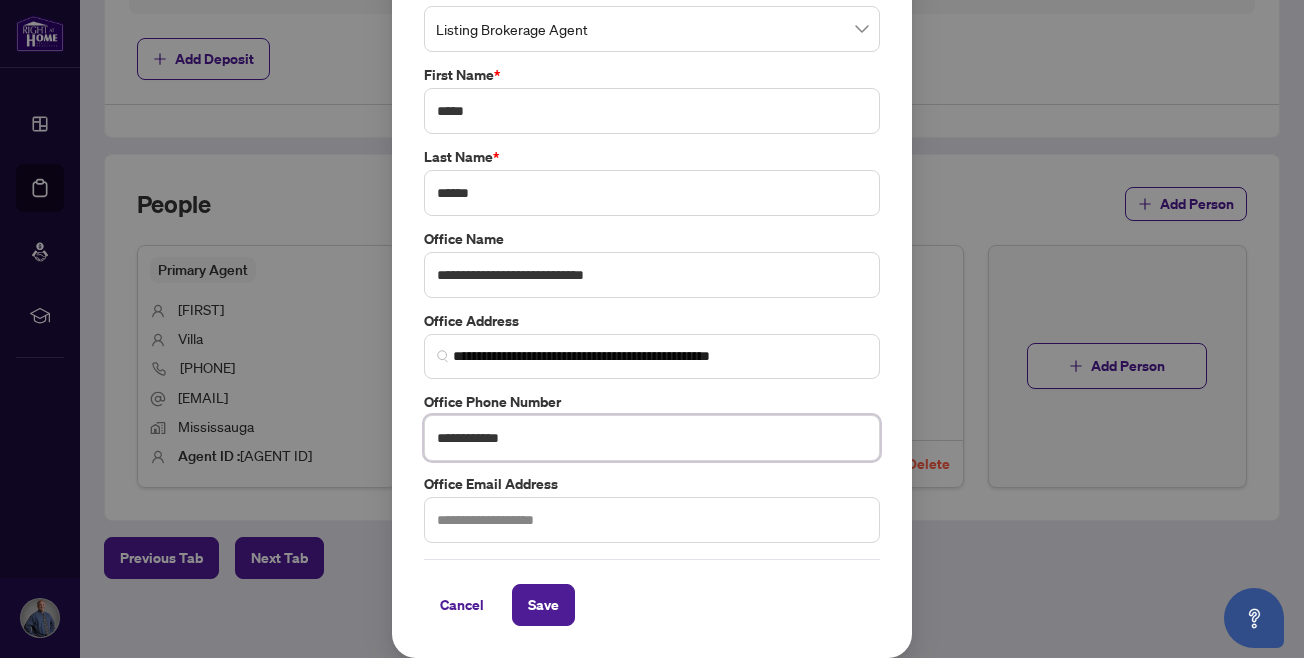 type on "**********" 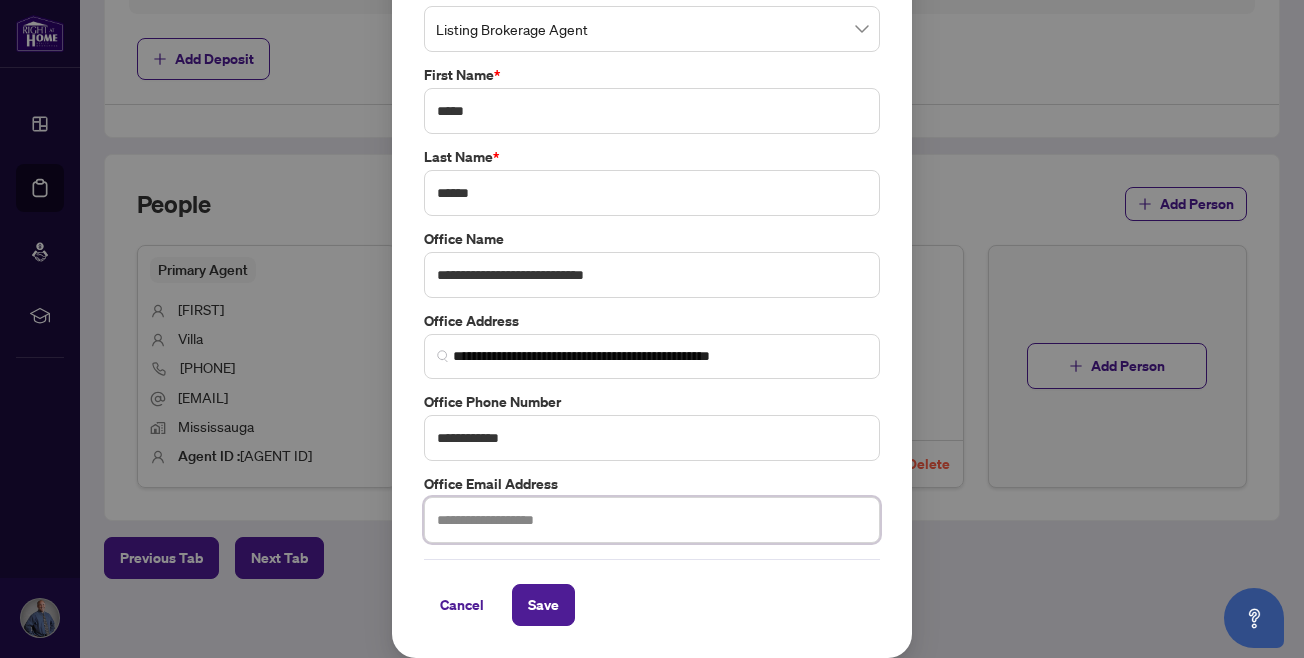 click at bounding box center [652, 520] 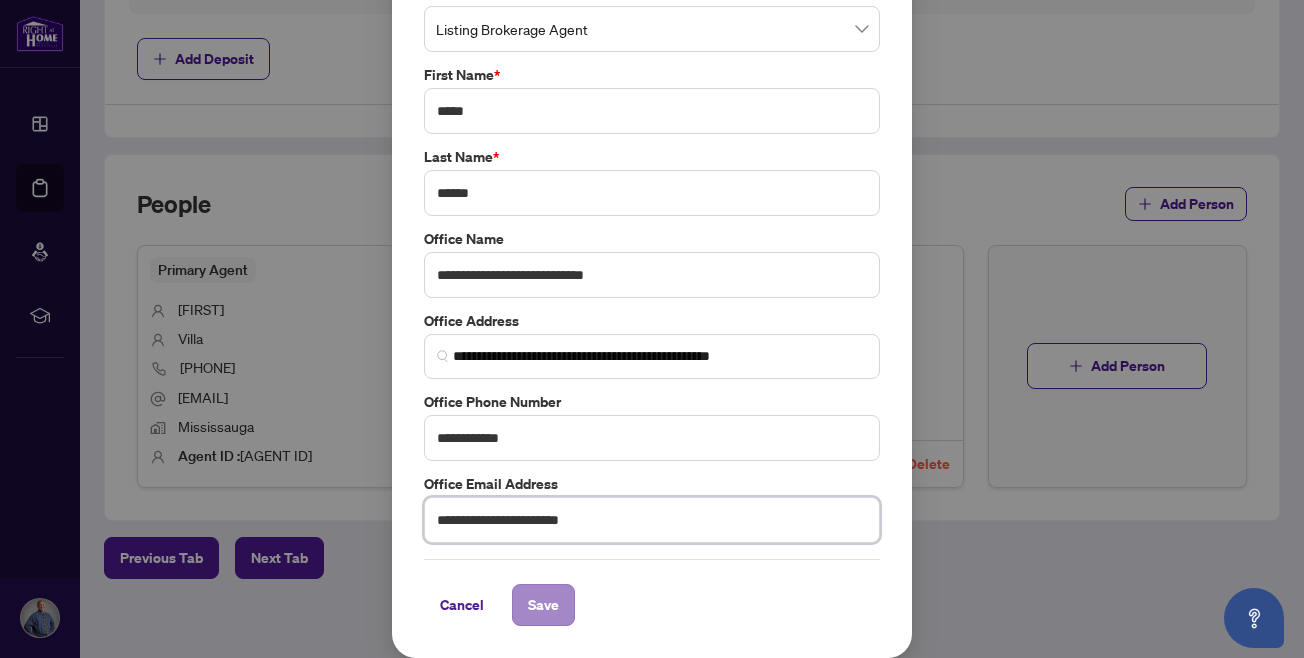 type on "**********" 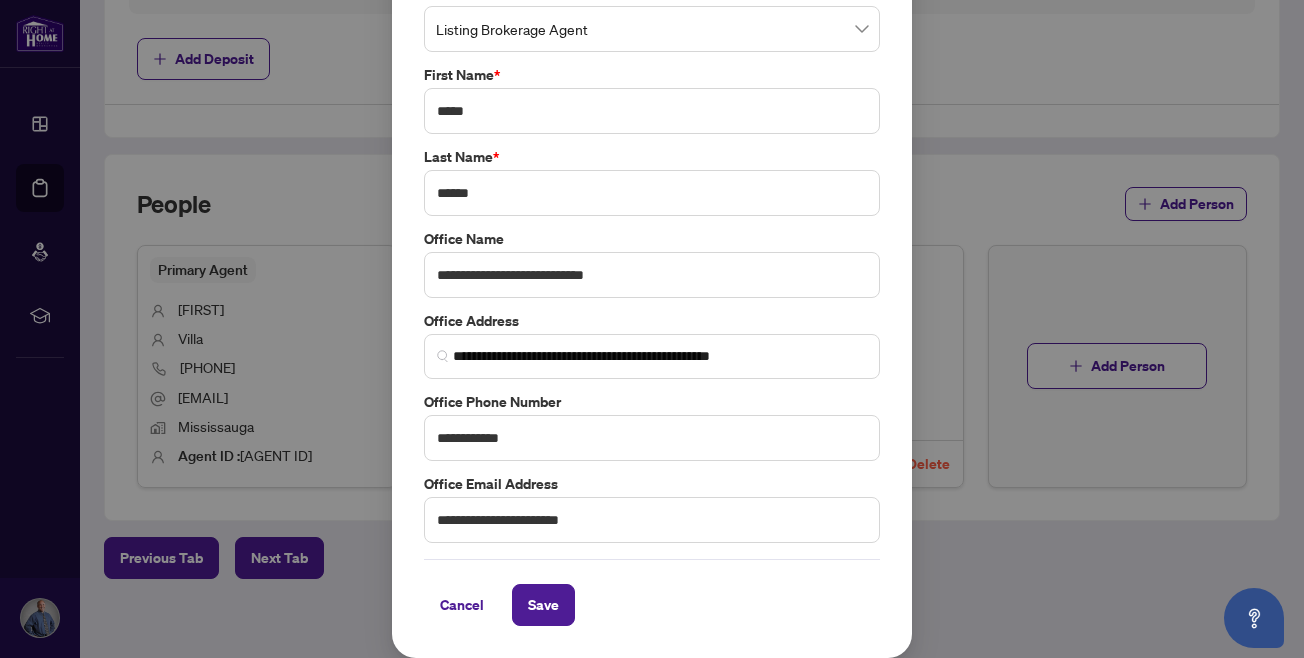 drag, startPoint x: 540, startPoint y: 604, endPoint x: 640, endPoint y: 398, distance: 228.98909 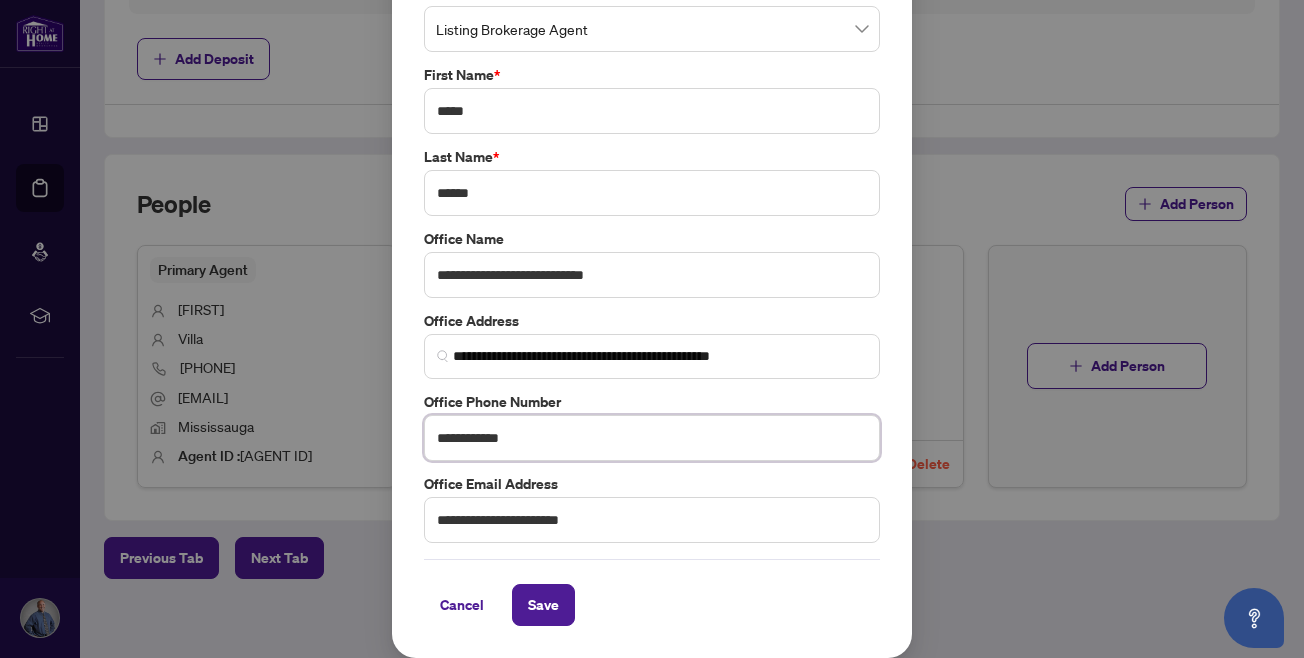 click on "**********" at bounding box center [652, 438] 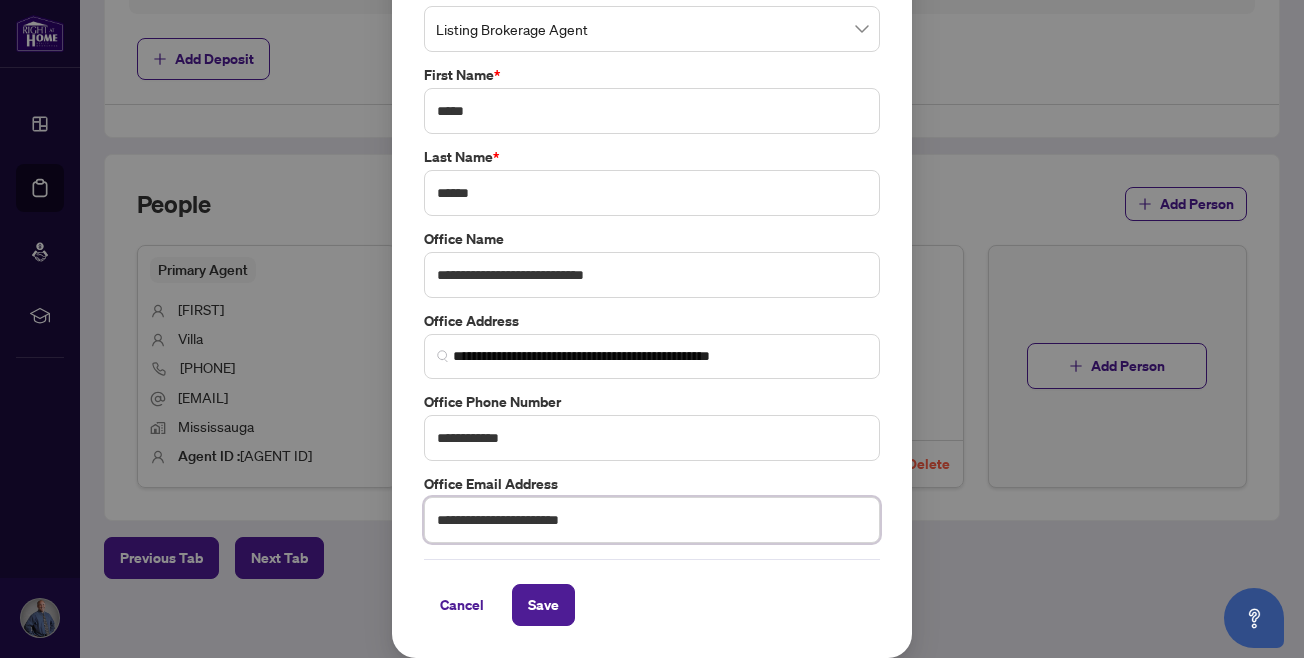 click on "**********" at bounding box center (652, 520) 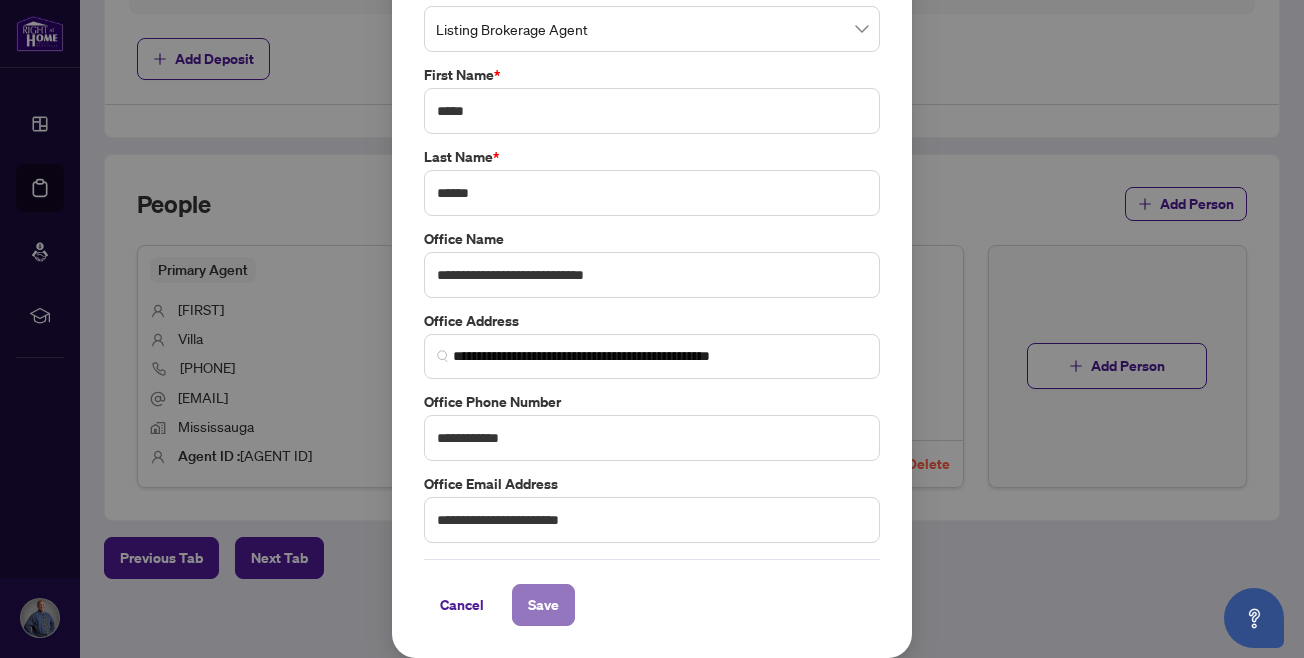click on "Save" at bounding box center (543, 605) 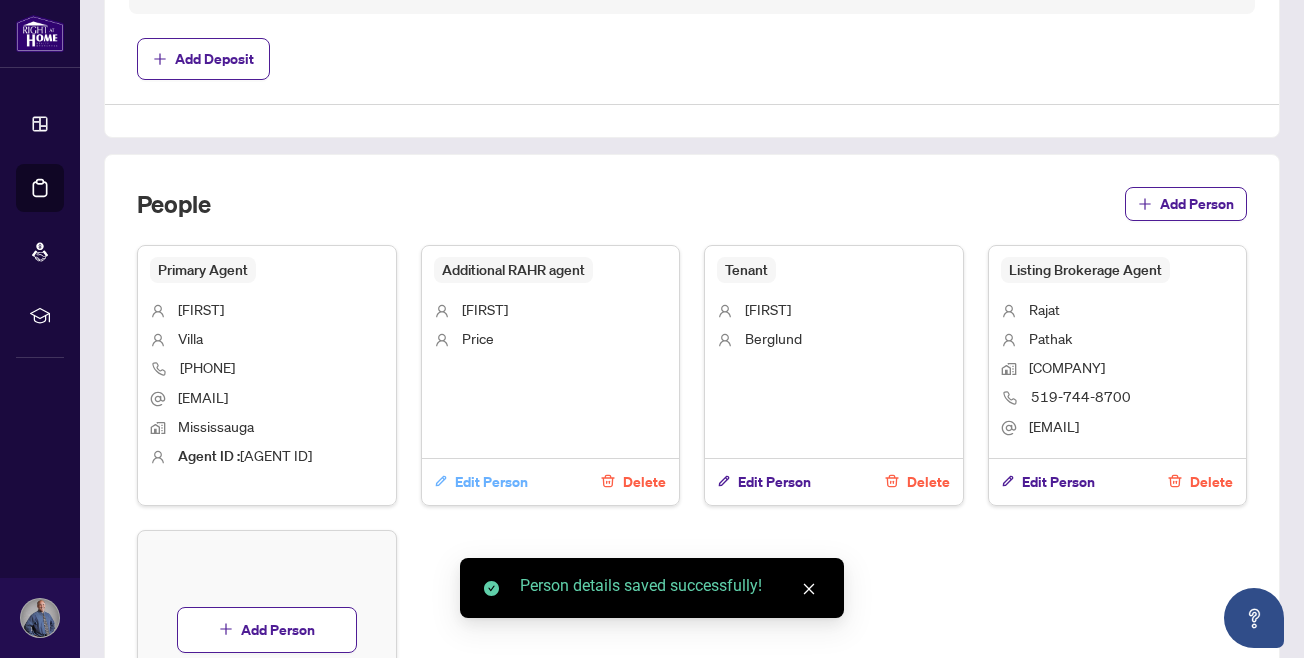 click on "Edit Person" at bounding box center [491, 482] 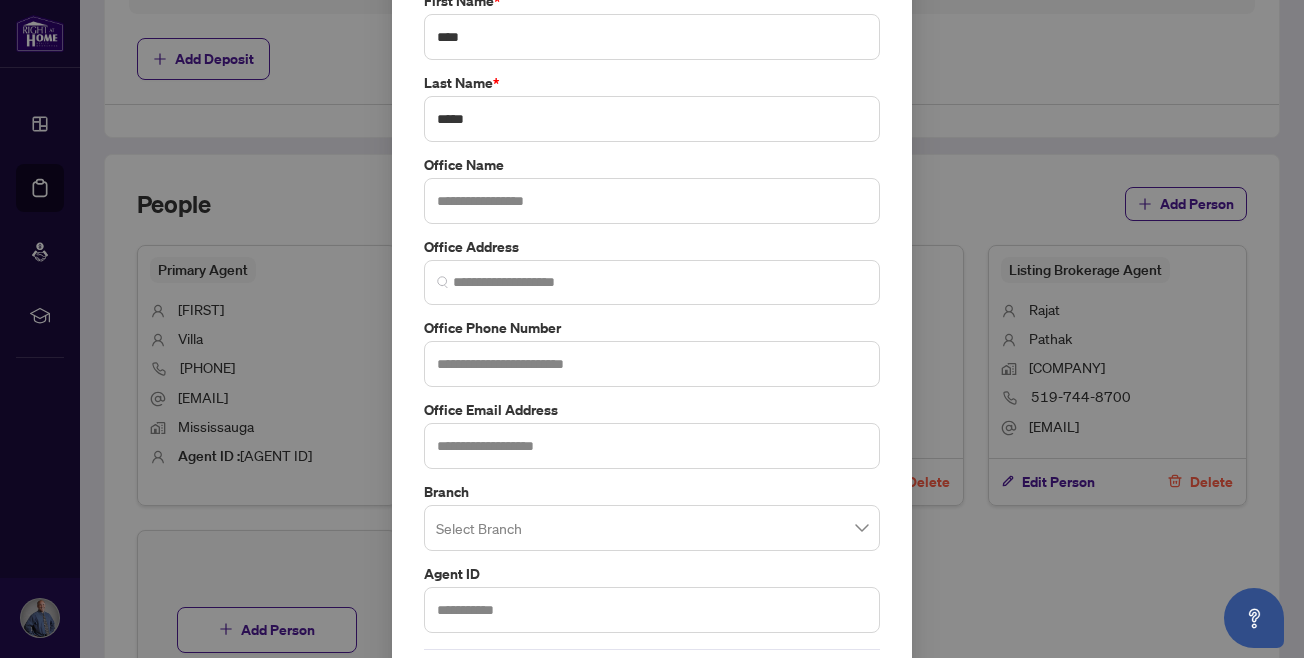 scroll, scrollTop: 0, scrollLeft: 0, axis: both 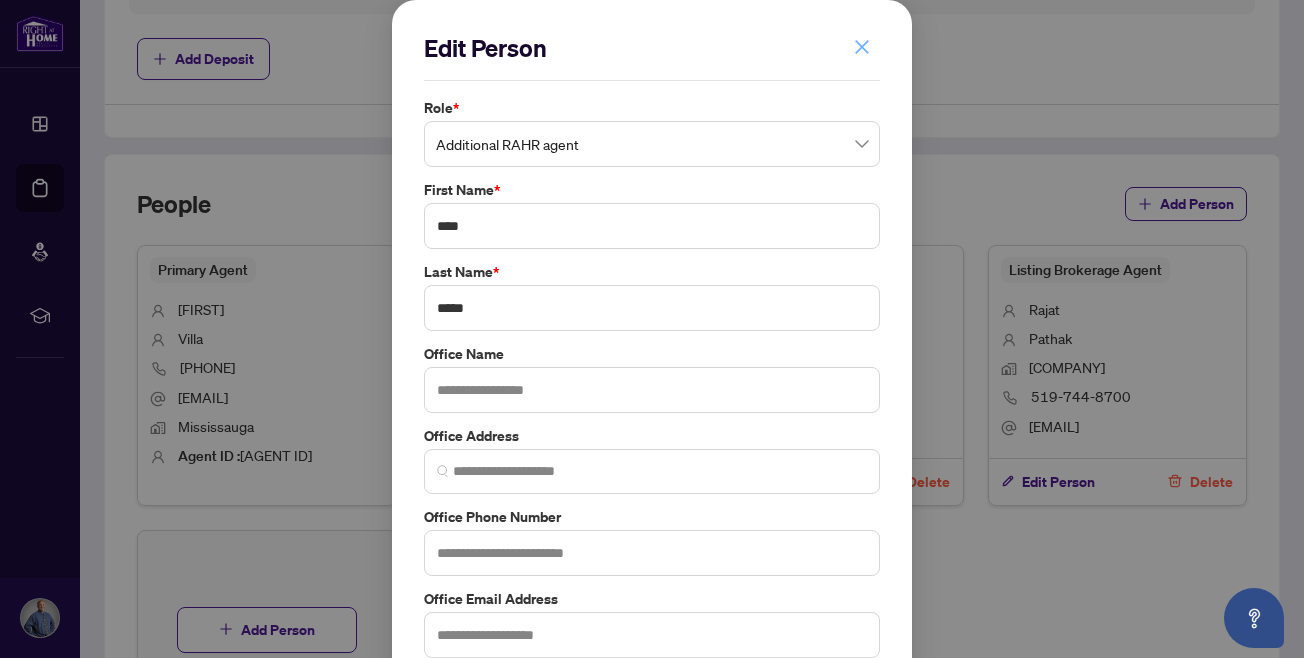 click 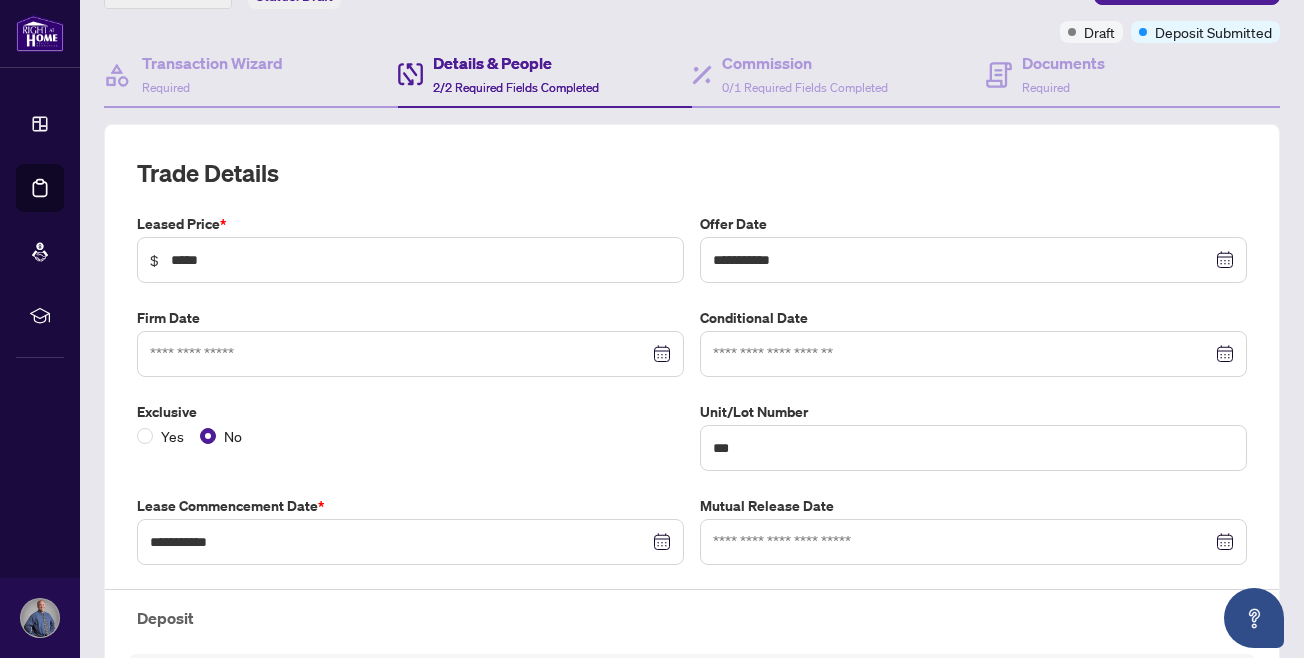 scroll, scrollTop: 0, scrollLeft: 0, axis: both 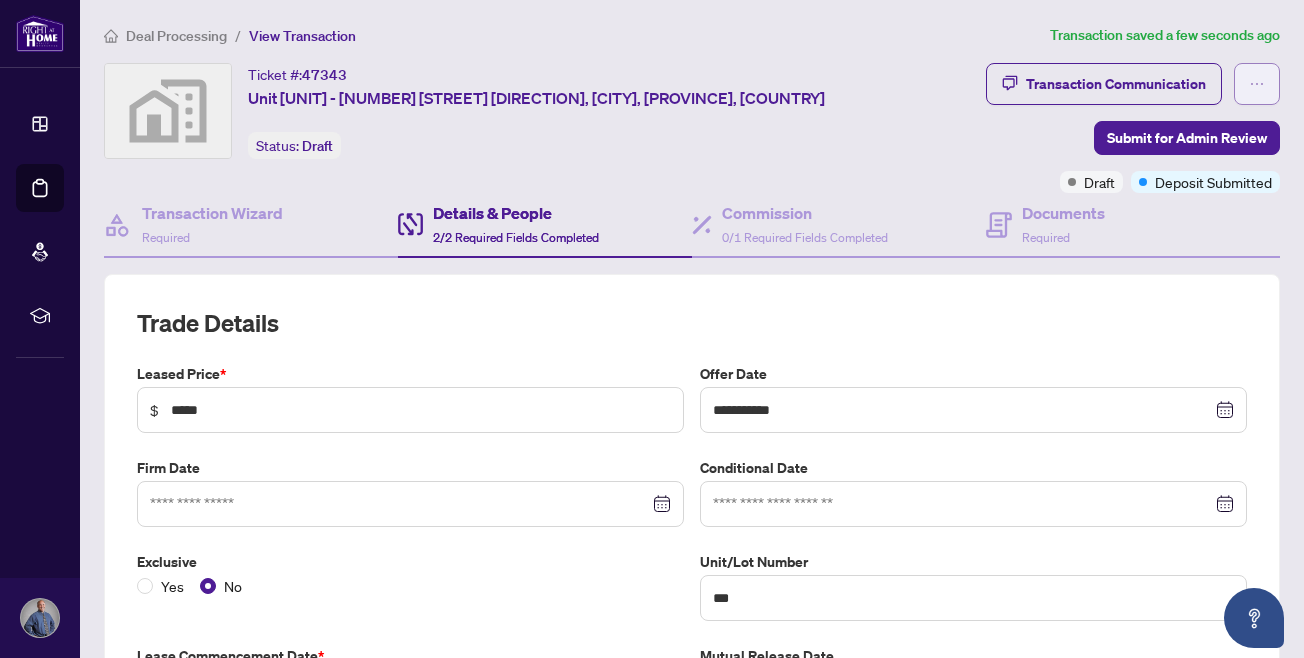 click 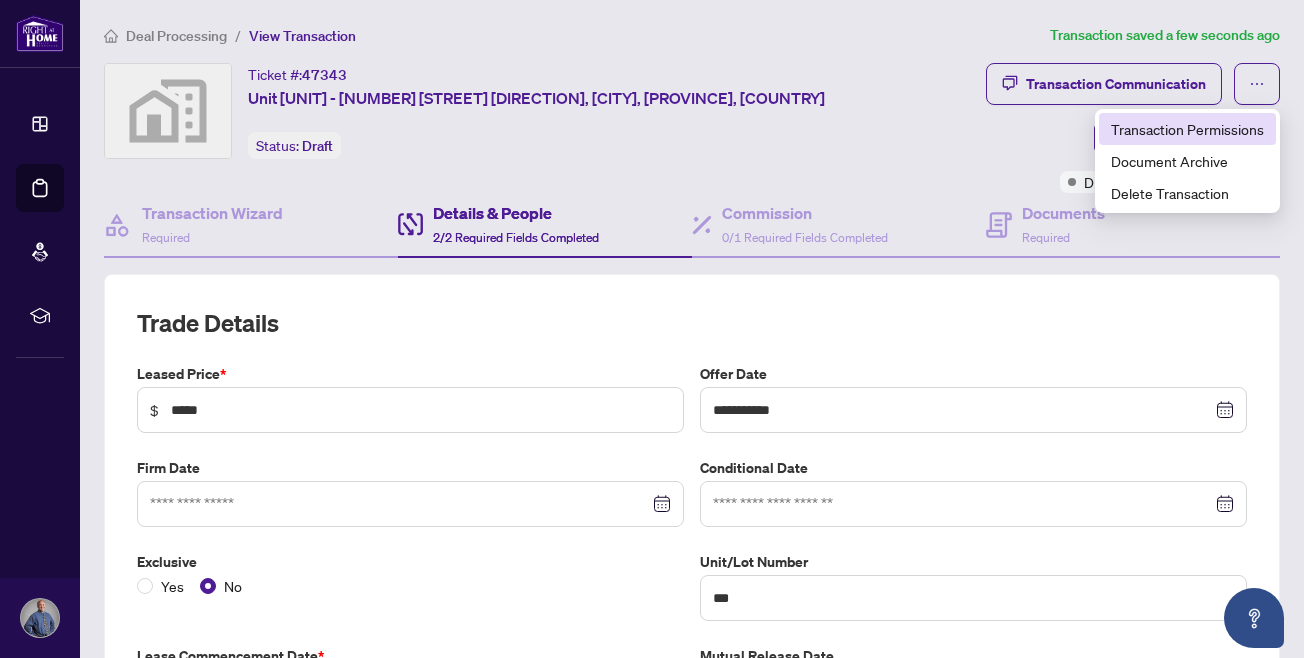 click on "Transaction Permissions" at bounding box center (1187, 129) 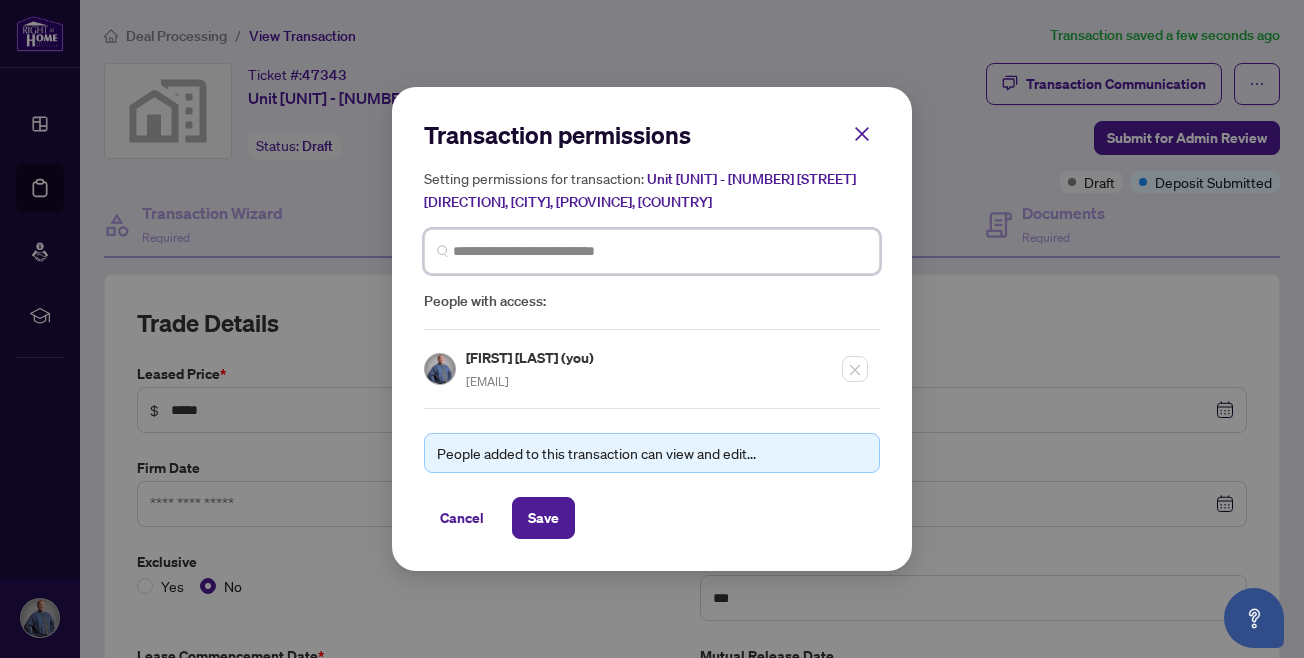 click at bounding box center [660, 251] 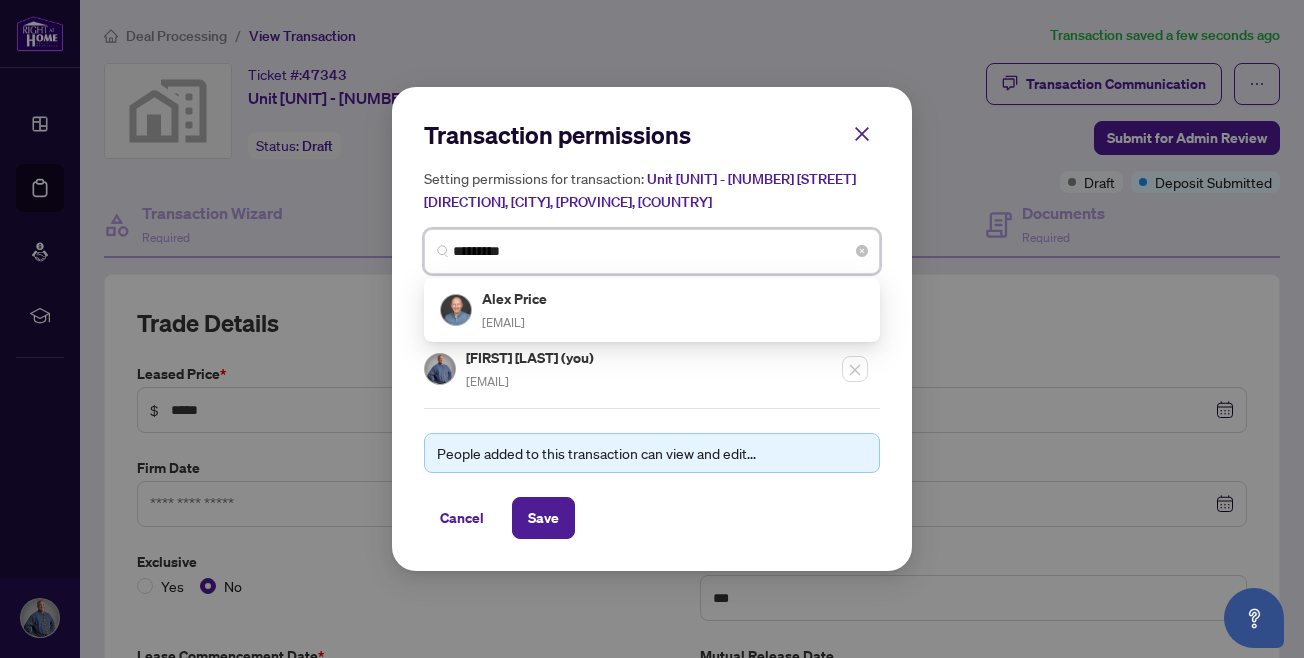 type on "**********" 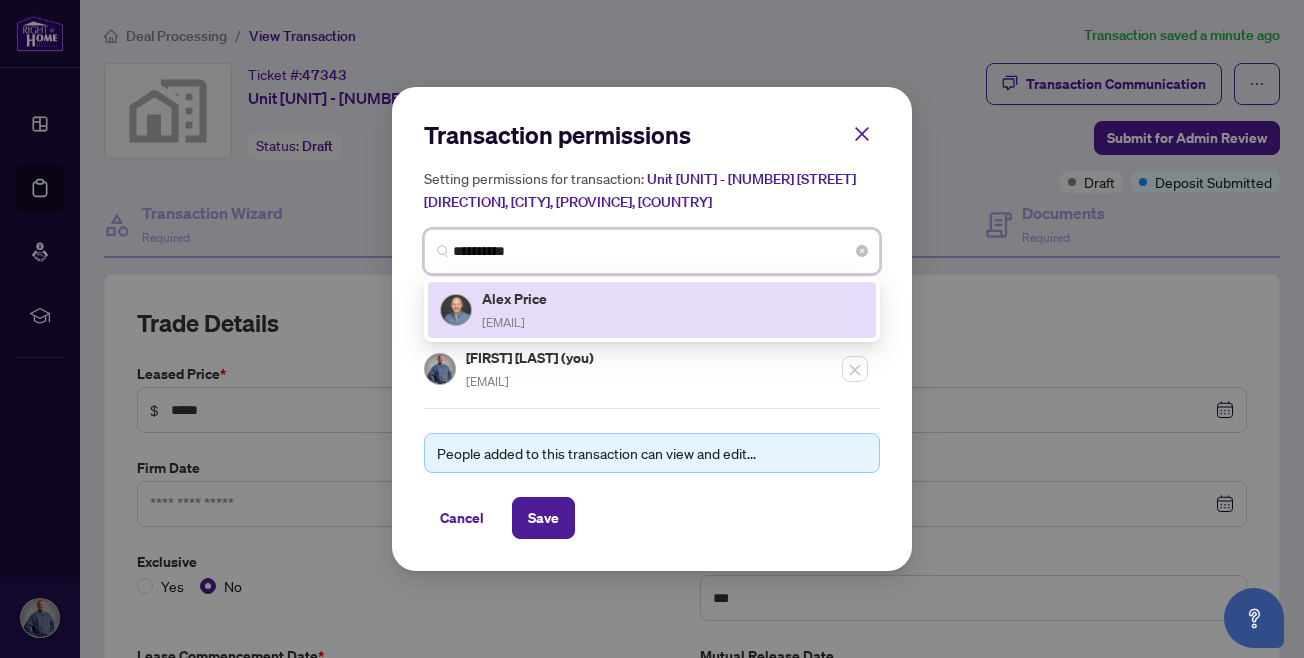 click on "[FIRST] [LAST], [EMAIL]" at bounding box center [652, 310] 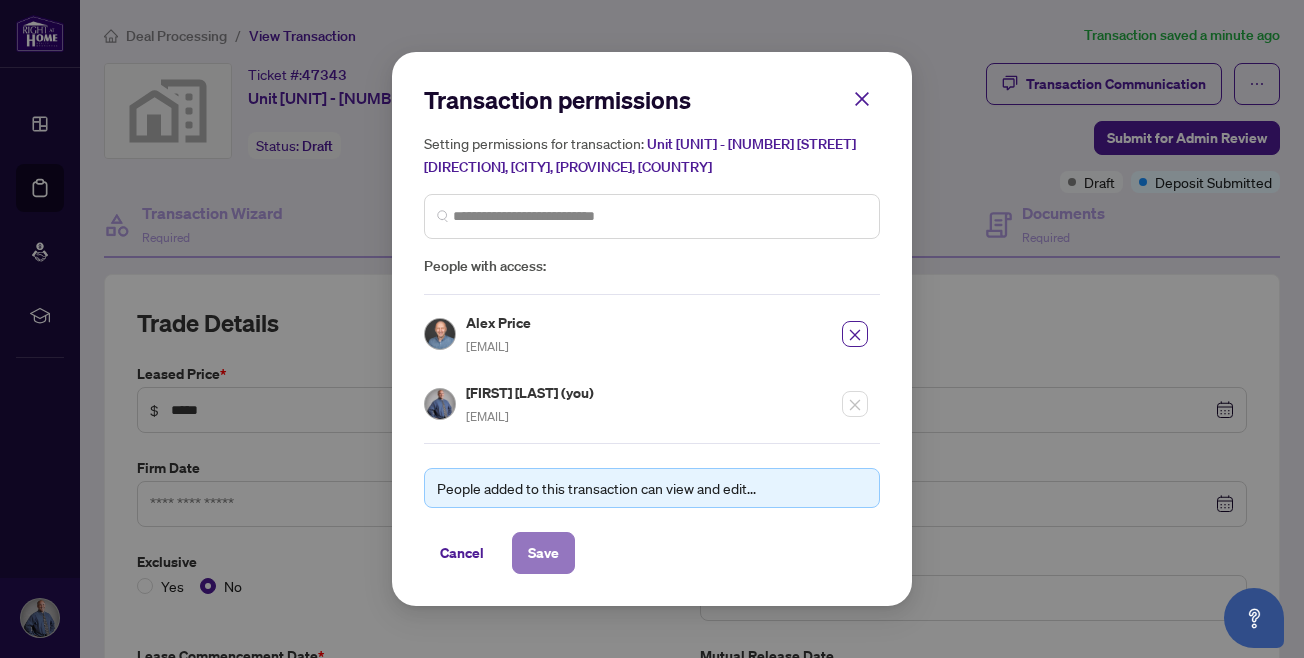 click on "Save" at bounding box center [543, 553] 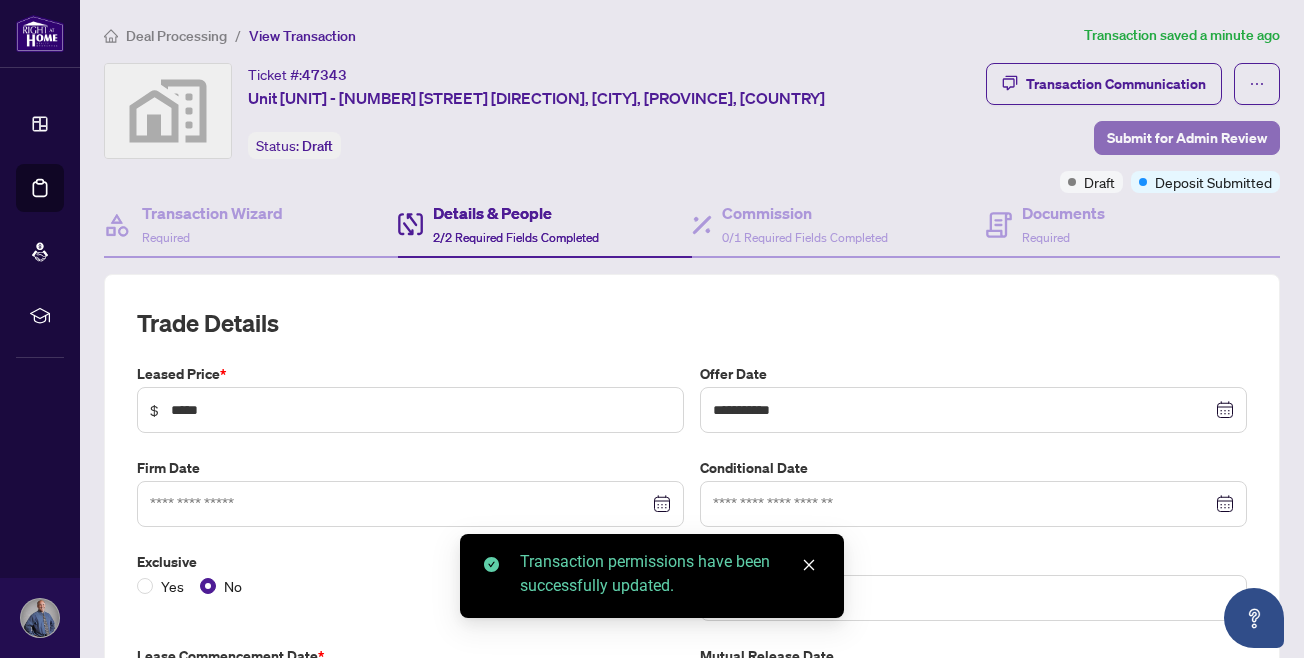 click on "Submit for Admin Review" at bounding box center (1187, 138) 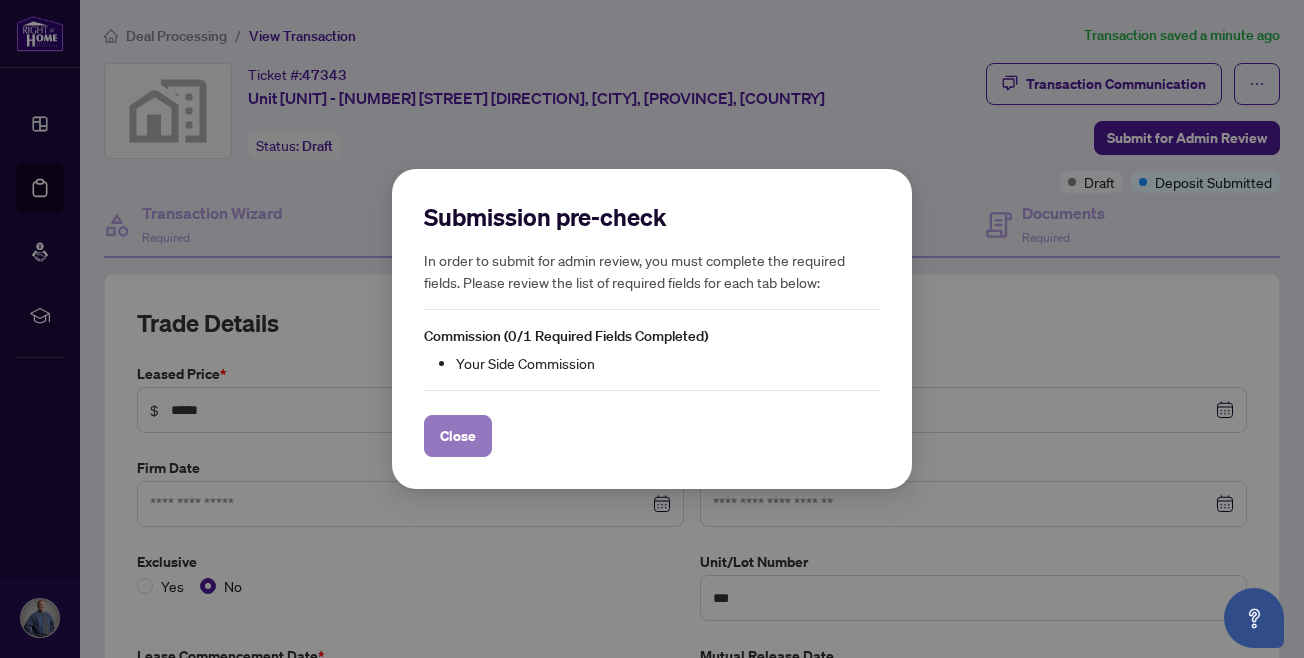 click on "Close" at bounding box center (458, 436) 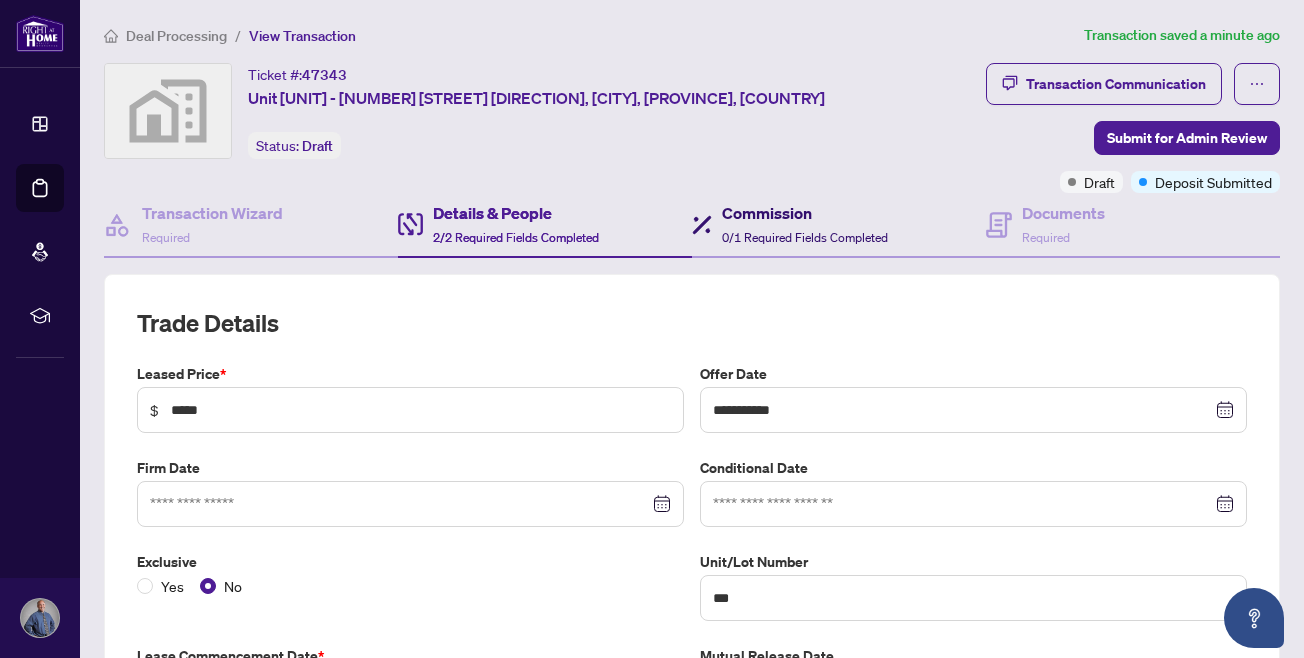click on "Commission" at bounding box center [805, 213] 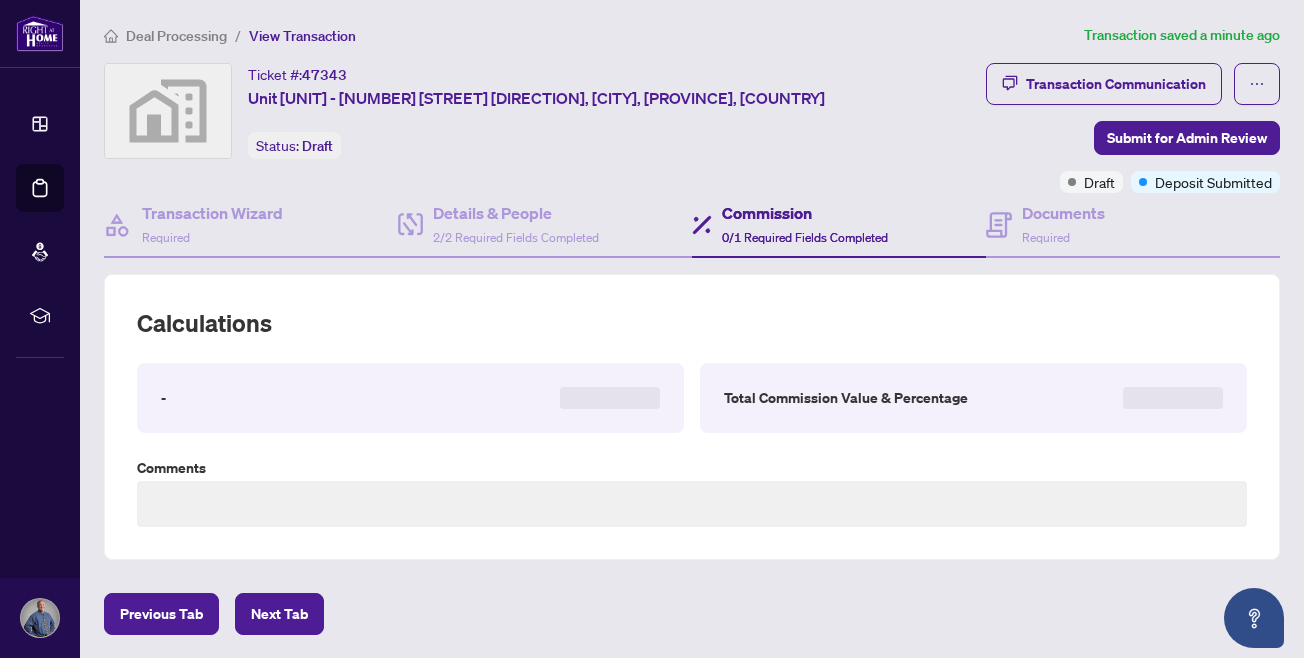 type on "**********" 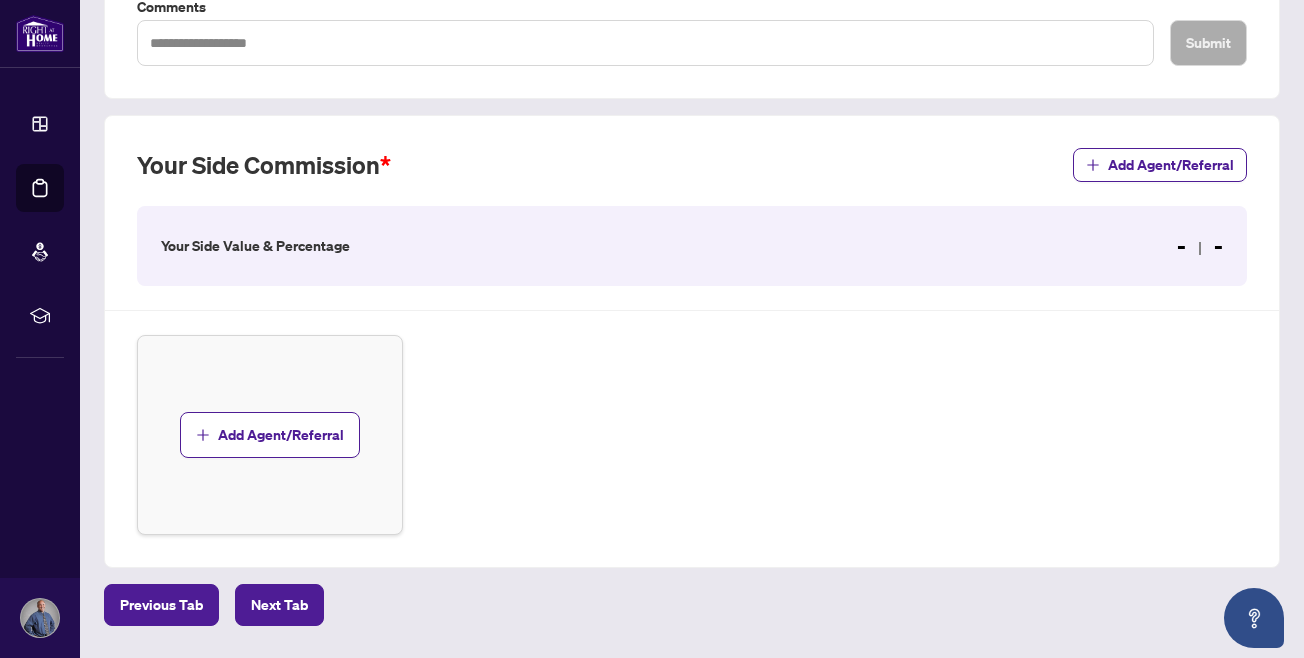 scroll, scrollTop: 531, scrollLeft: 0, axis: vertical 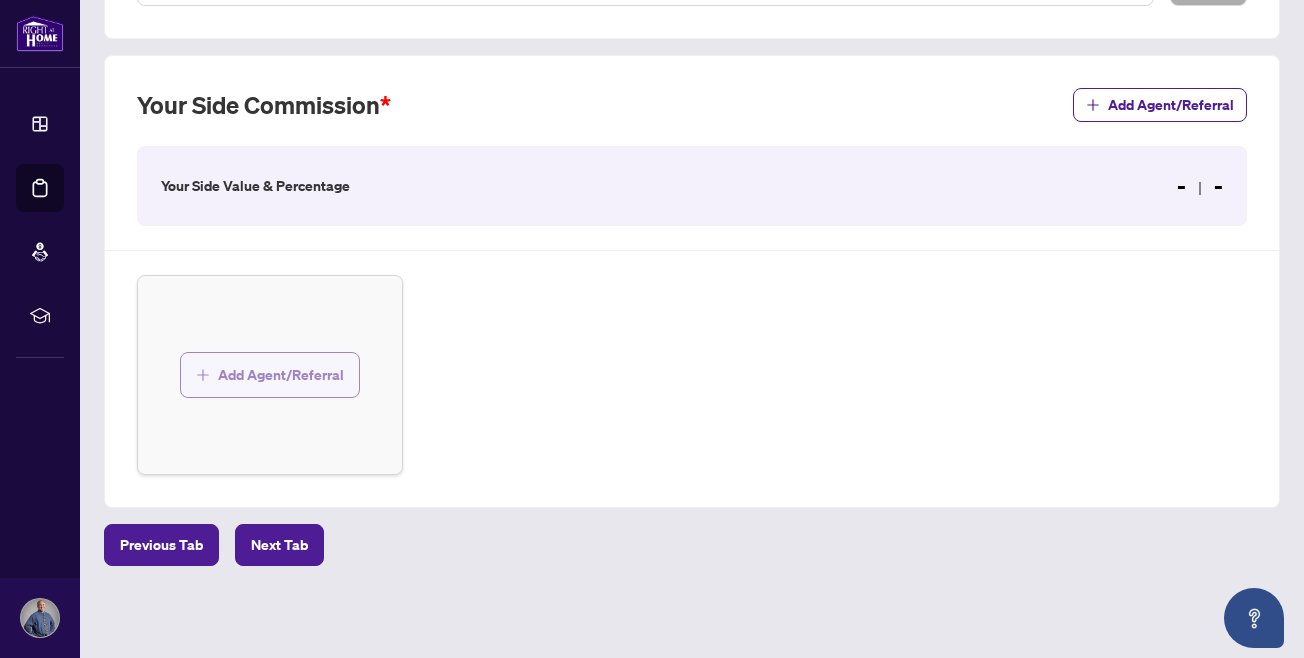 click on "Add Agent/Referral" at bounding box center (281, 375) 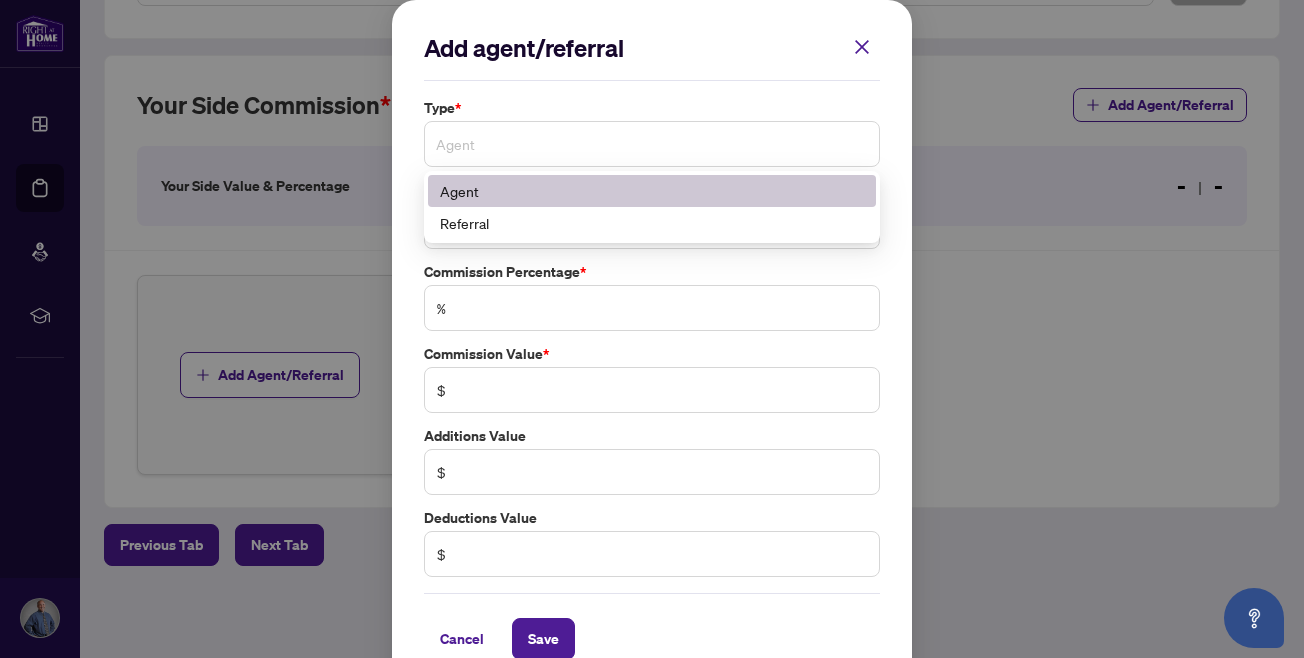 click on "Agent" at bounding box center (652, 144) 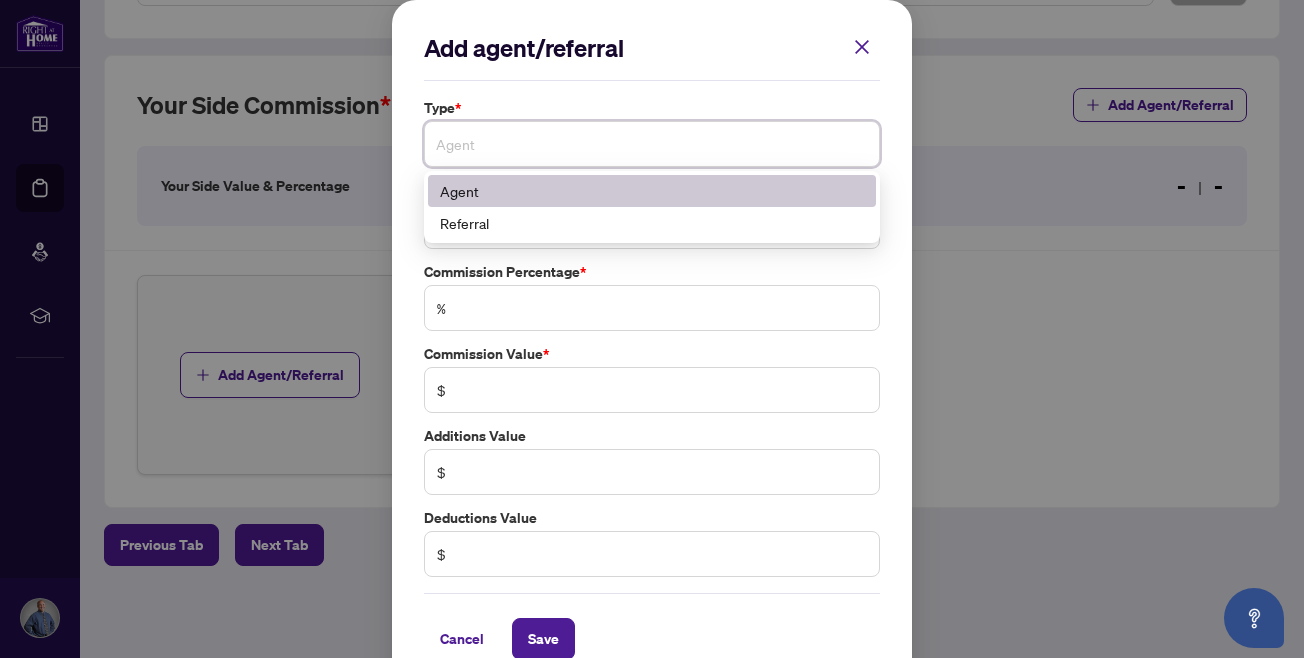 click on "Agent" at bounding box center (652, 191) 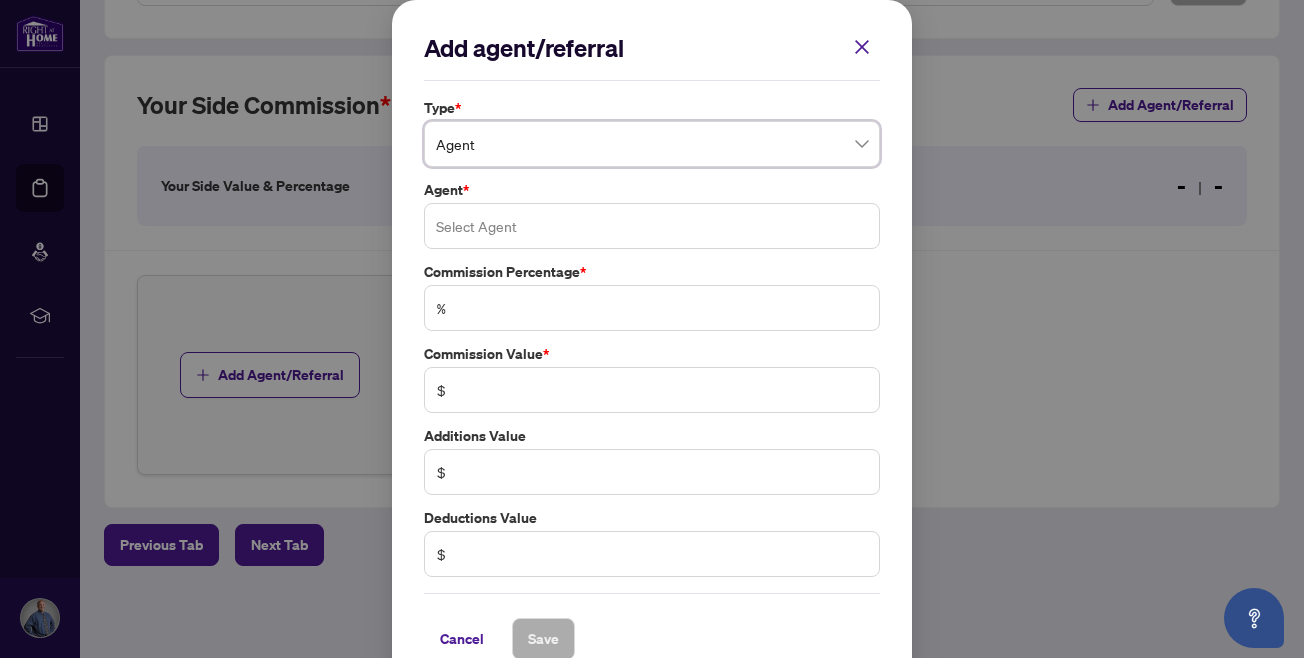 click at bounding box center [652, 226] 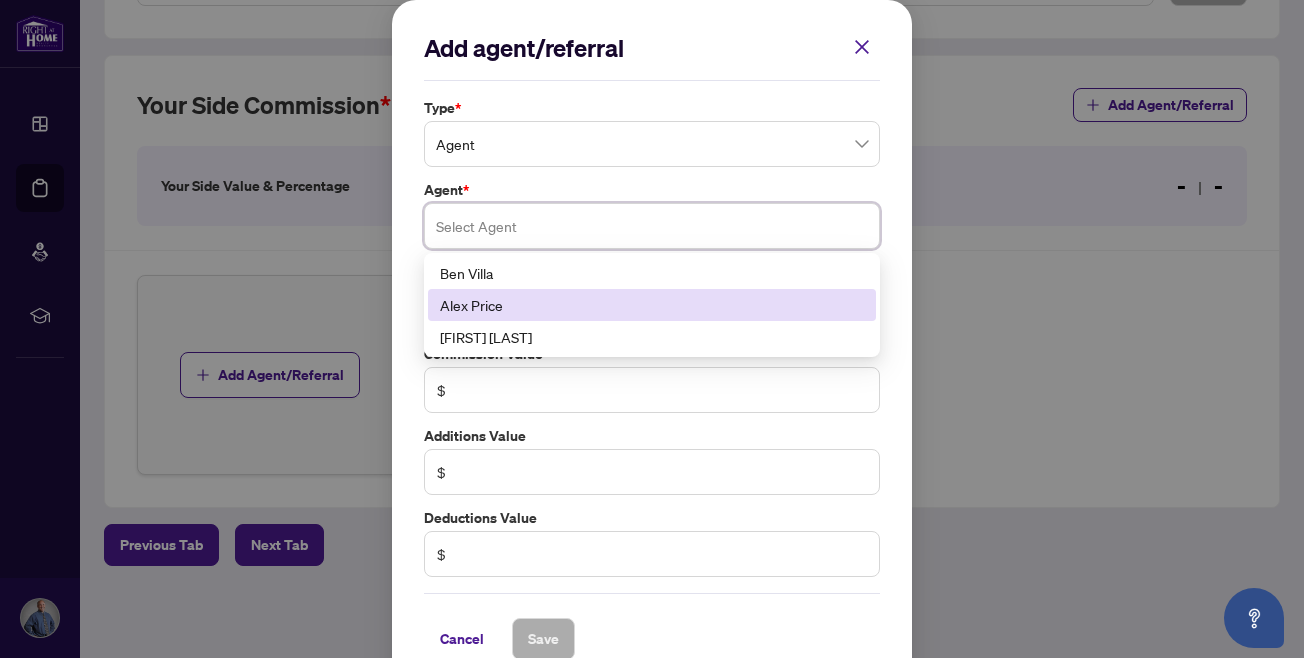 click on "Alex Price" at bounding box center [652, 305] 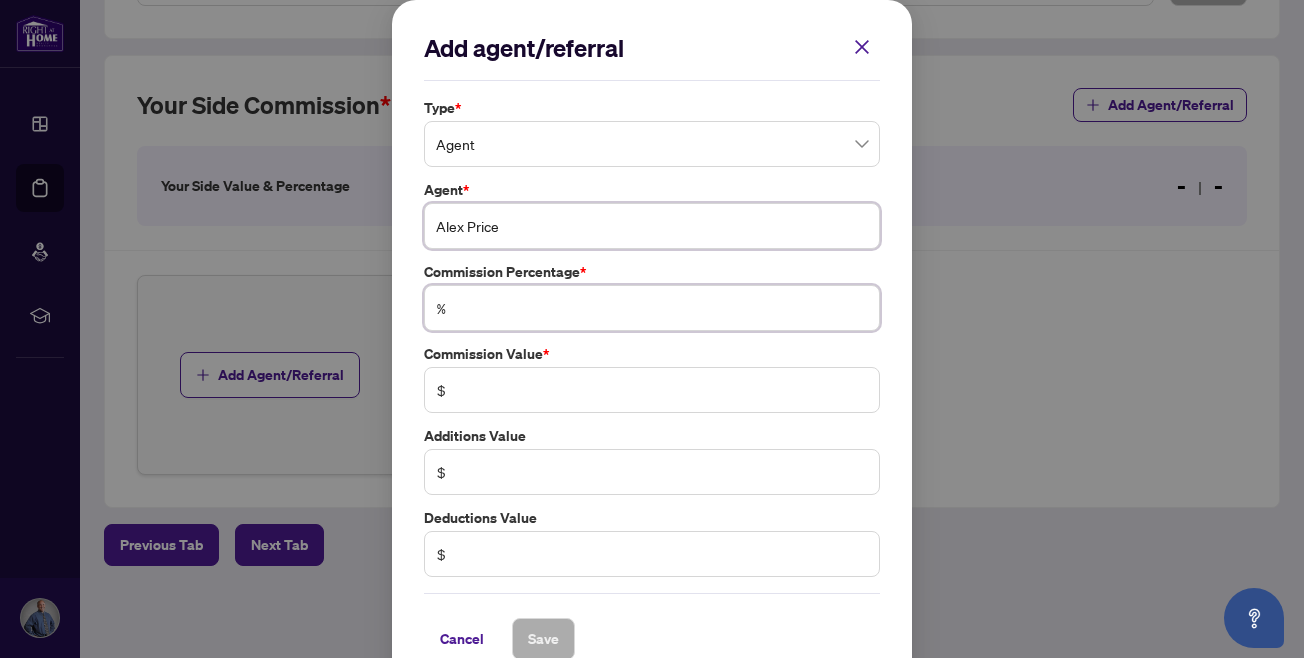 click at bounding box center [662, 308] 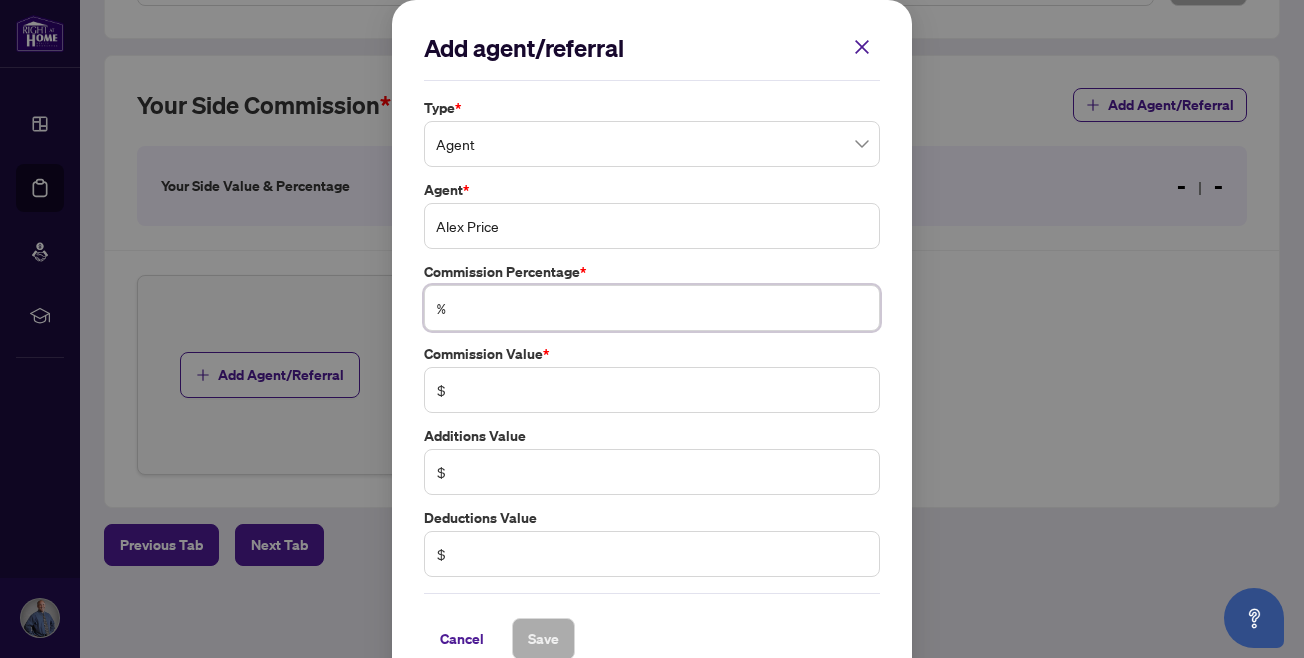 type on "*" 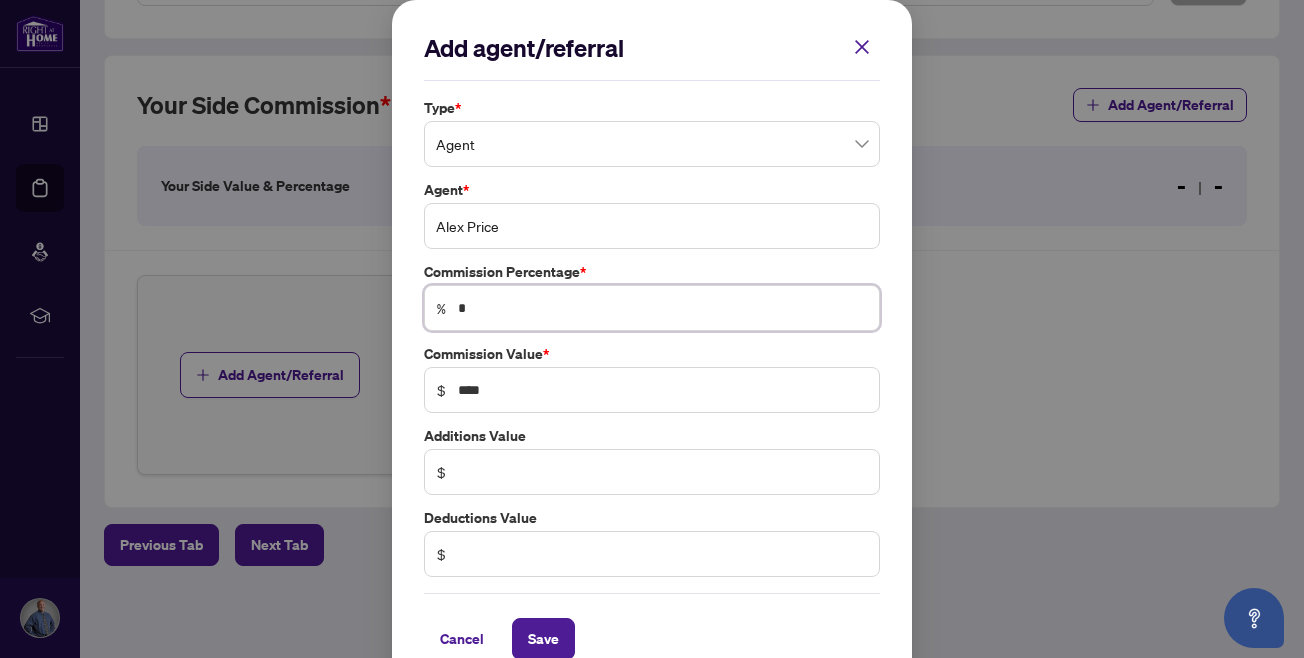 type on "**" 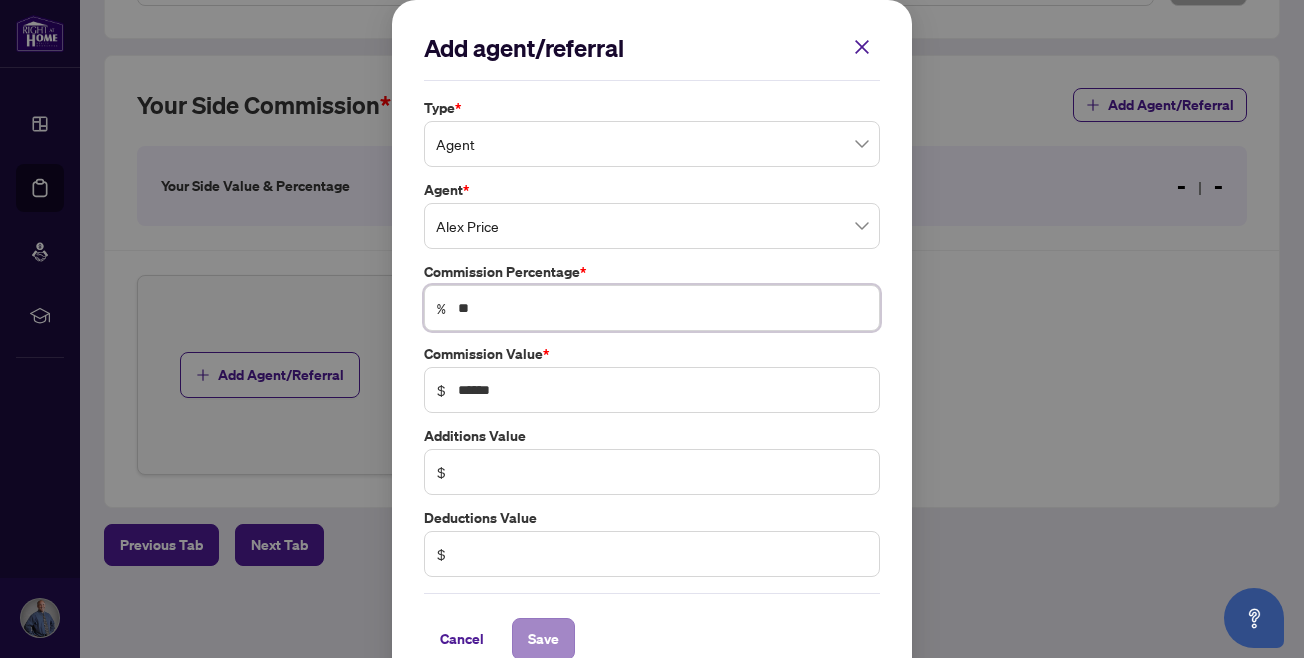 type on "**" 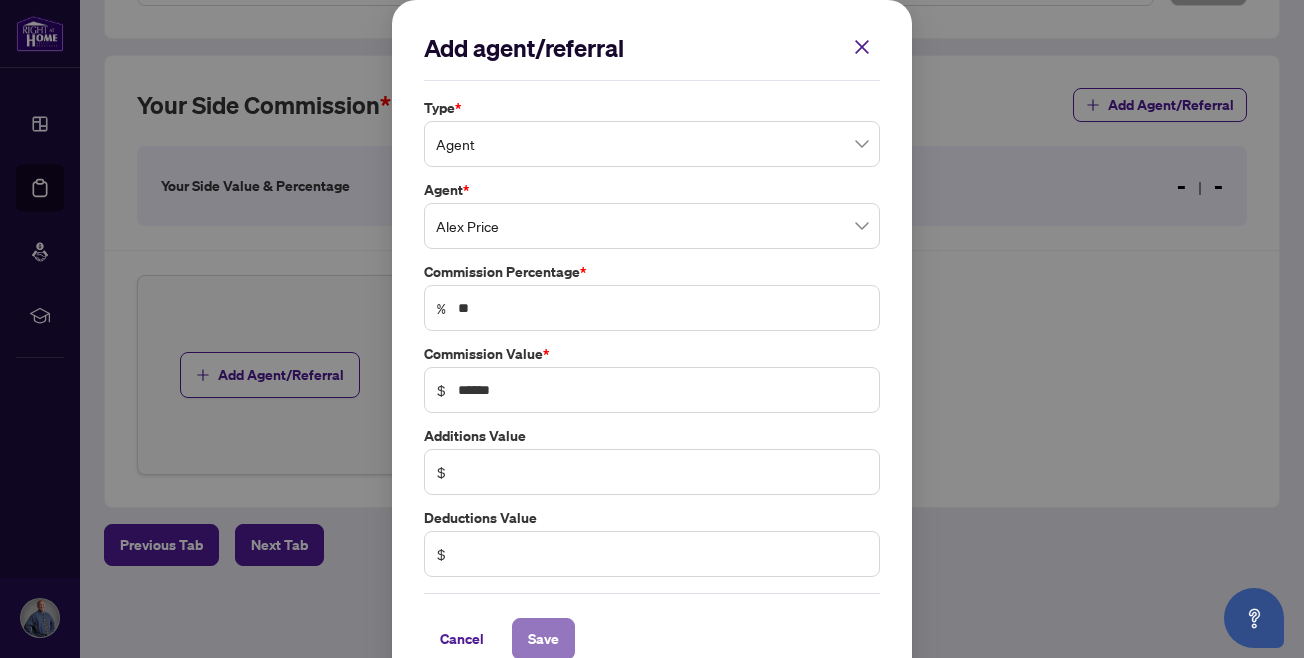 click on "Save" at bounding box center (543, 639) 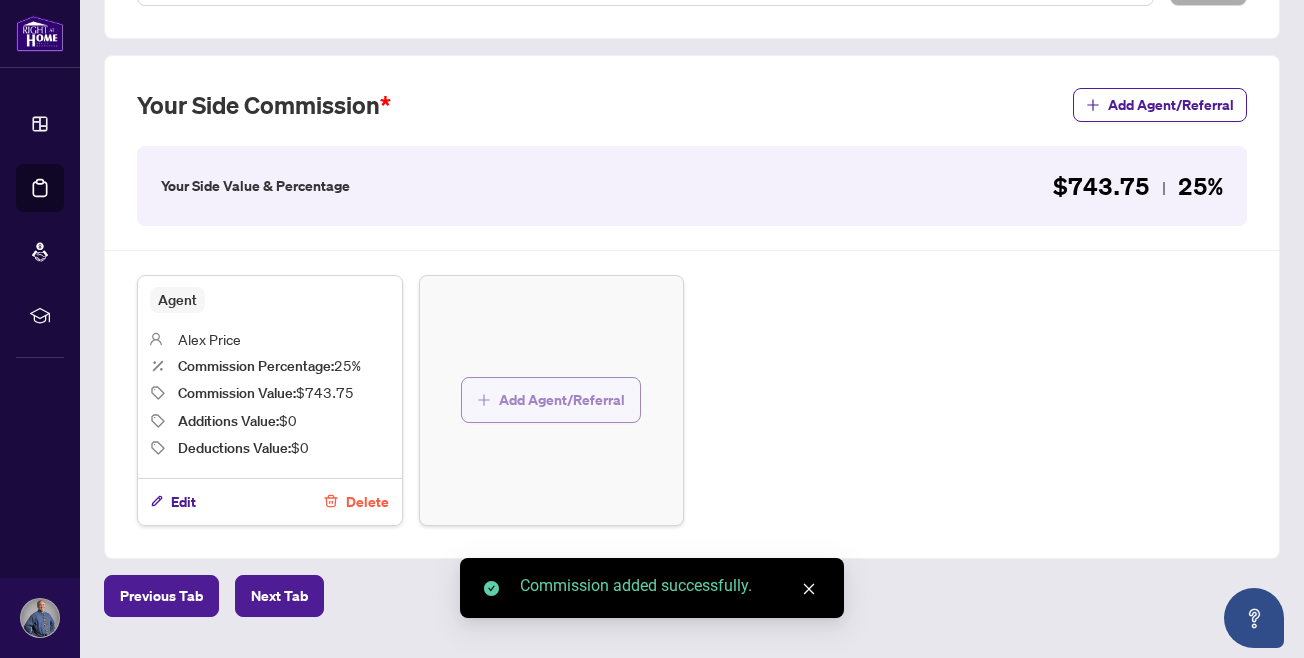 click on "Add Agent/Referral" at bounding box center [562, 400] 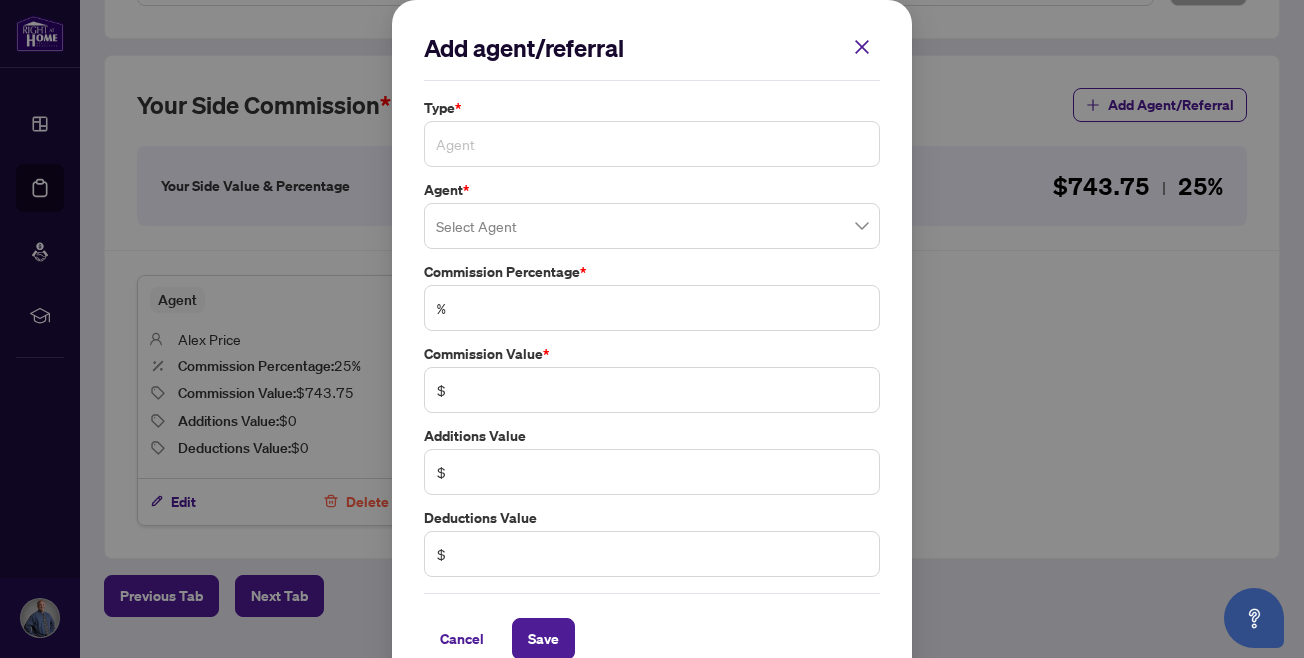 click on "Agent" at bounding box center [652, 144] 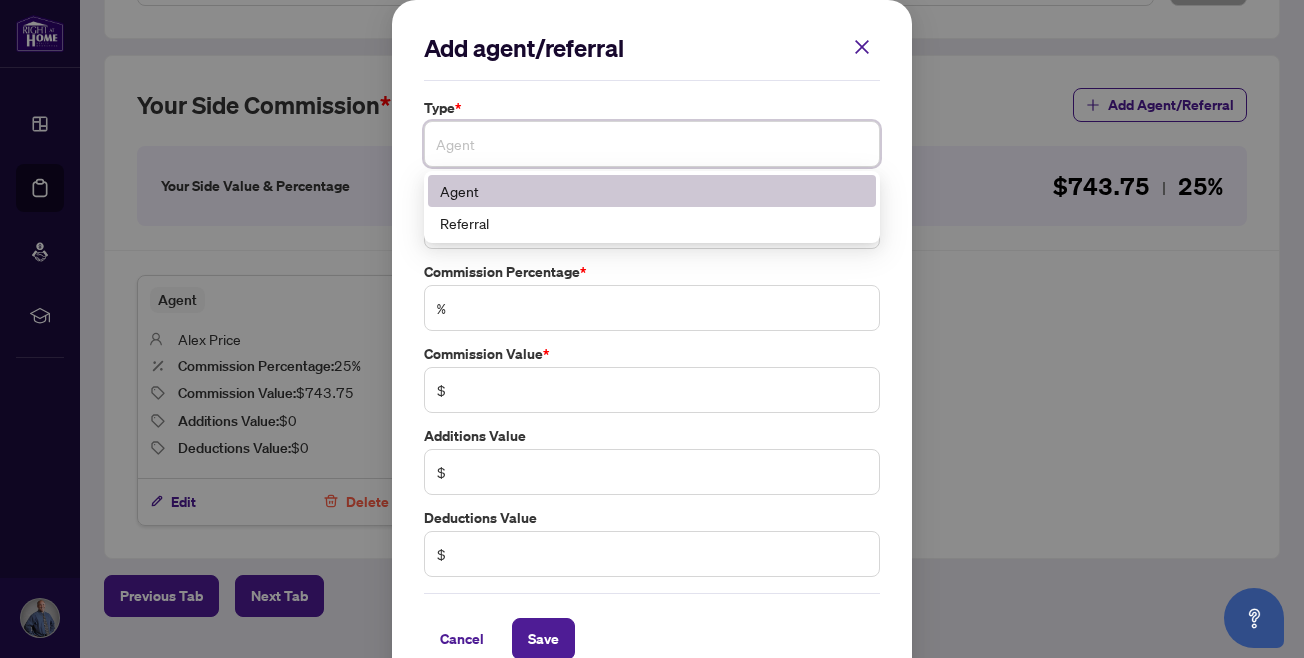 click on "Agent" at bounding box center (652, 191) 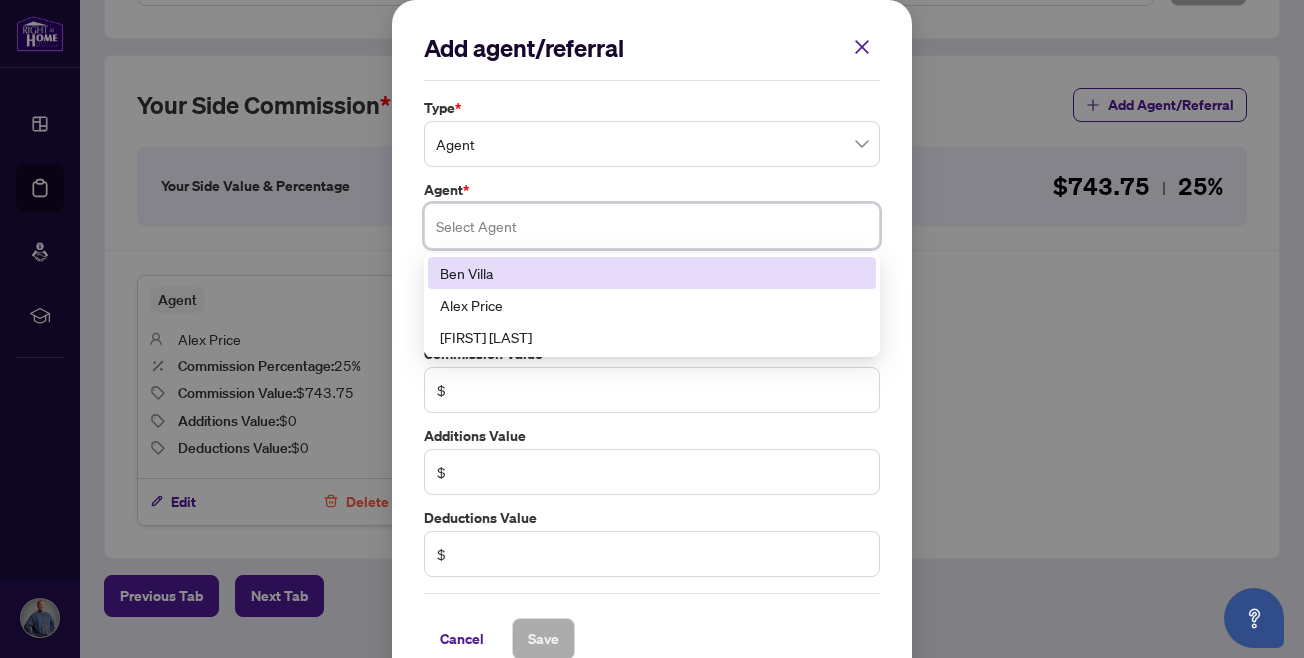 click at bounding box center [652, 226] 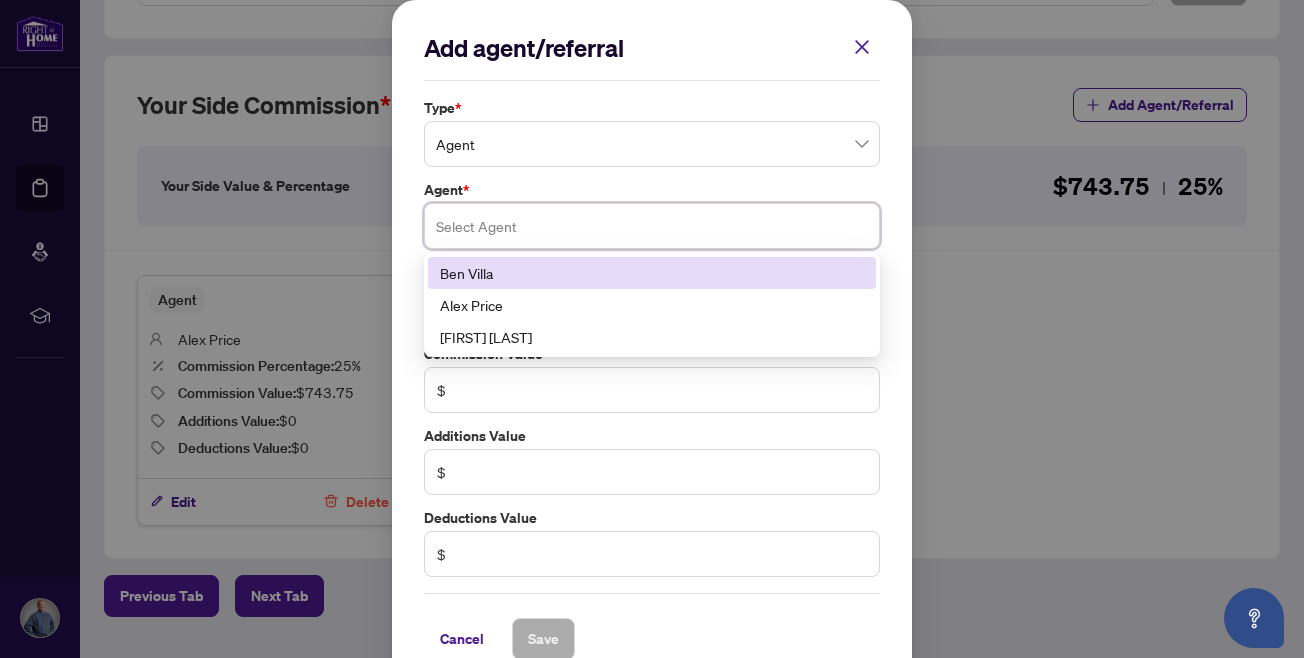 click on "Ben Villa" at bounding box center (652, 273) 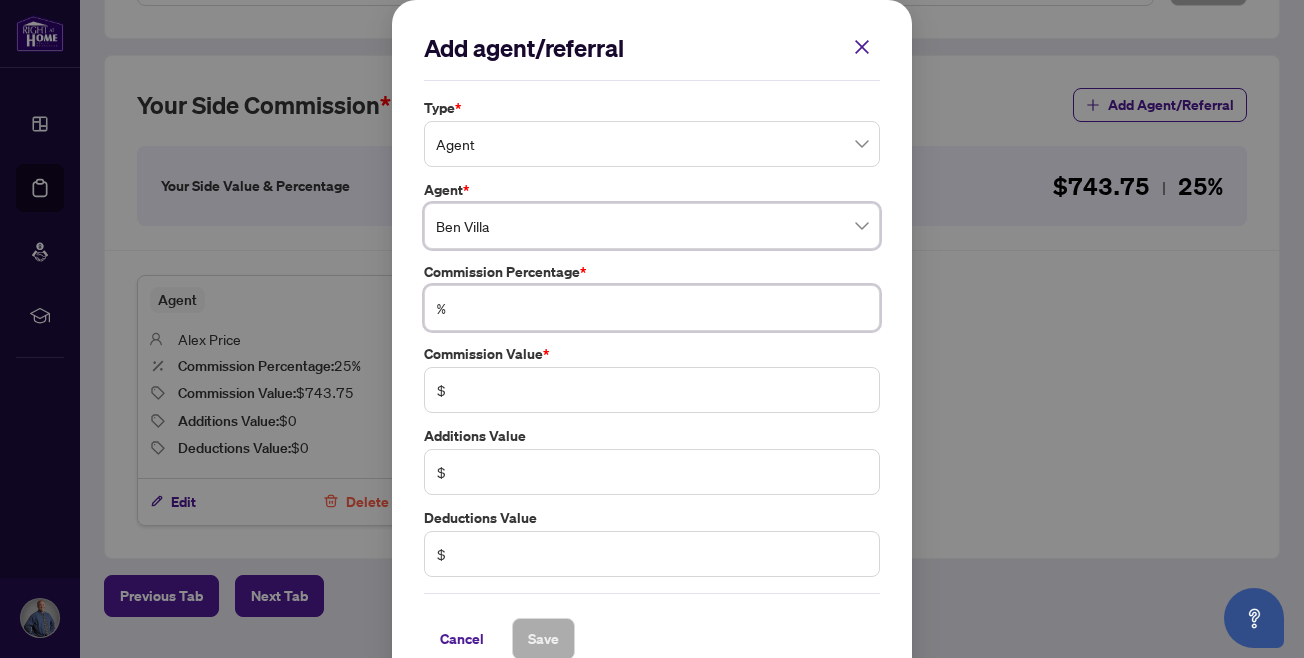 click at bounding box center (662, 308) 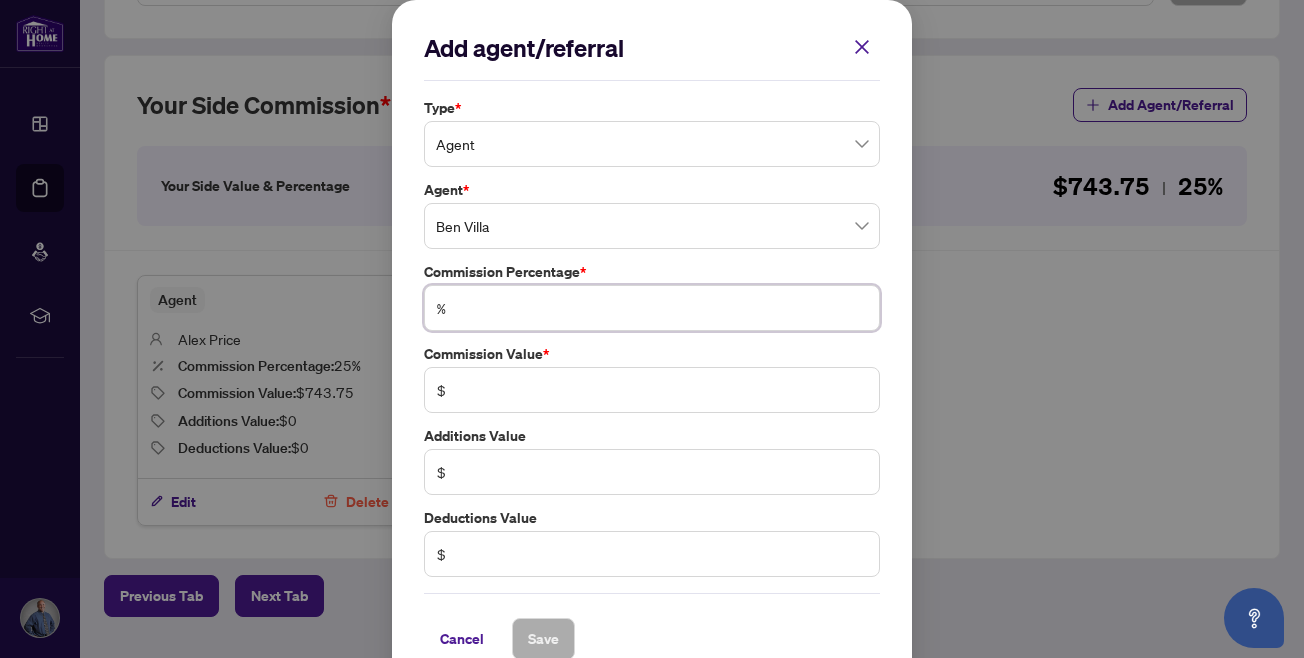 type on "*" 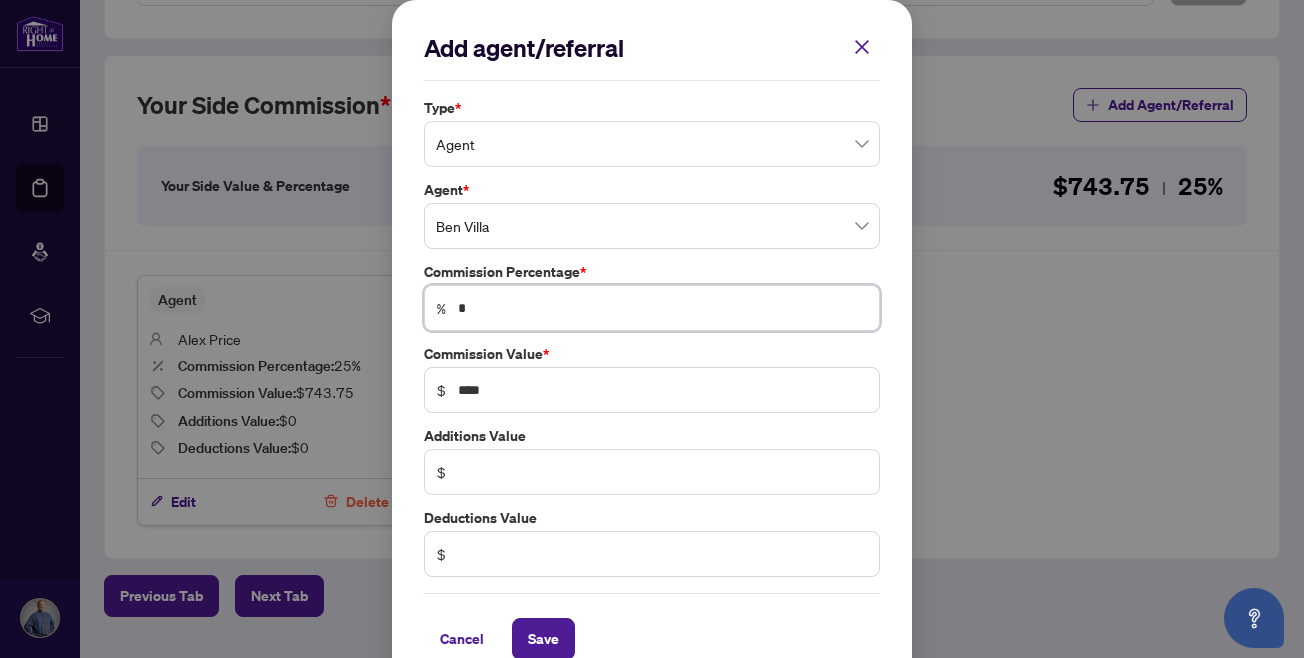 type on "**" 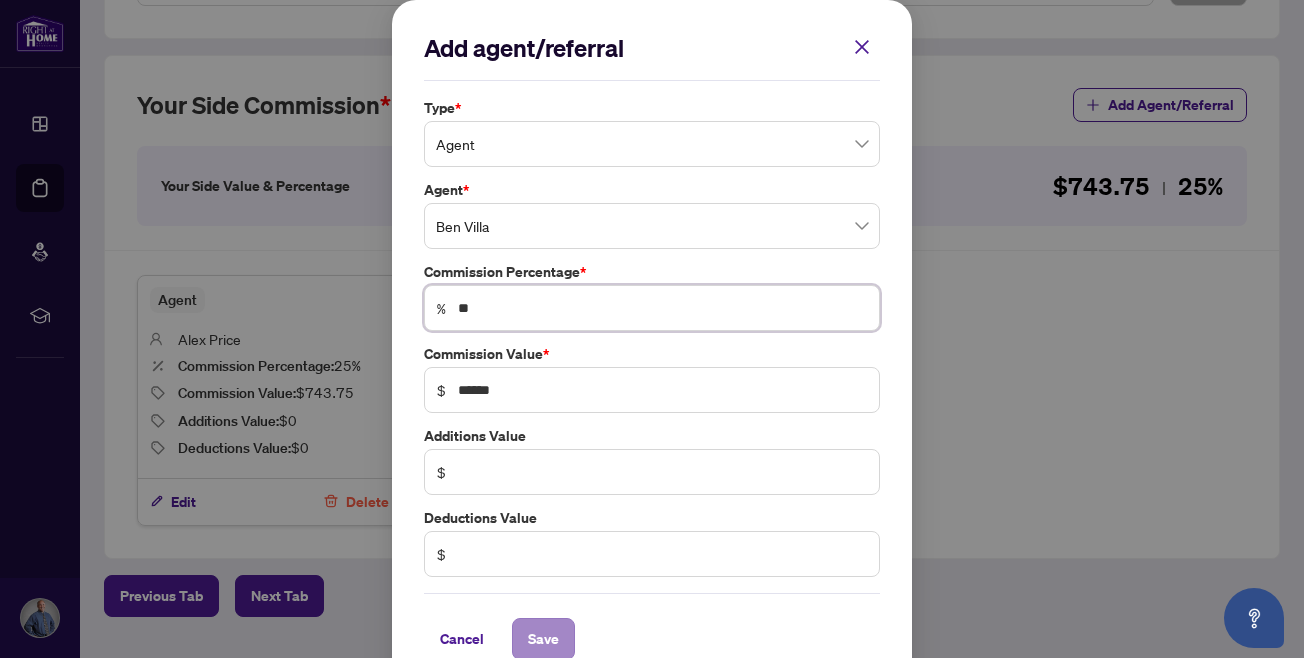 type on "**" 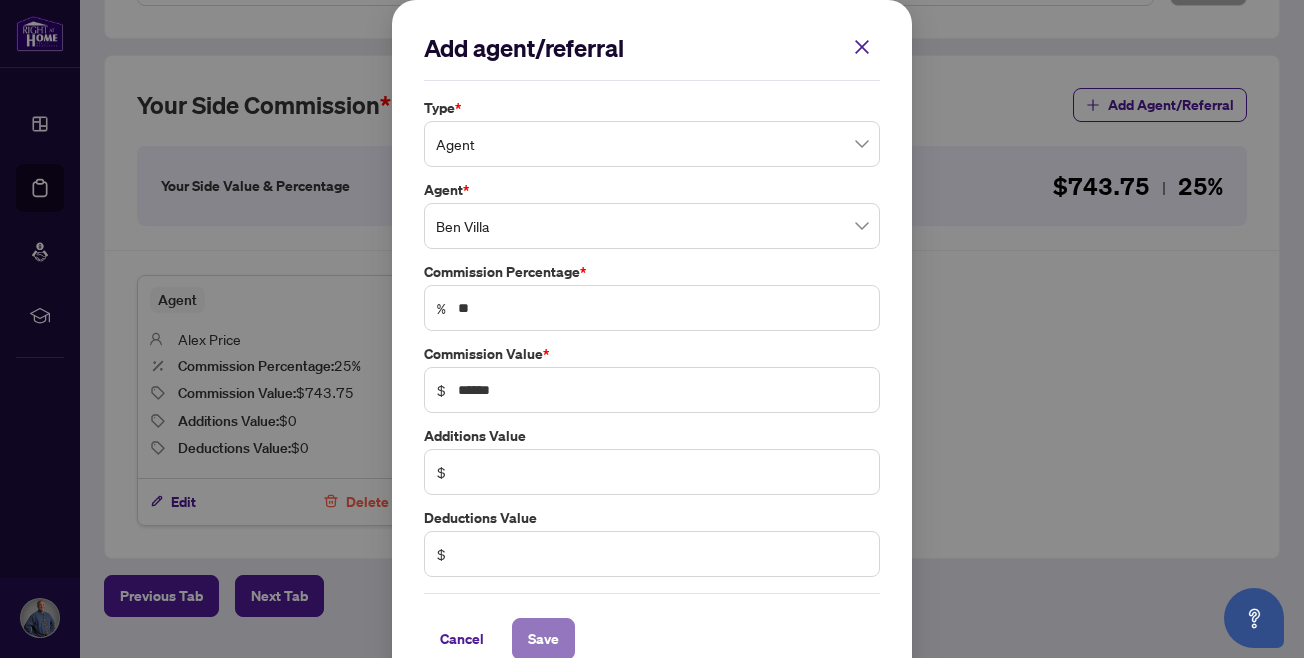 click on "Save" at bounding box center (543, 639) 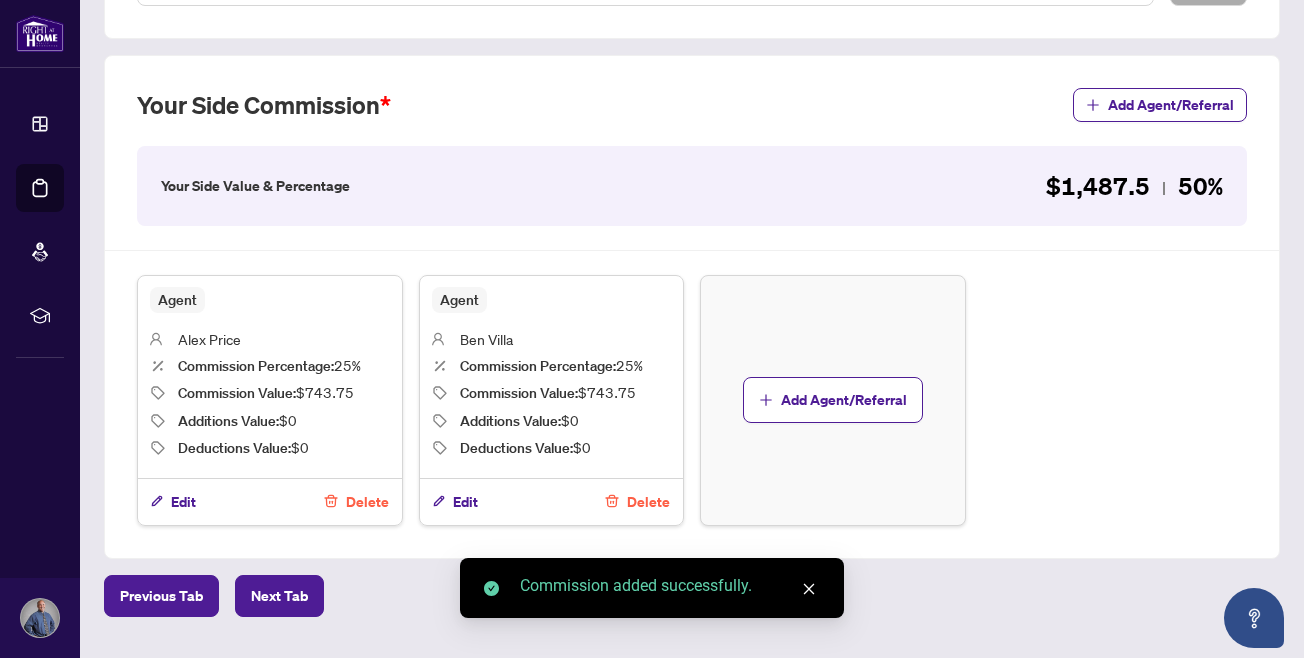 scroll, scrollTop: 579, scrollLeft: 0, axis: vertical 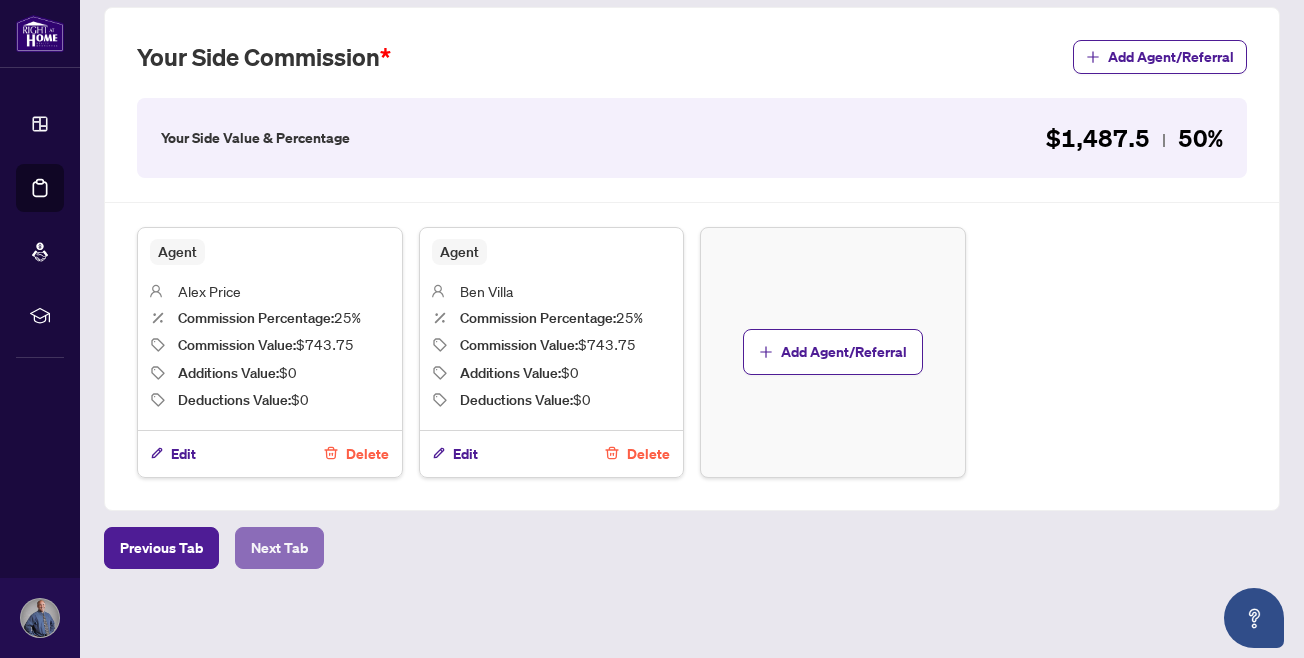 click on "Next Tab" at bounding box center [279, 548] 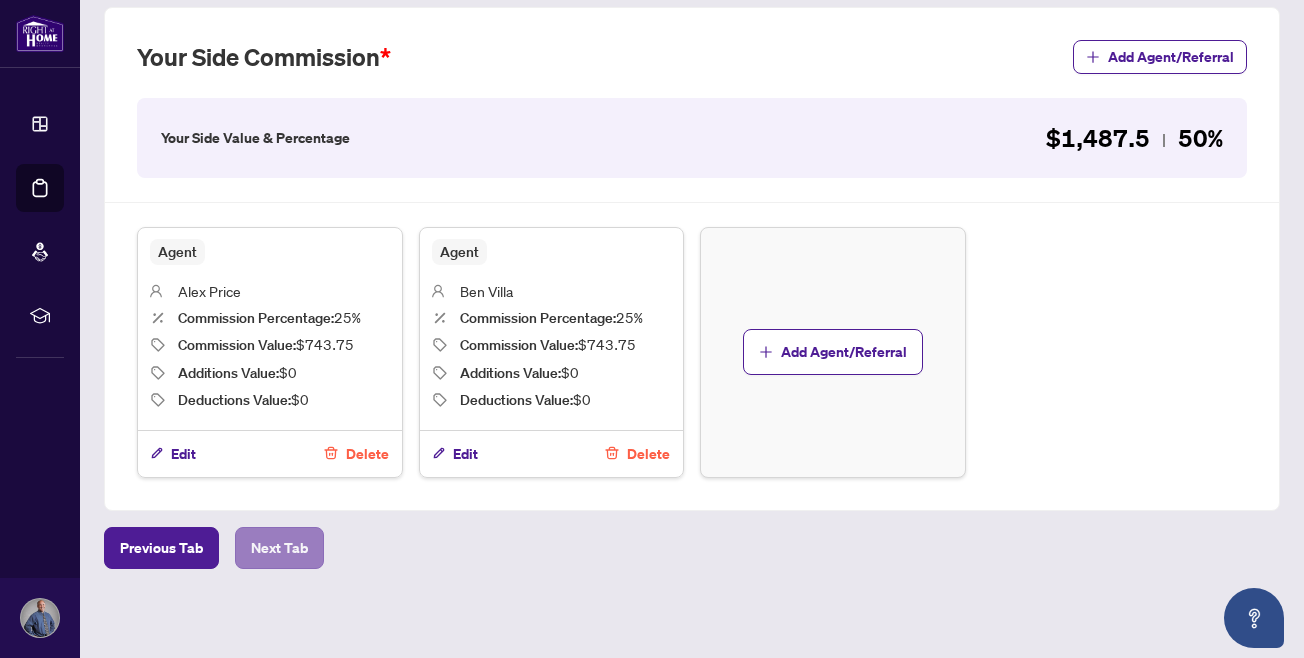 scroll, scrollTop: 0, scrollLeft: 0, axis: both 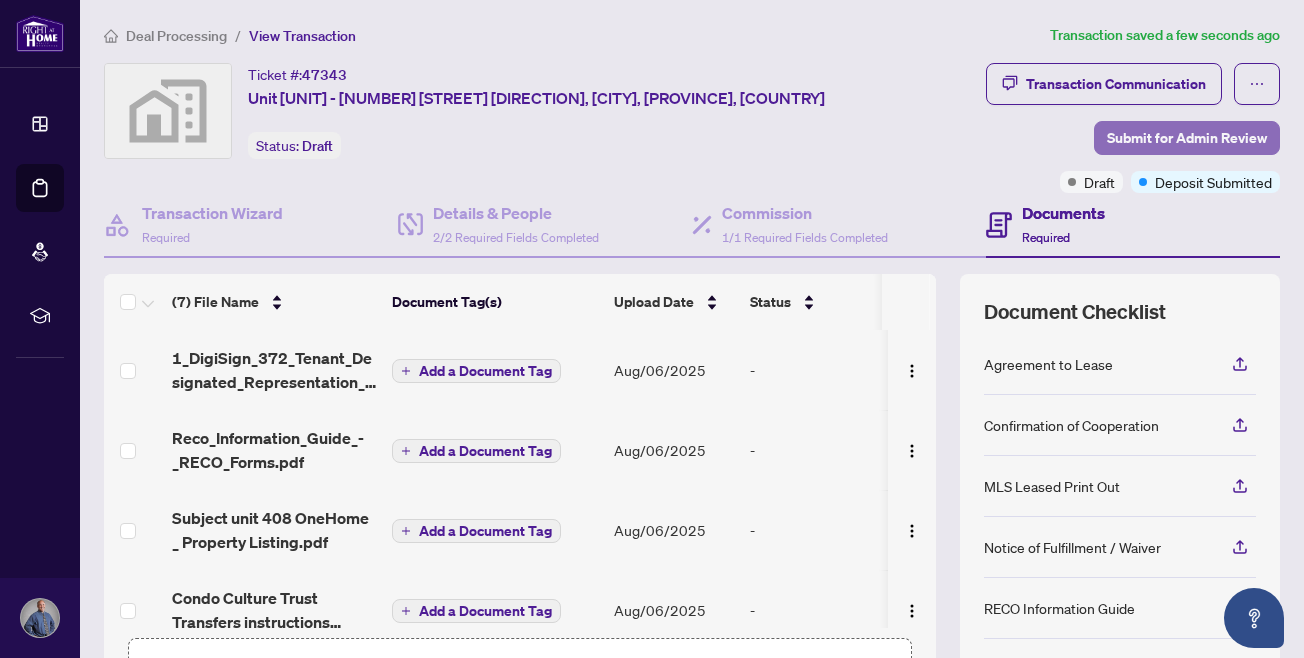click on "Submit for Admin Review" at bounding box center [1187, 138] 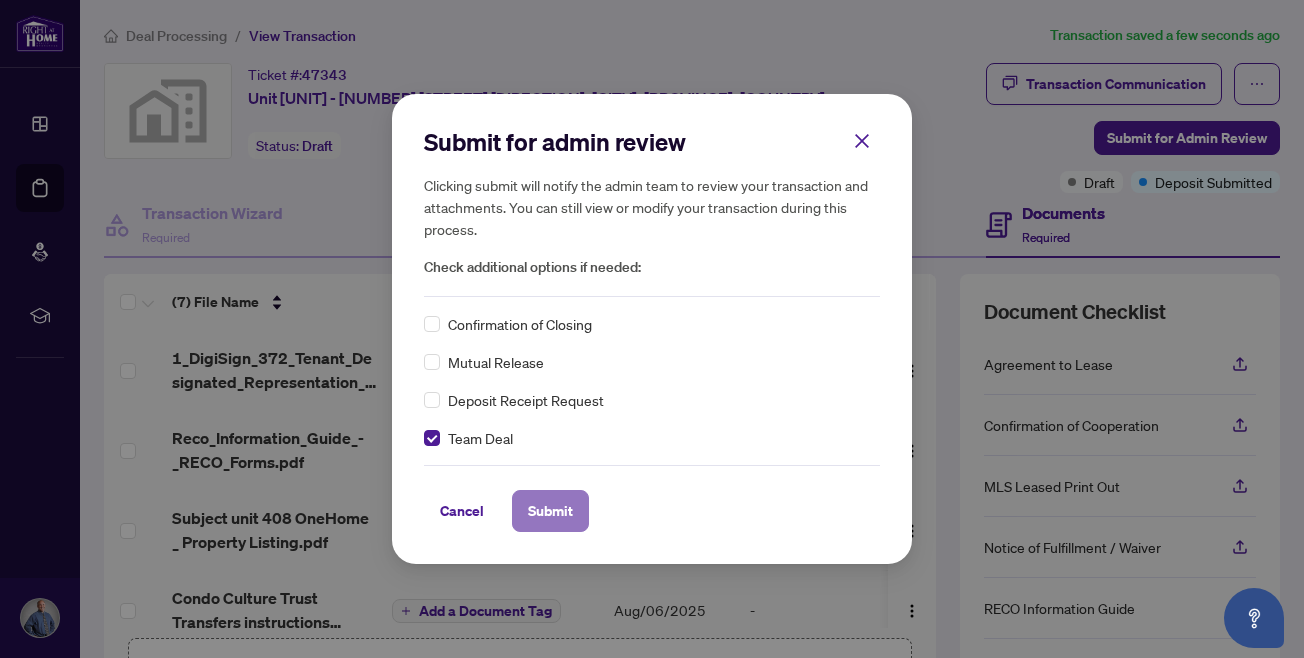 click on "Submit" at bounding box center (550, 511) 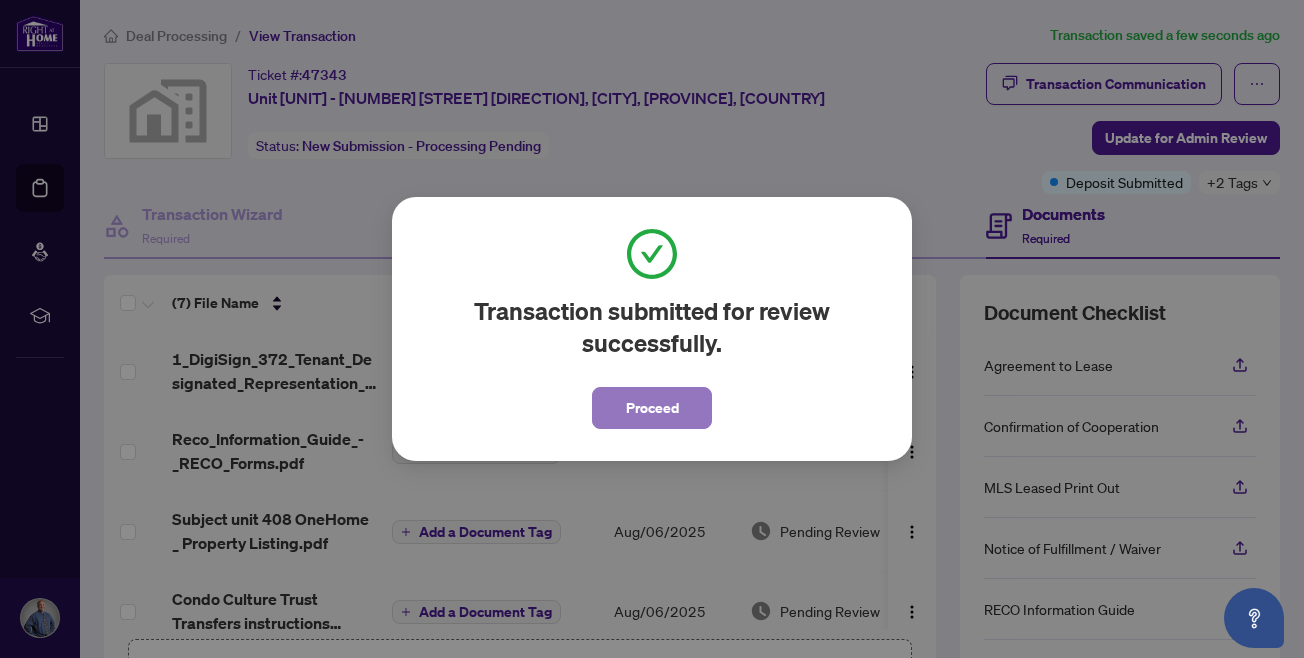 click on "Proceed" at bounding box center [652, 408] 